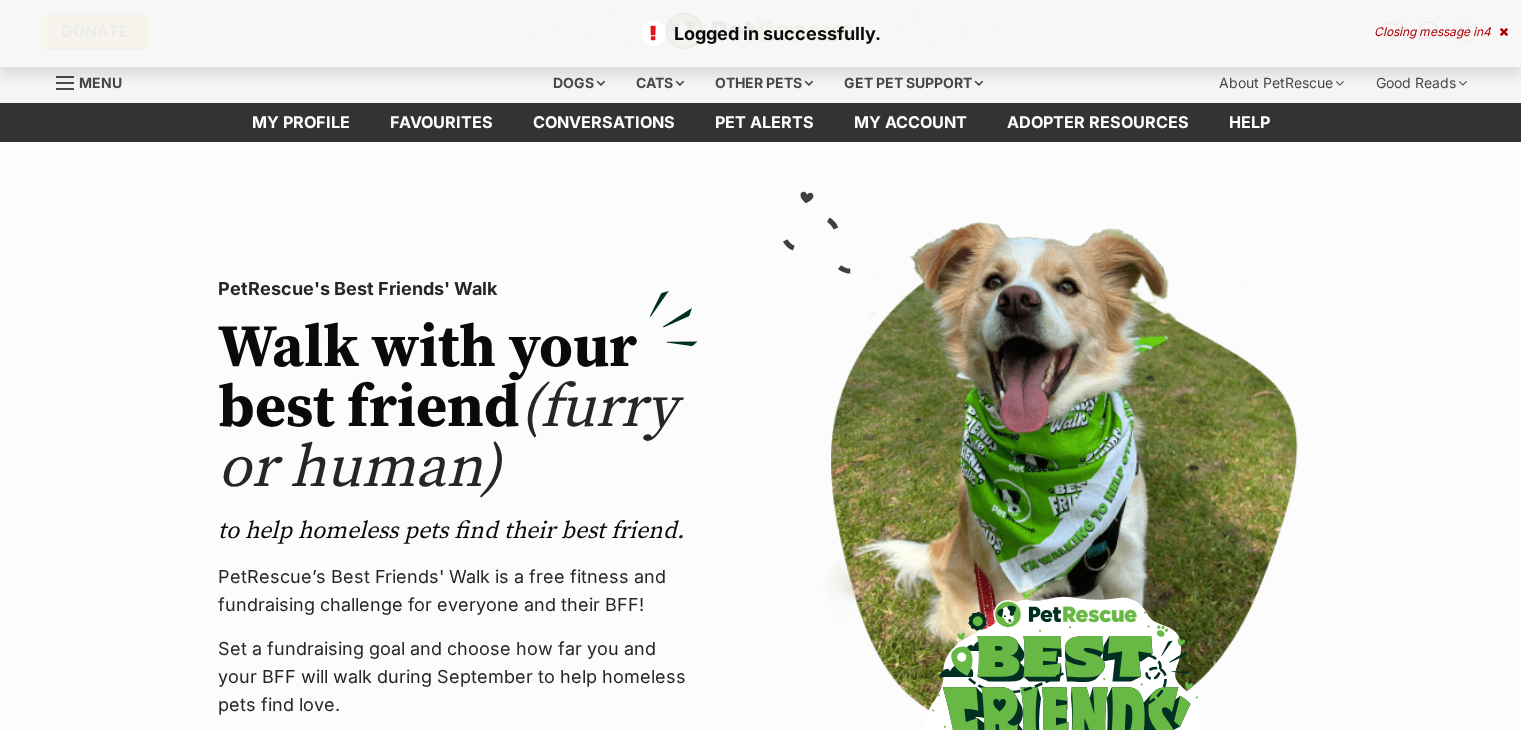scroll, scrollTop: 0, scrollLeft: 0, axis: both 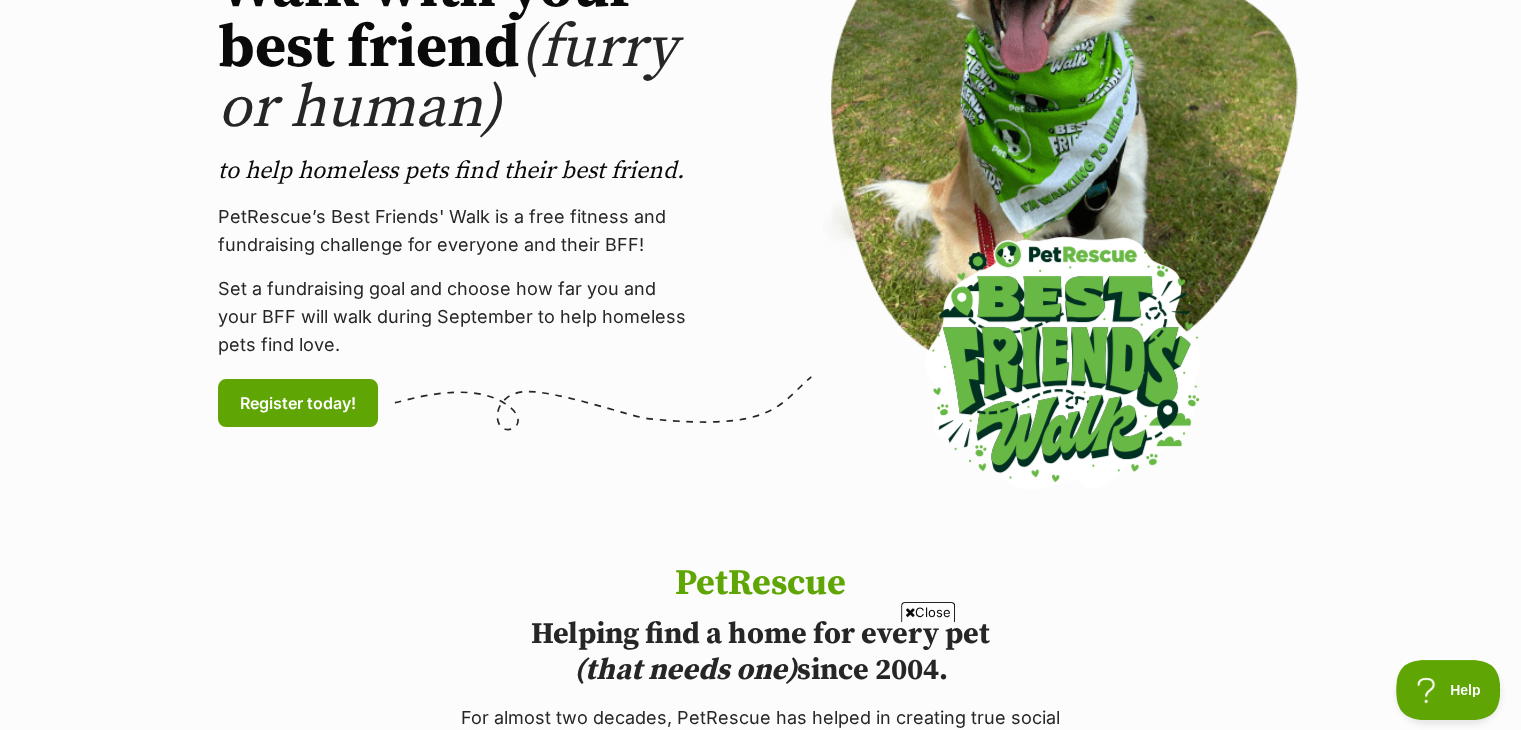 click on "Close" at bounding box center [928, 612] 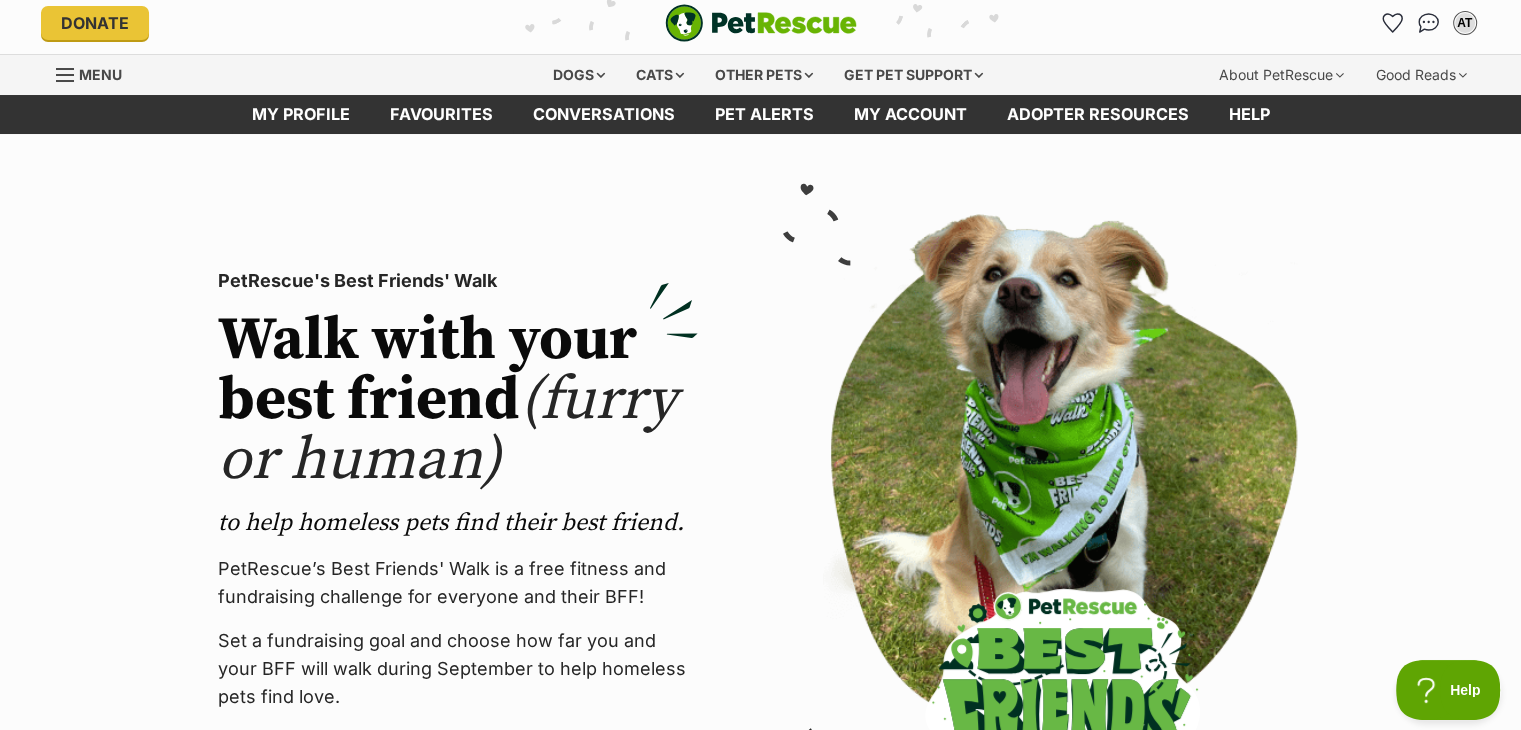 scroll, scrollTop: 0, scrollLeft: 0, axis: both 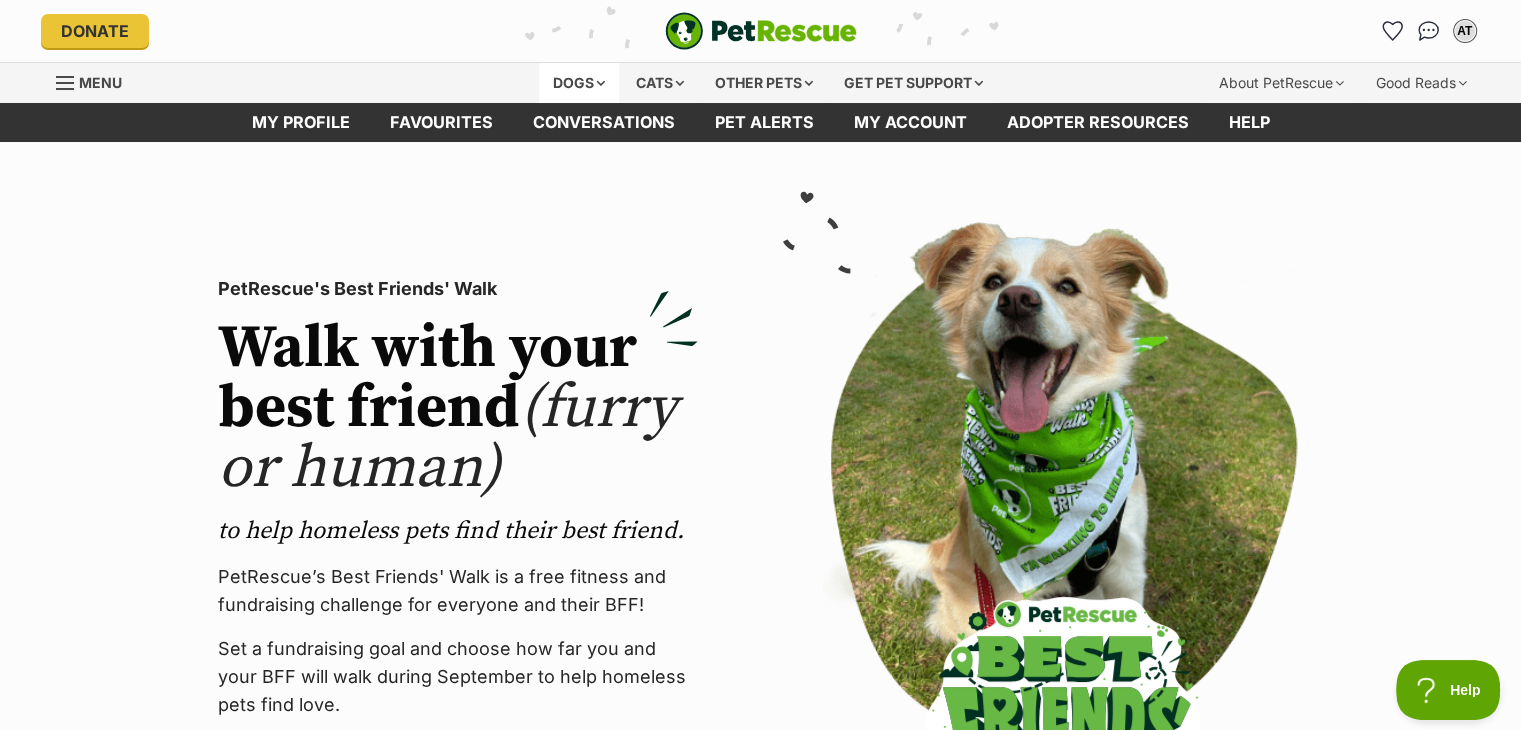 click on "Dogs" at bounding box center (579, 83) 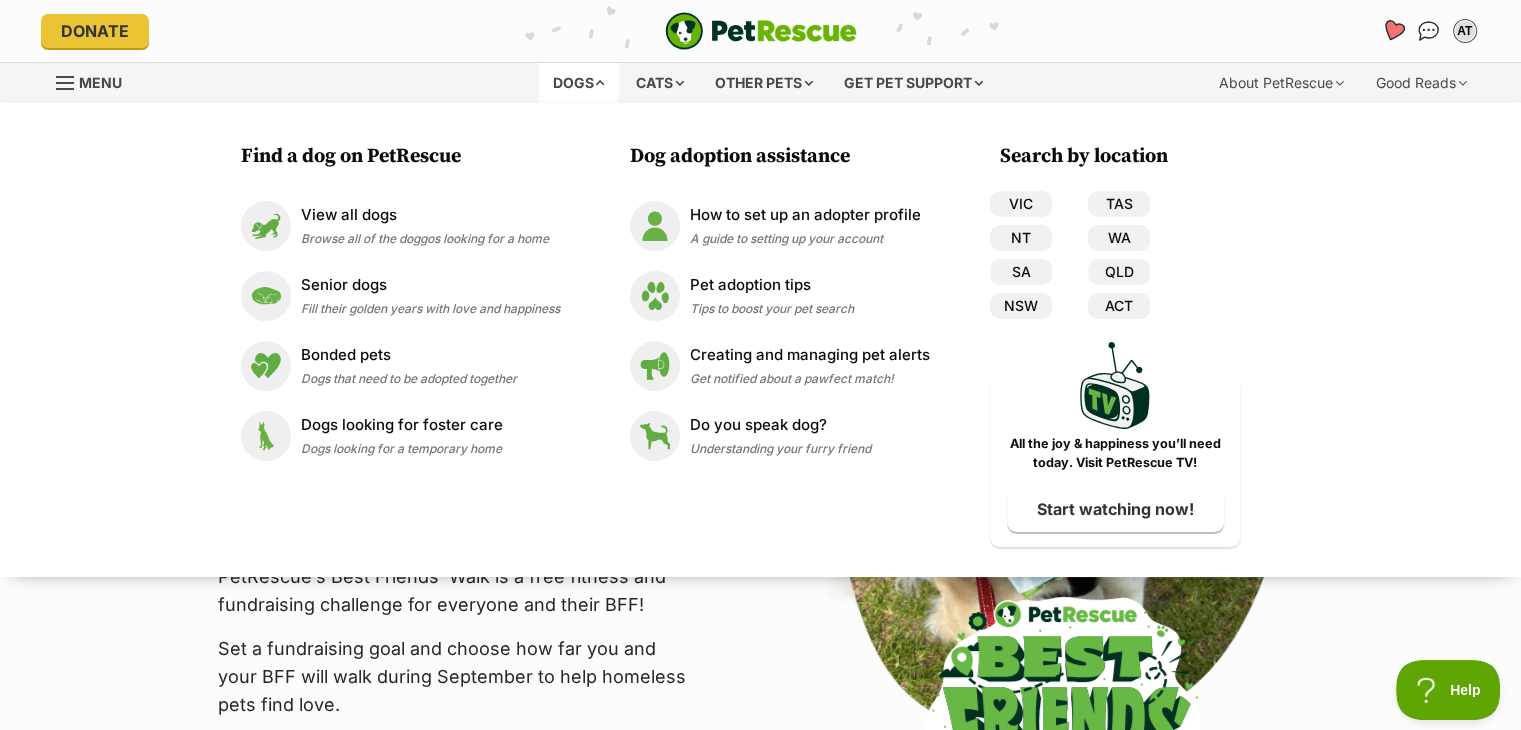 click 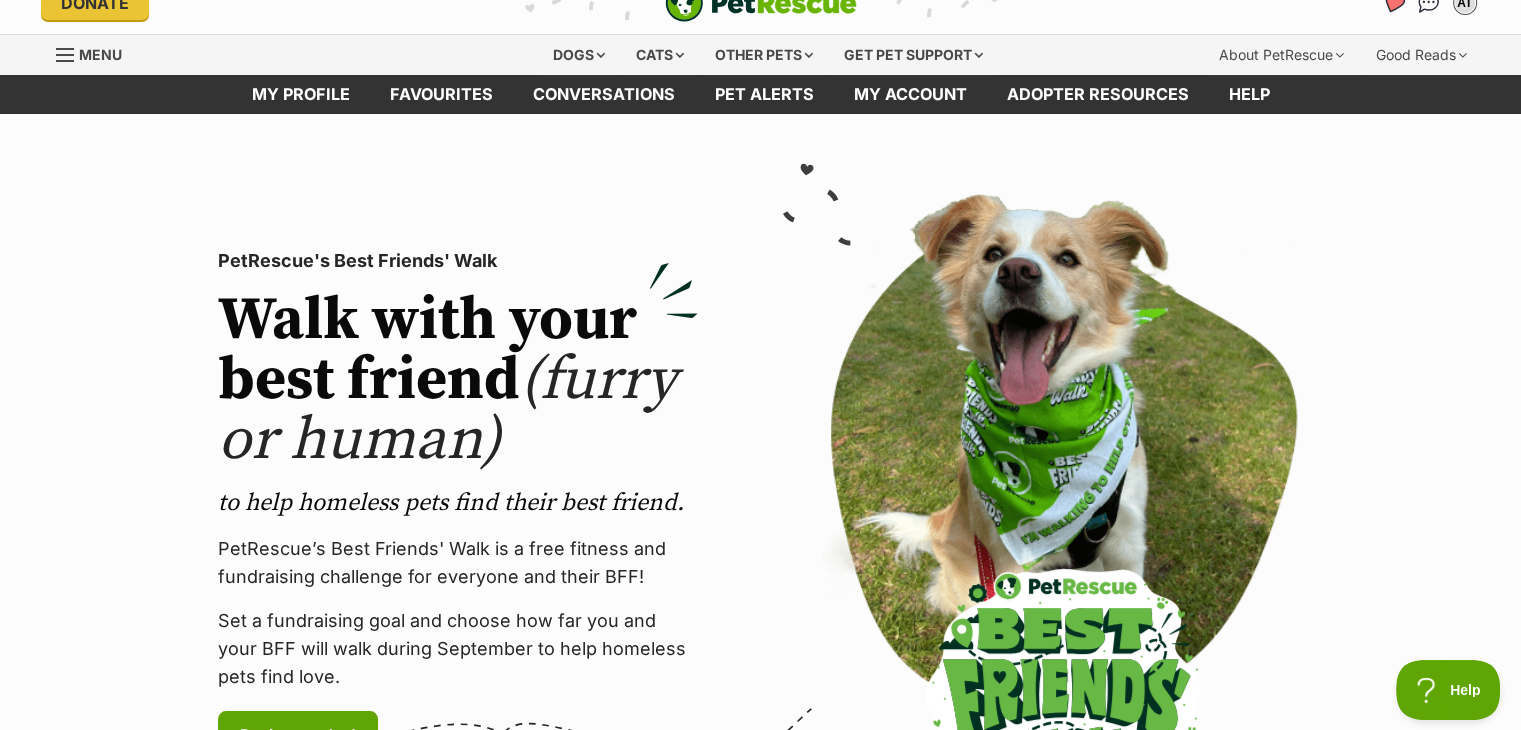 scroll, scrollTop: 40, scrollLeft: 0, axis: vertical 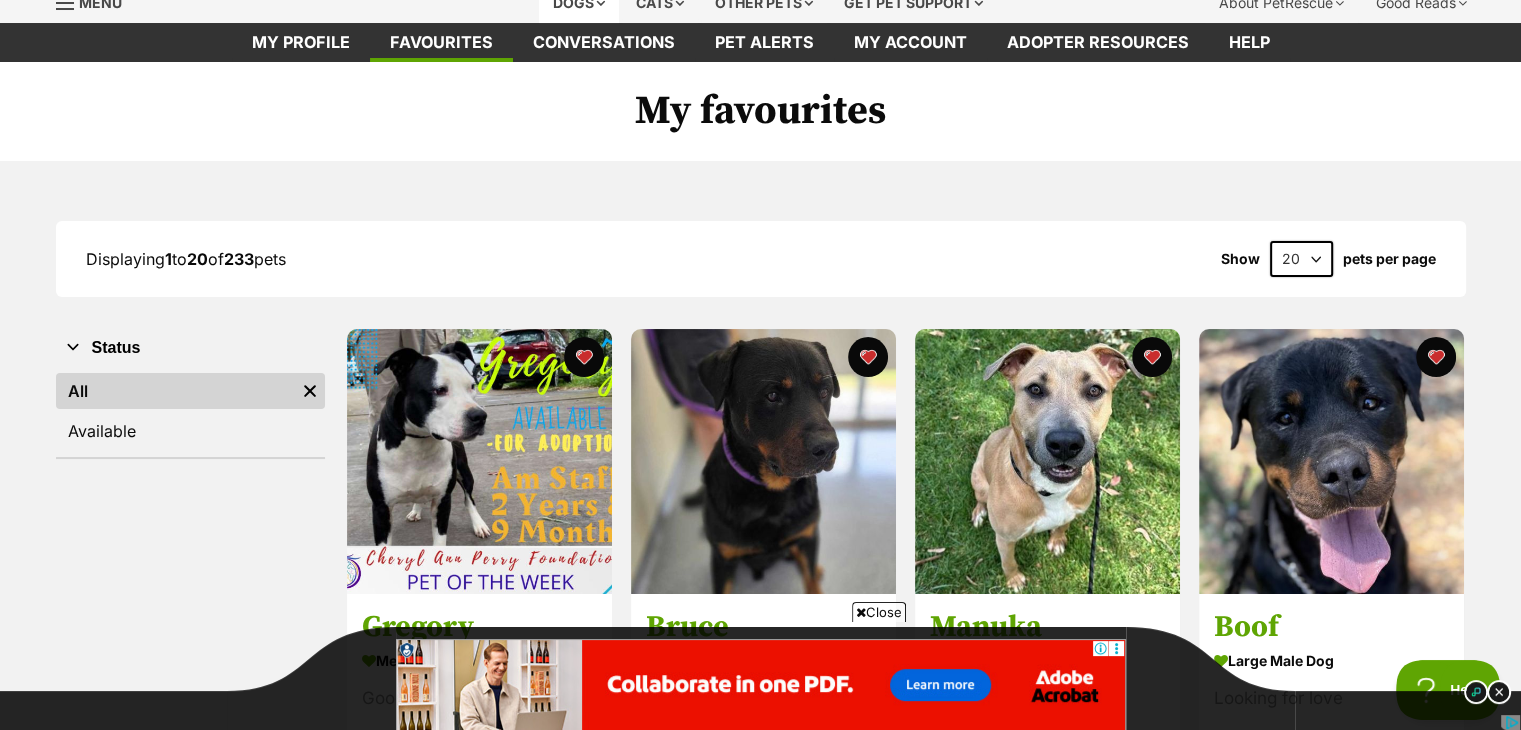 click on "Dogs" at bounding box center [579, 3] 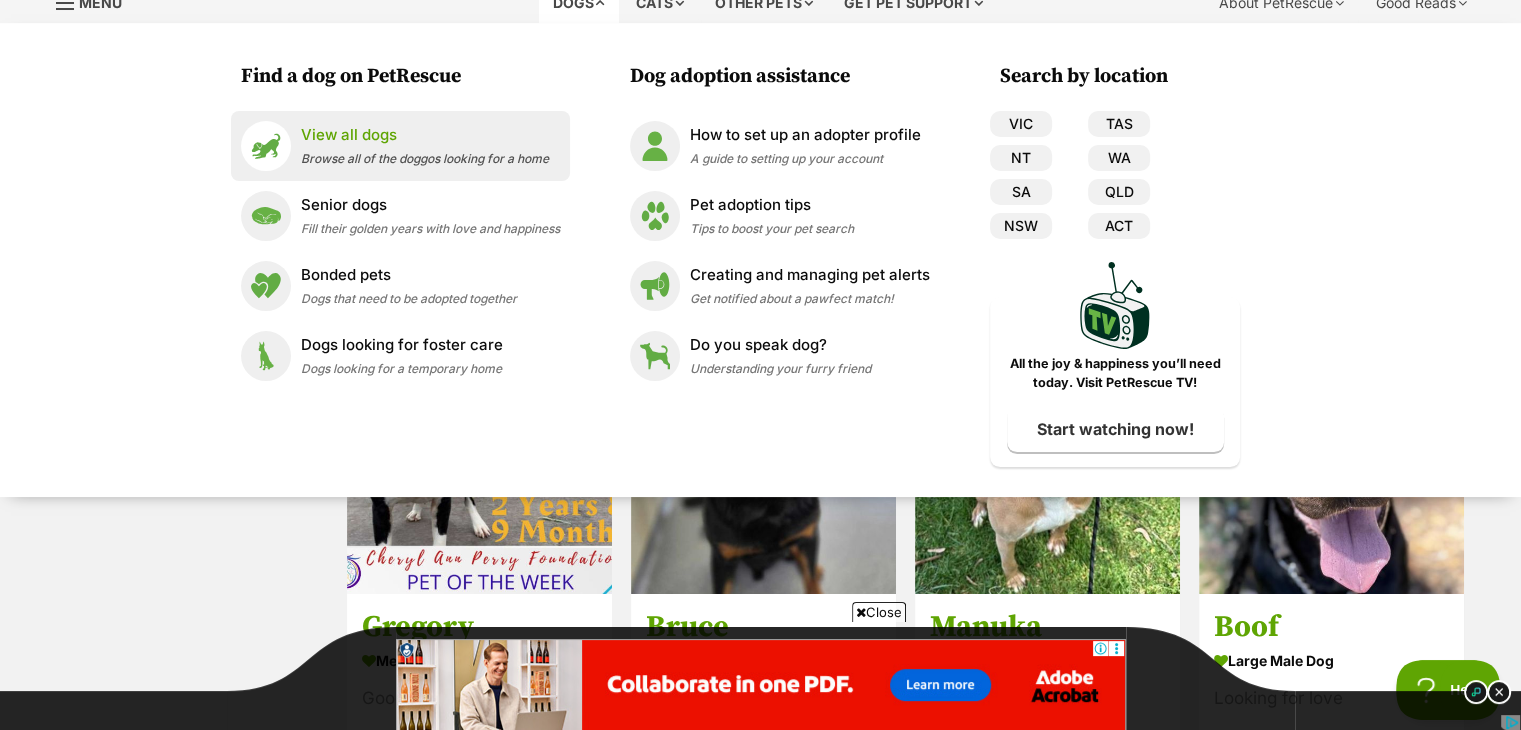 click on "Browse all of the doggos looking for a home" at bounding box center (425, 158) 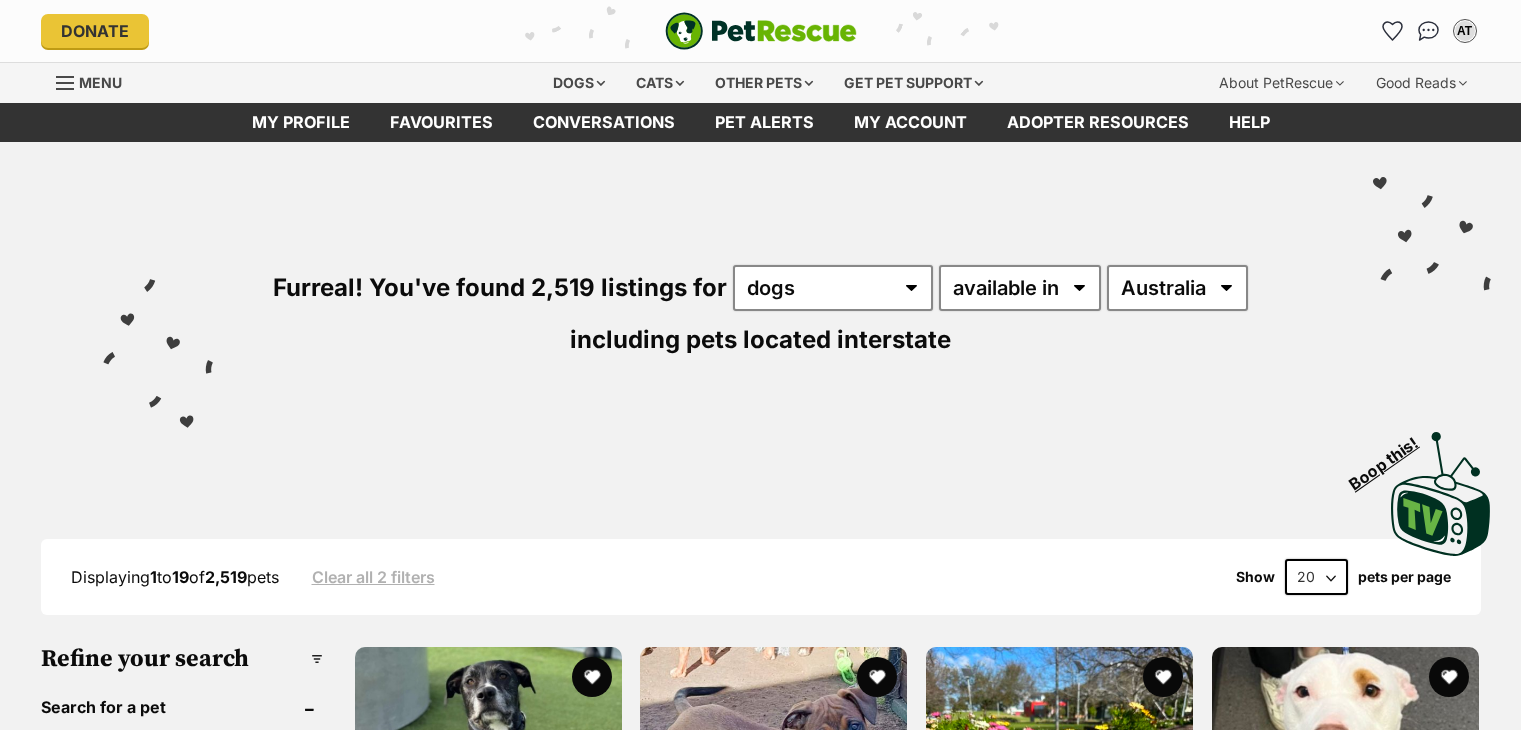 scroll, scrollTop: 0, scrollLeft: 0, axis: both 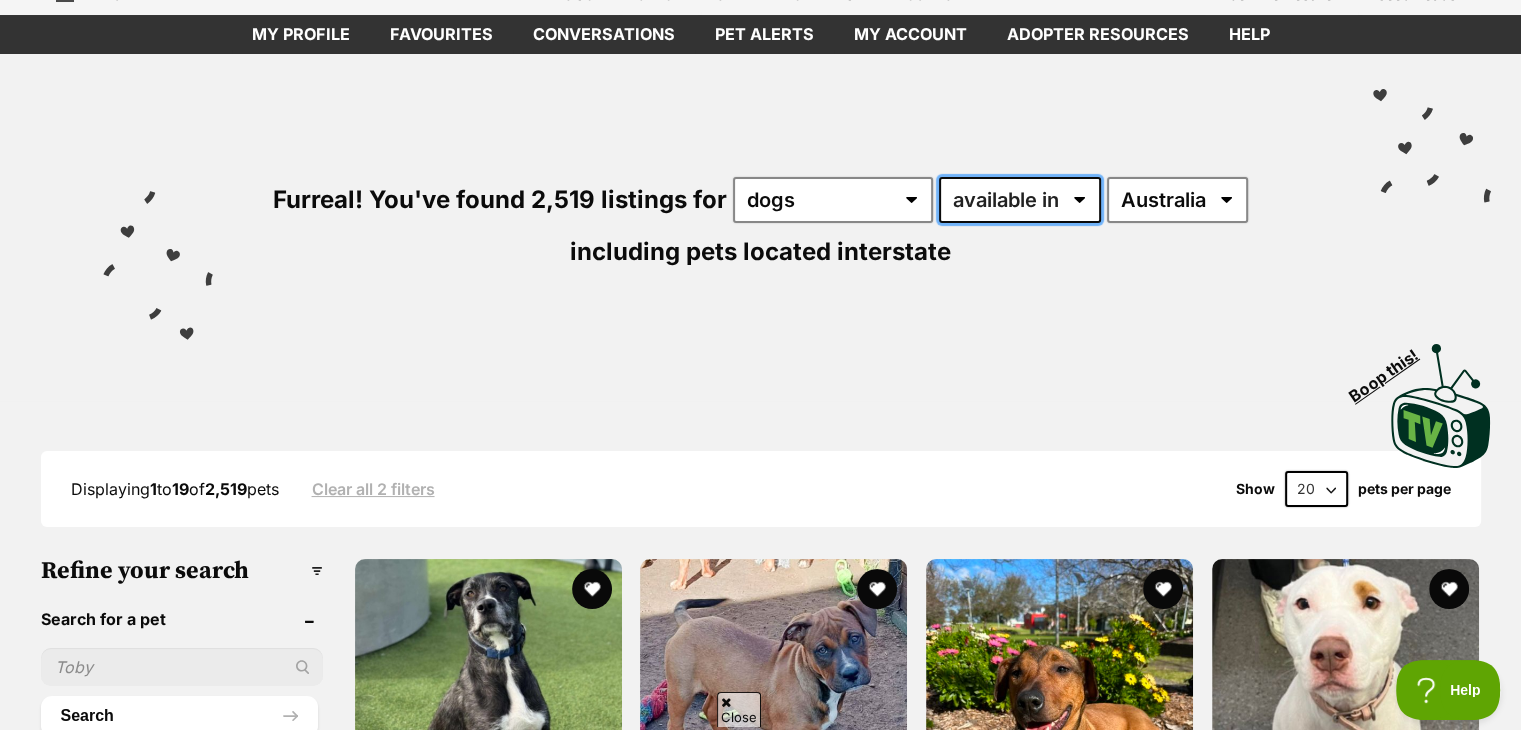 click on "available in
located in" at bounding box center [1020, 200] 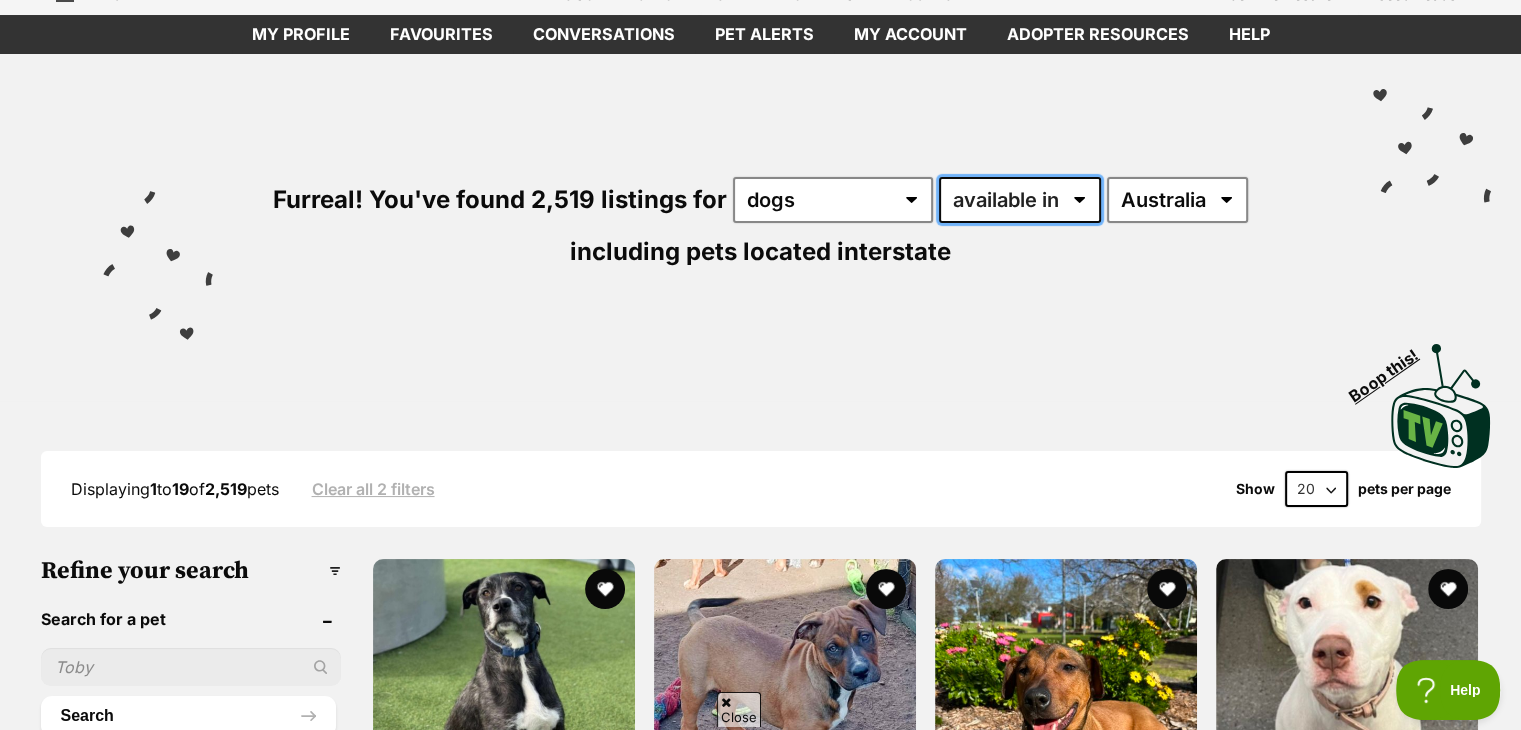 select on "disabled" 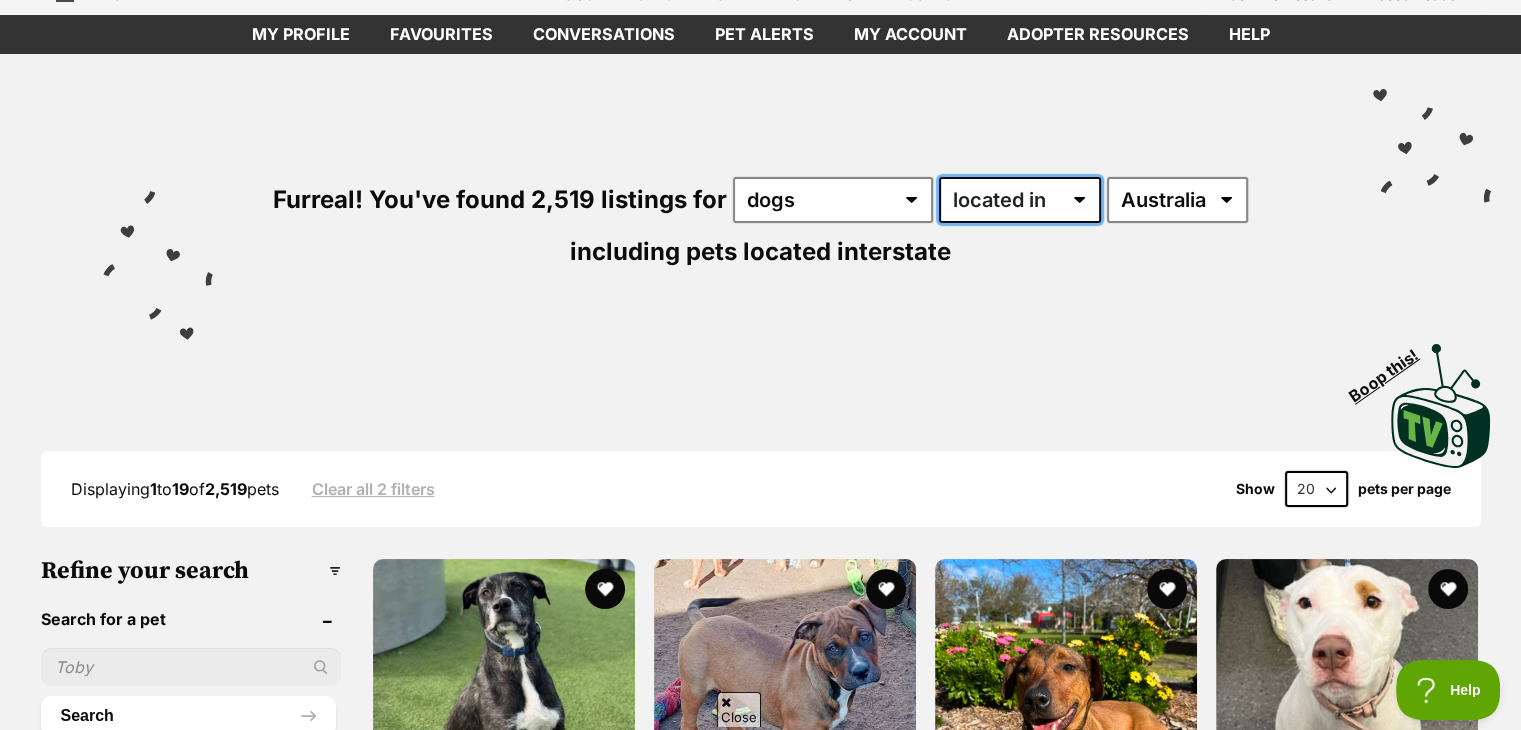 click on "available in
located in" at bounding box center (1020, 200) 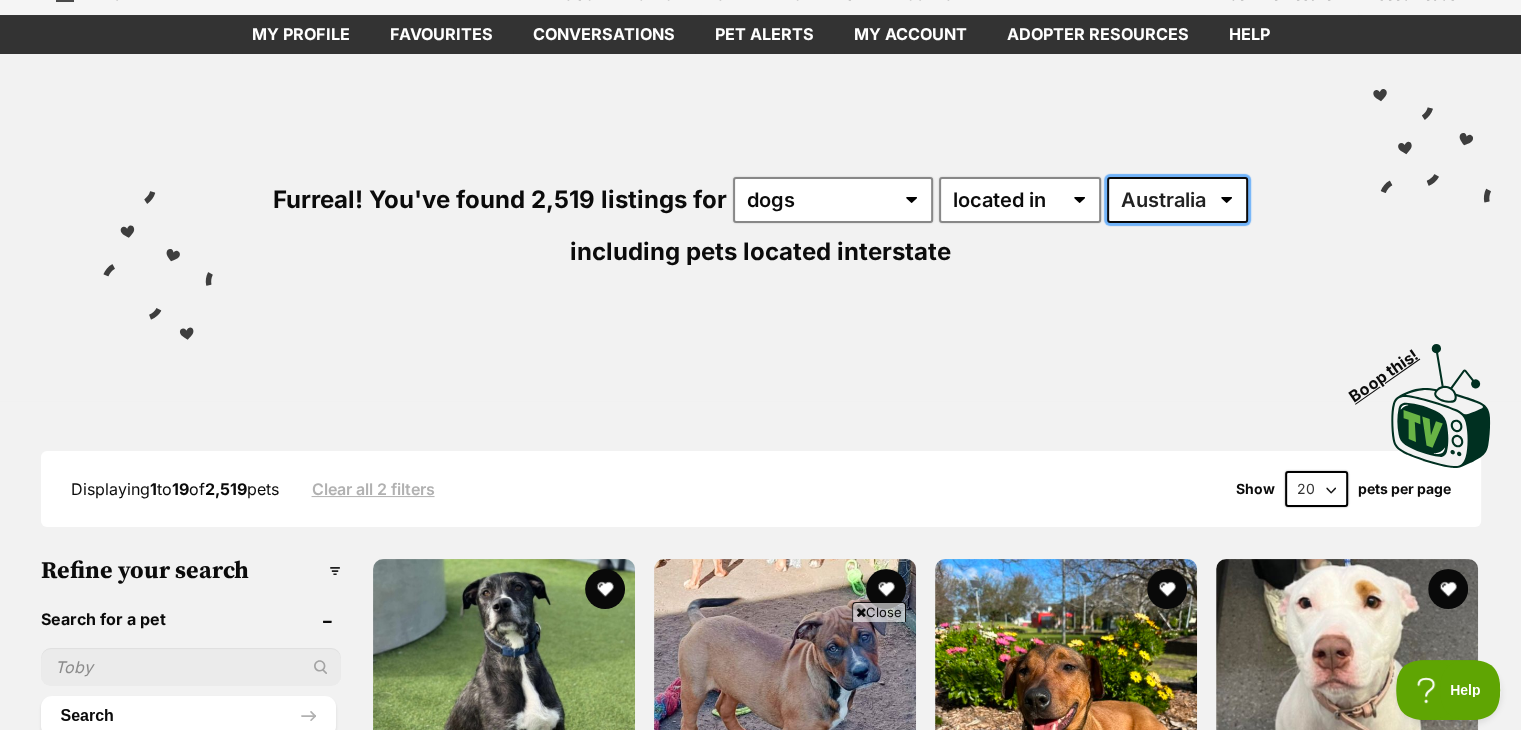 click on "Australia
ACT
NSW
NT
QLD
SA
TAS
VIC
WA" at bounding box center (1177, 200) 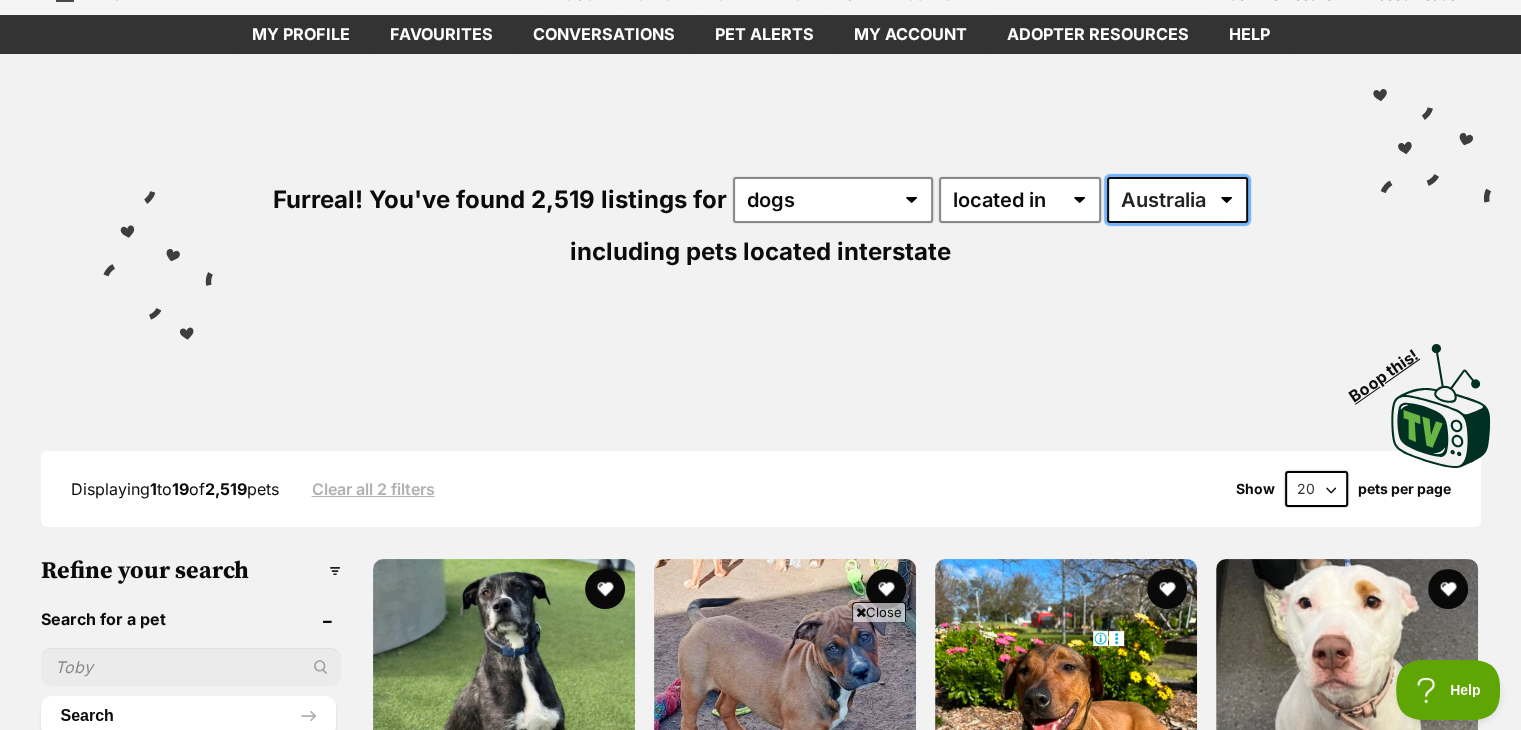 scroll, scrollTop: 0, scrollLeft: 0, axis: both 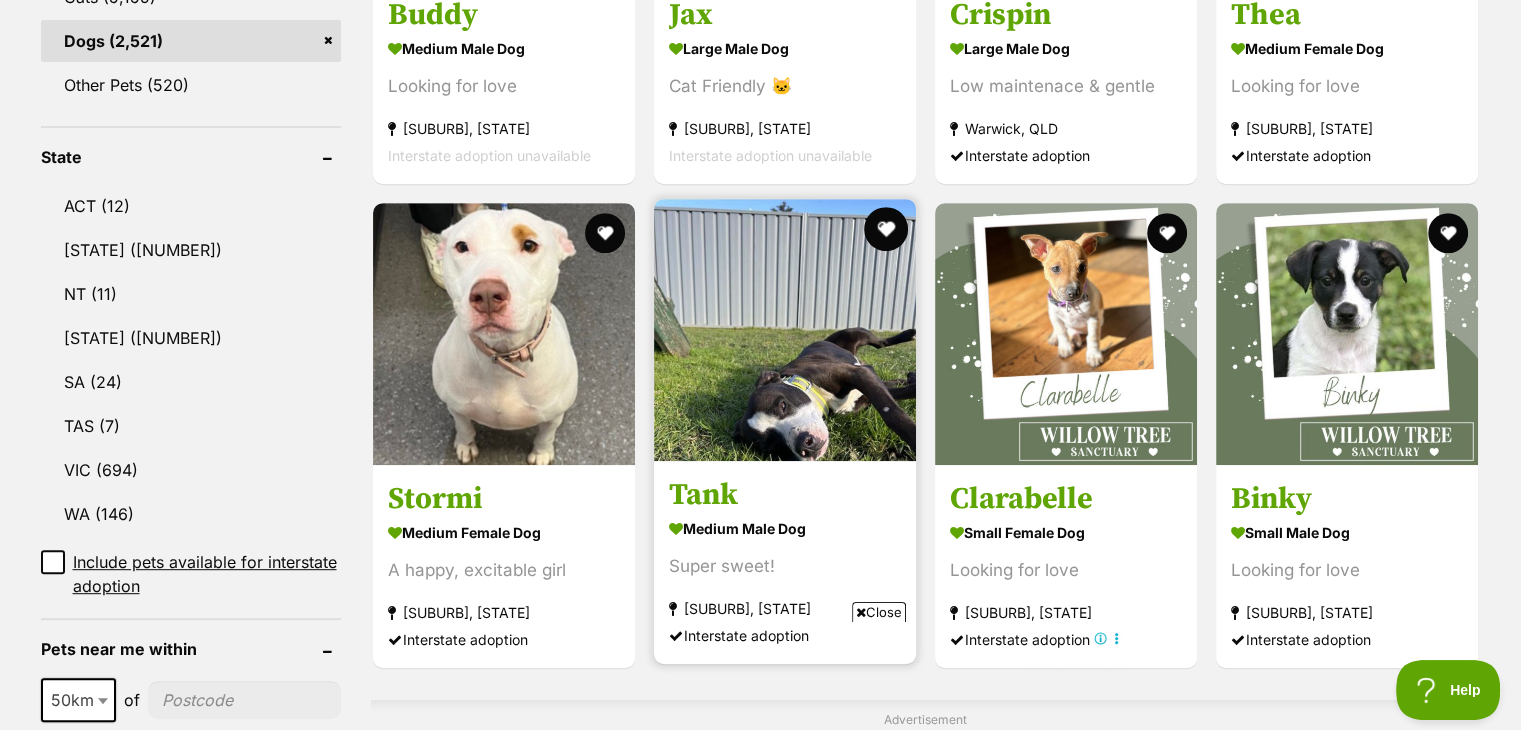 click at bounding box center [886, 229] 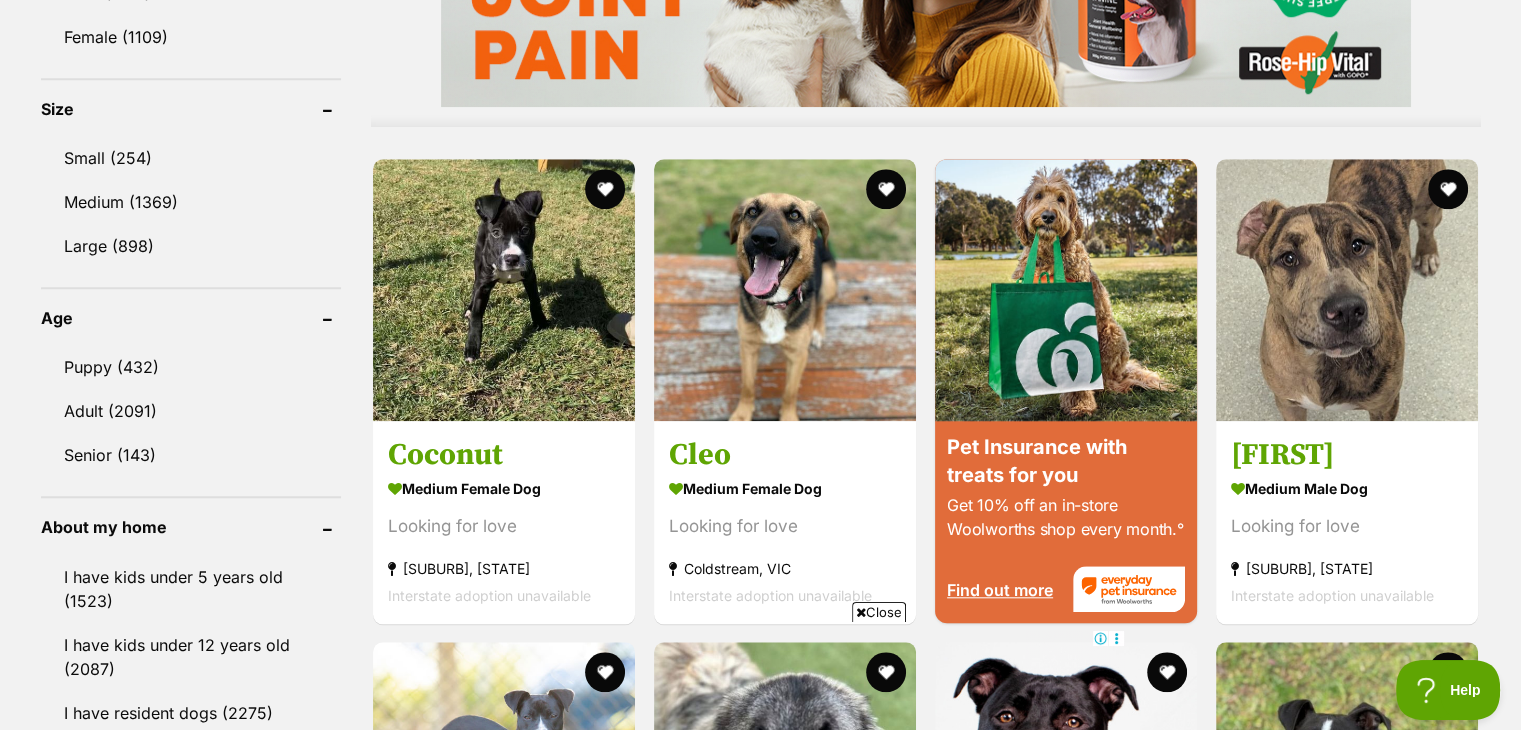 scroll, scrollTop: 1800, scrollLeft: 0, axis: vertical 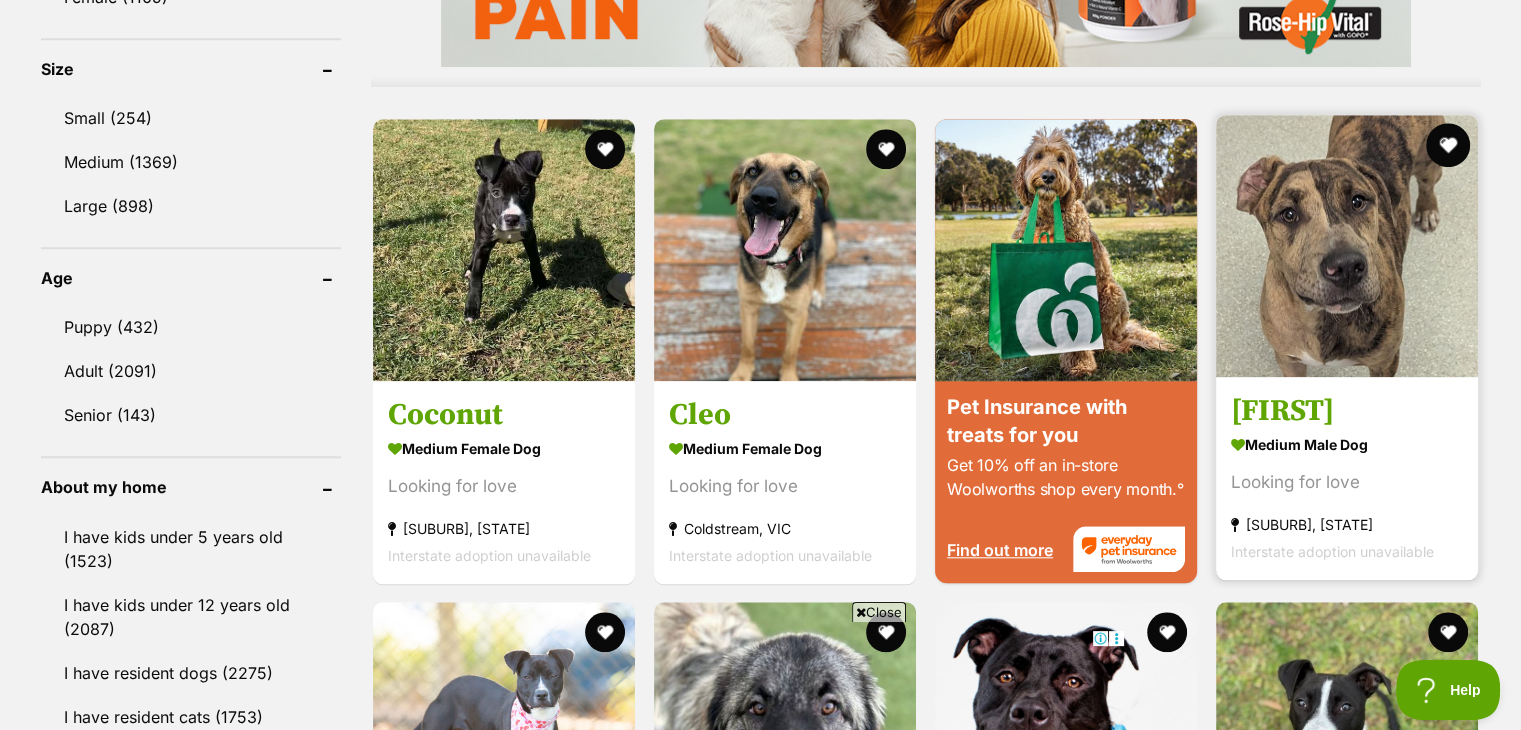 click at bounding box center (1449, 145) 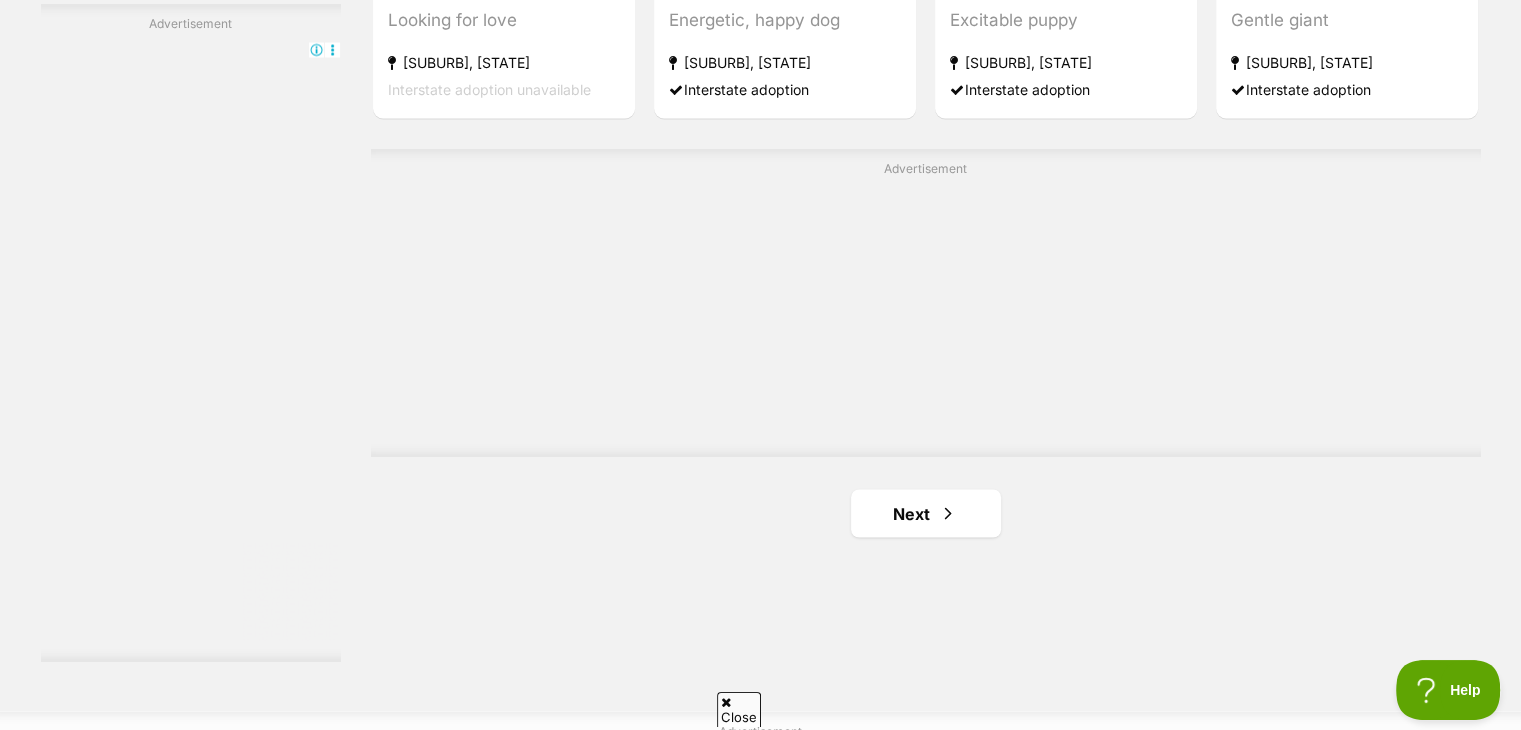 scroll, scrollTop: 3600, scrollLeft: 0, axis: vertical 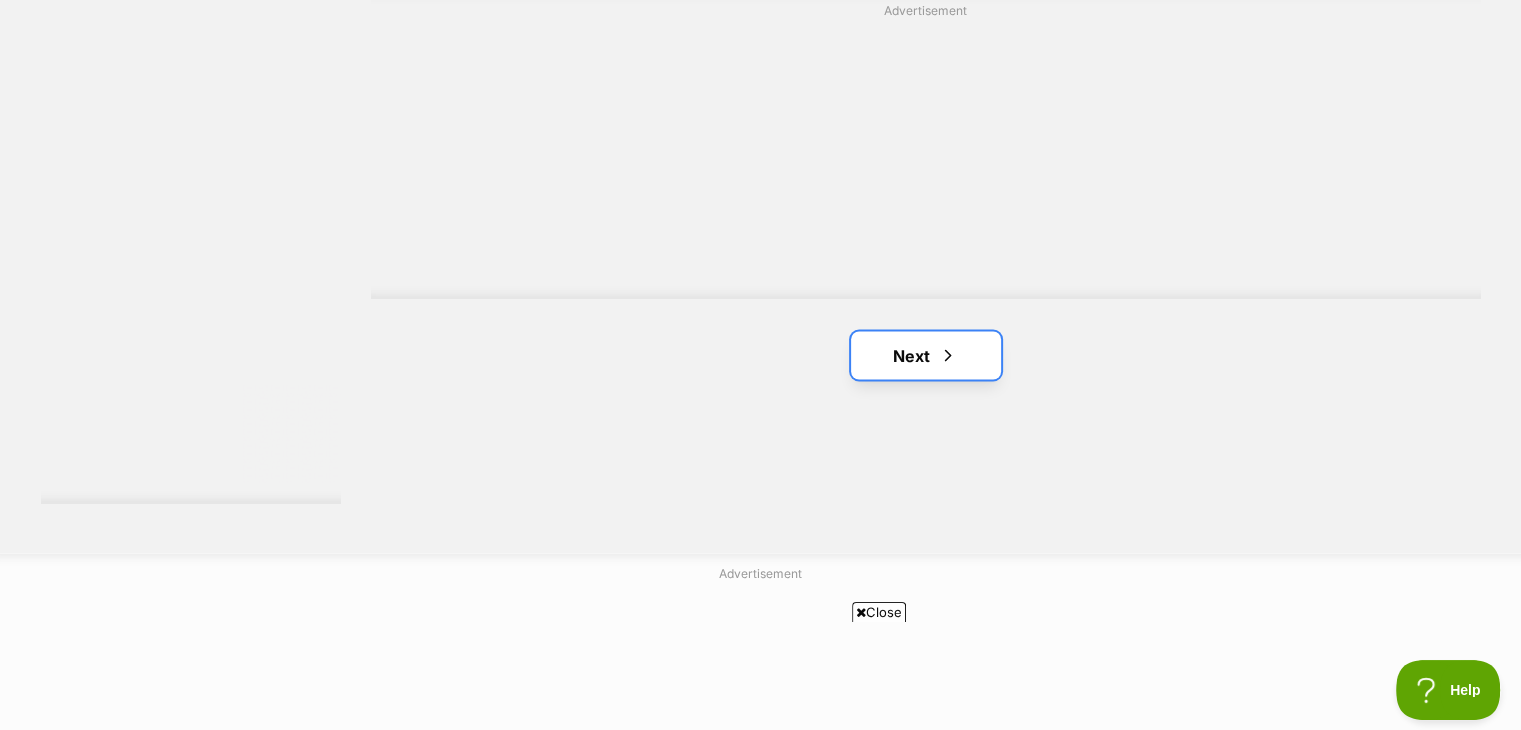 click on "Next" at bounding box center [926, 355] 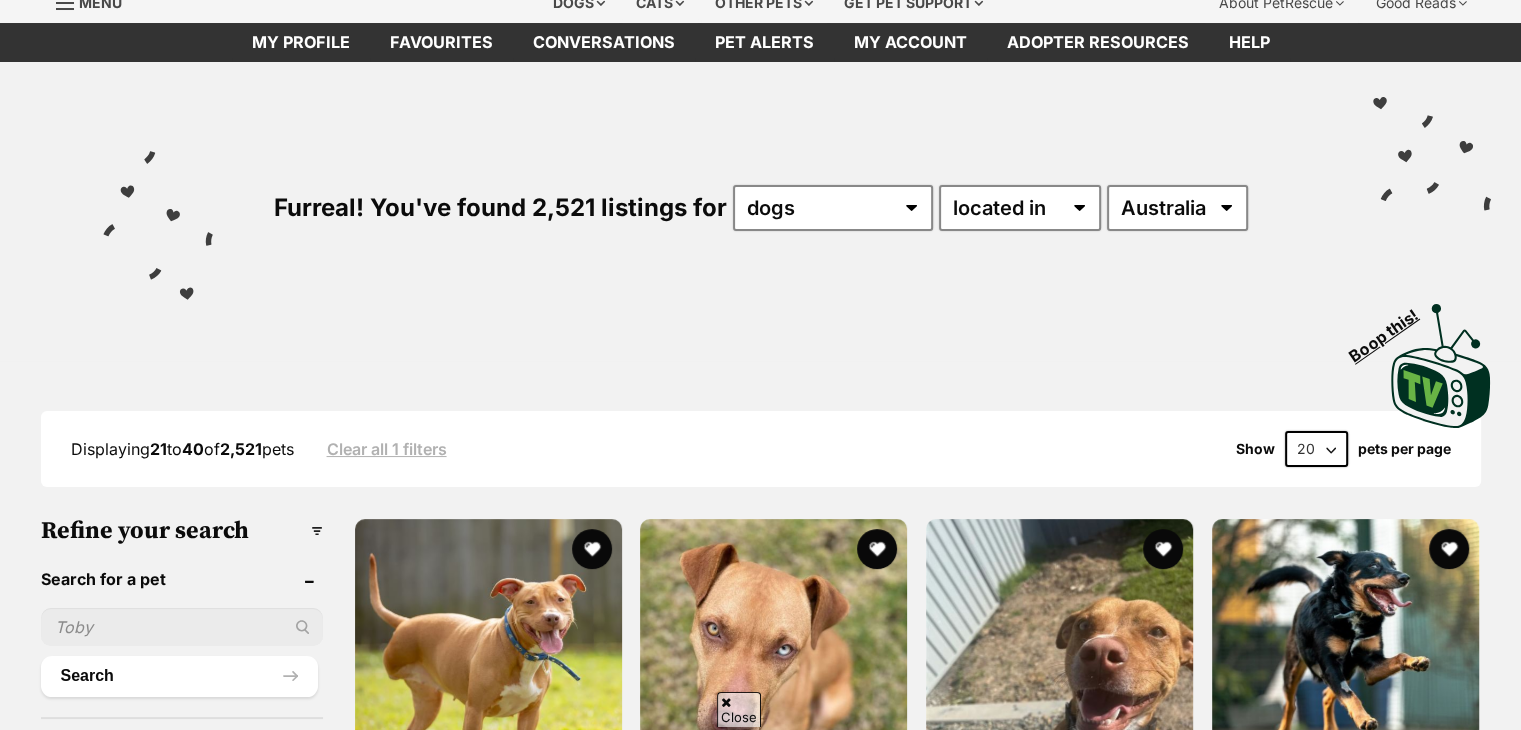scroll, scrollTop: 0, scrollLeft: 0, axis: both 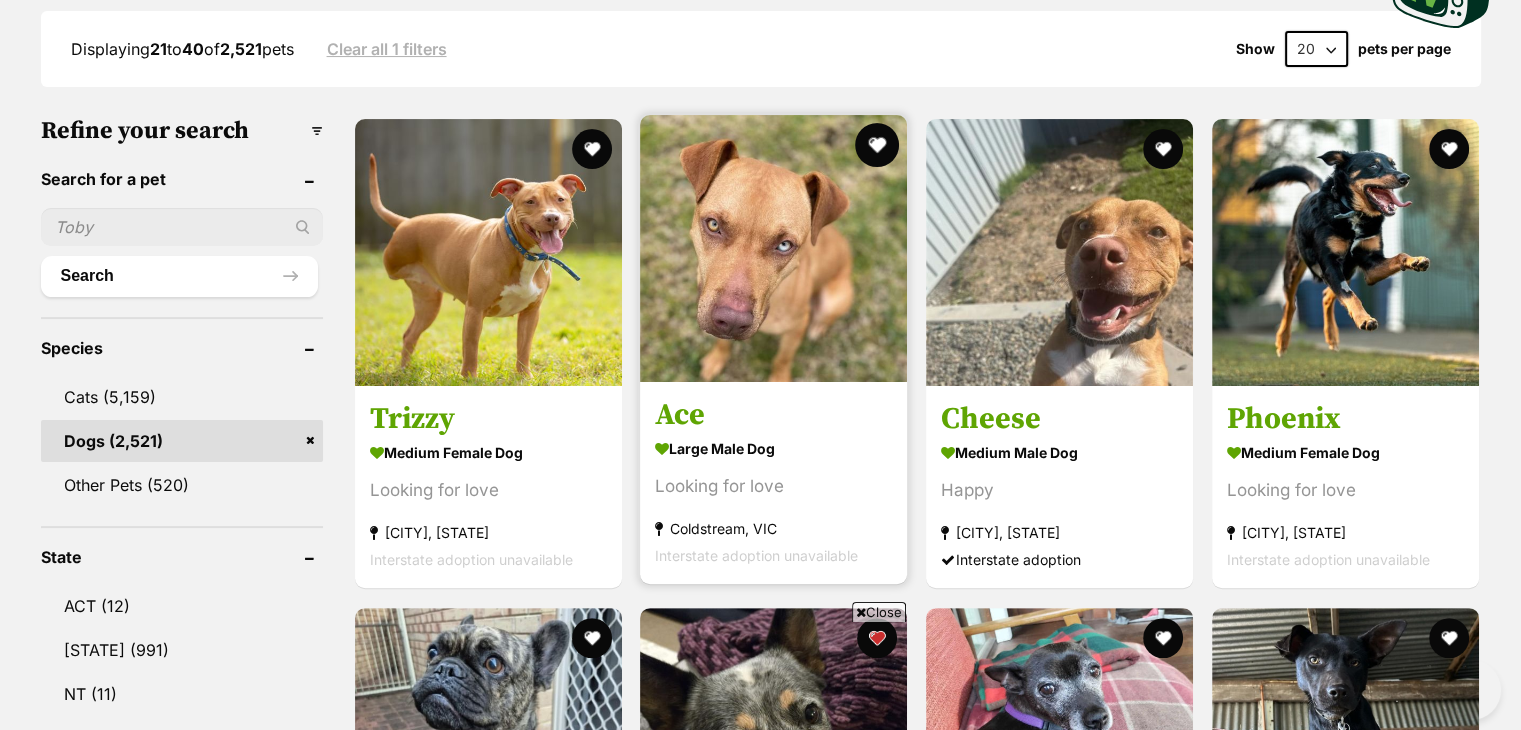 click at bounding box center (877, 145) 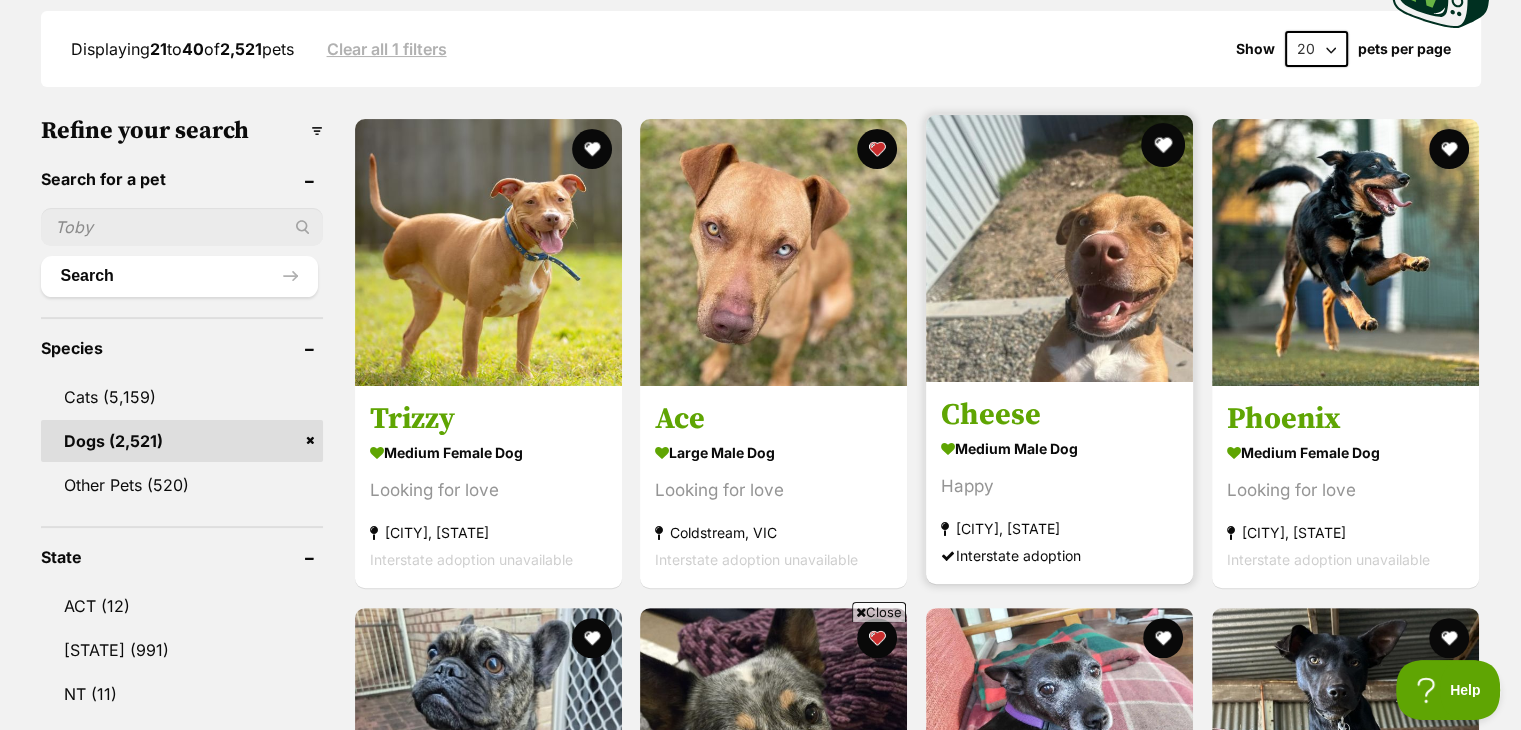 scroll, scrollTop: 0, scrollLeft: 0, axis: both 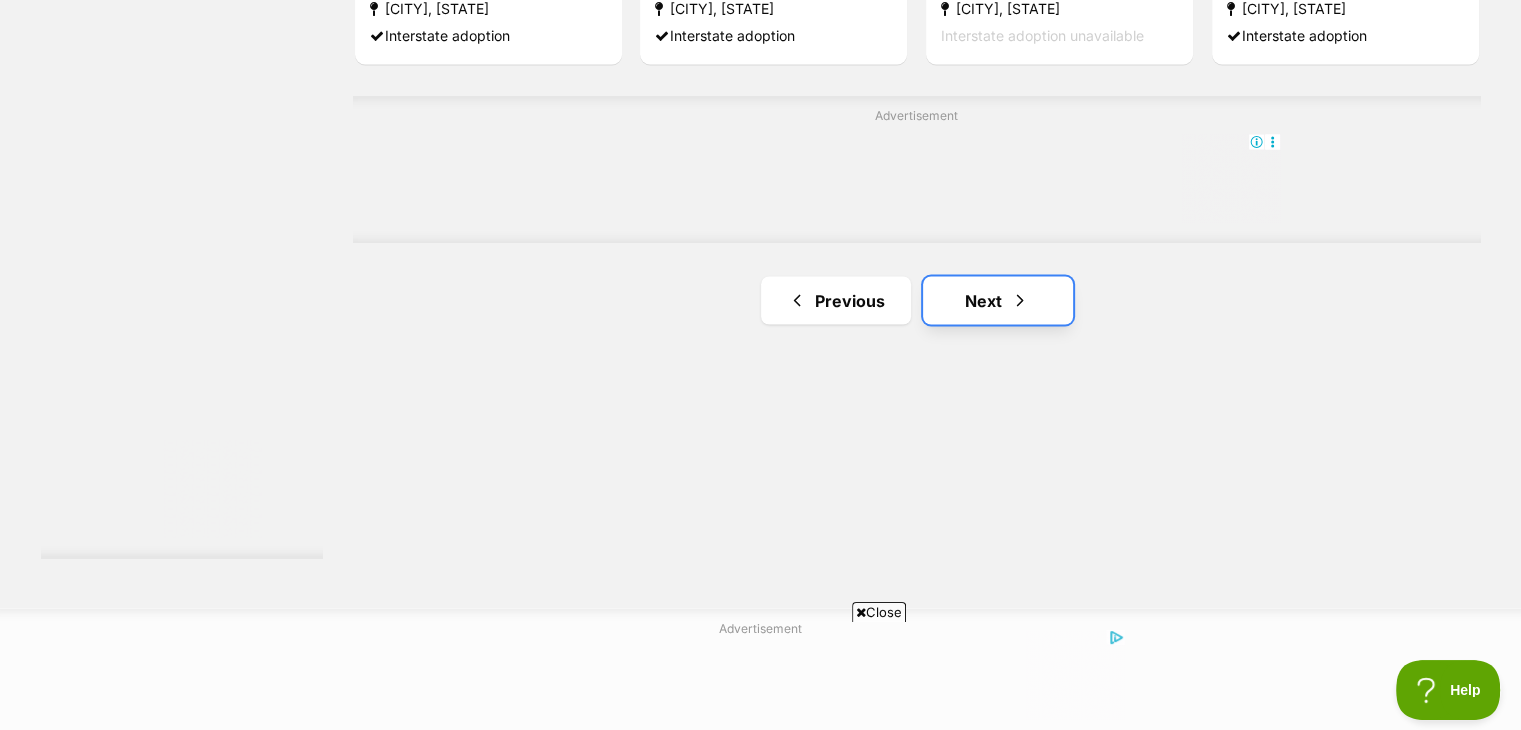 click on "Next" at bounding box center [998, 300] 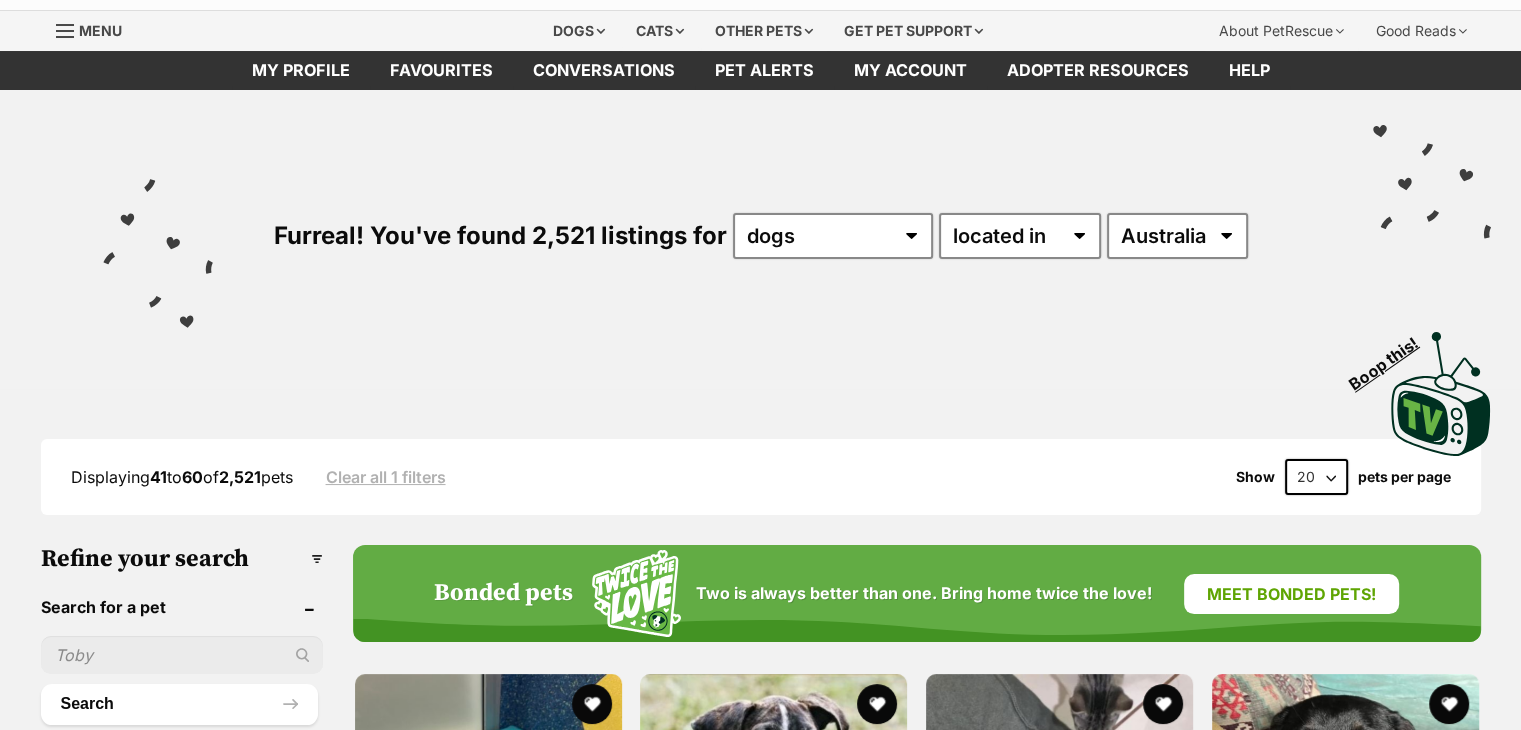 scroll, scrollTop: 0, scrollLeft: 0, axis: both 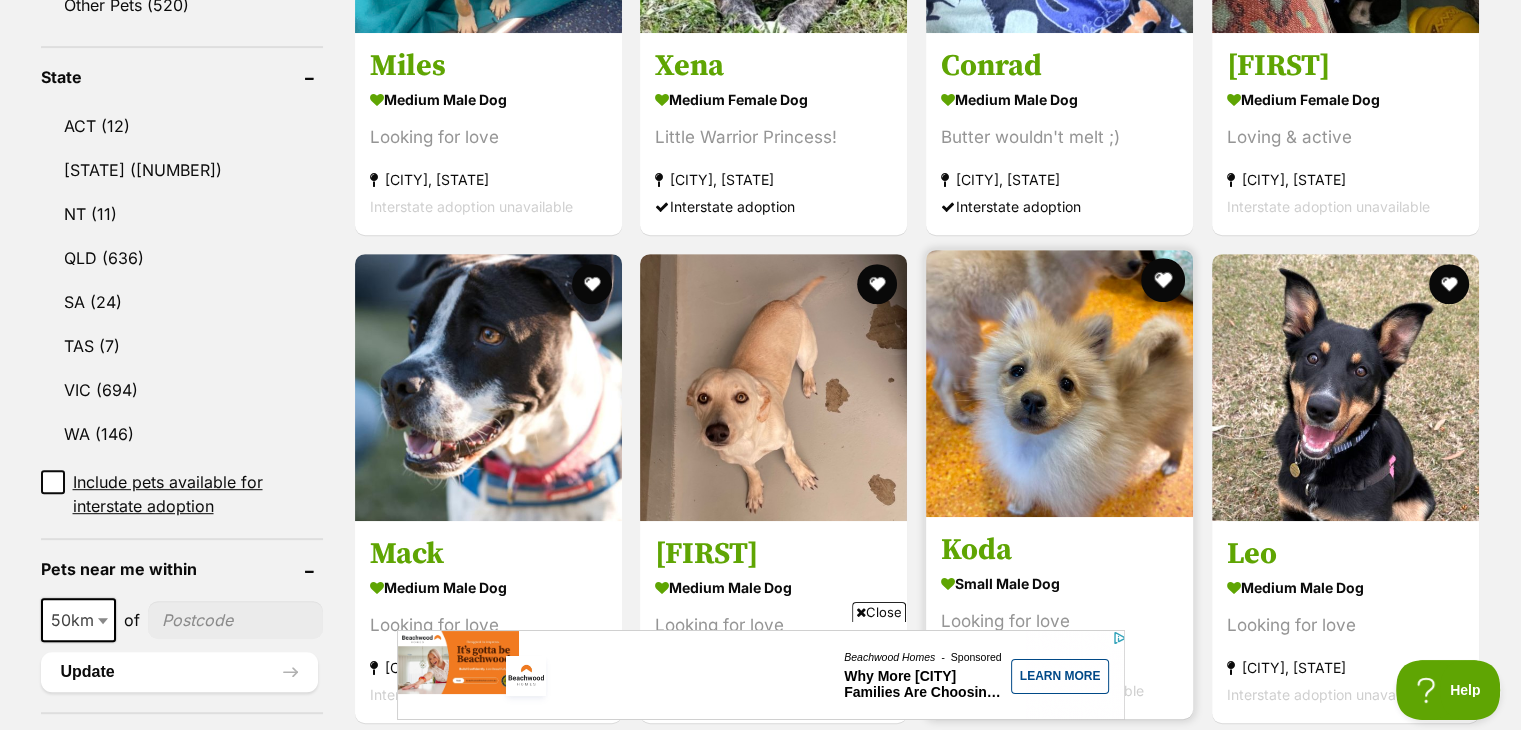 click at bounding box center (1163, 280) 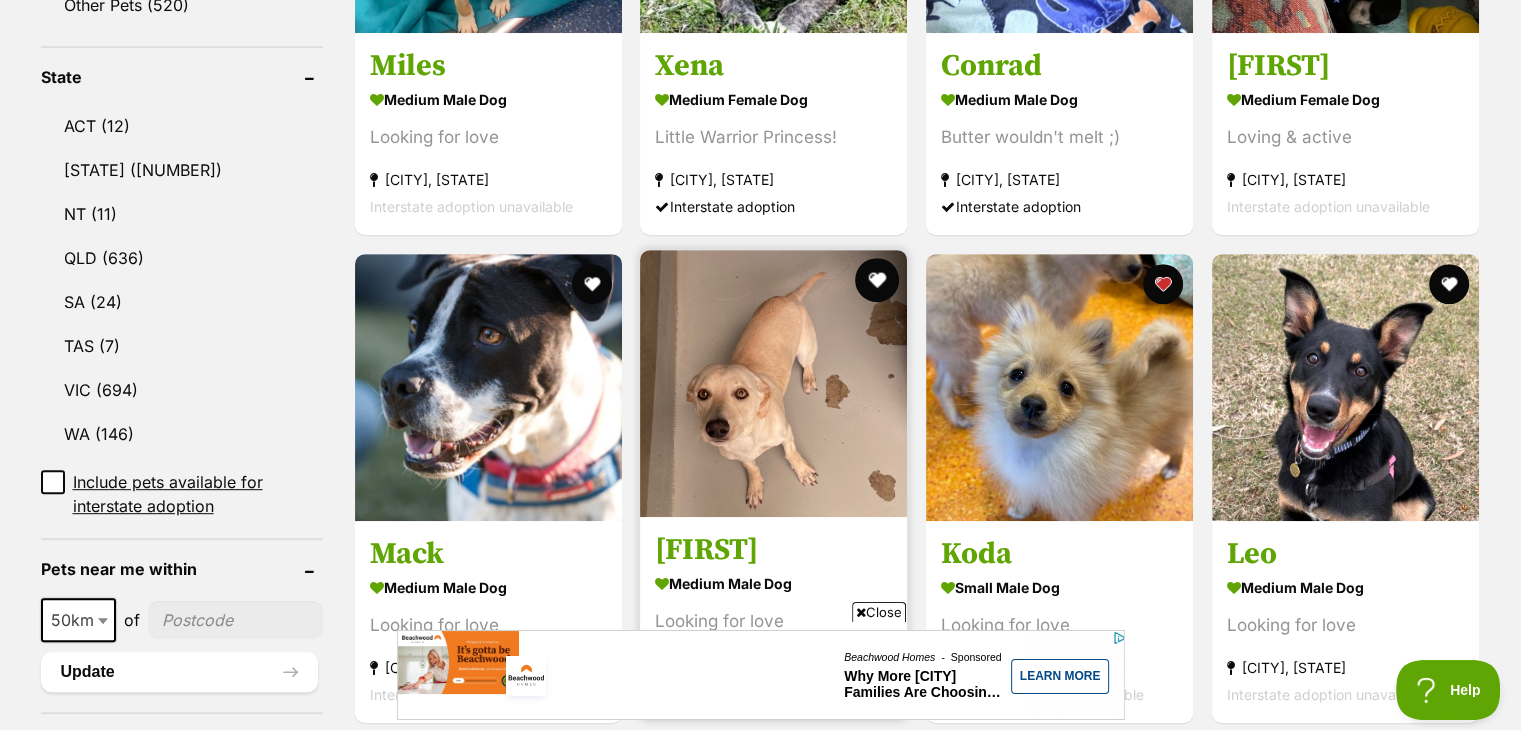 click at bounding box center (877, 280) 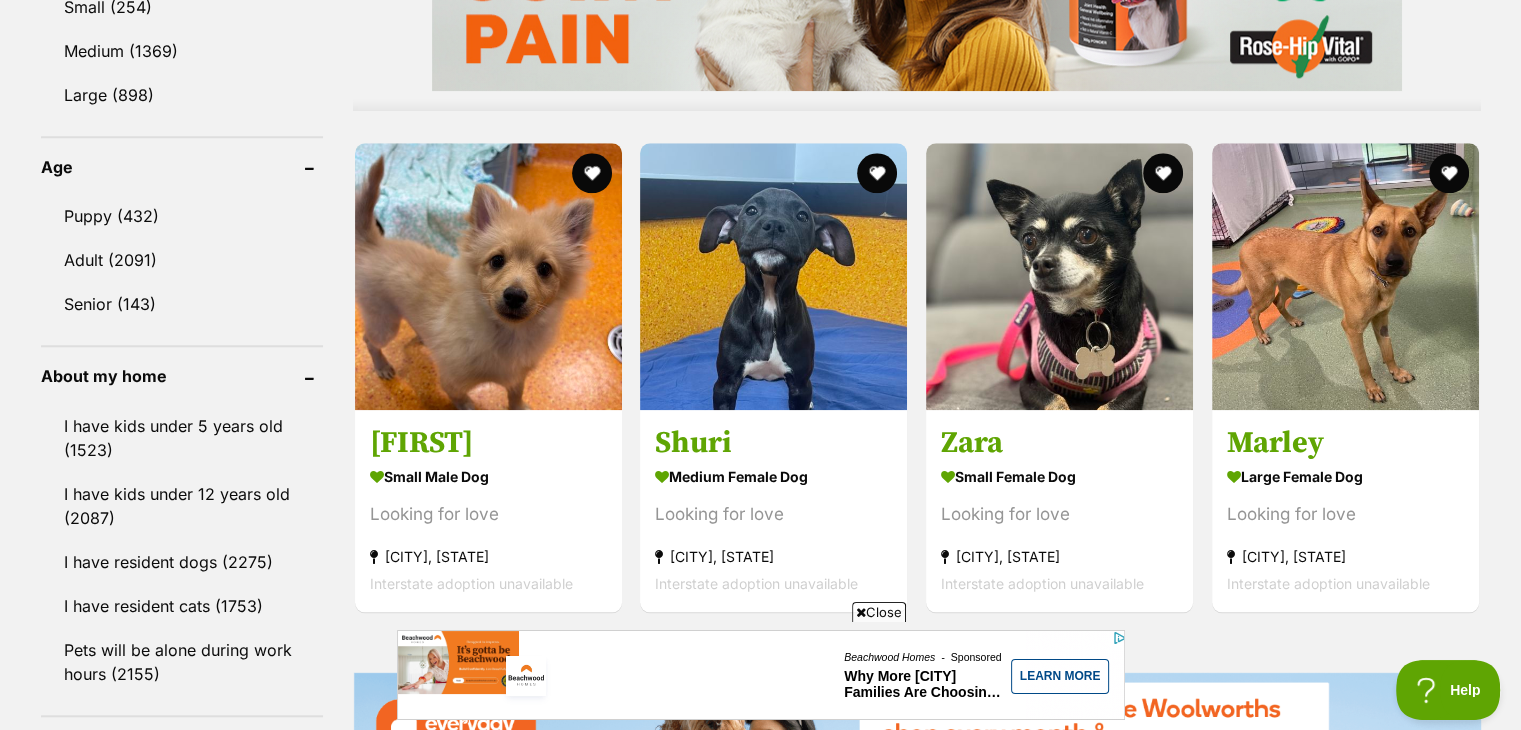 scroll, scrollTop: 1920, scrollLeft: 0, axis: vertical 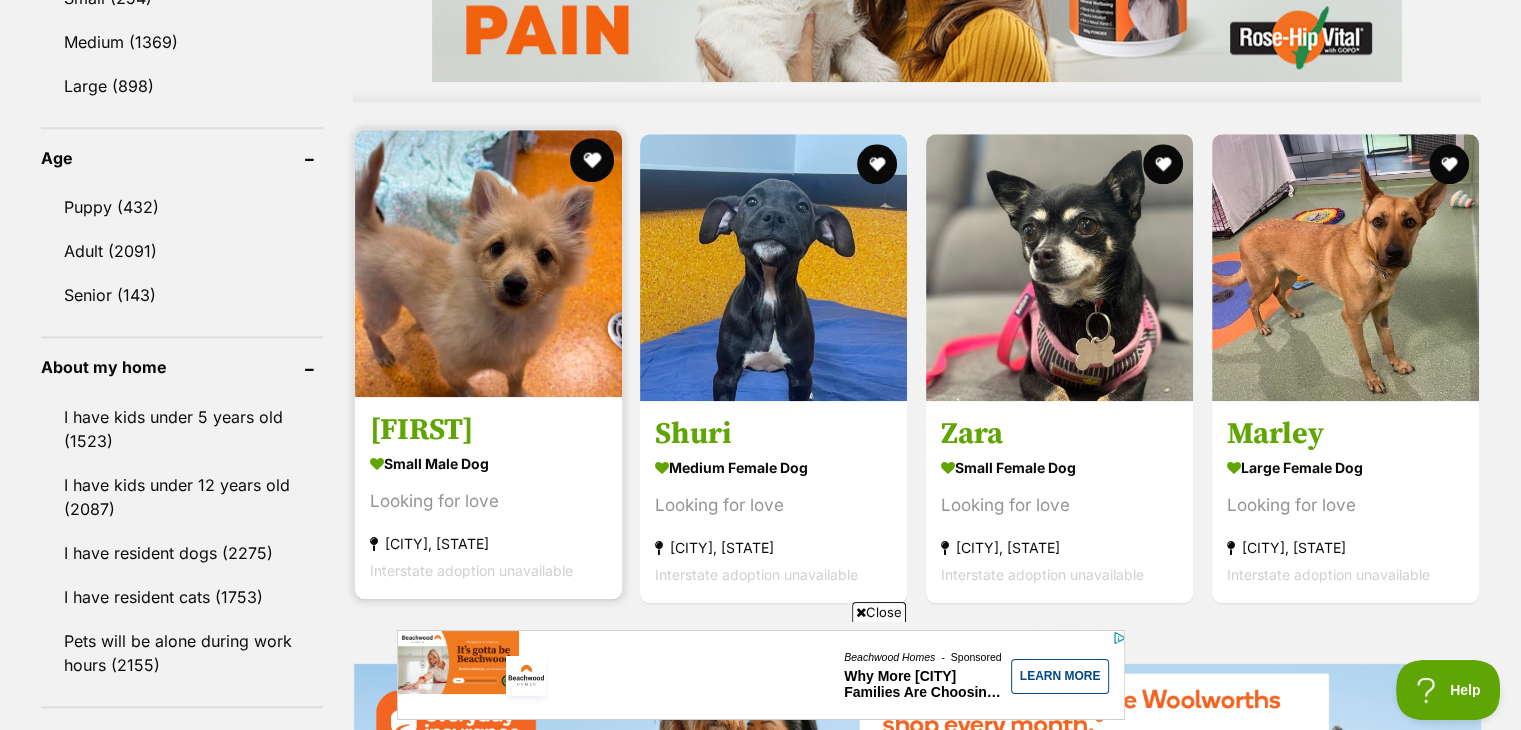 click at bounding box center (591, 160) 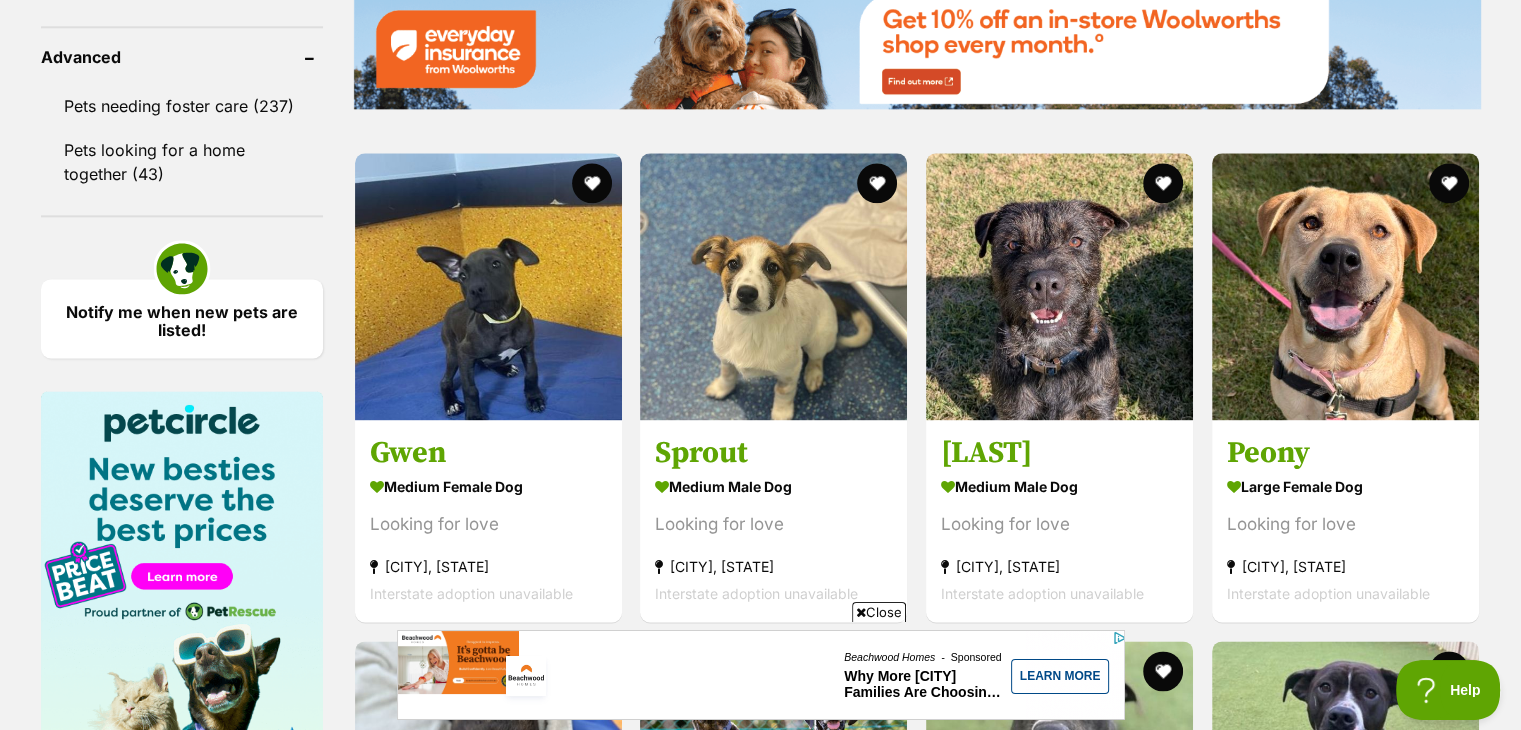 scroll, scrollTop: 2640, scrollLeft: 0, axis: vertical 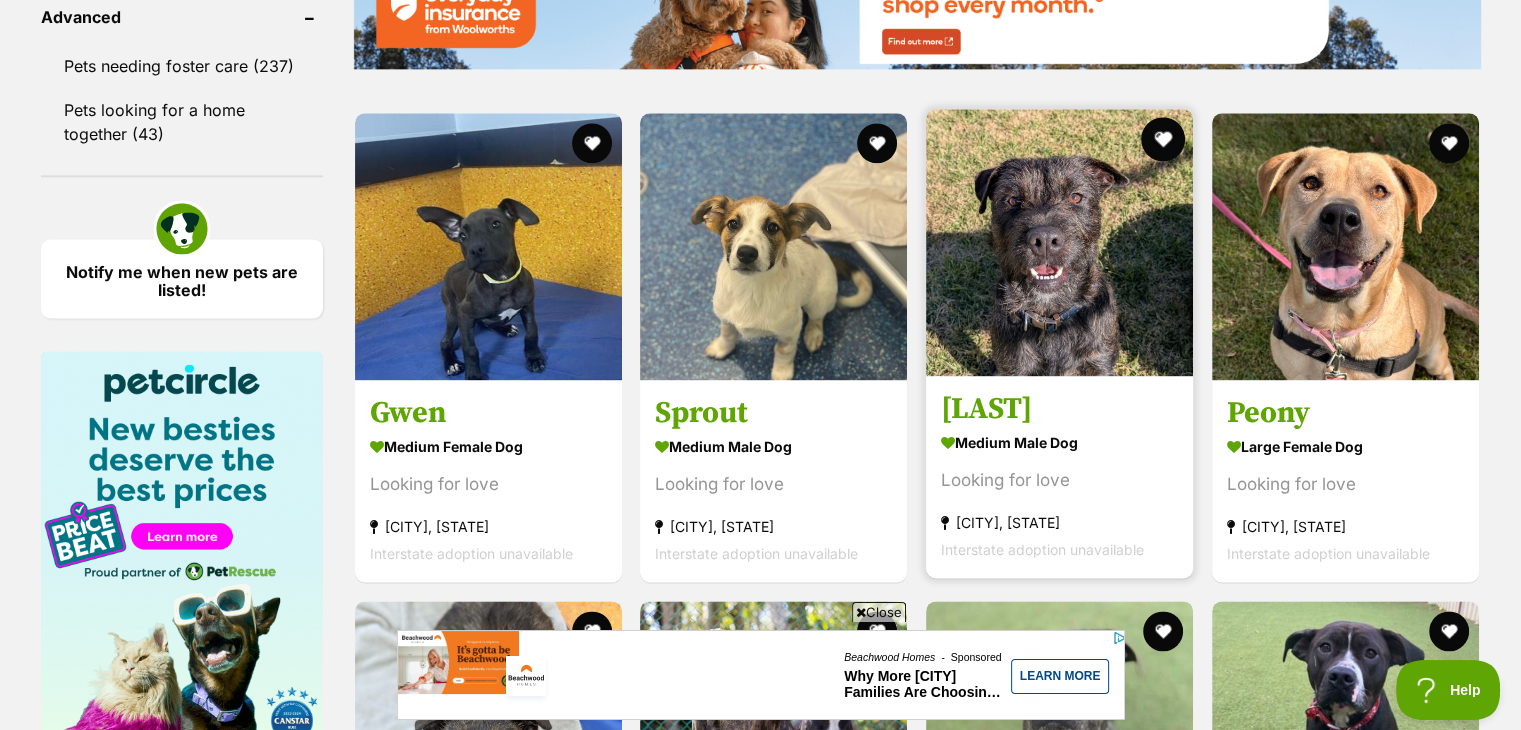 click at bounding box center (1163, 139) 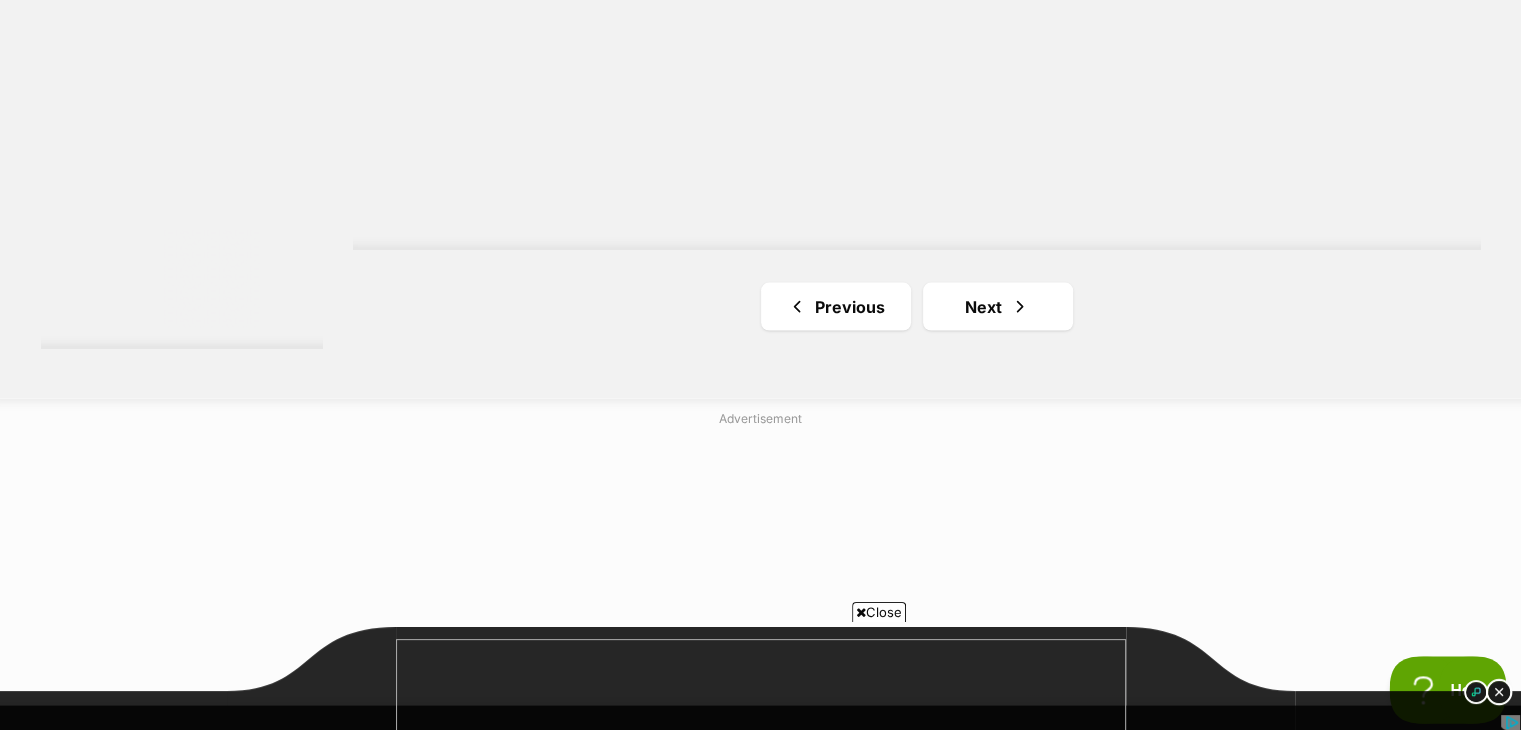 scroll, scrollTop: 0, scrollLeft: 0, axis: both 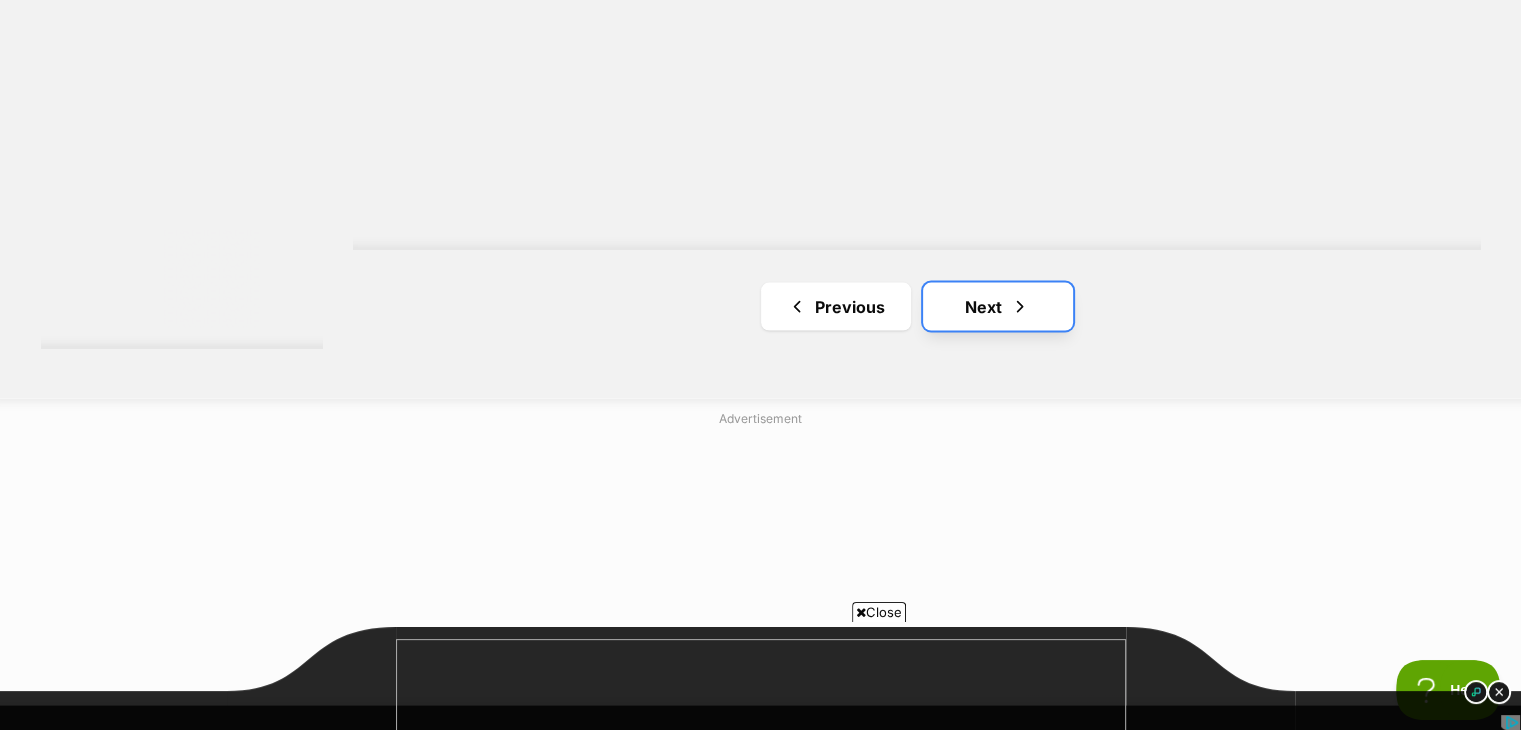 click on "Next" at bounding box center (998, 306) 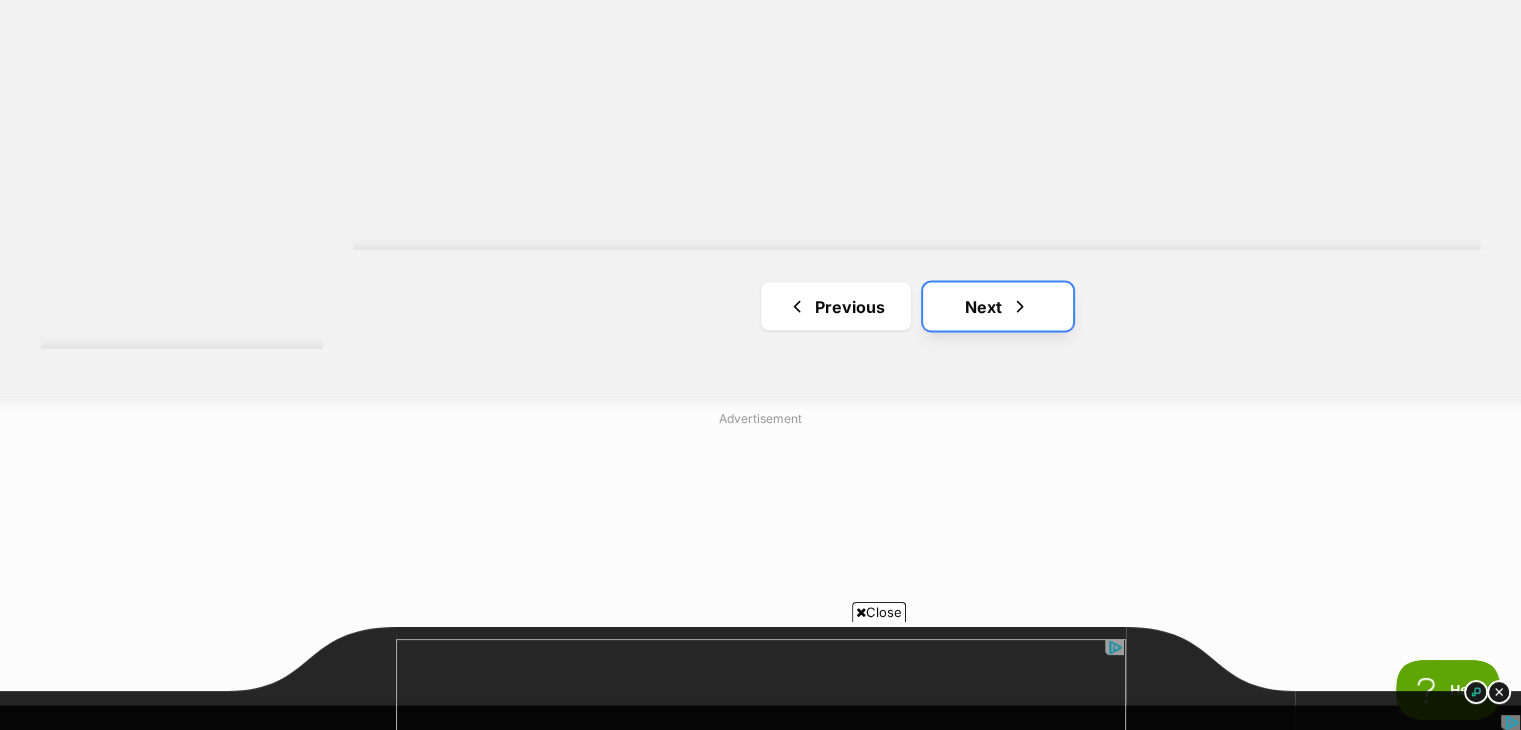 scroll, scrollTop: 0, scrollLeft: 0, axis: both 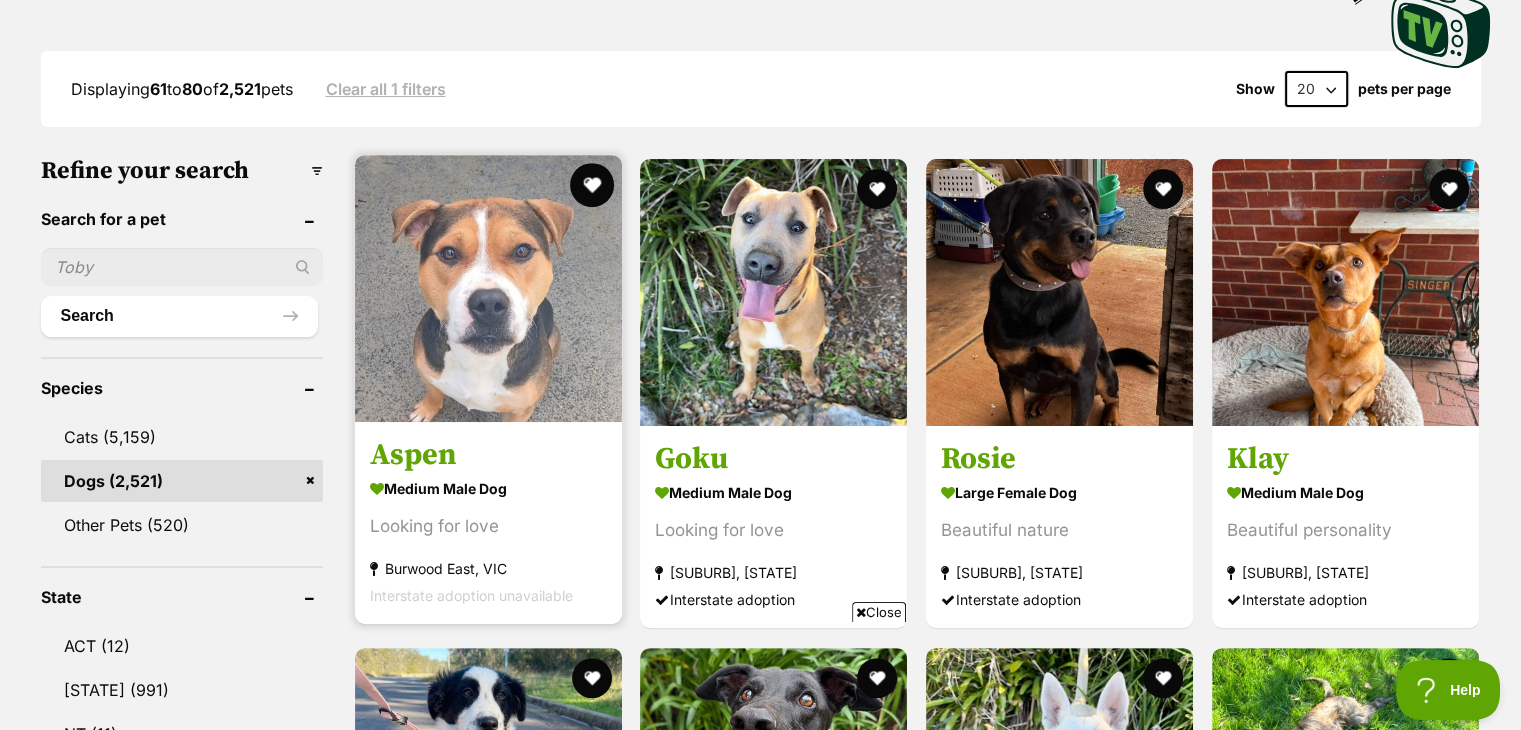 click at bounding box center (591, 185) 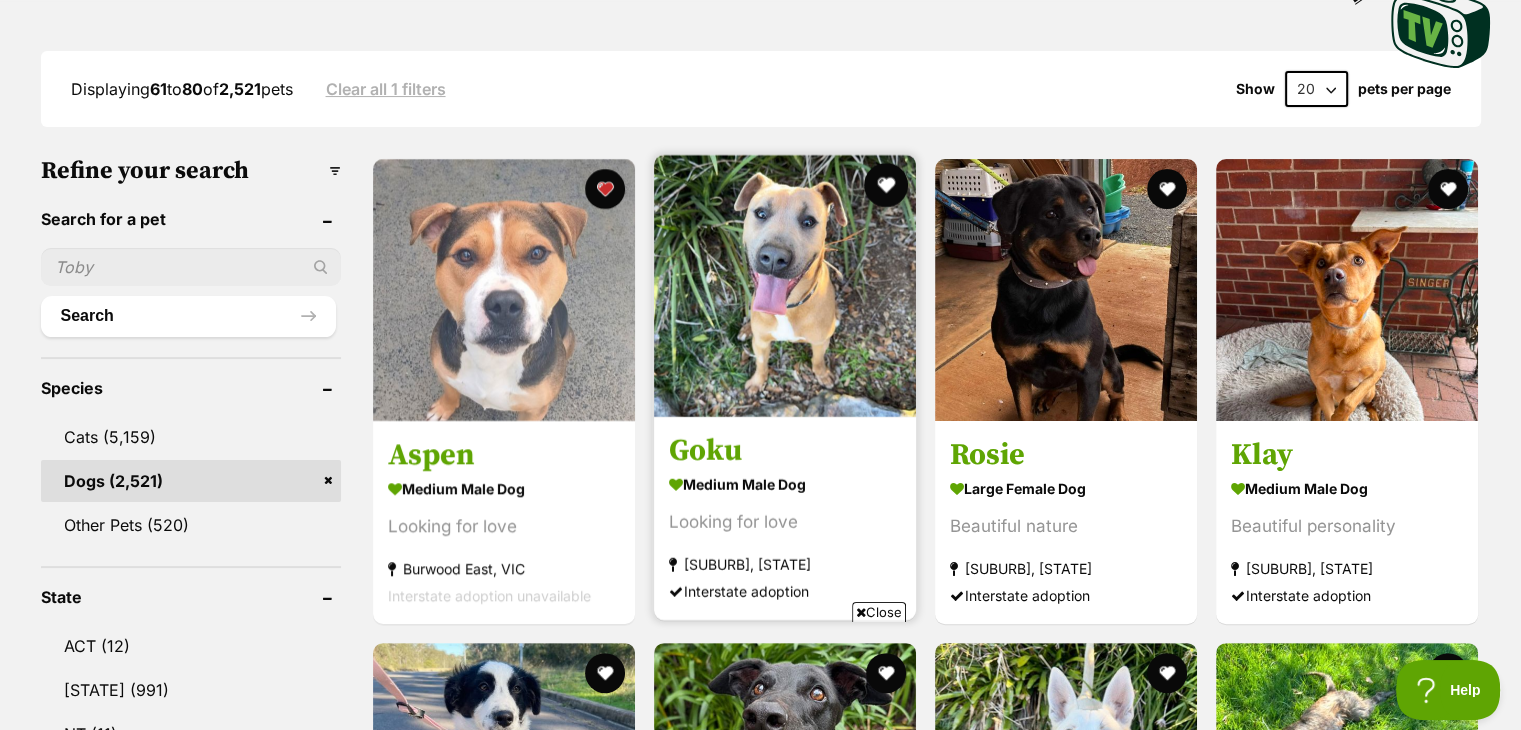 scroll, scrollTop: 0, scrollLeft: 0, axis: both 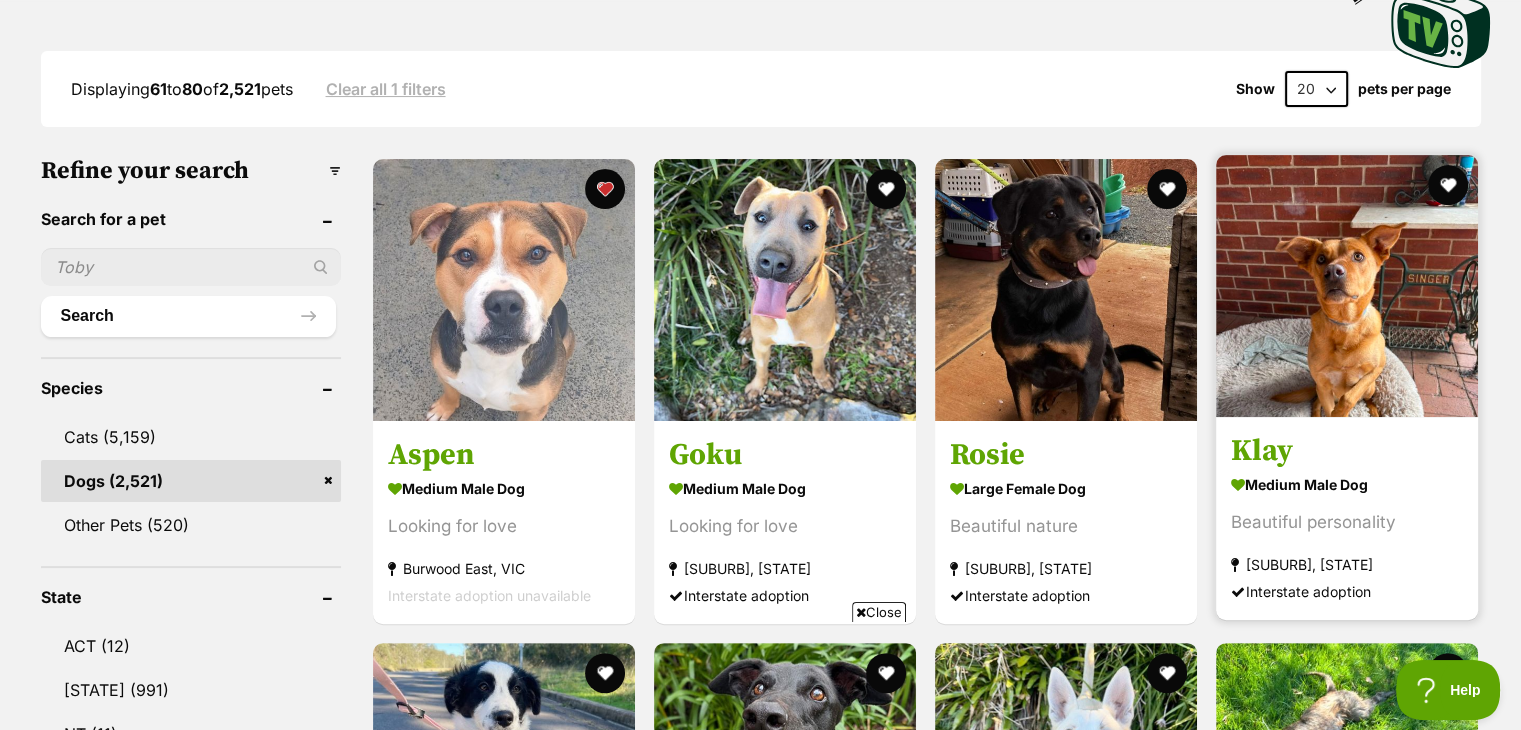 click at bounding box center [1347, 286] 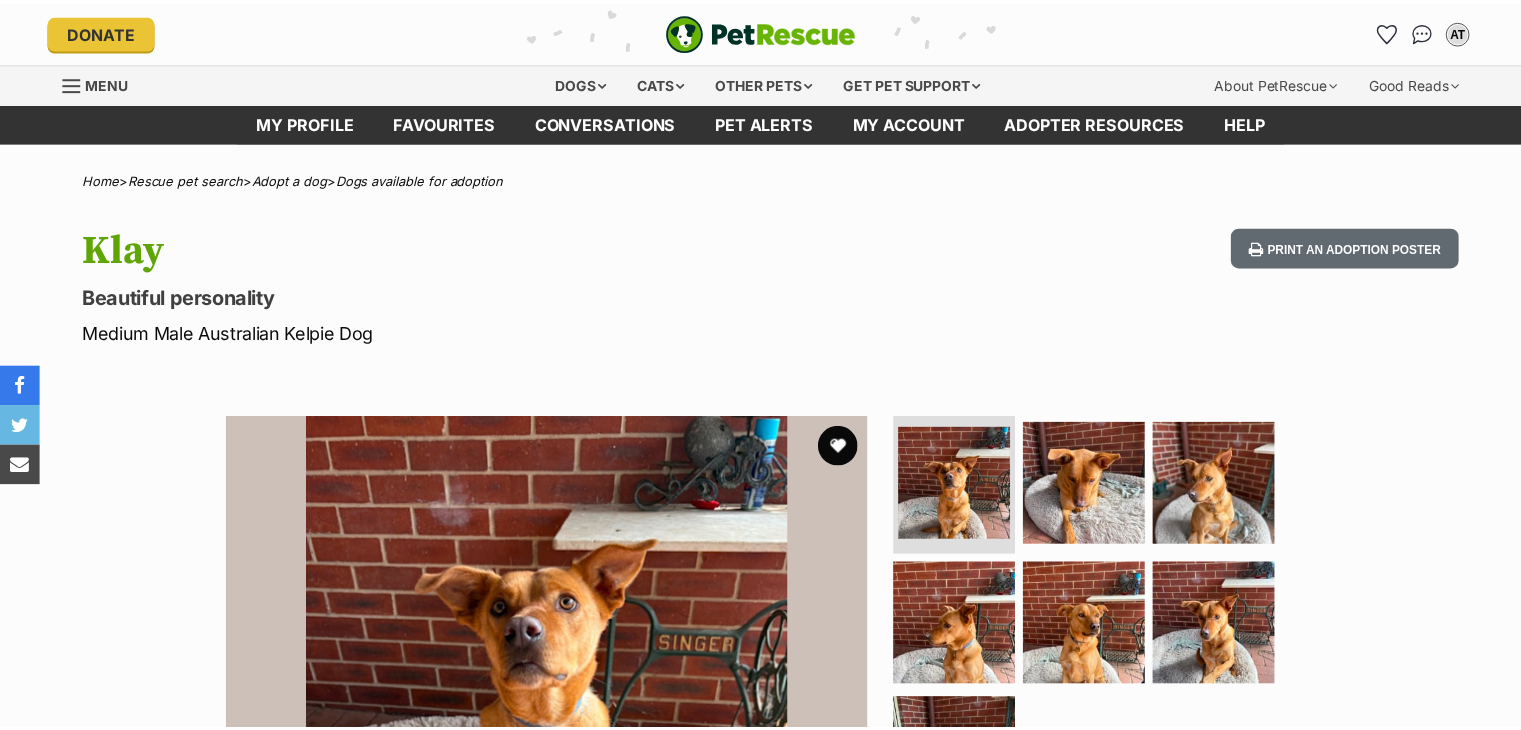 scroll, scrollTop: 0, scrollLeft: 0, axis: both 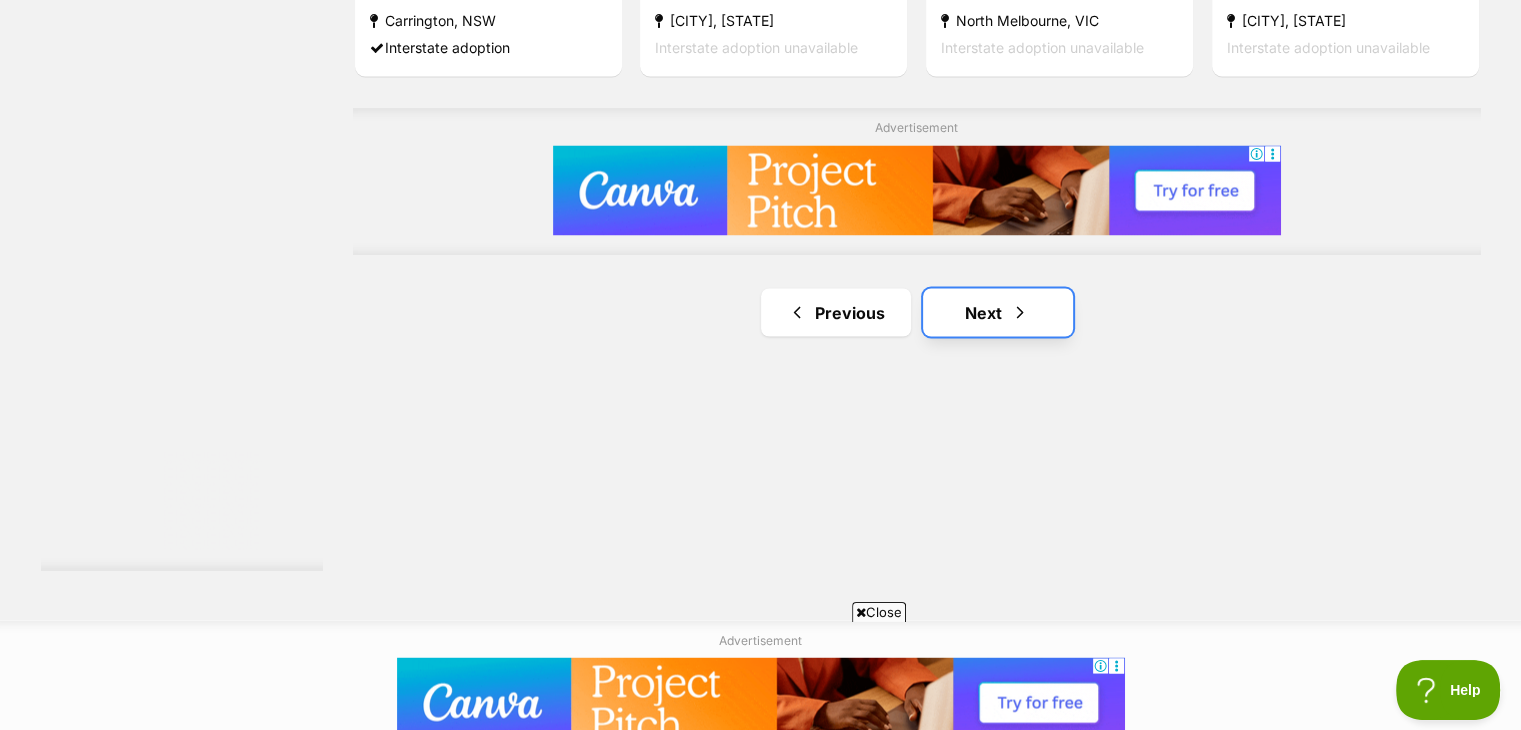 click at bounding box center (1020, 312) 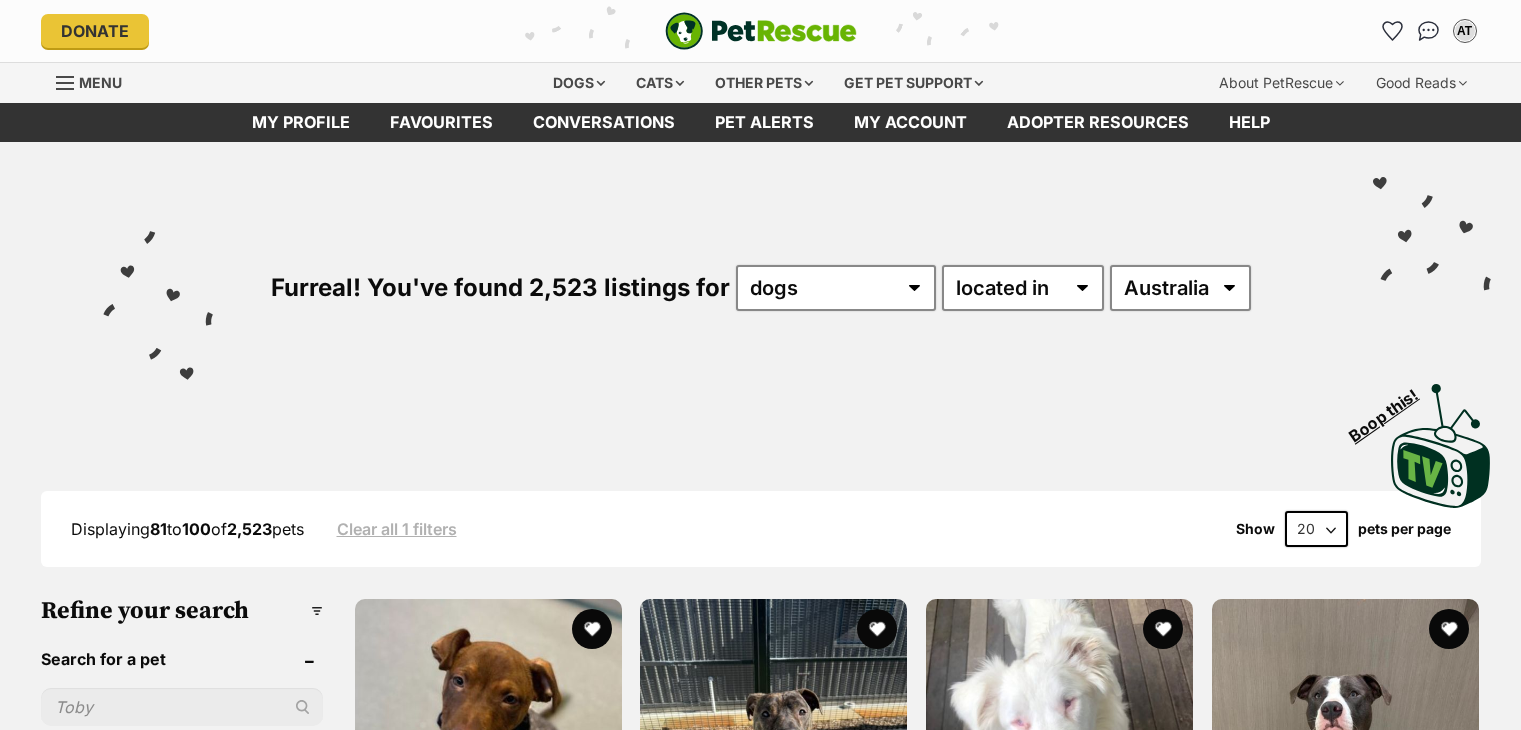 scroll, scrollTop: 0, scrollLeft: 0, axis: both 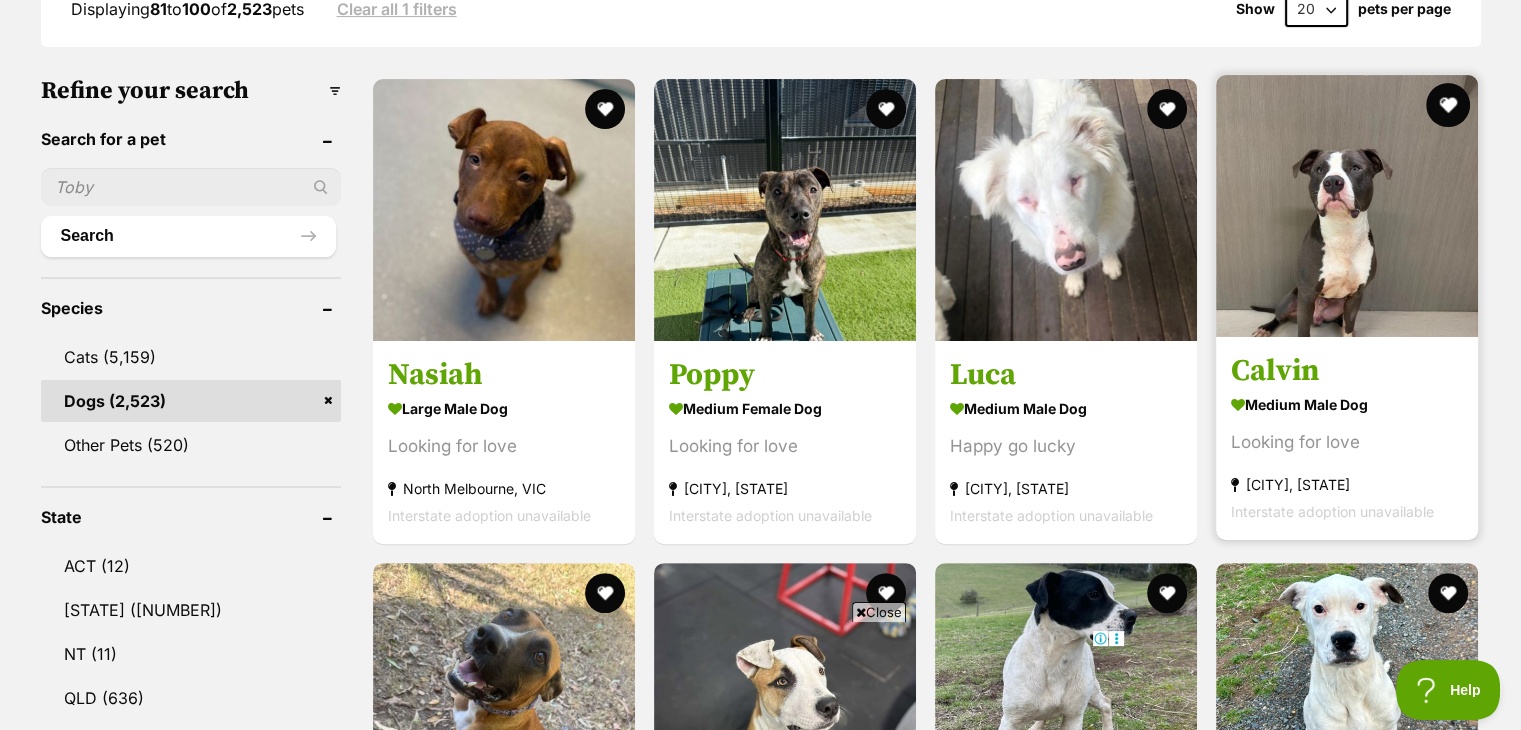 click at bounding box center [1449, 105] 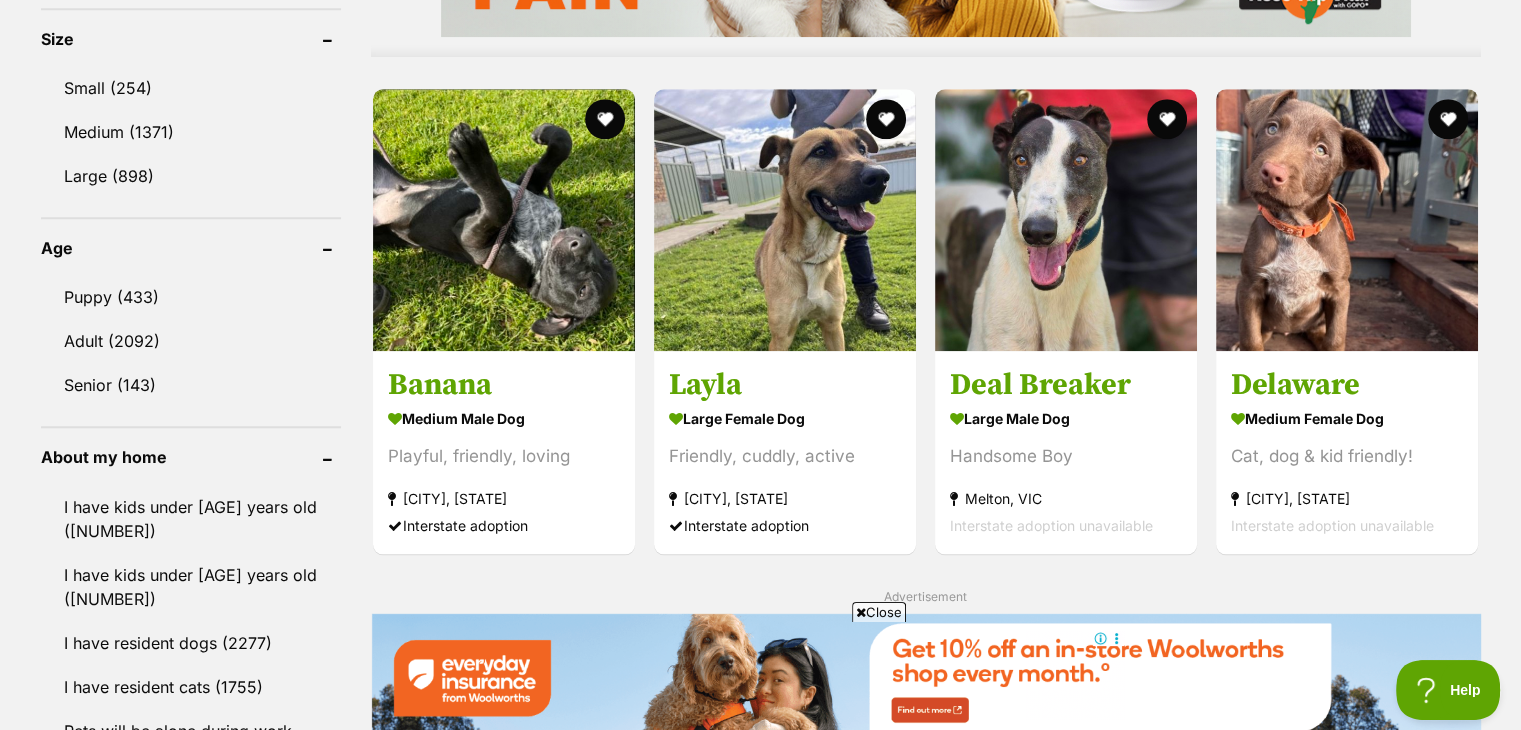 scroll, scrollTop: 1840, scrollLeft: 0, axis: vertical 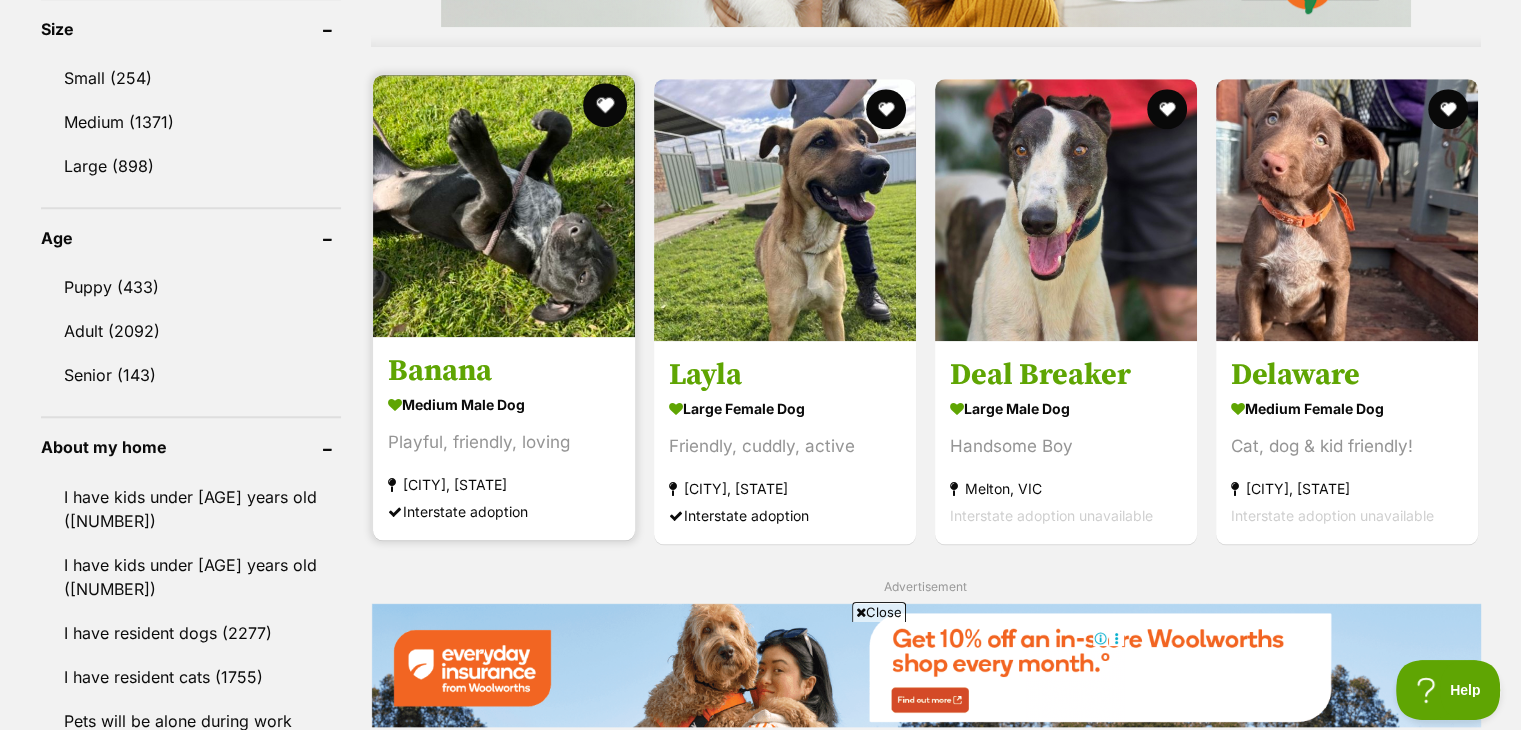 click at bounding box center [605, 105] 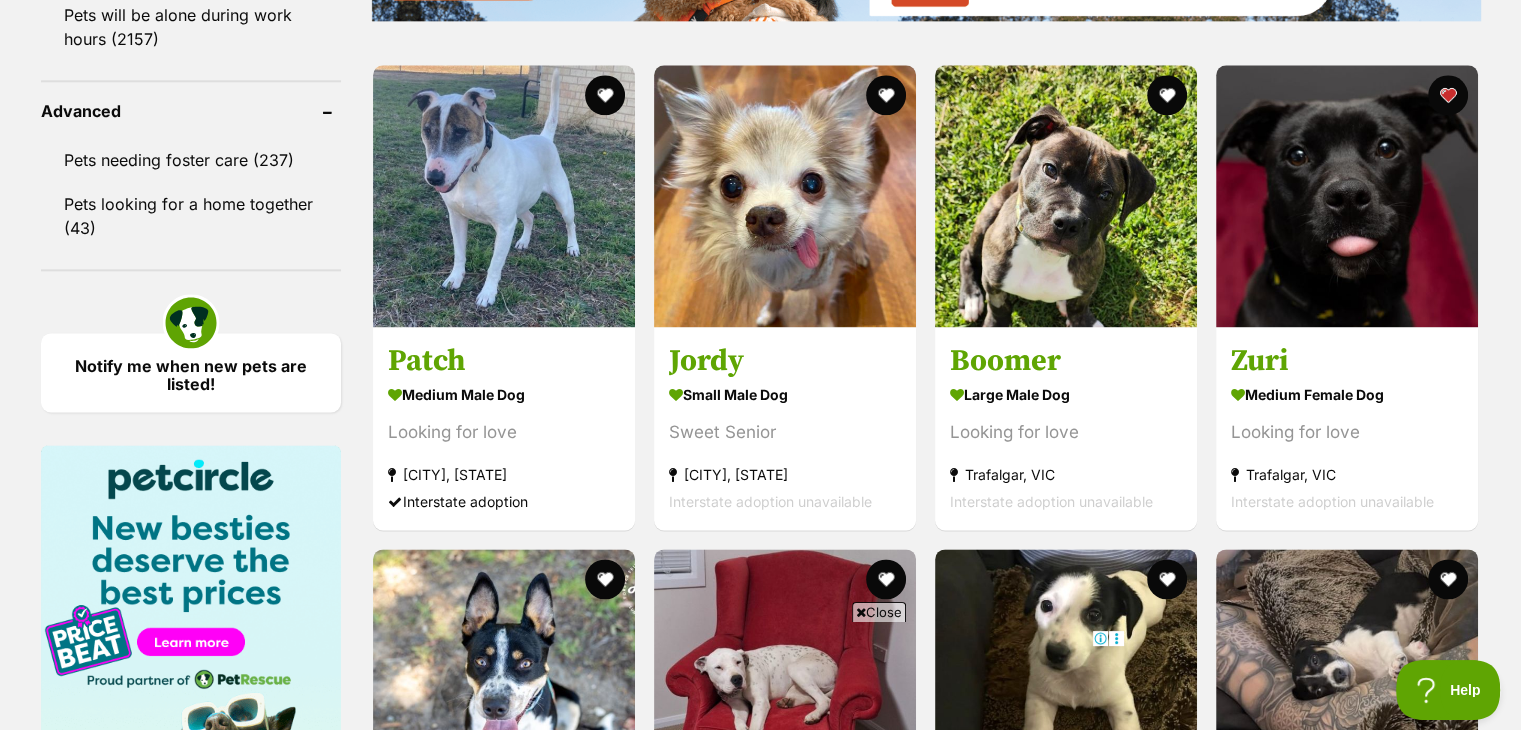 scroll, scrollTop: 2560, scrollLeft: 0, axis: vertical 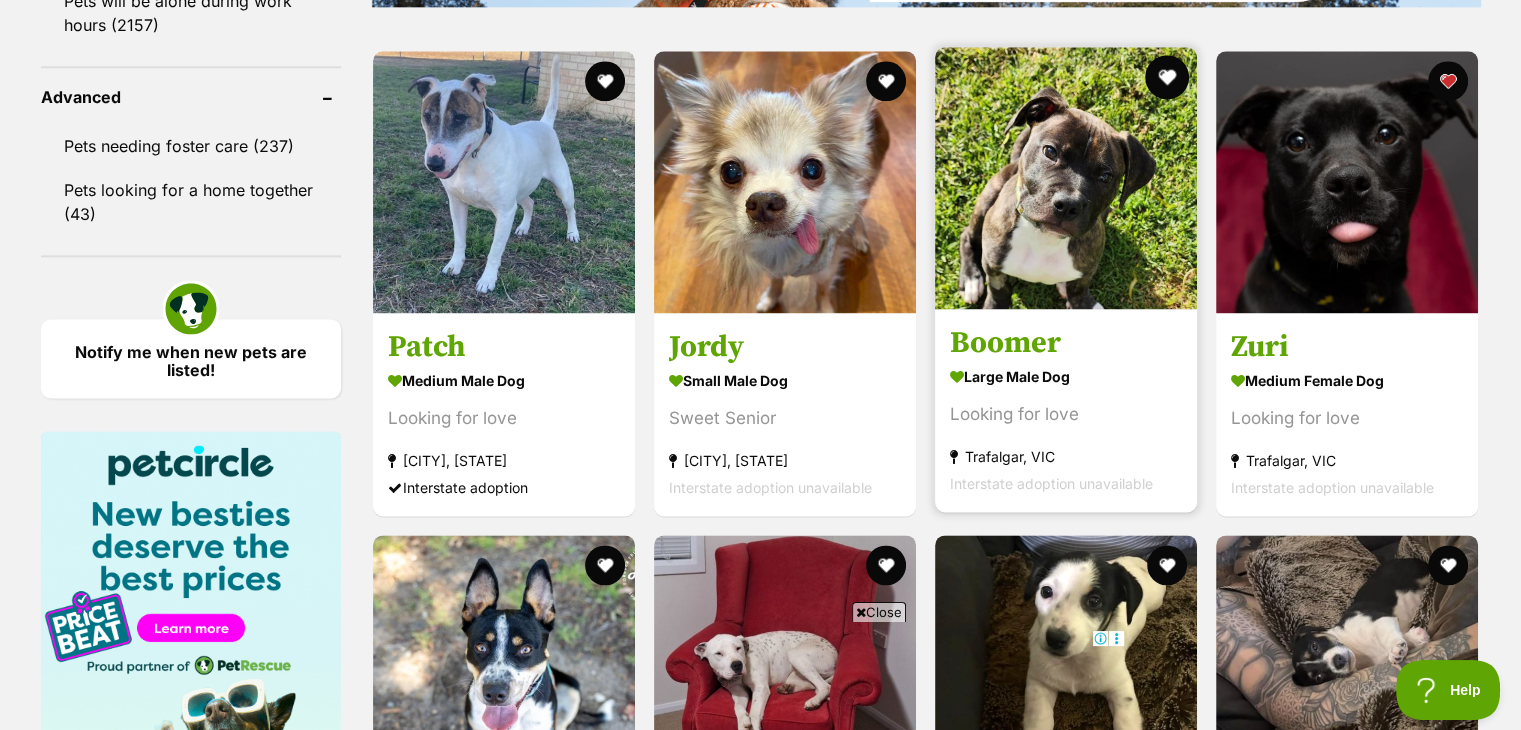 click at bounding box center (1167, 77) 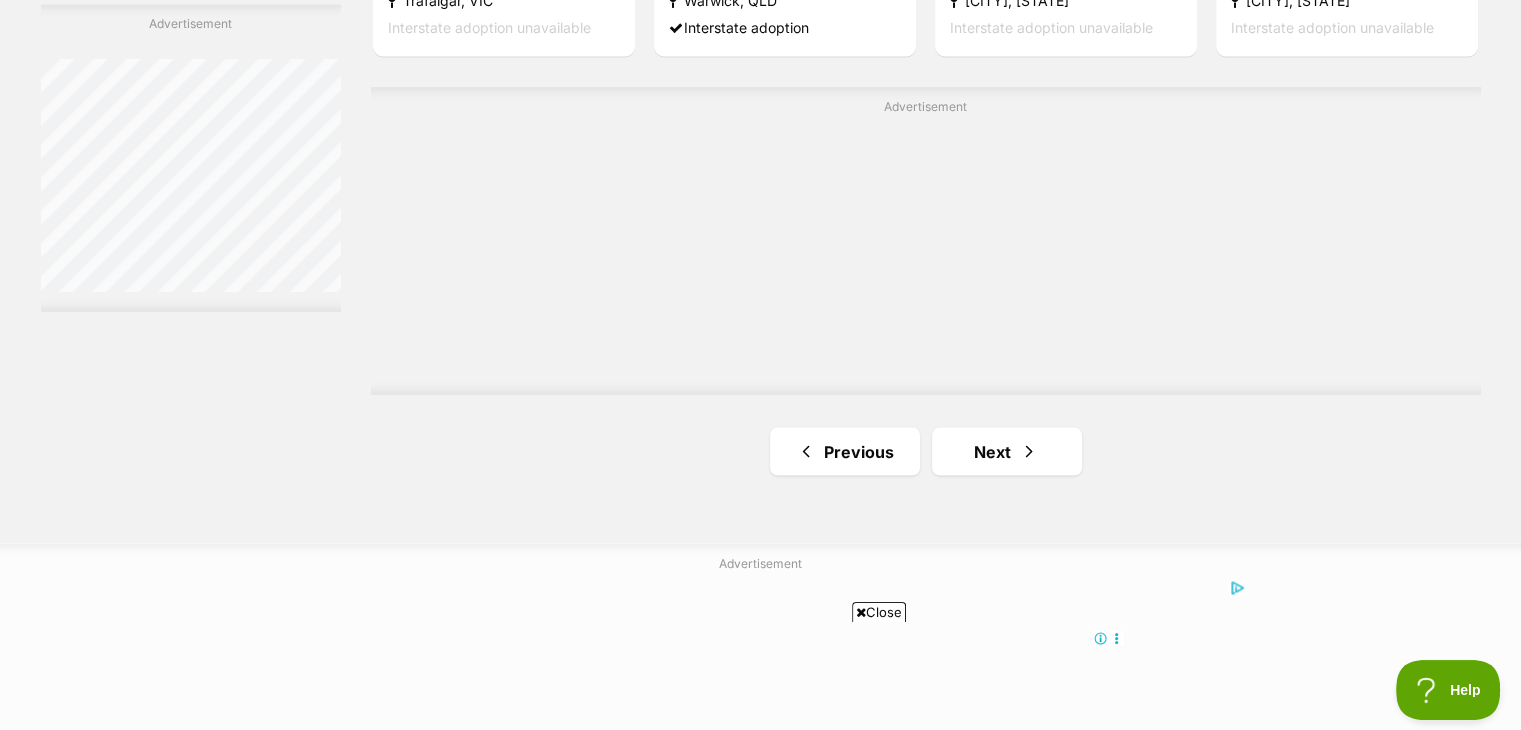scroll, scrollTop: 3520, scrollLeft: 0, axis: vertical 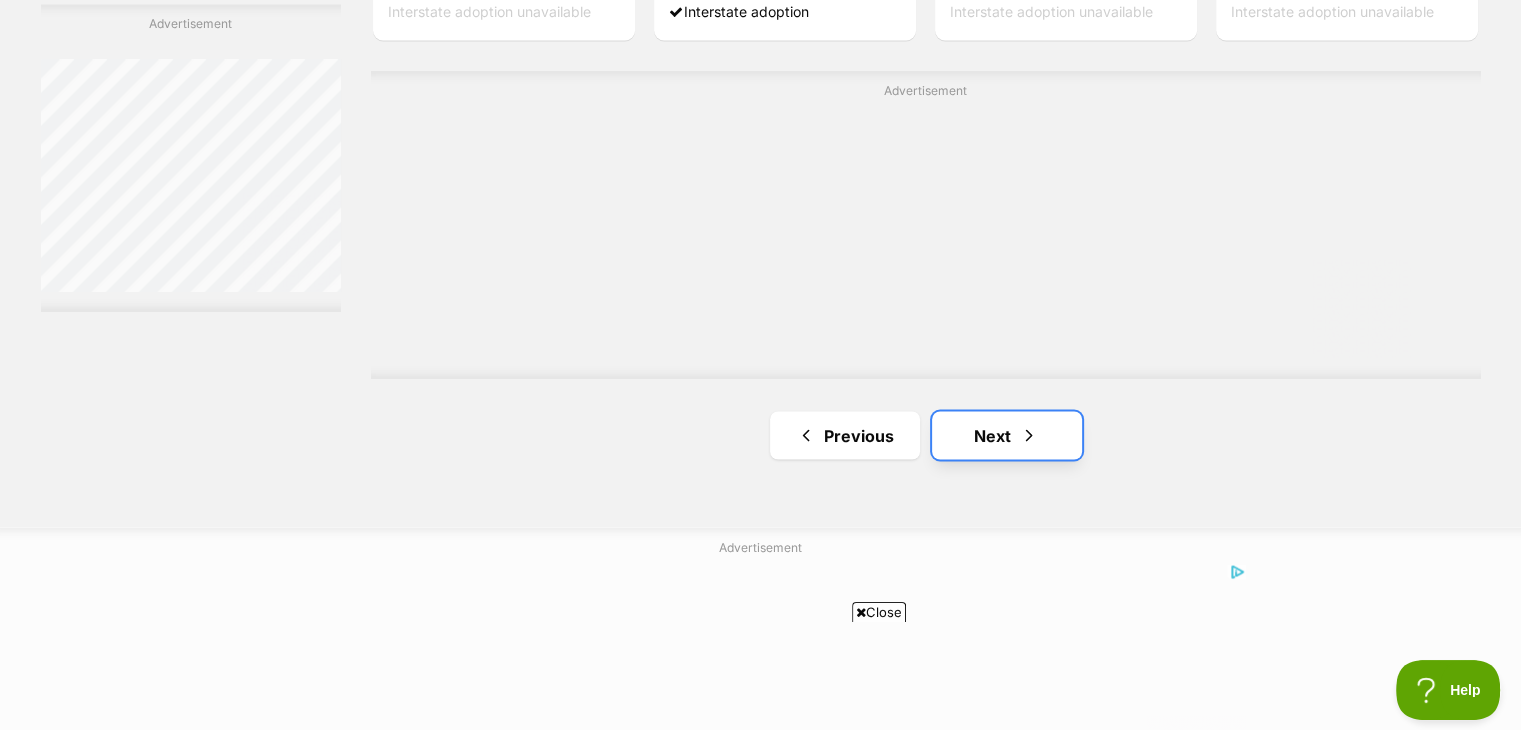 click on "Next" at bounding box center (1007, 435) 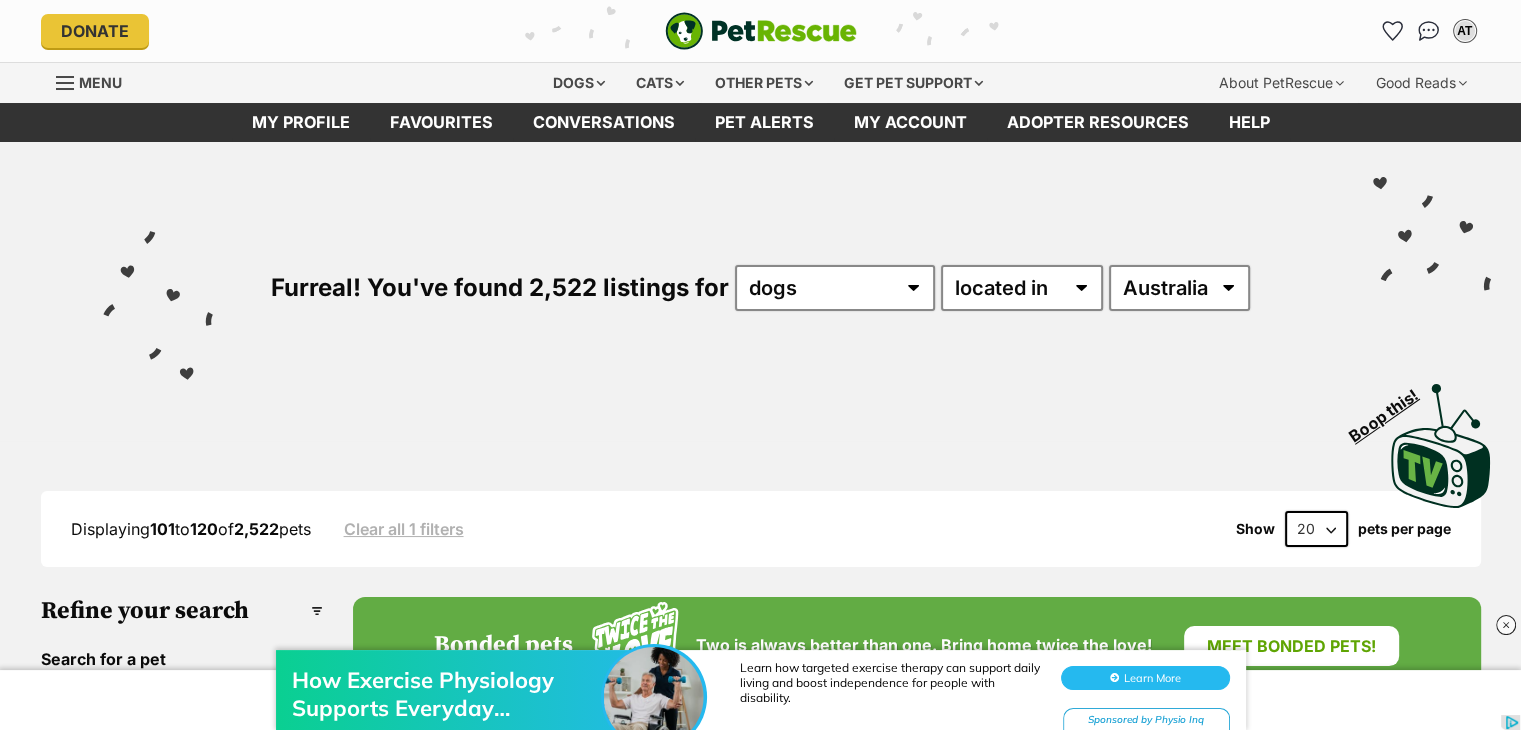 scroll, scrollTop: 0, scrollLeft: 0, axis: both 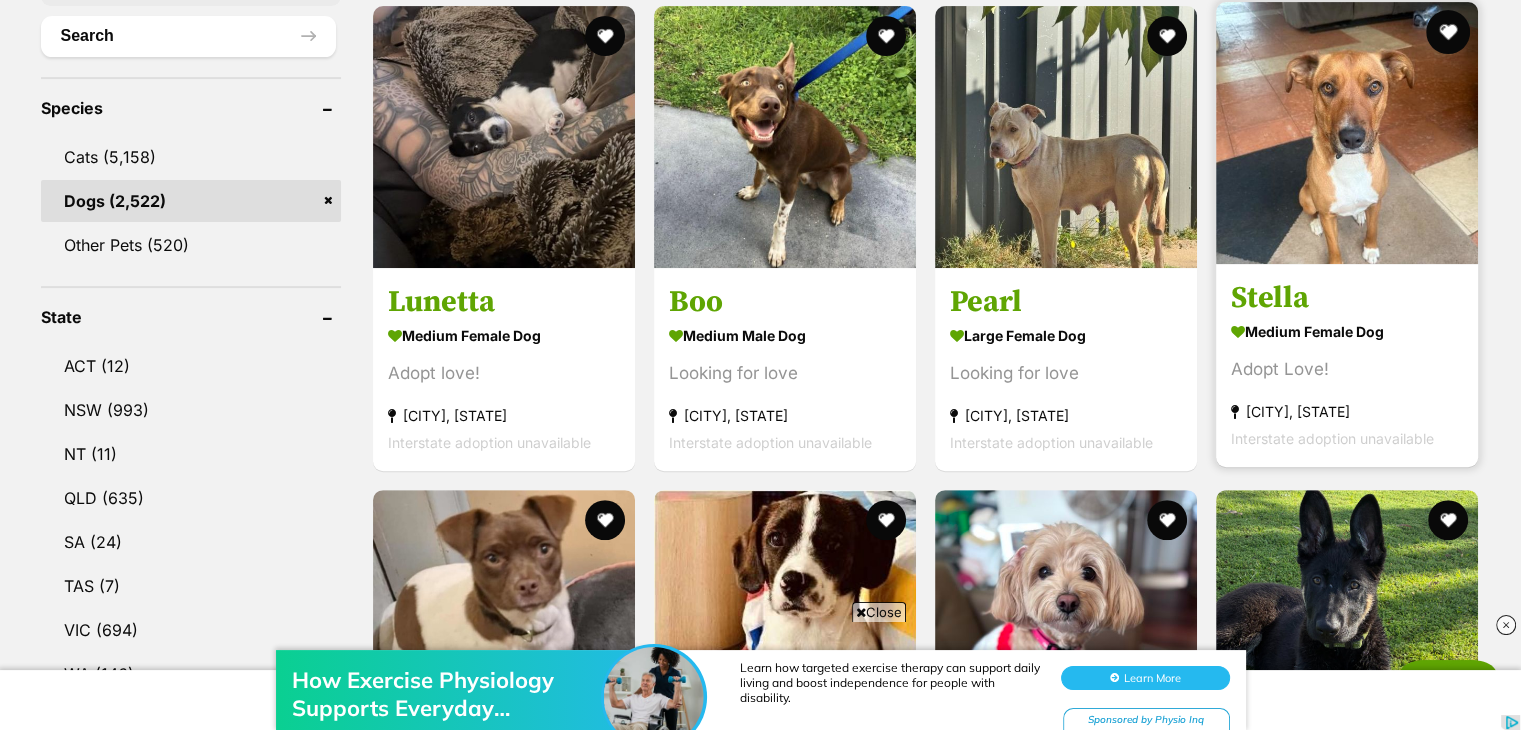 click at bounding box center (1449, 32) 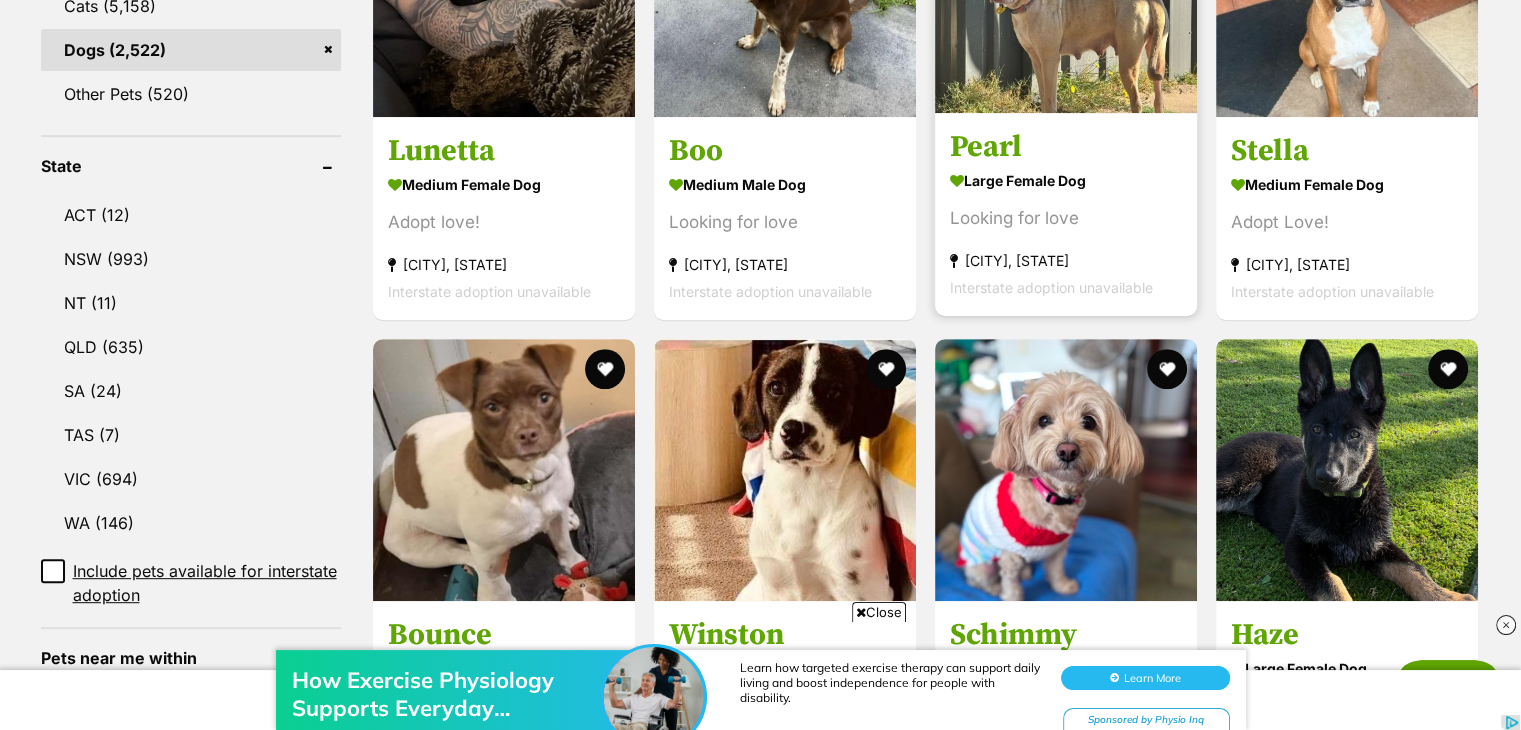 scroll, scrollTop: 920, scrollLeft: 0, axis: vertical 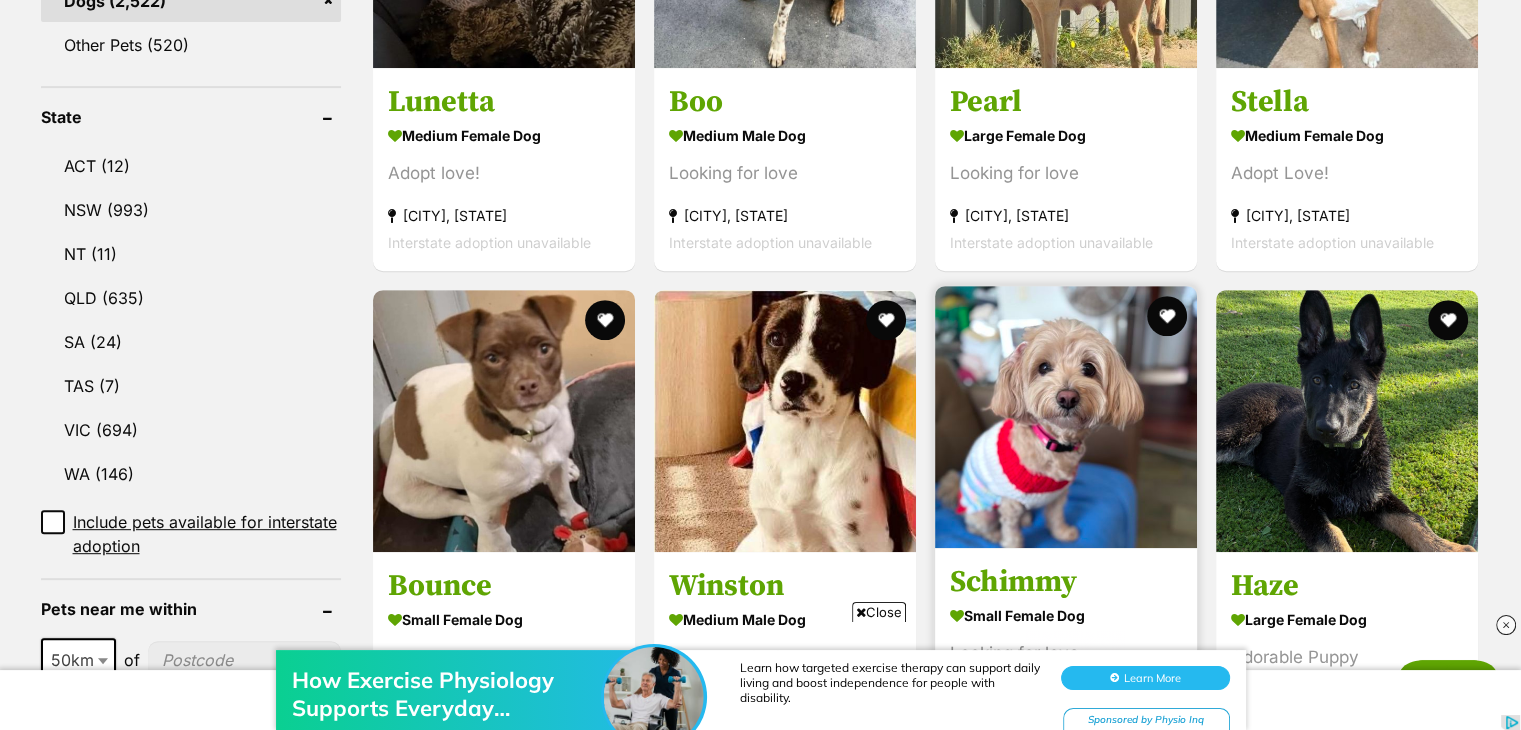 click at bounding box center [1066, 419] 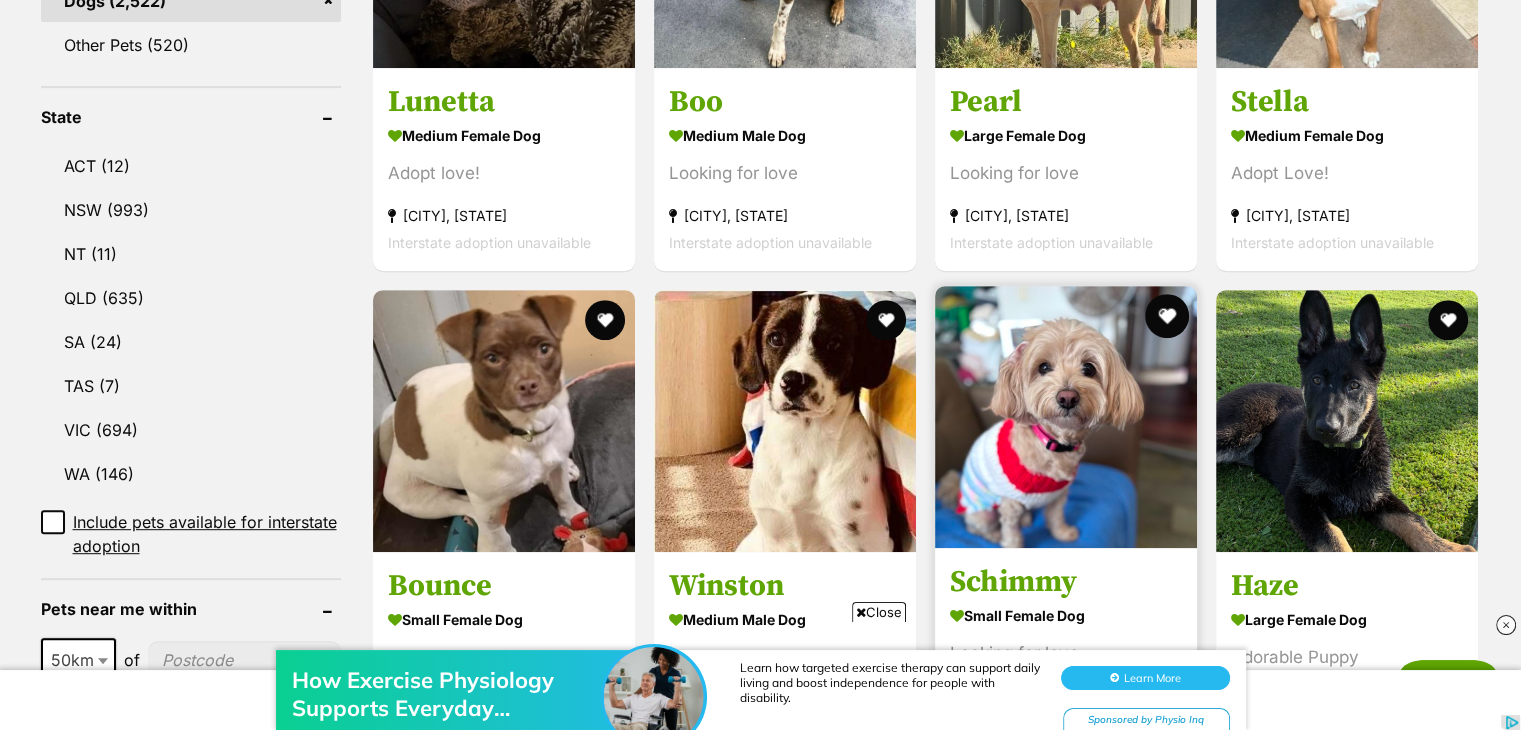 click at bounding box center [1167, 316] 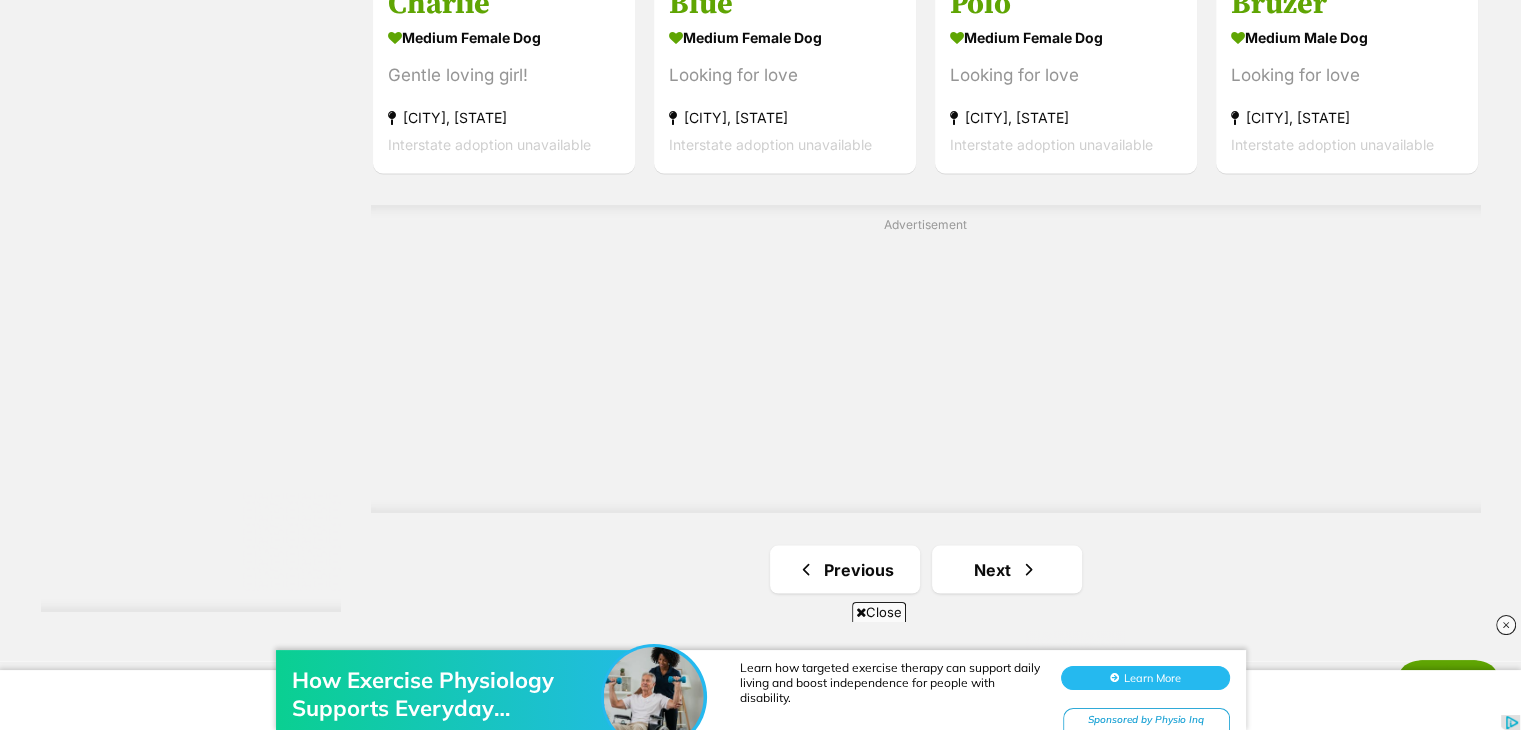 scroll, scrollTop: 3680, scrollLeft: 0, axis: vertical 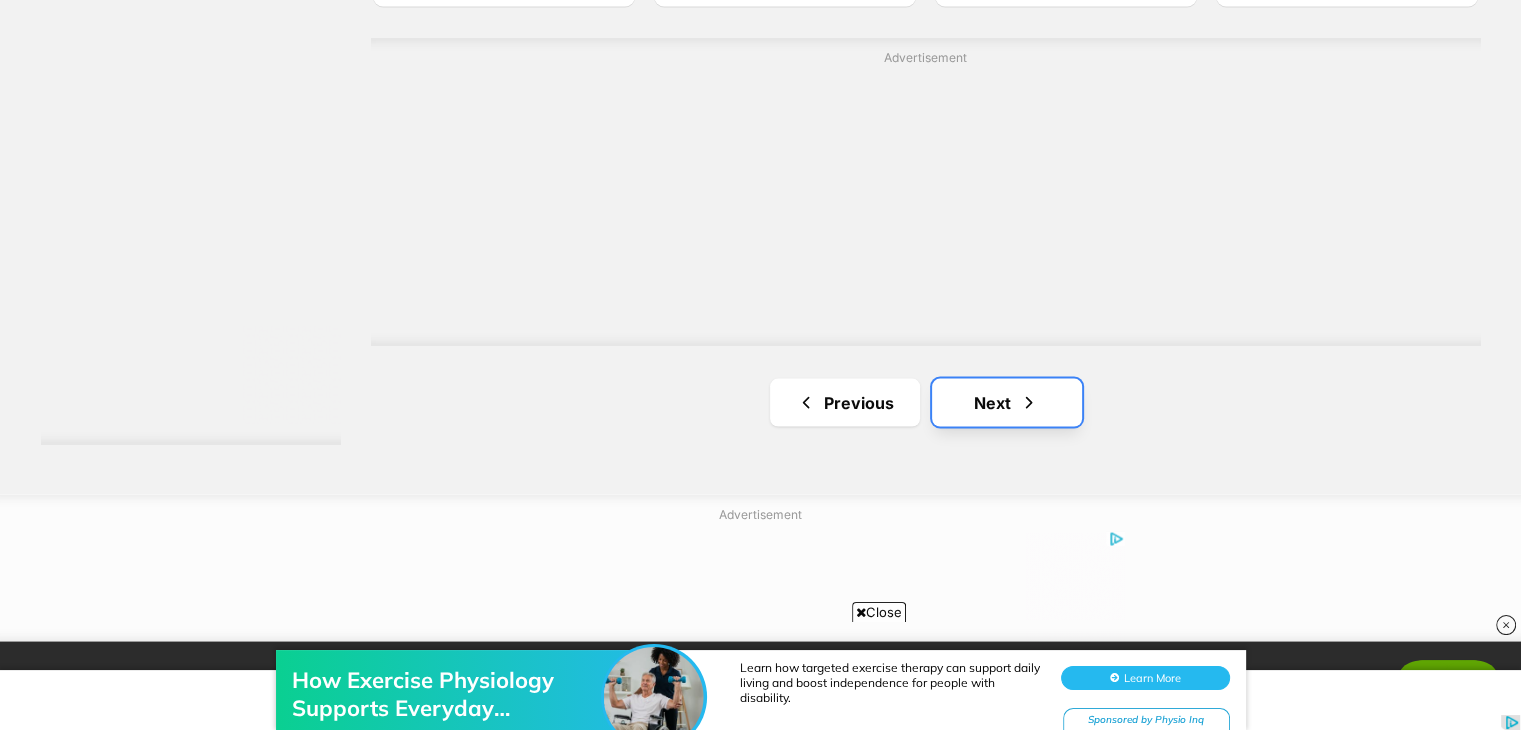 click at bounding box center (1029, 402) 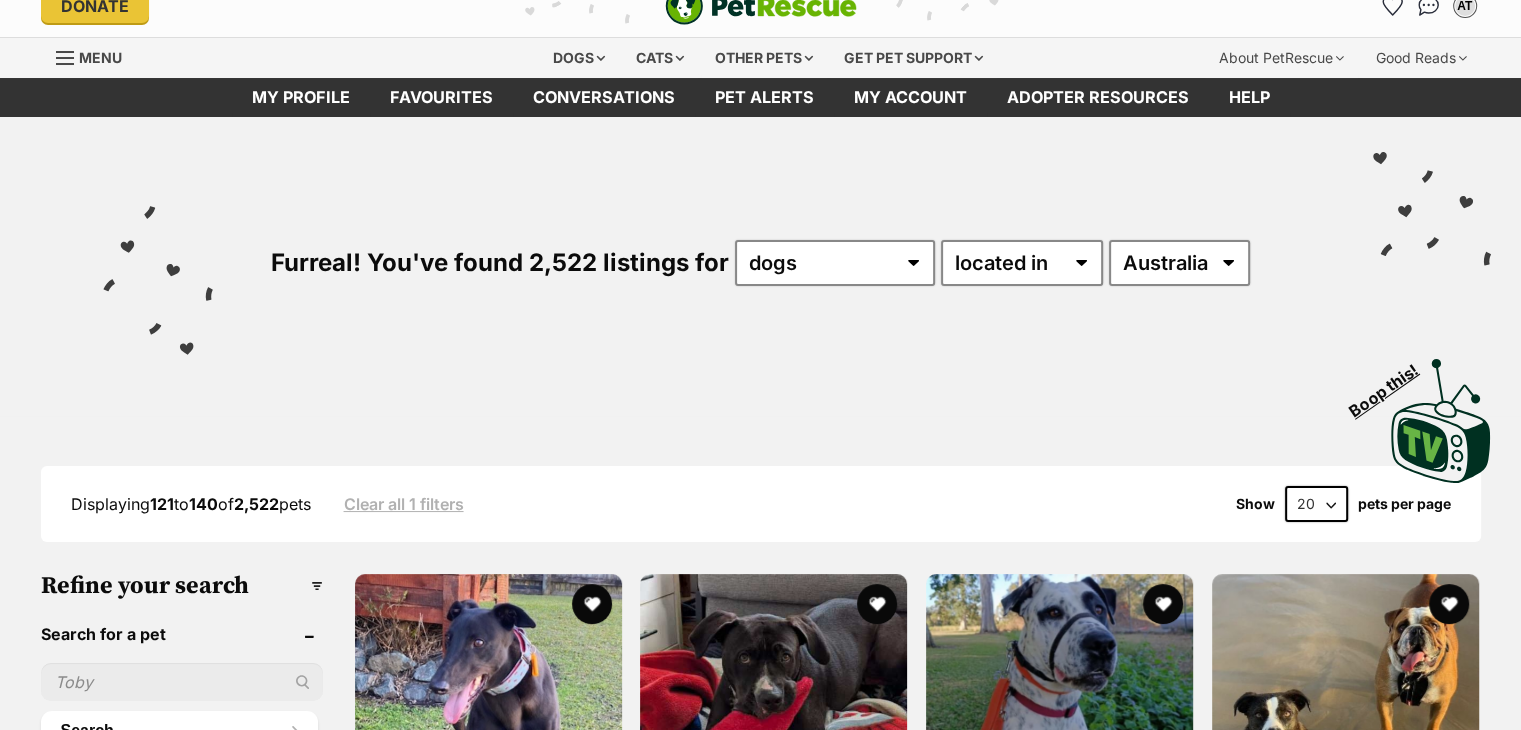 scroll, scrollTop: 40, scrollLeft: 0, axis: vertical 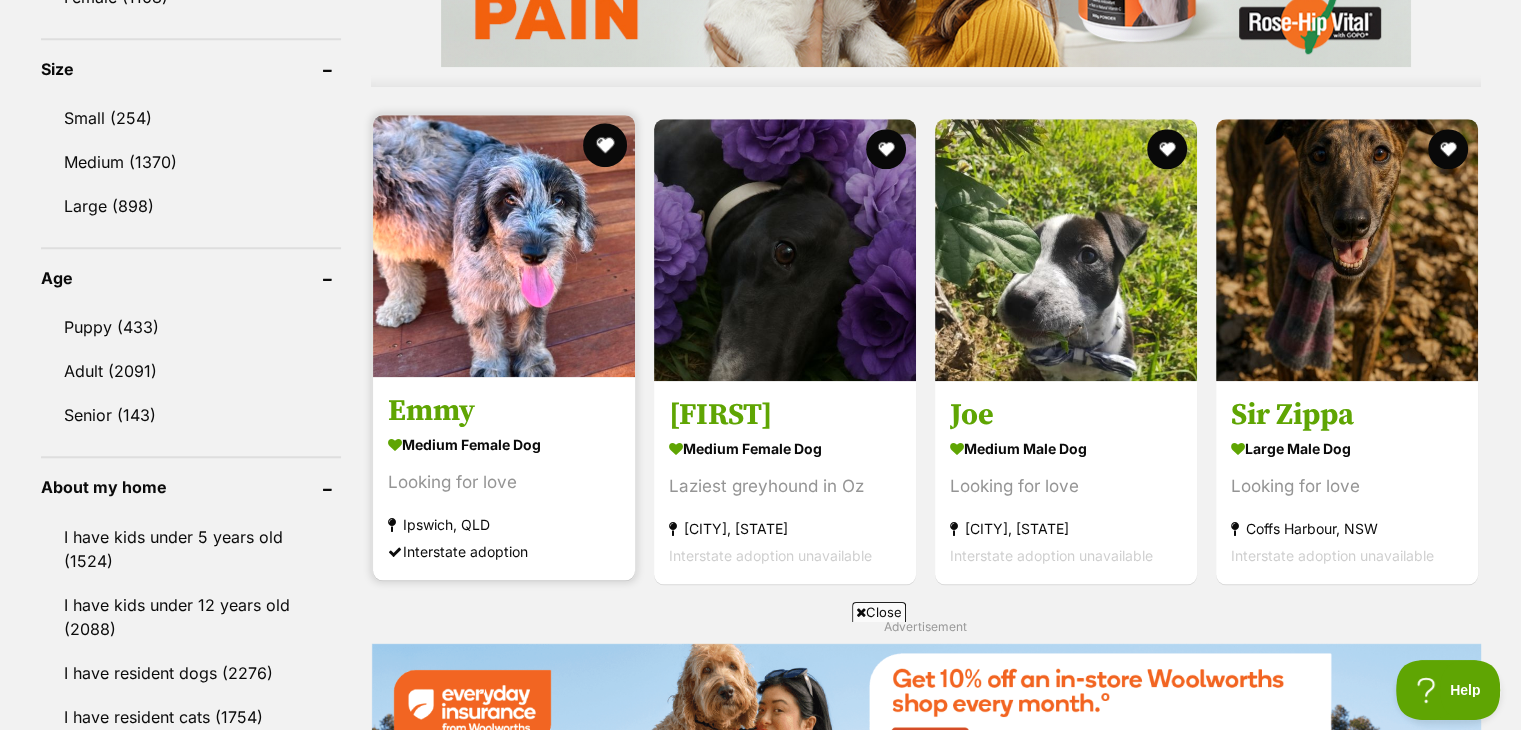 click at bounding box center (605, 145) 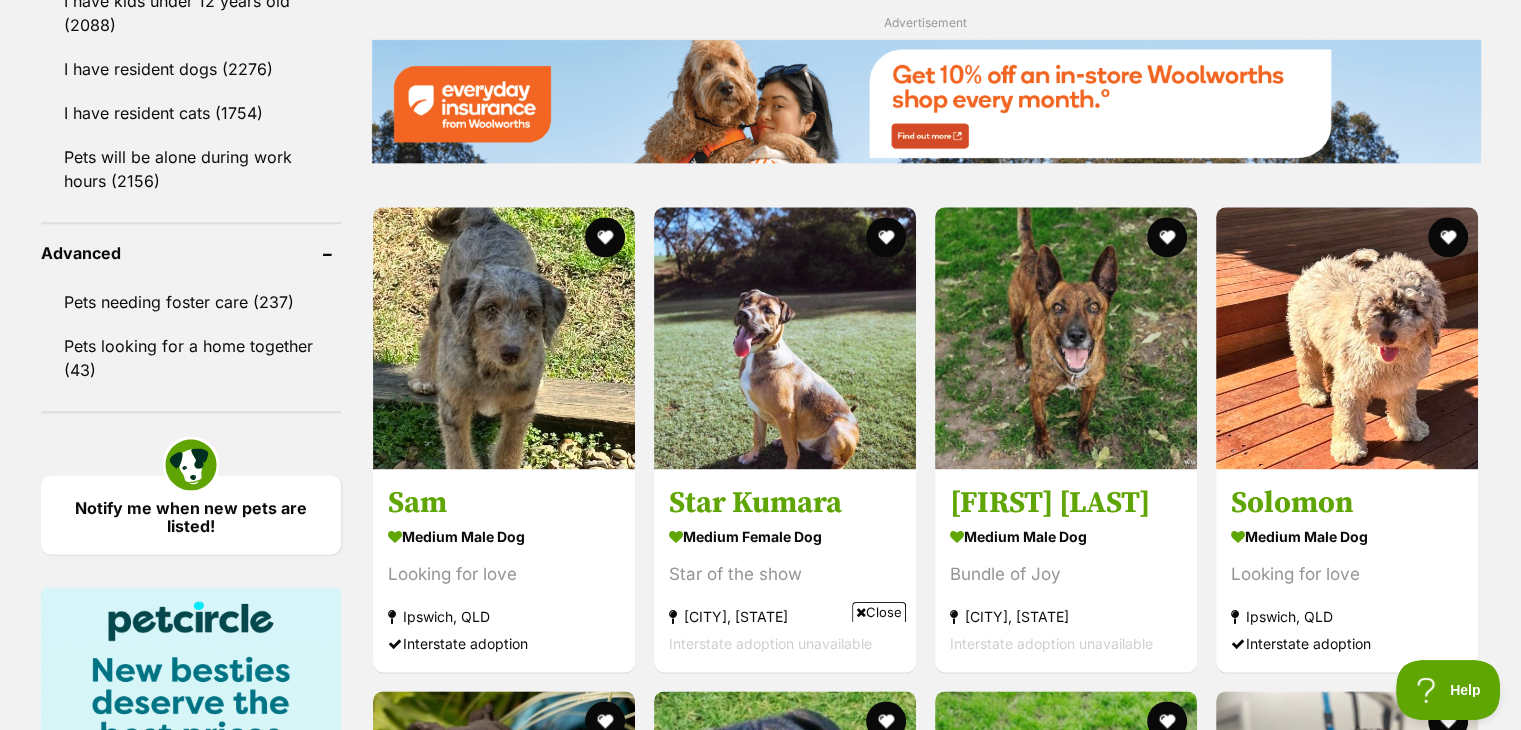scroll, scrollTop: 2520, scrollLeft: 0, axis: vertical 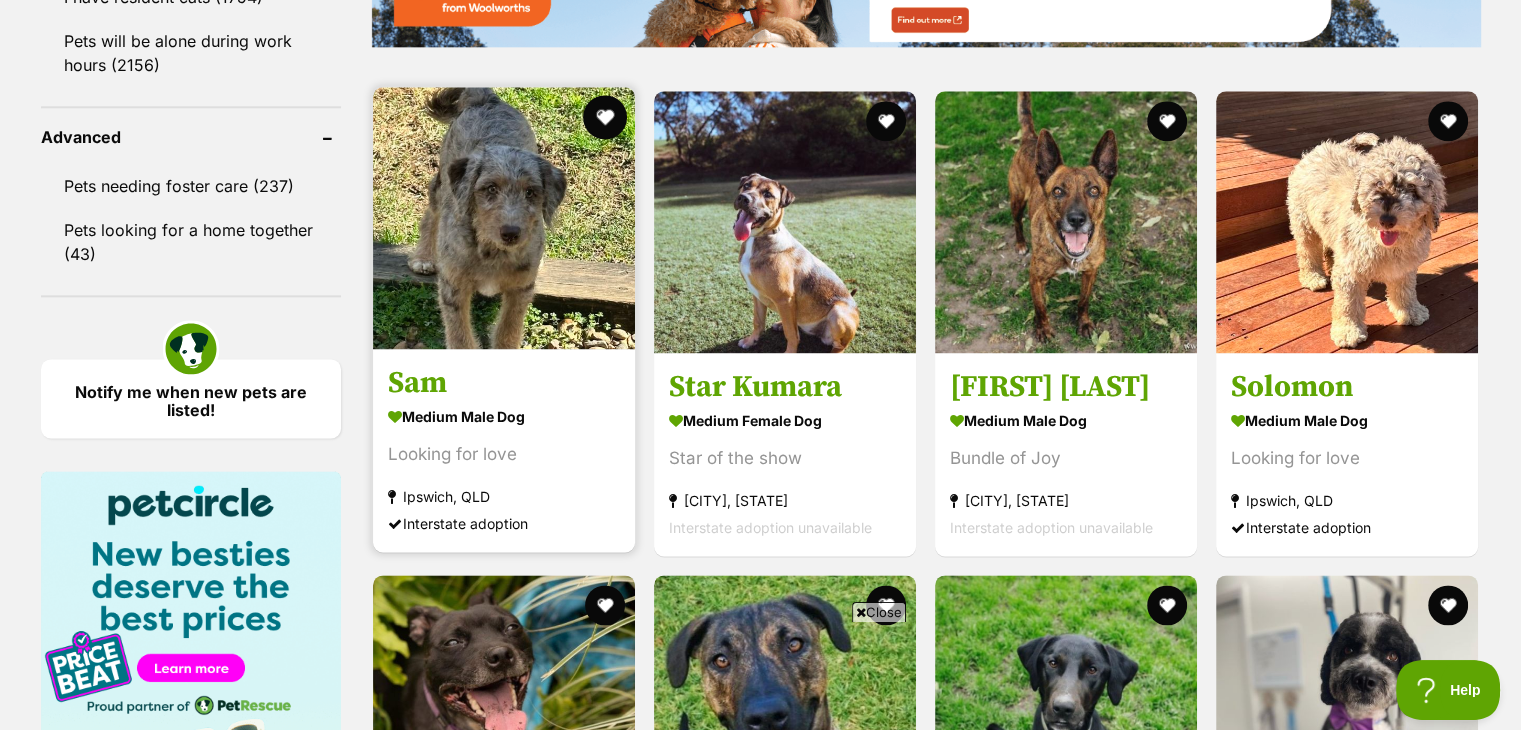 click at bounding box center [504, 220] 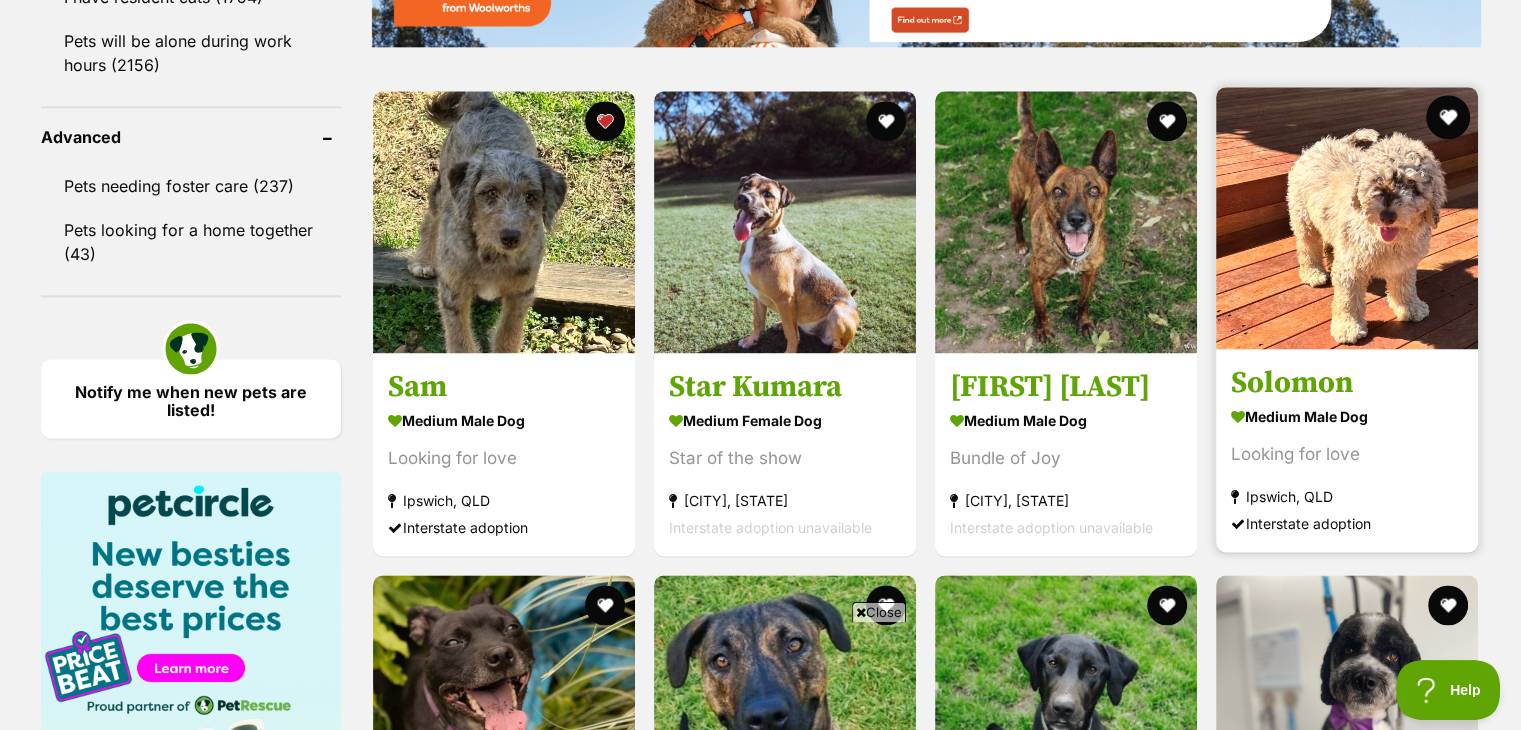 click at bounding box center (1449, 117) 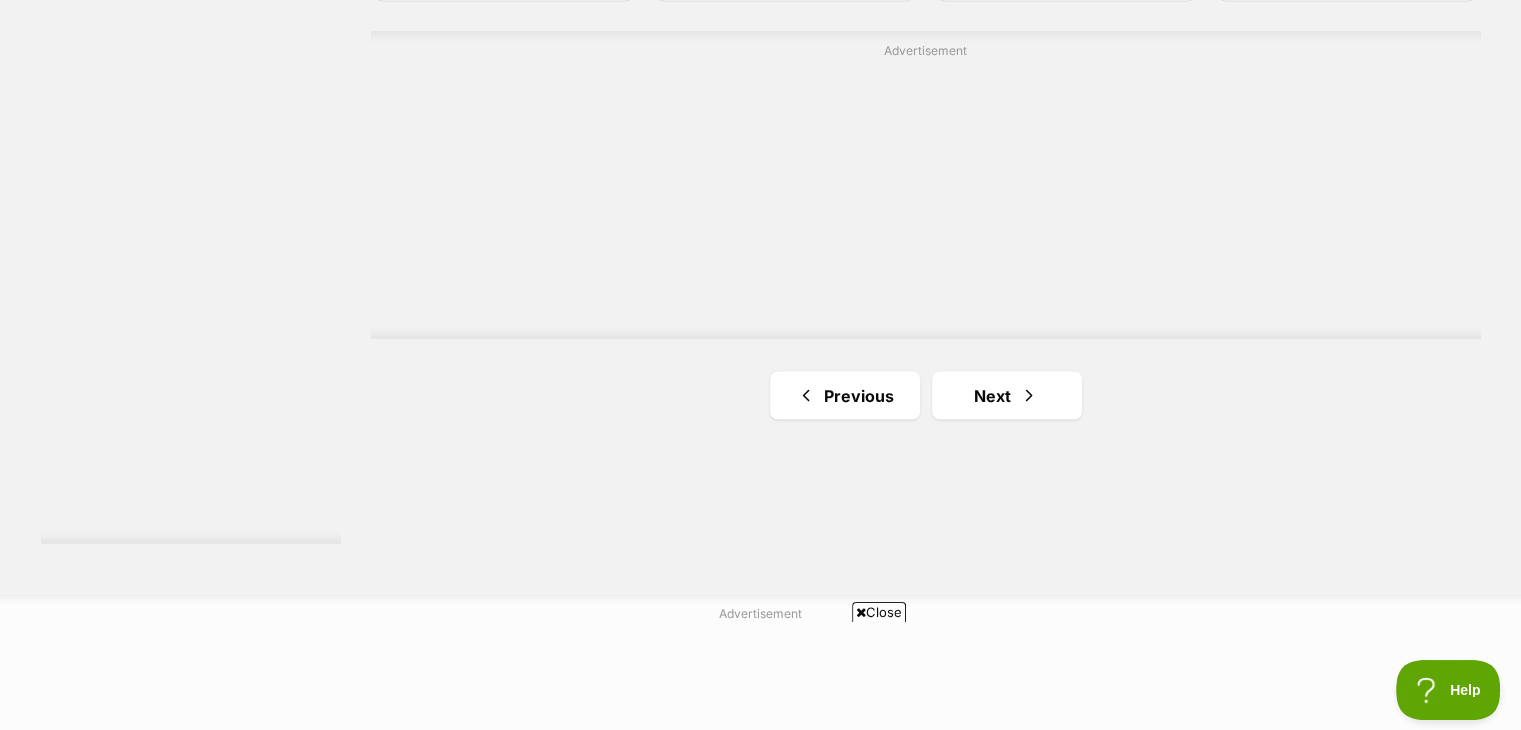 scroll, scrollTop: 0, scrollLeft: 0, axis: both 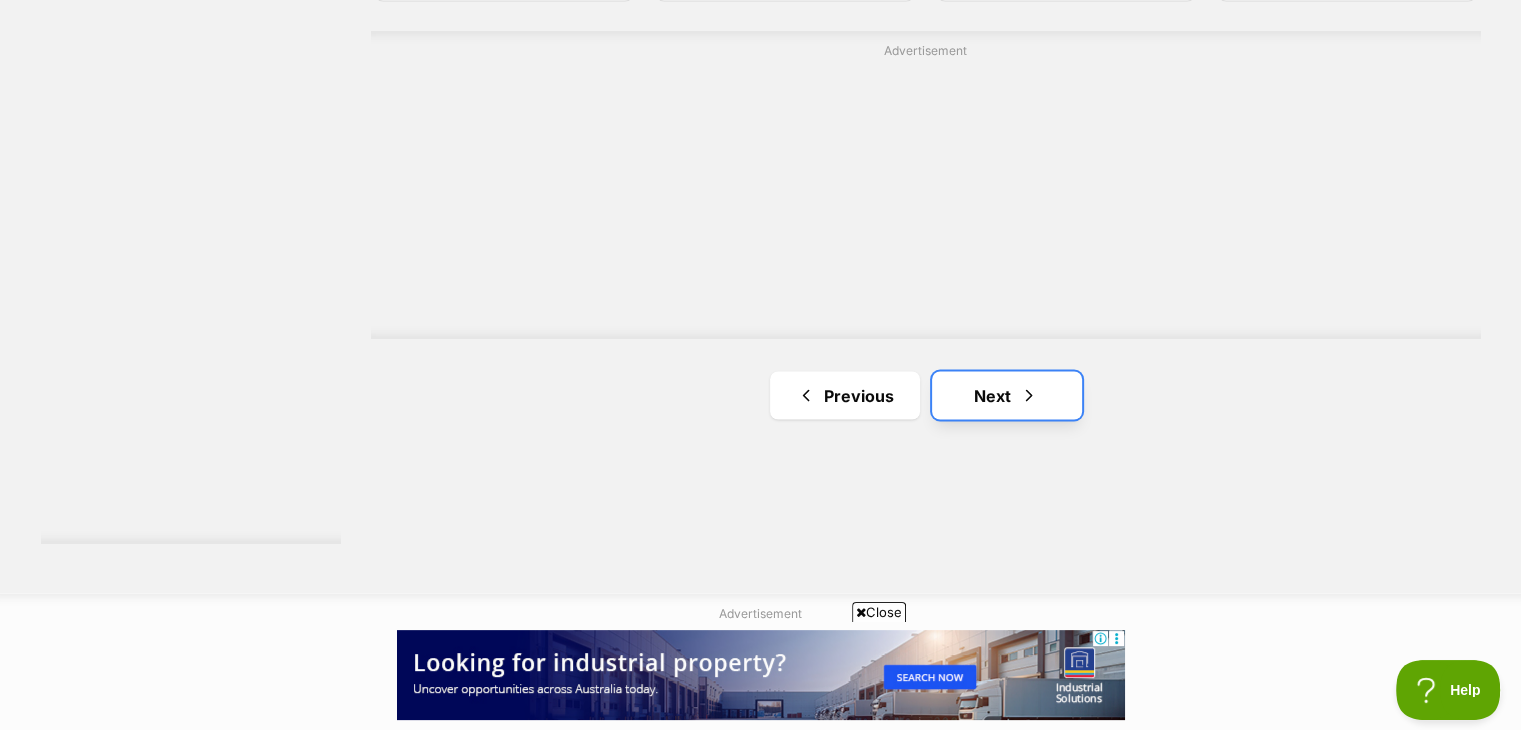 click on "Next" at bounding box center [1007, 395] 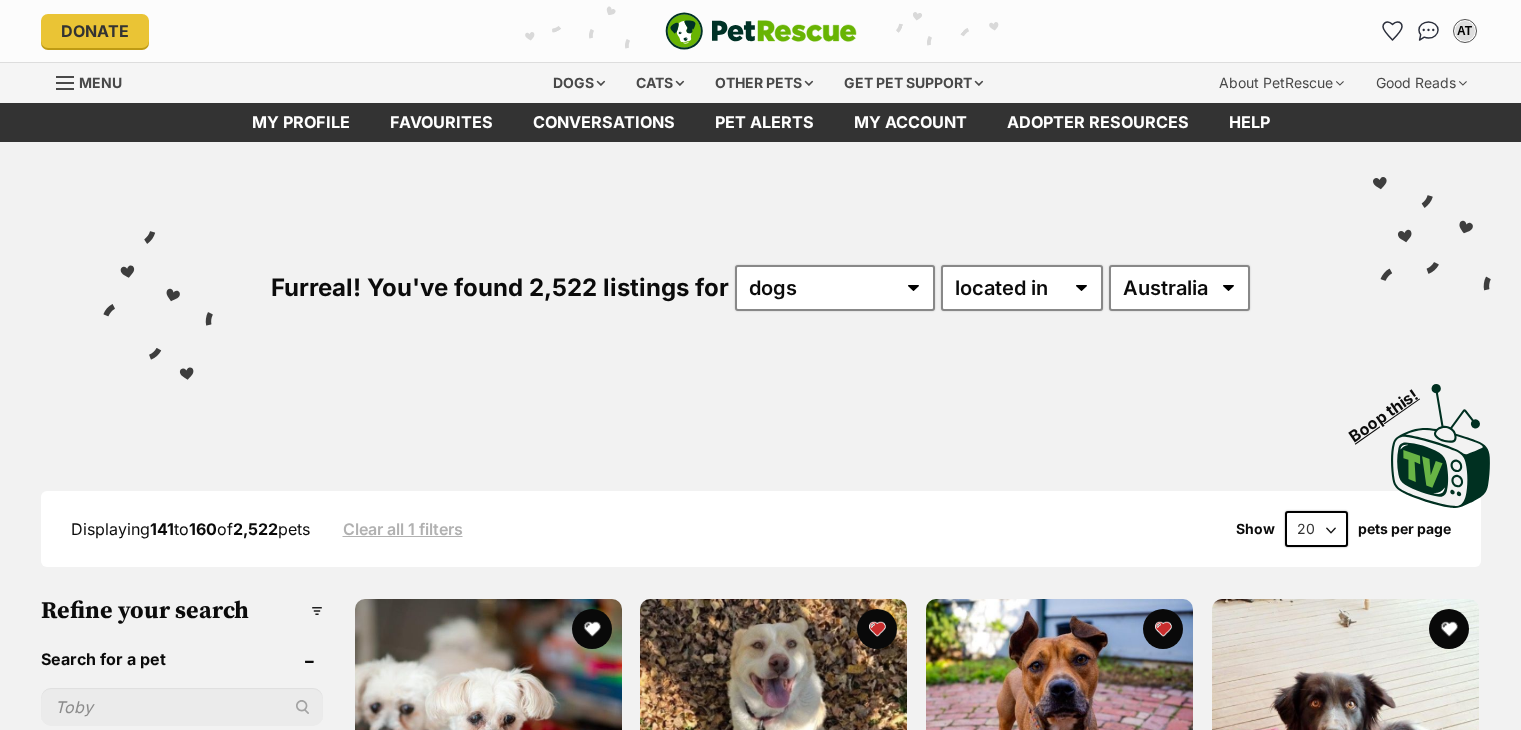 scroll, scrollTop: 0, scrollLeft: 0, axis: both 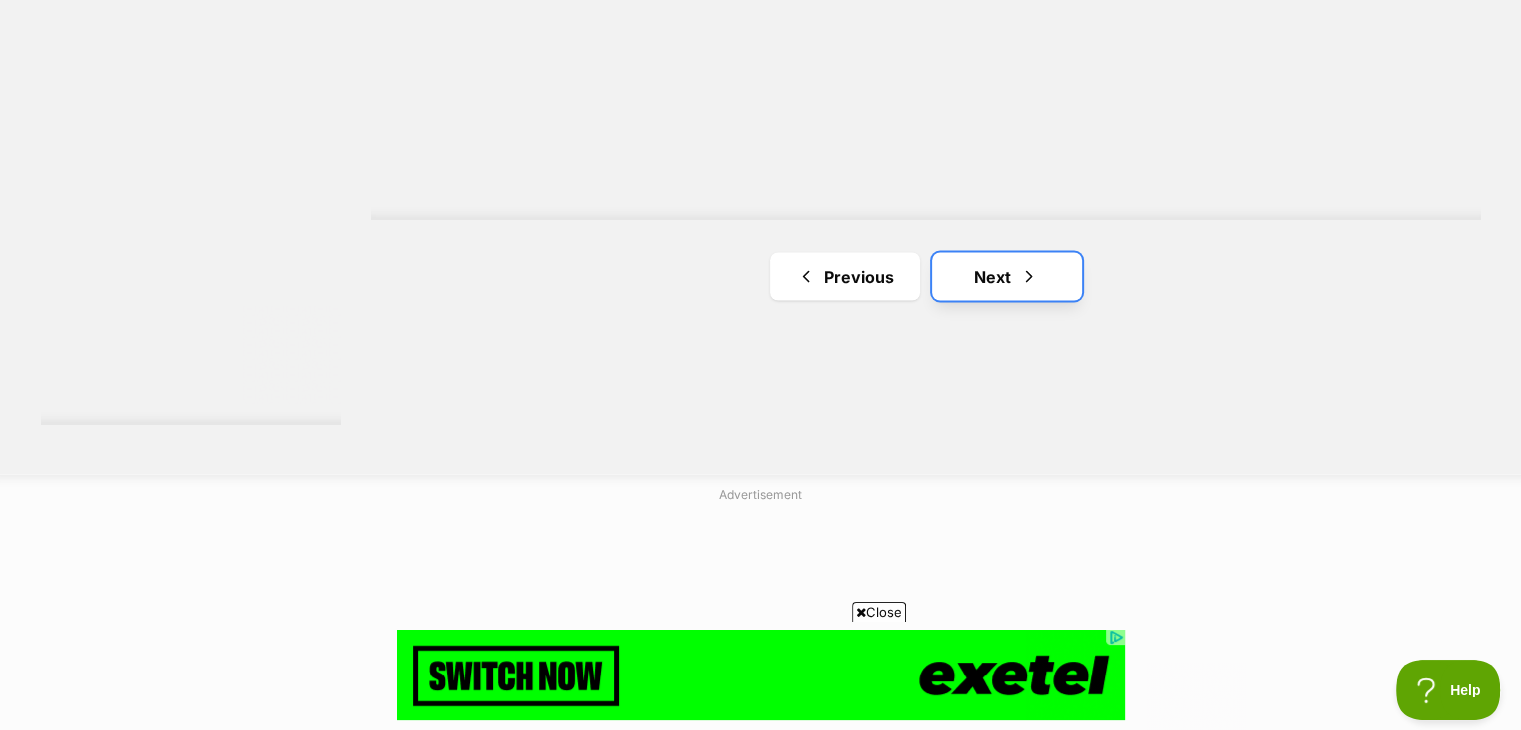 click at bounding box center [1029, 276] 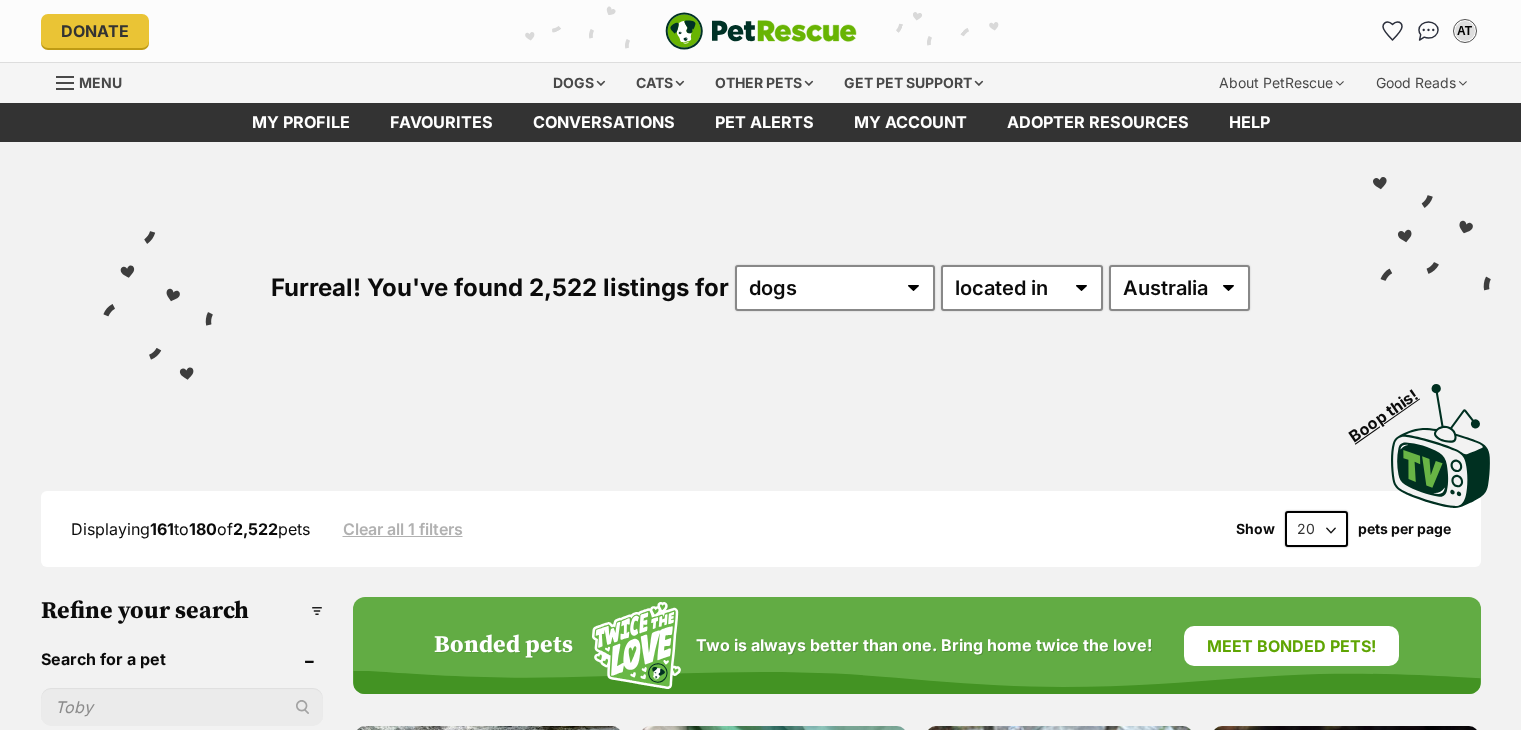 scroll, scrollTop: 0, scrollLeft: 0, axis: both 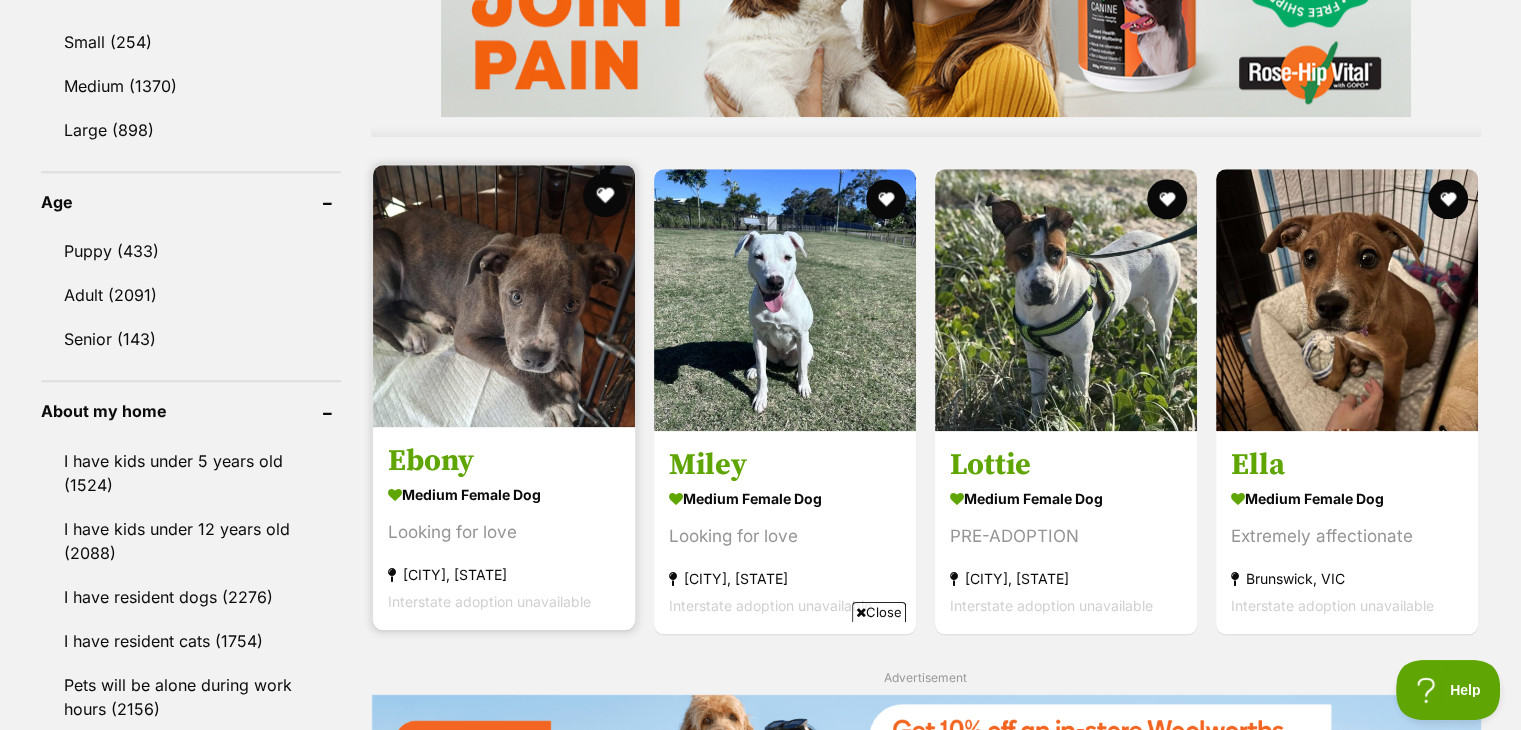 click at bounding box center (605, 195) 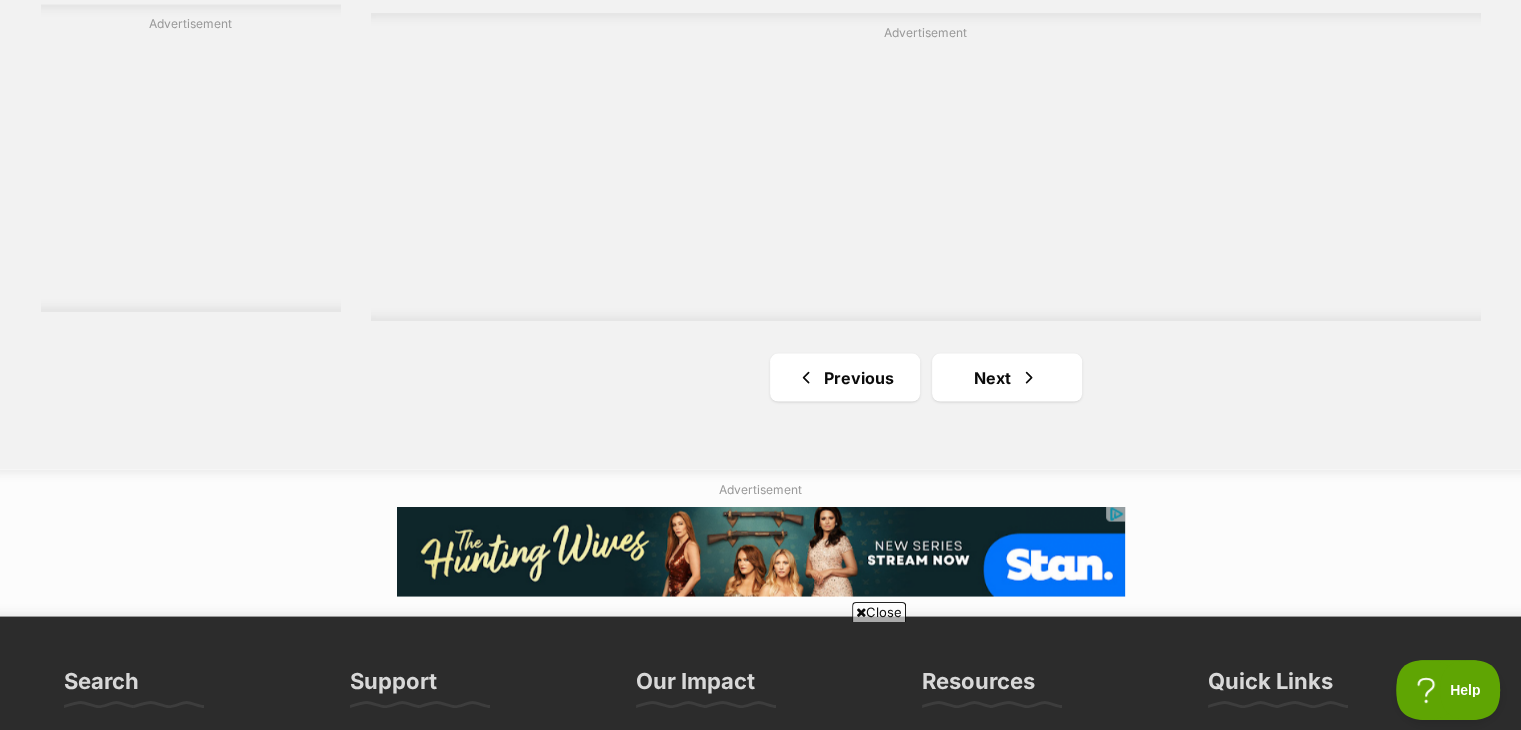 scroll, scrollTop: 3716, scrollLeft: 0, axis: vertical 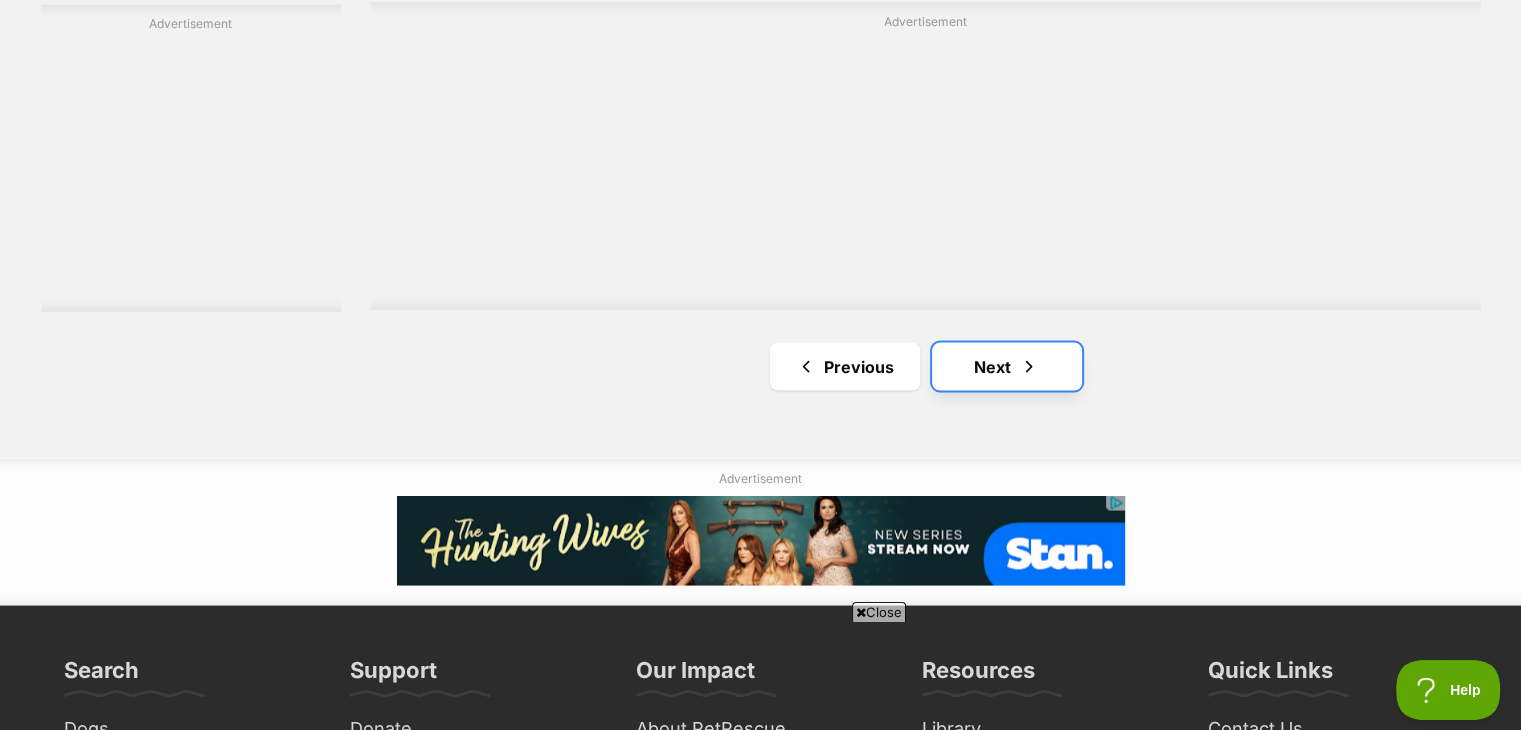 click on "Next" at bounding box center [1007, 366] 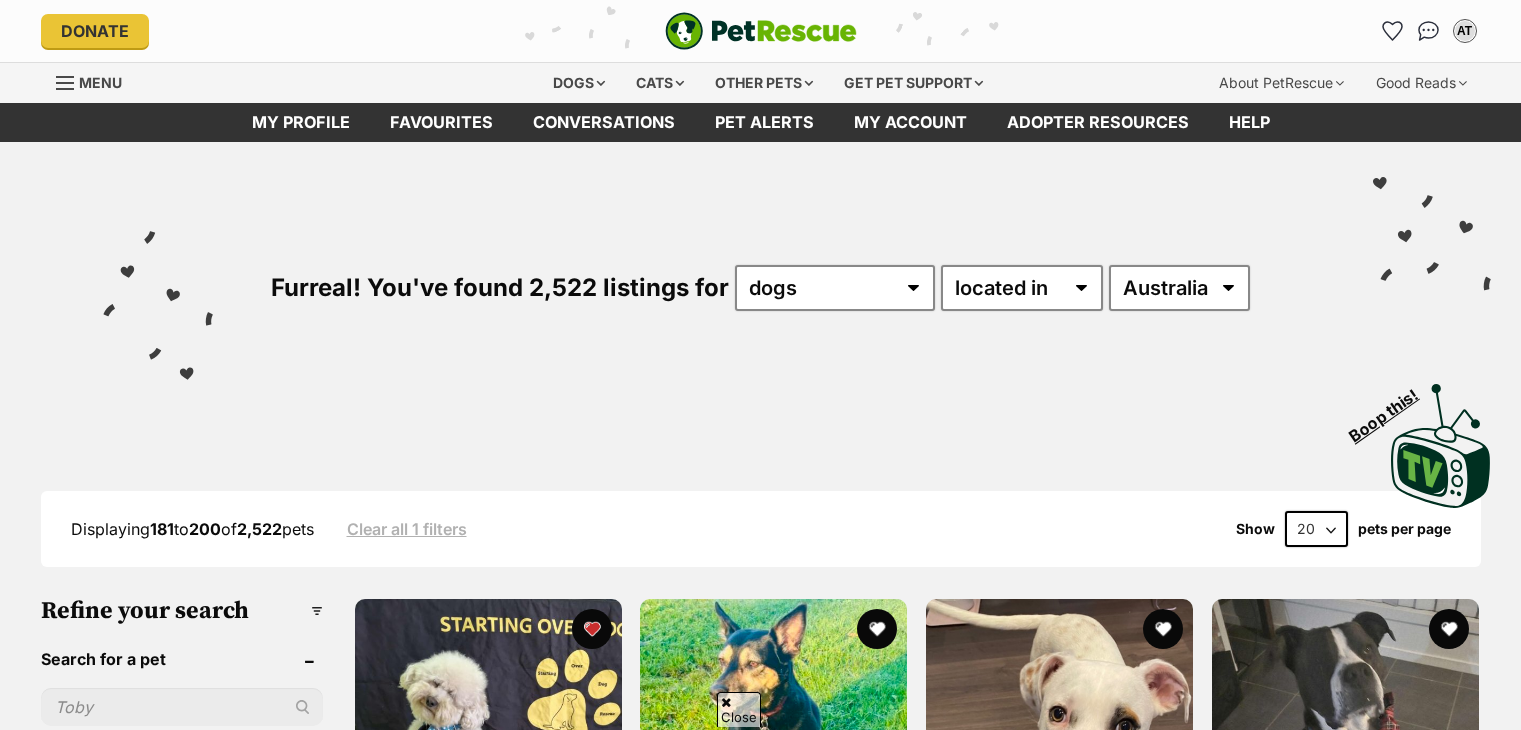 scroll, scrollTop: 360, scrollLeft: 0, axis: vertical 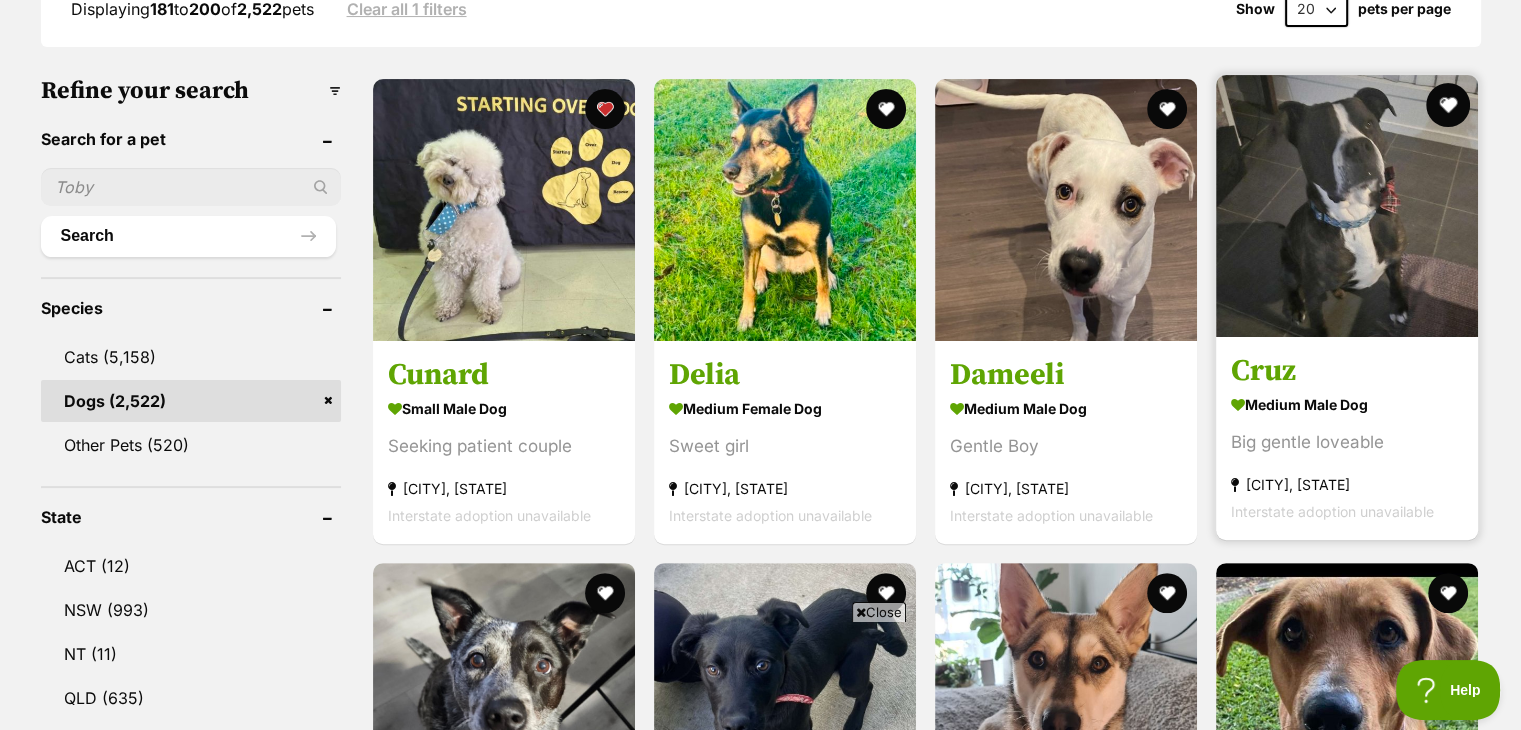 click at bounding box center [1449, 105] 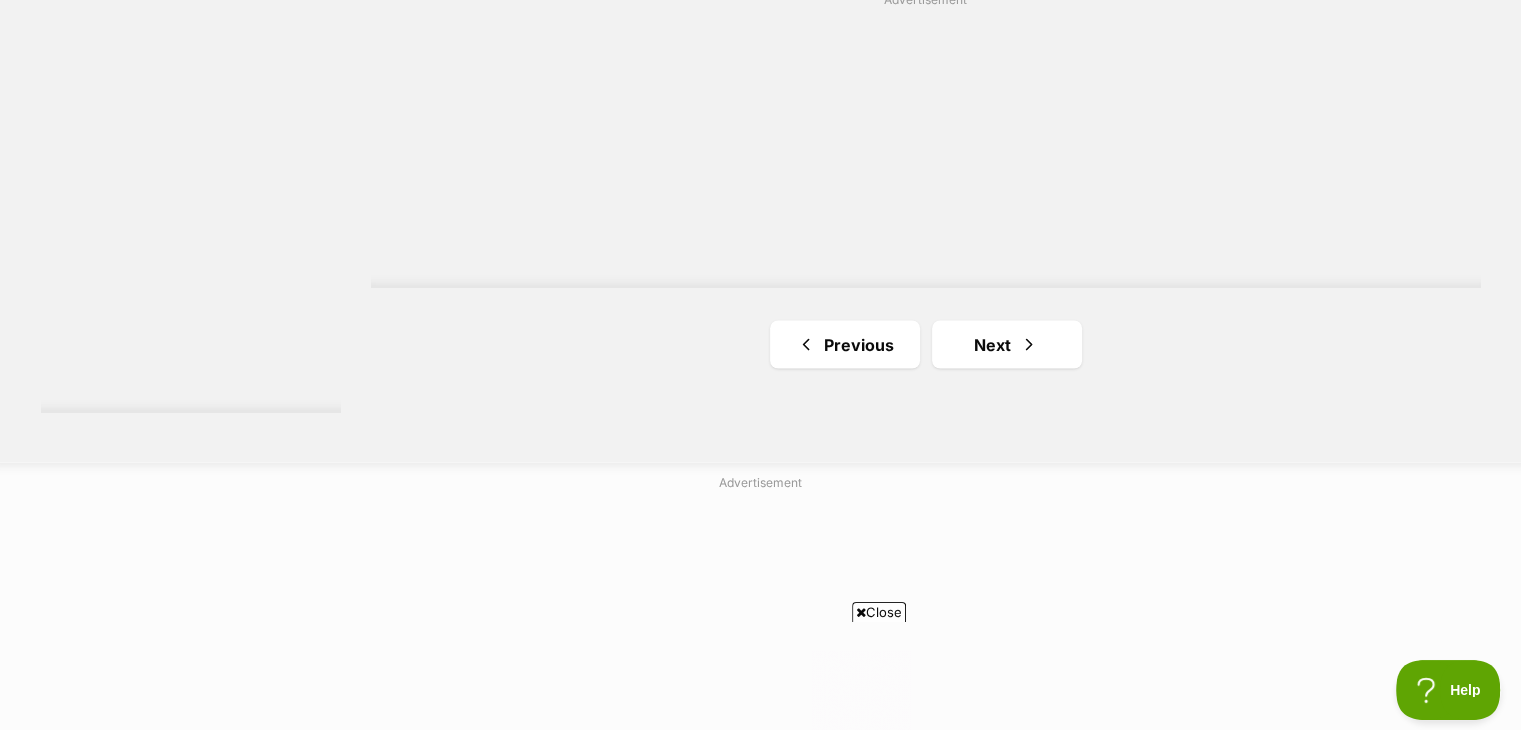 scroll, scrollTop: 3720, scrollLeft: 0, axis: vertical 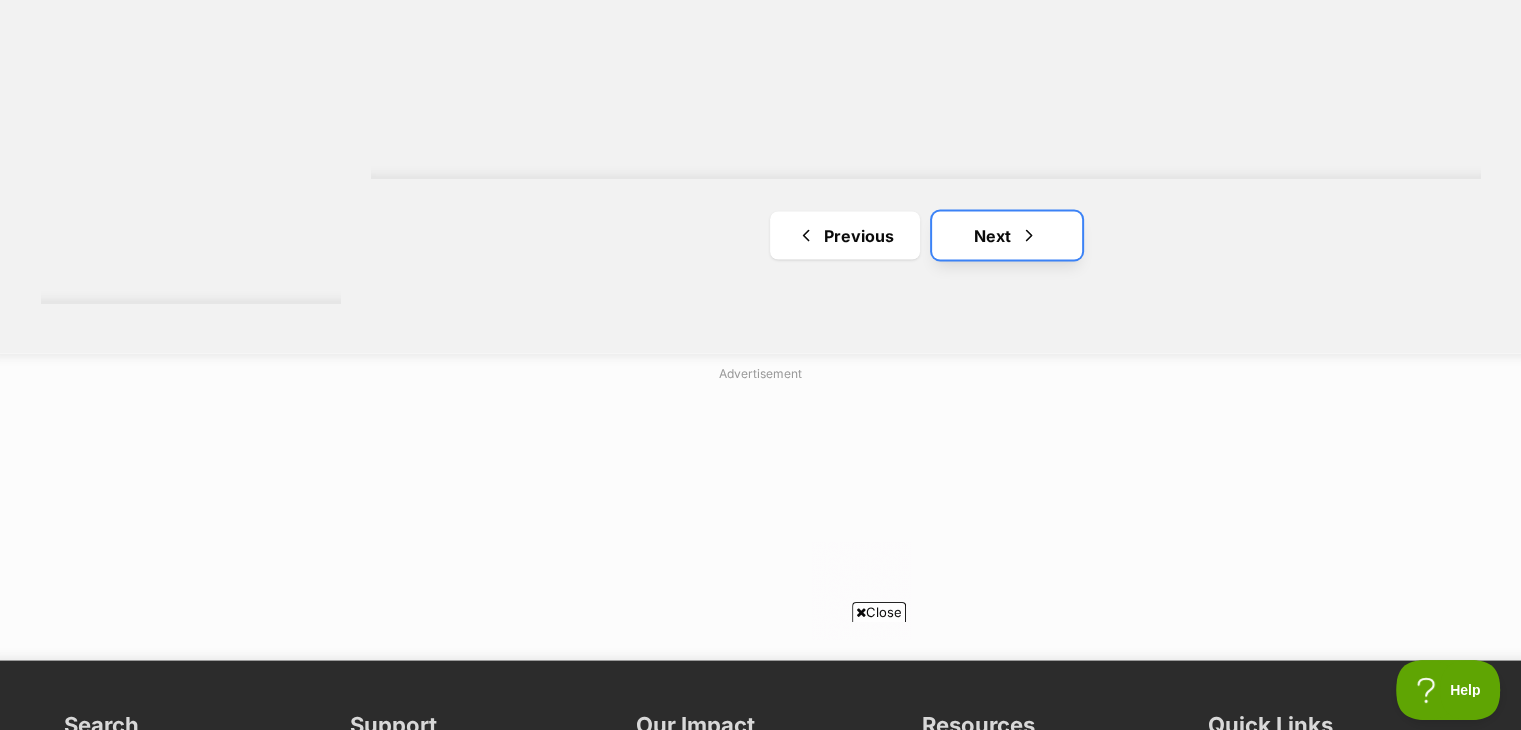 drag, startPoint x: 1065, startPoint y: 242, endPoint x: 1032, endPoint y: 234, distance: 33.955853 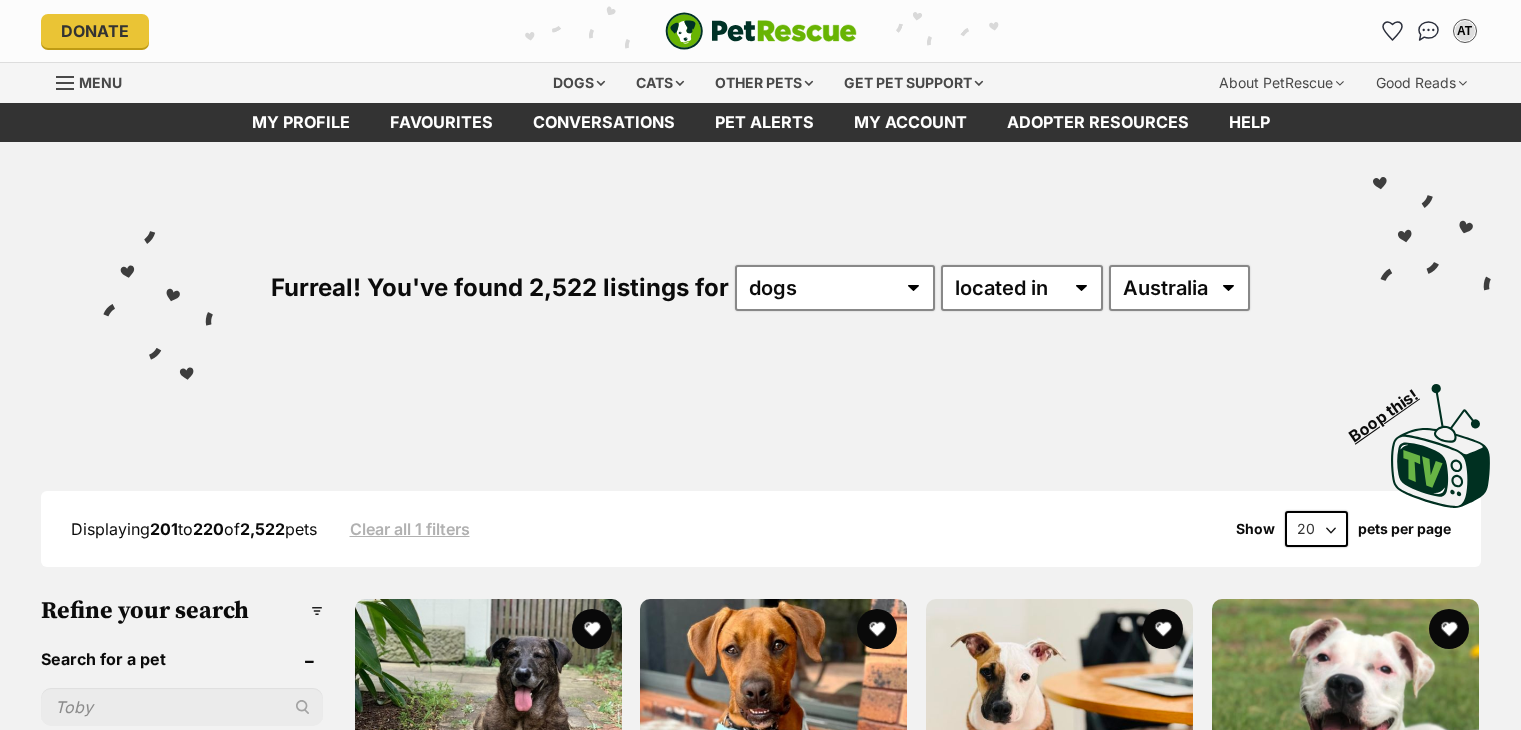 scroll, scrollTop: 0, scrollLeft: 0, axis: both 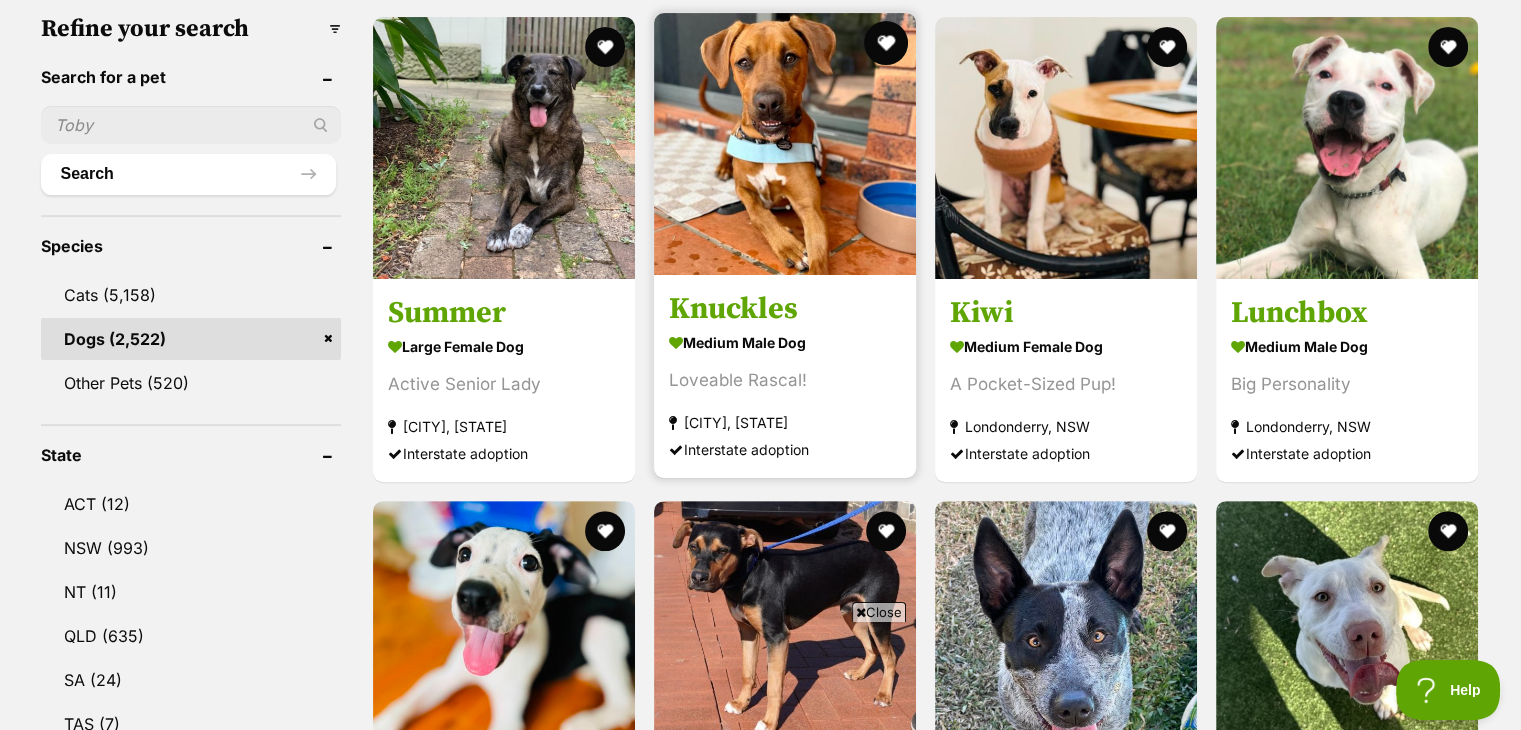 click at bounding box center [886, 43] 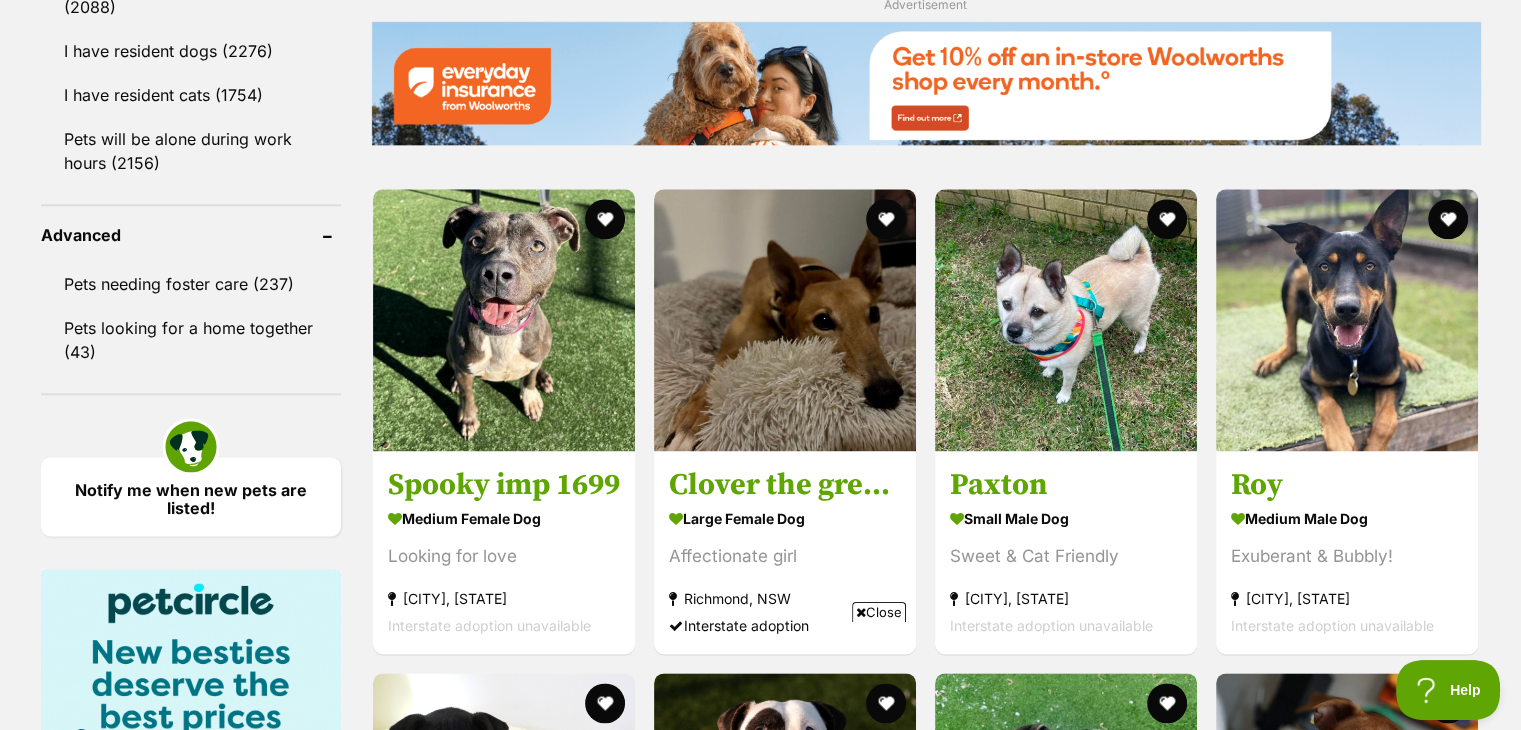 scroll, scrollTop: 2462, scrollLeft: 0, axis: vertical 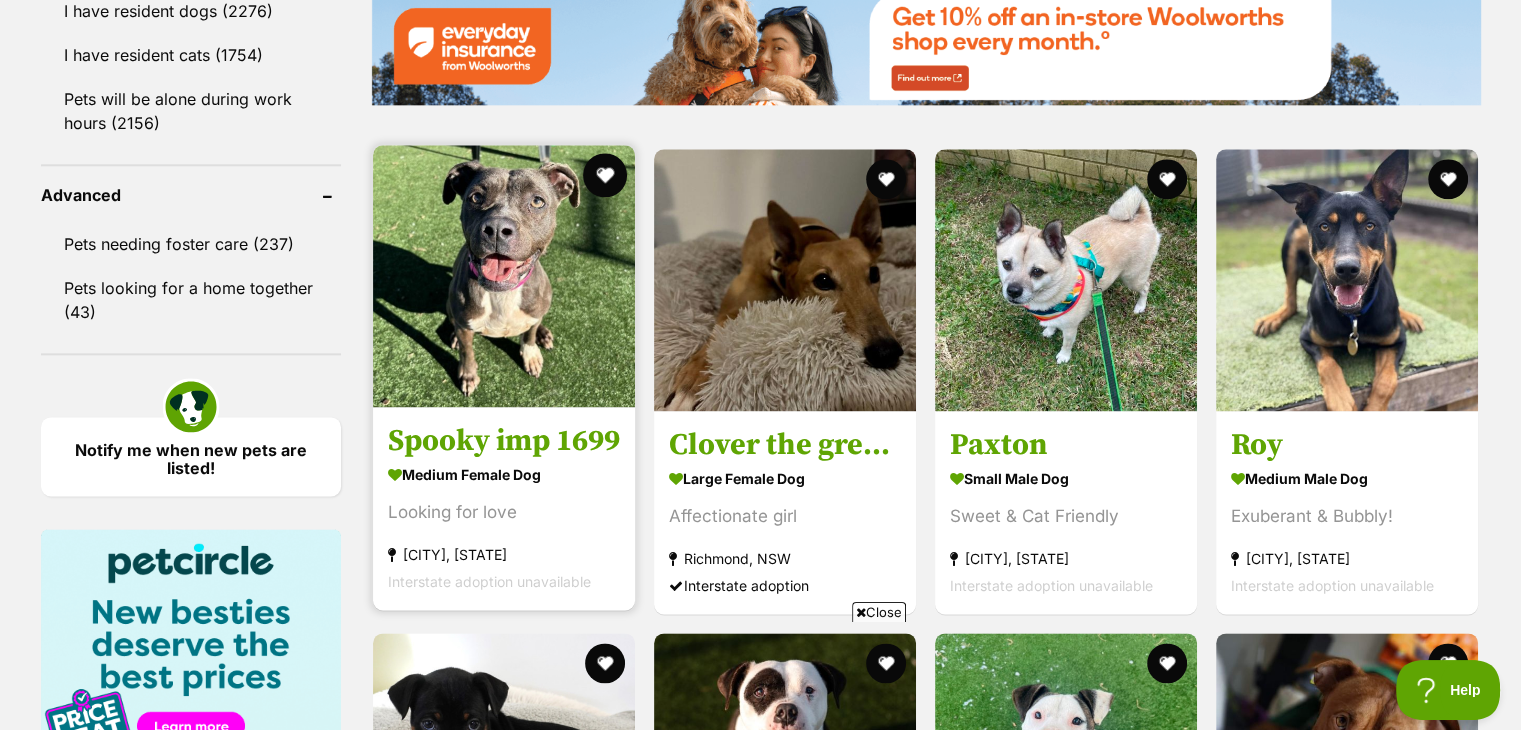 click at bounding box center (605, 175) 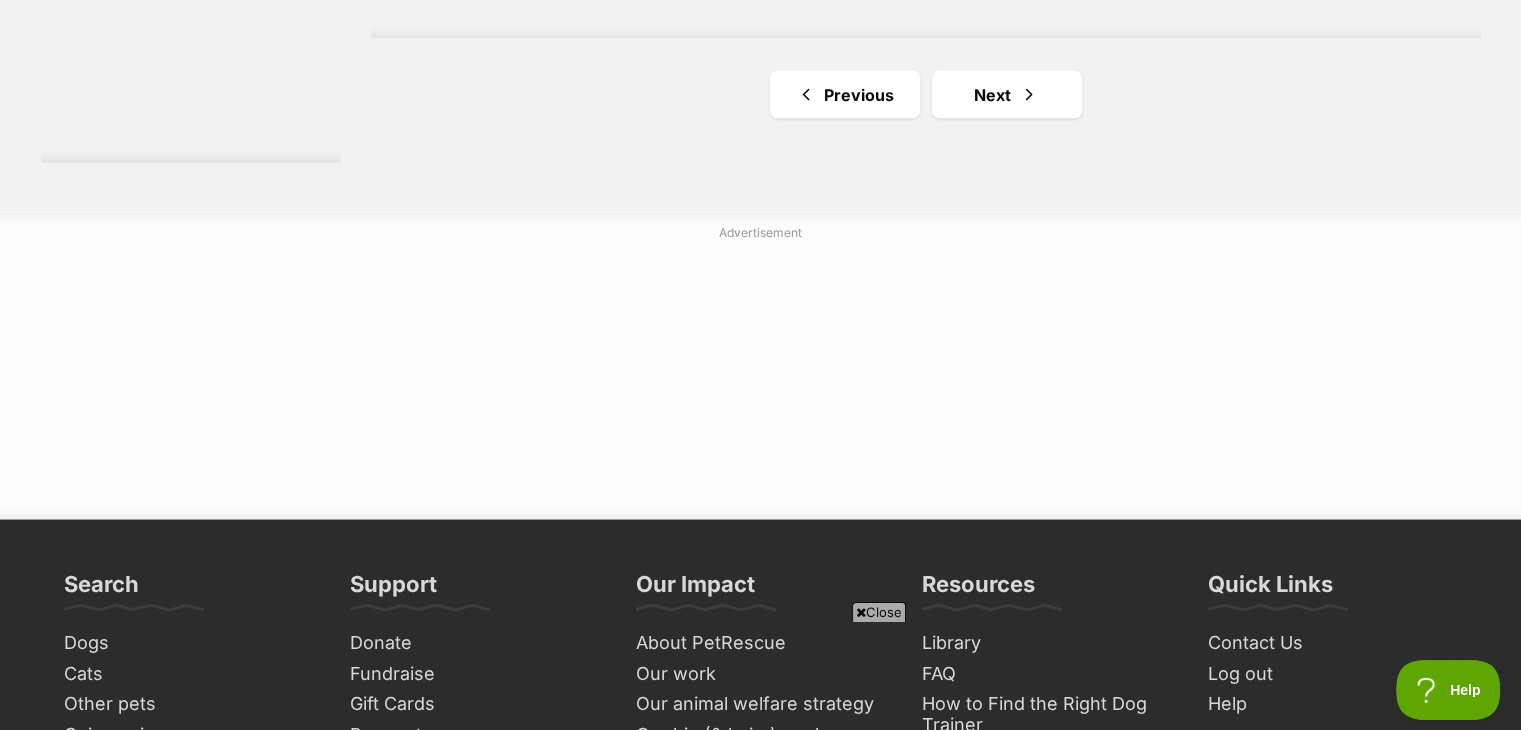 scroll, scrollTop: 3862, scrollLeft: 0, axis: vertical 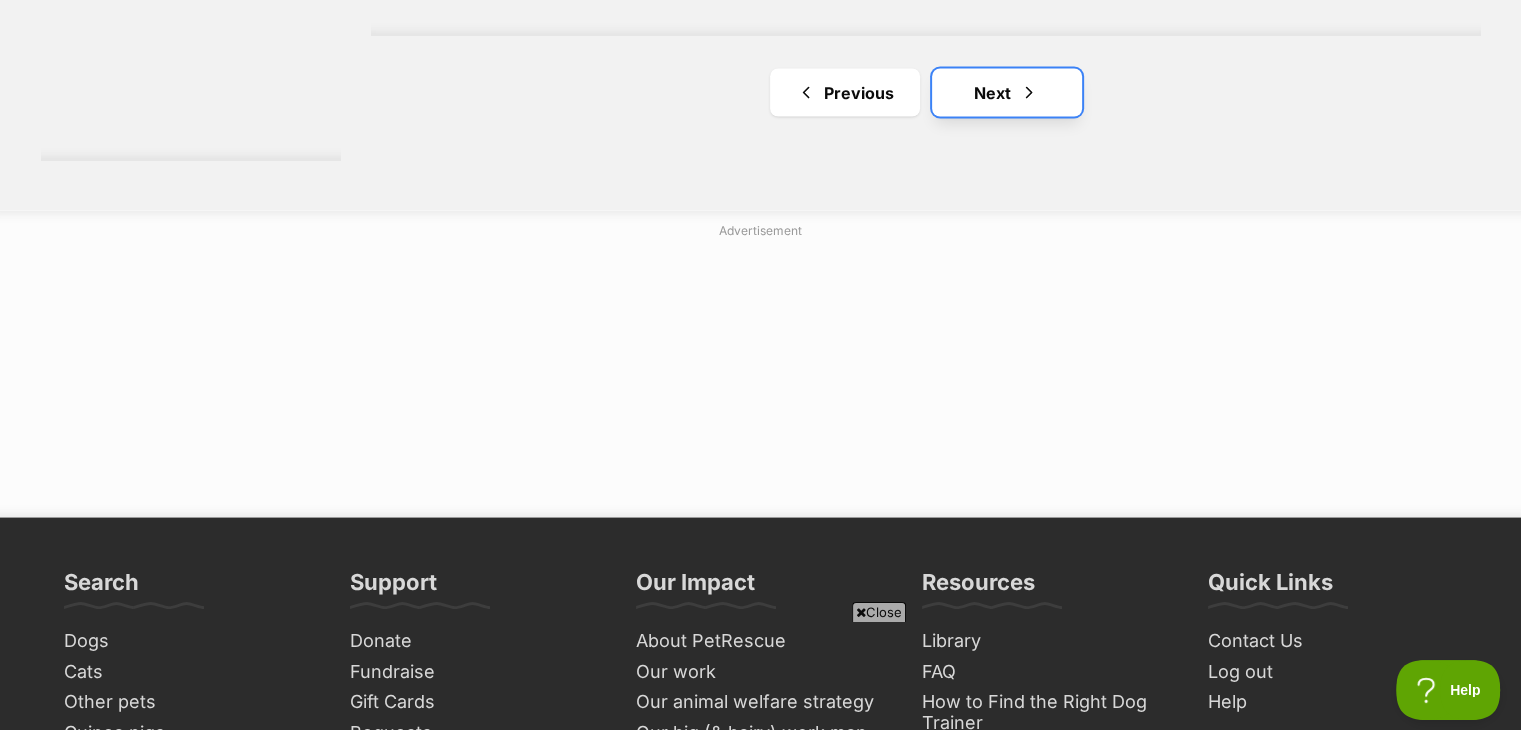 click on "Next" at bounding box center (1007, 93) 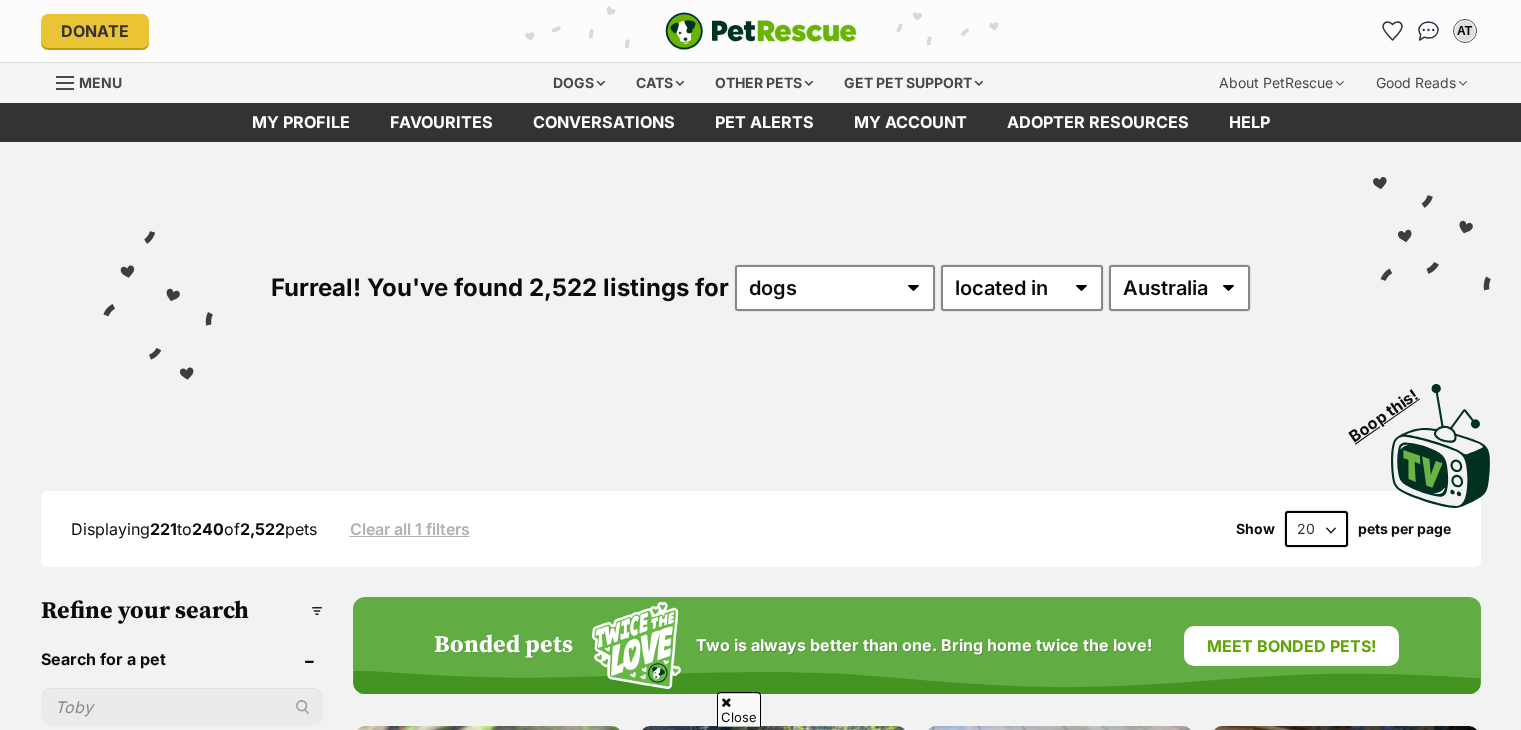 scroll, scrollTop: 520, scrollLeft: 0, axis: vertical 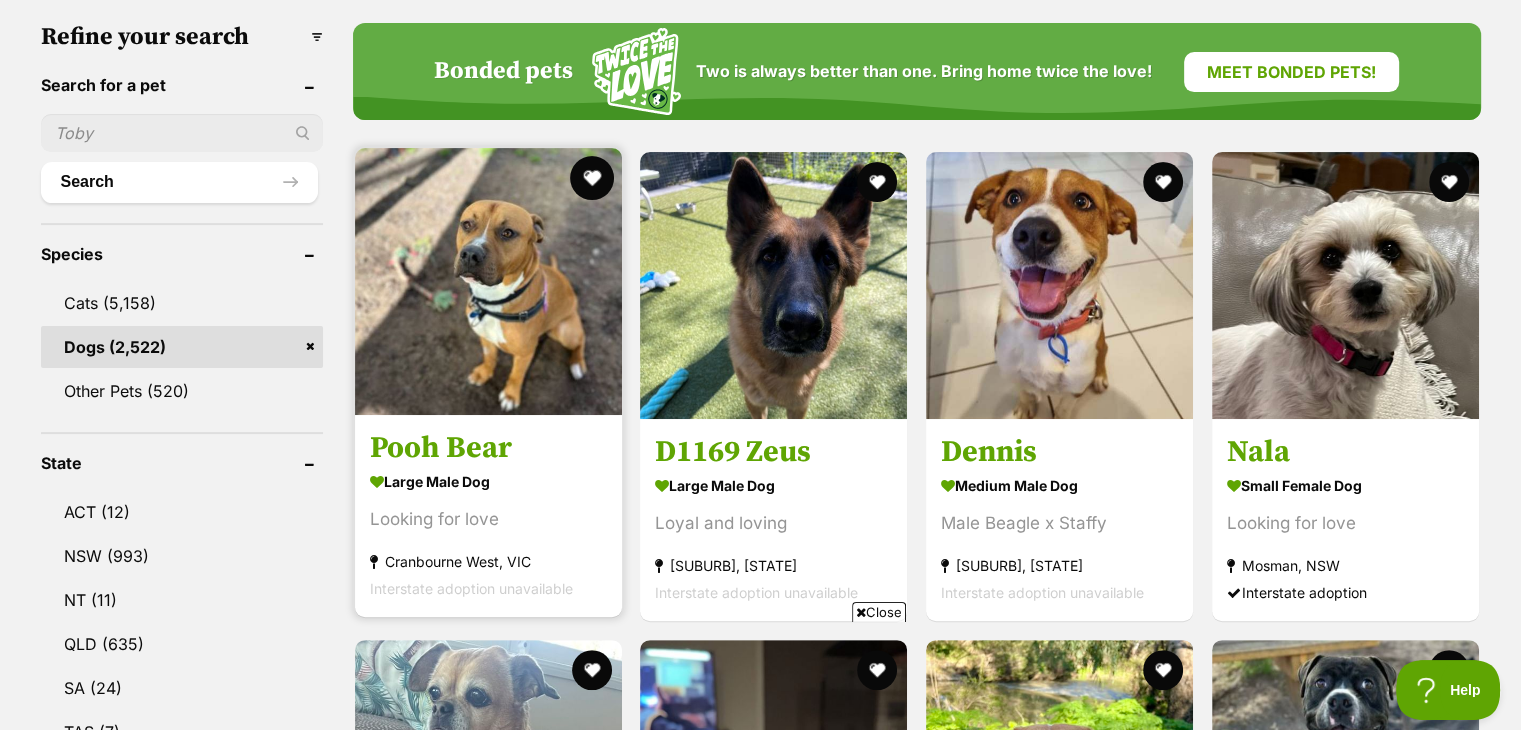 click at bounding box center (591, 178) 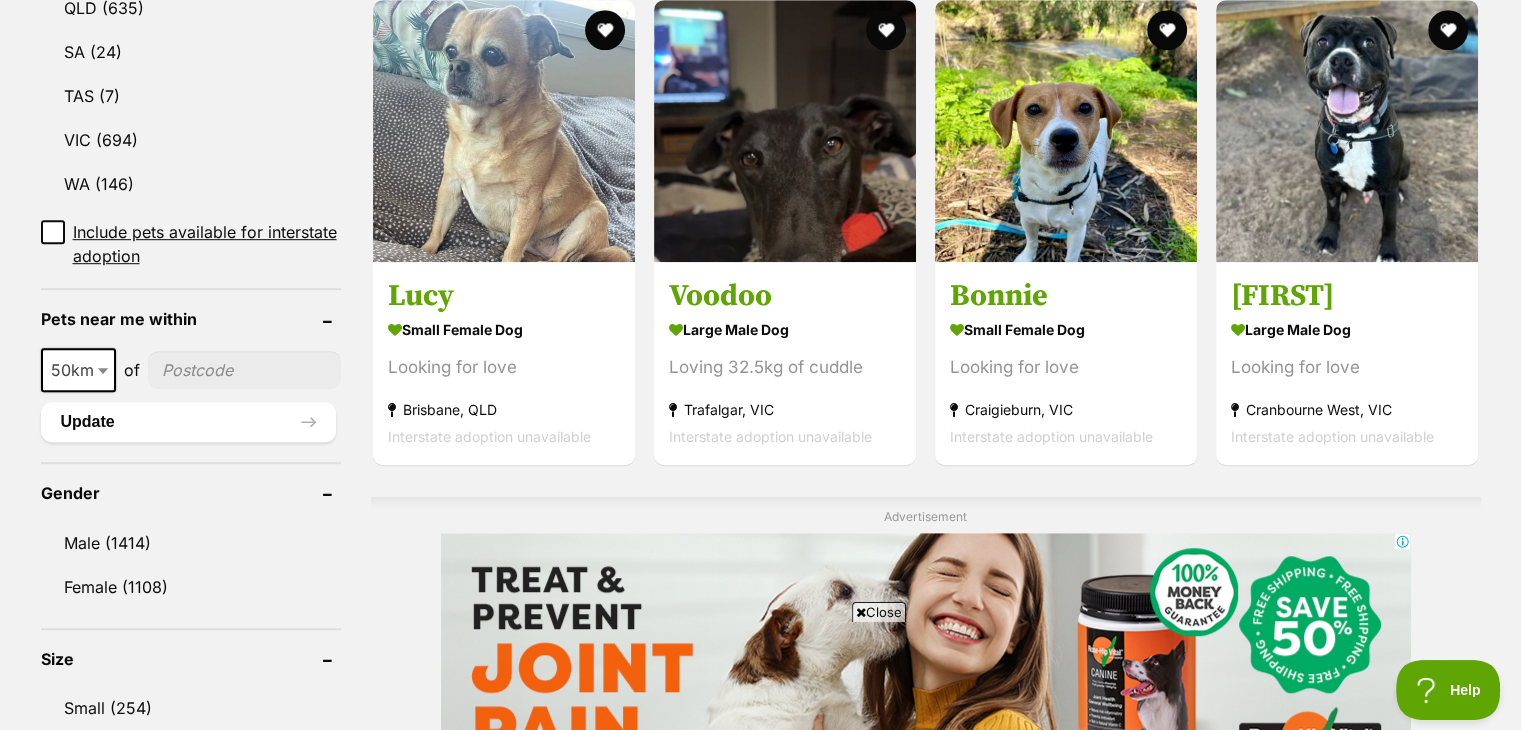 scroll, scrollTop: 1214, scrollLeft: 0, axis: vertical 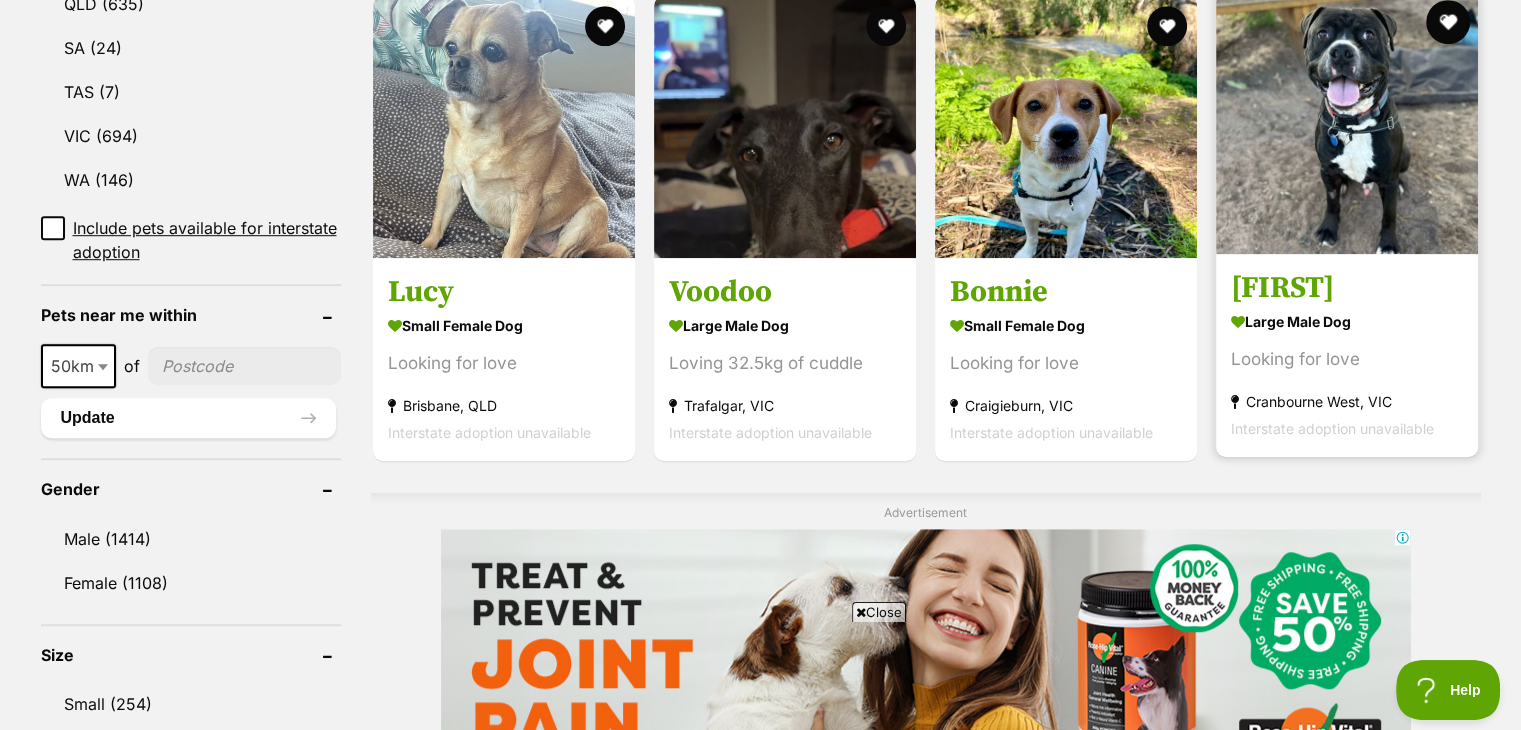 click at bounding box center [1449, 22] 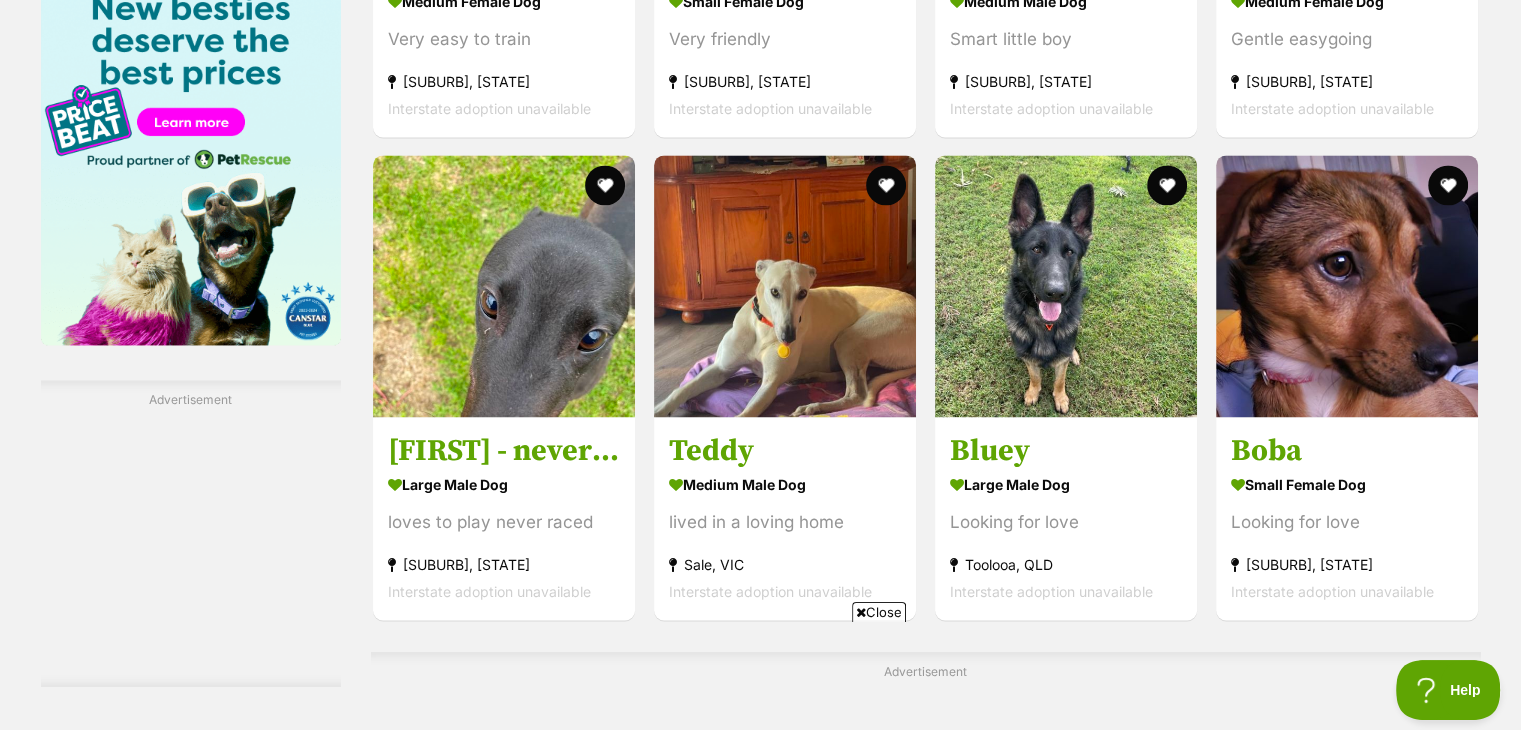 scroll, scrollTop: 3094, scrollLeft: 0, axis: vertical 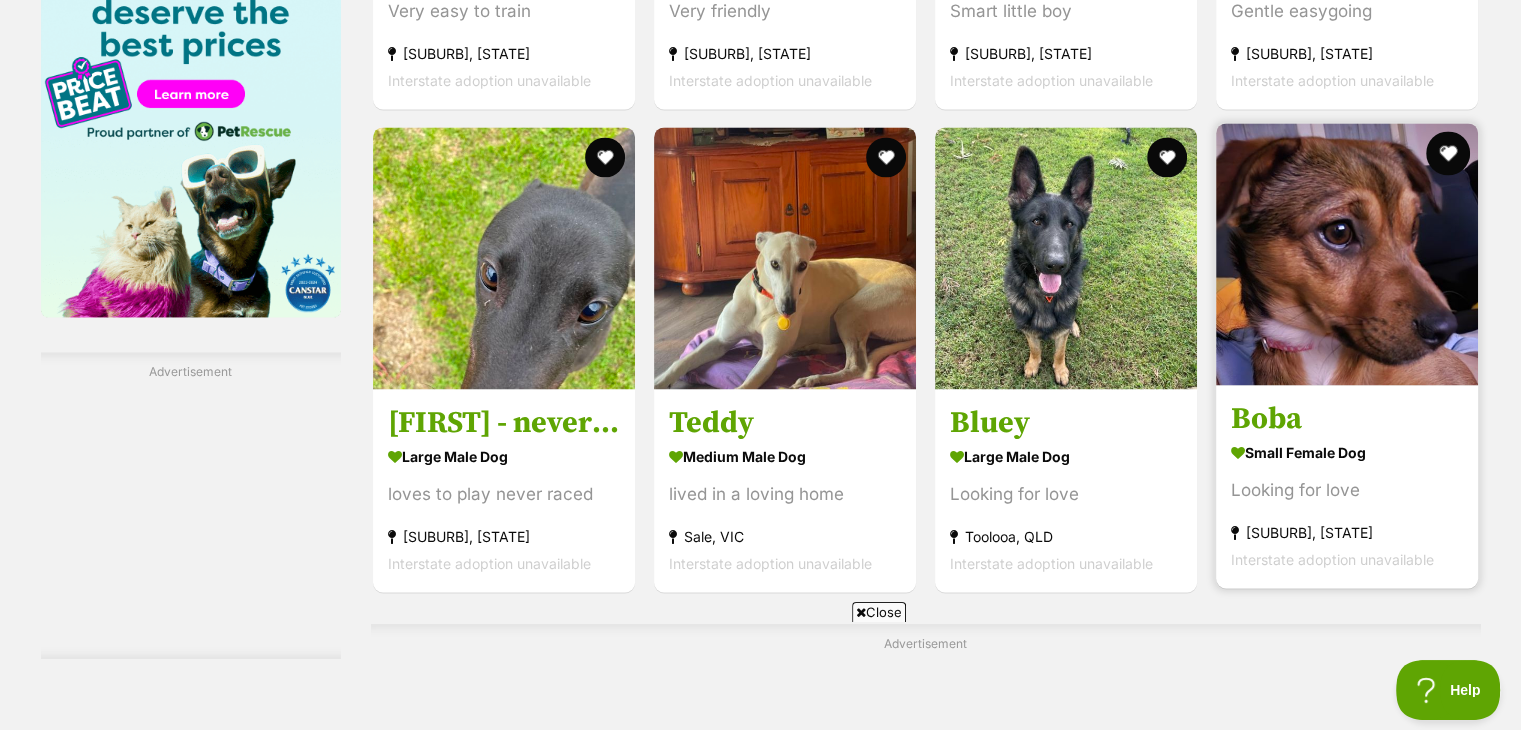 click at bounding box center [1449, 153] 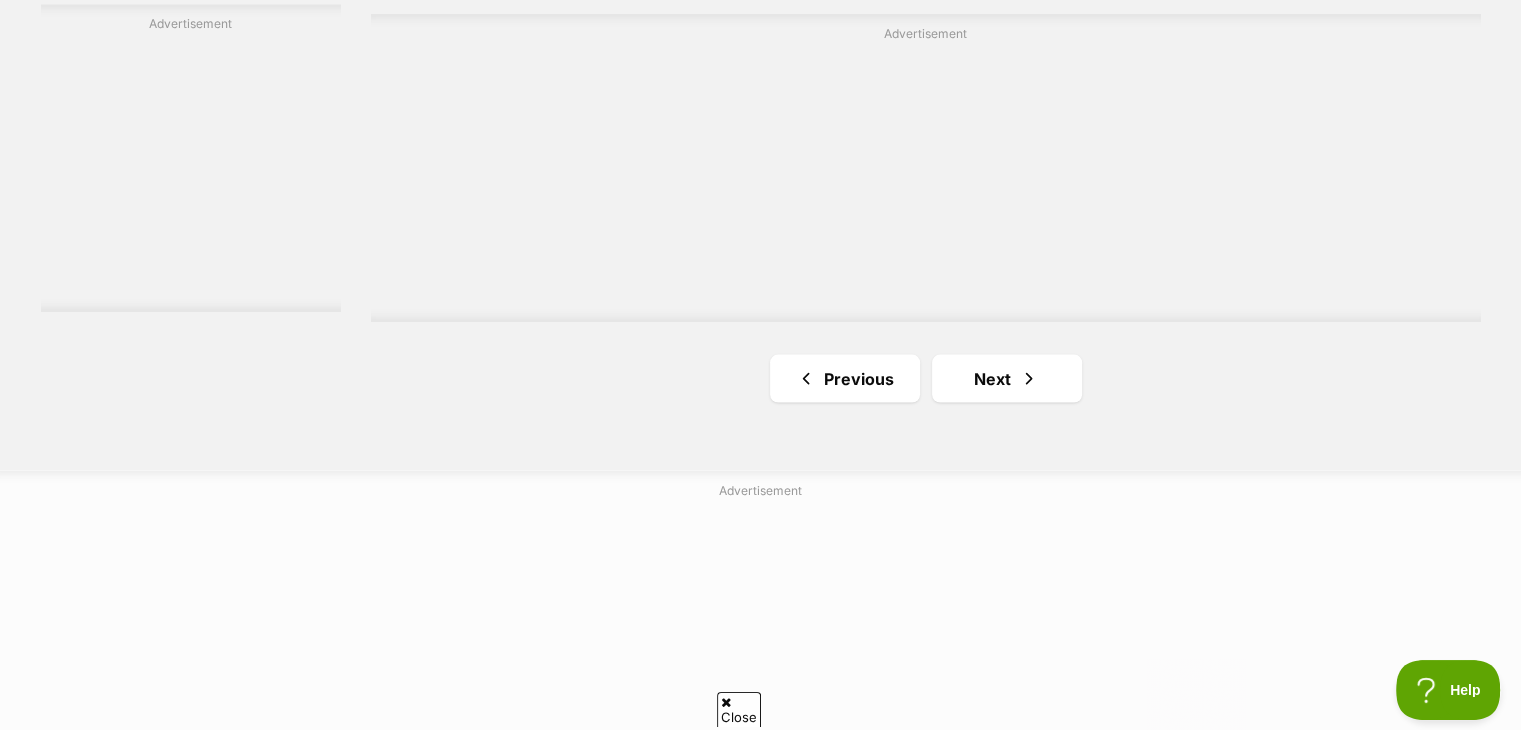 scroll, scrollTop: 3774, scrollLeft: 0, axis: vertical 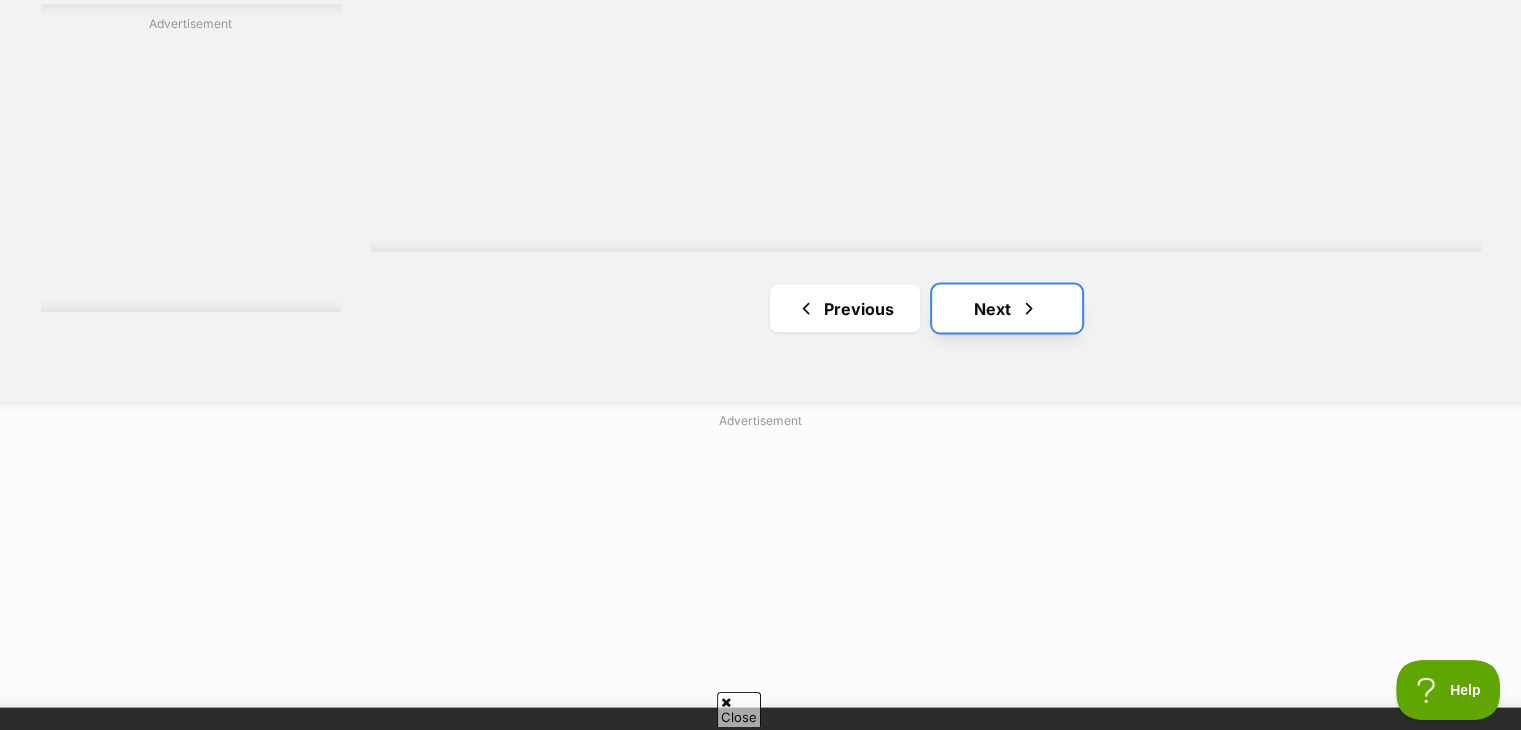 click on "Next" at bounding box center [1007, 308] 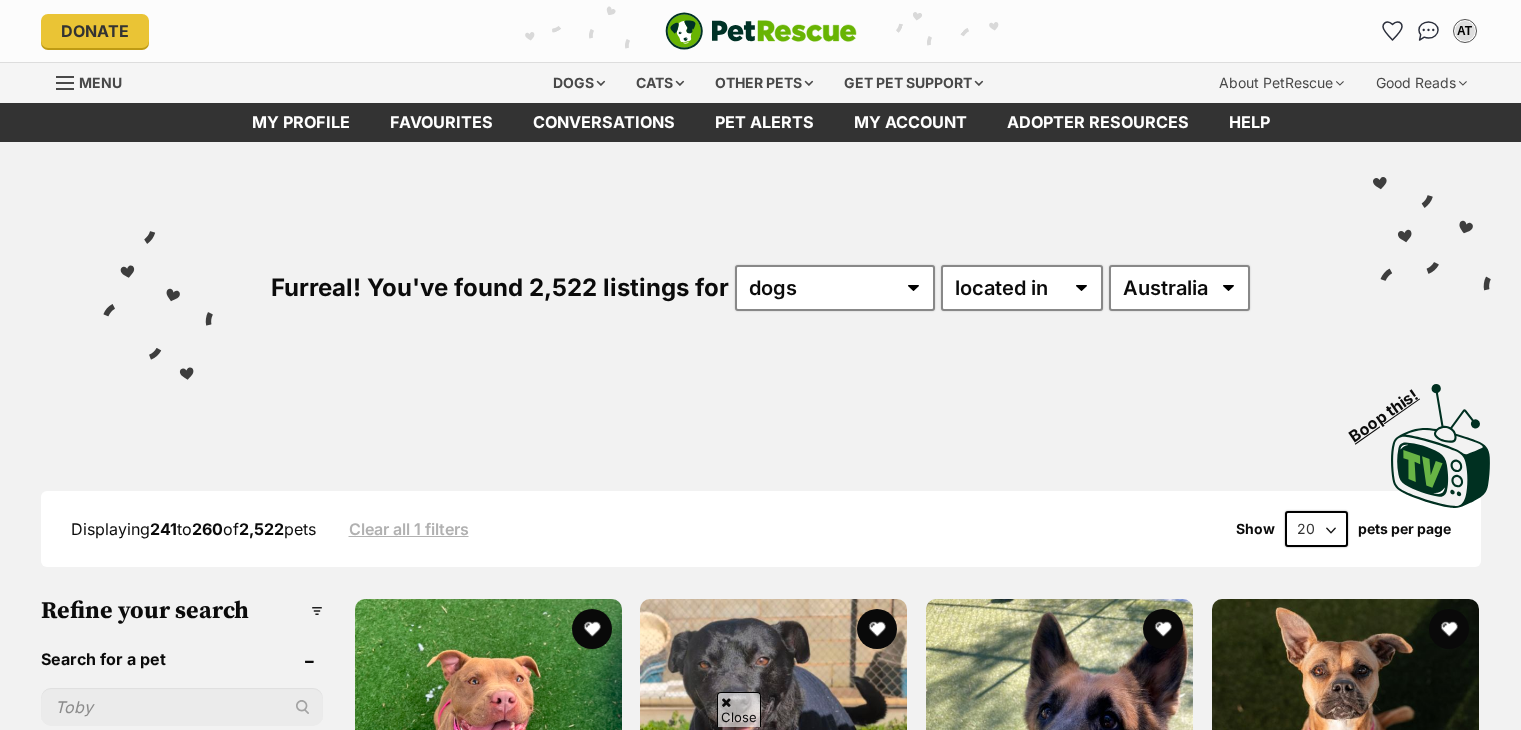 scroll, scrollTop: 600, scrollLeft: 0, axis: vertical 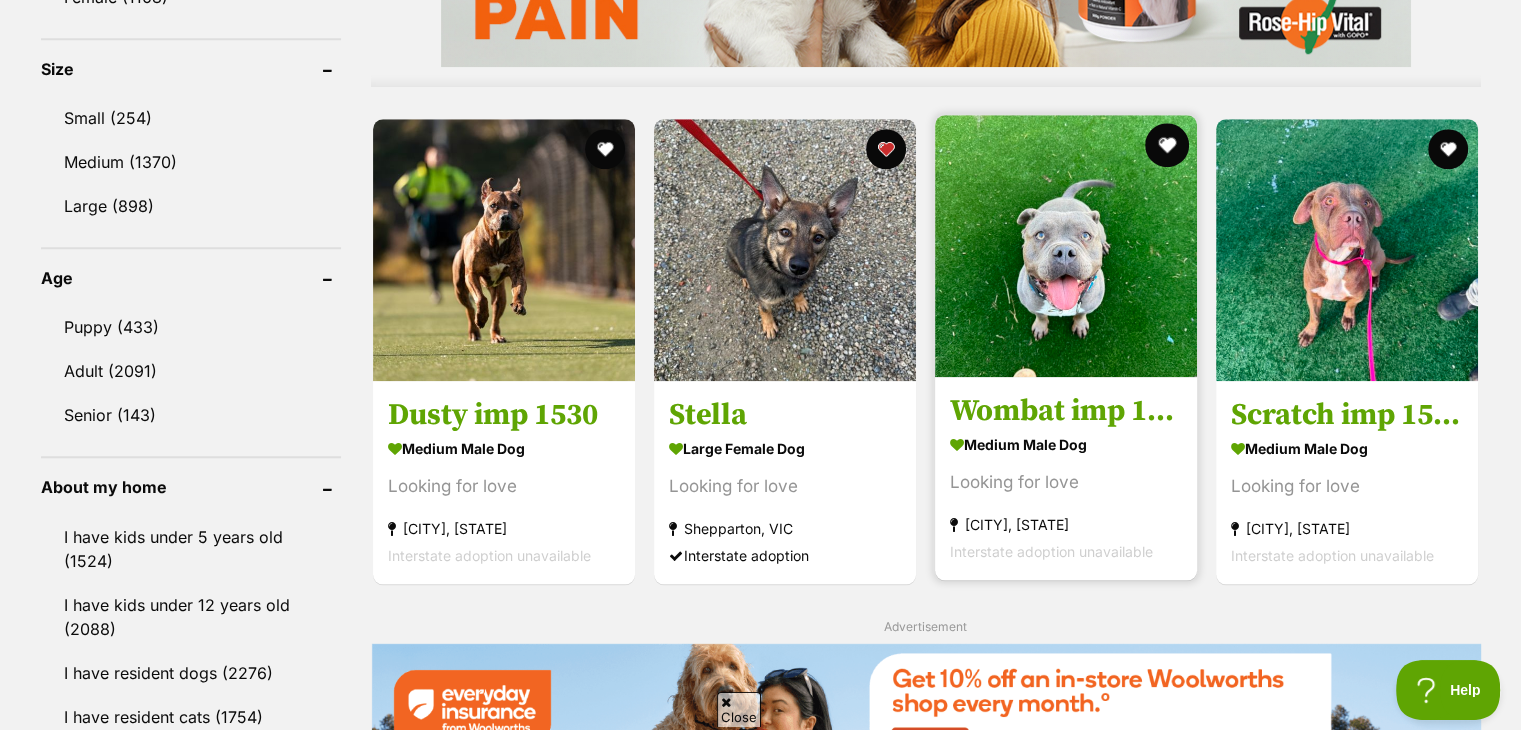 click at bounding box center [1167, 145] 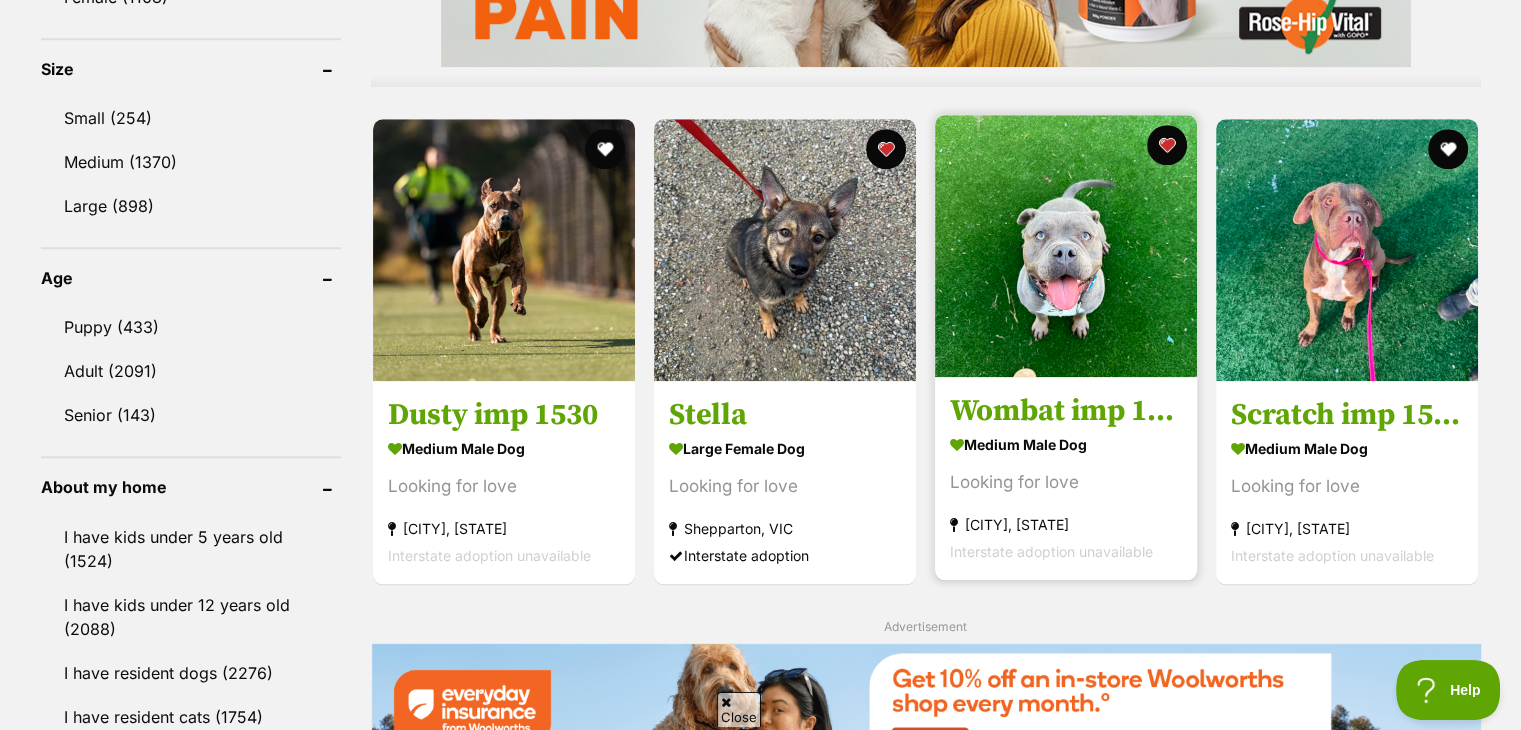 click at bounding box center (1066, 246) 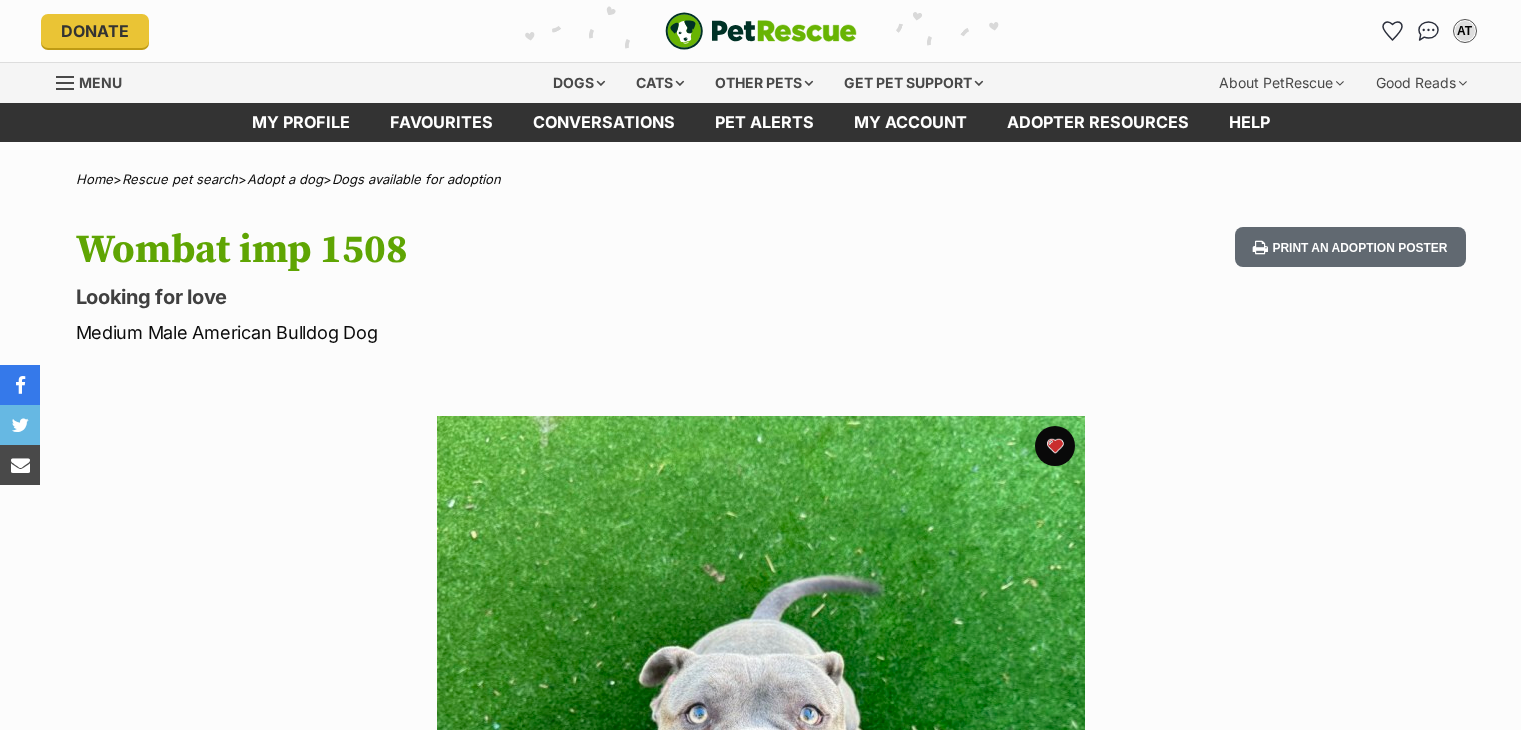 scroll, scrollTop: 0, scrollLeft: 0, axis: both 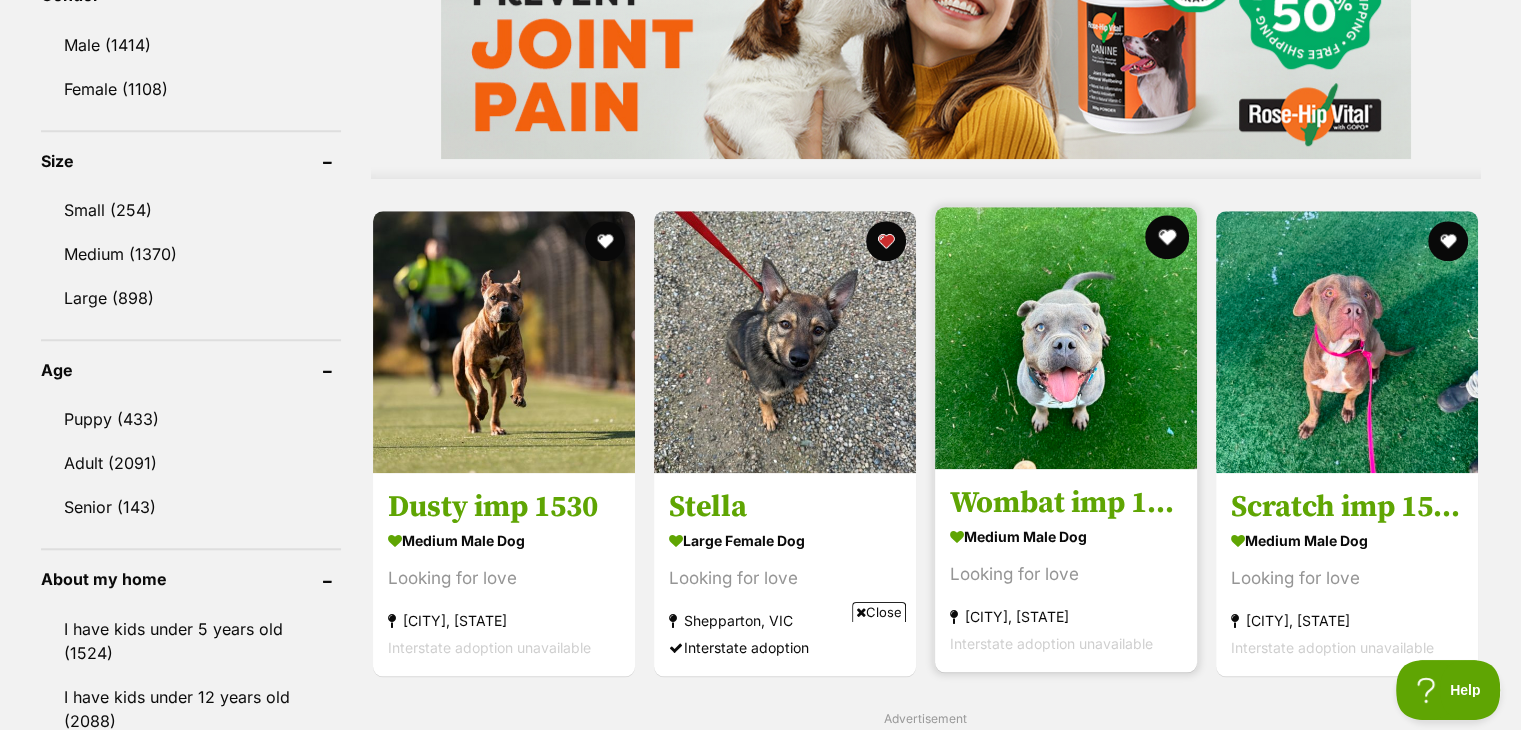 click at bounding box center [1167, 237] 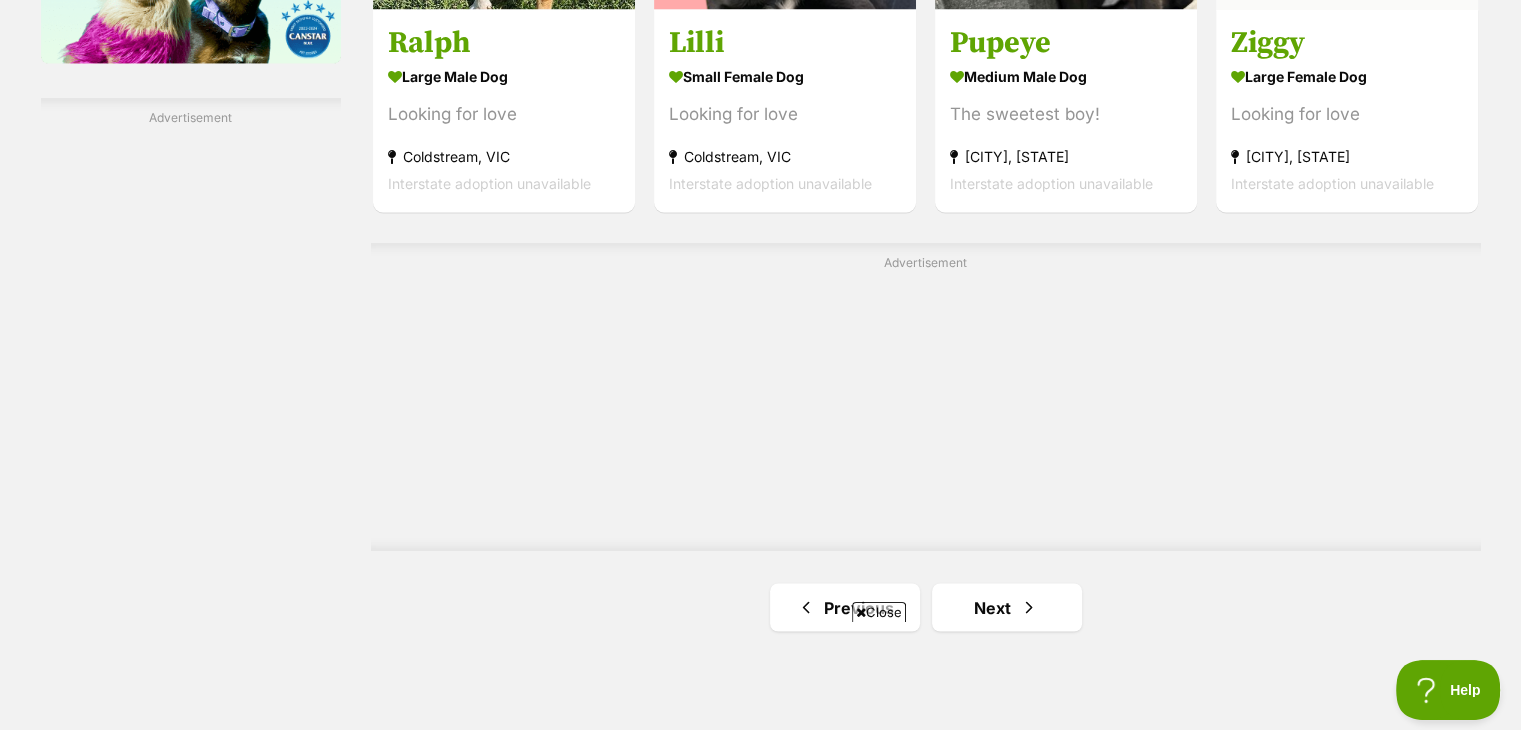 scroll, scrollTop: 3388, scrollLeft: 0, axis: vertical 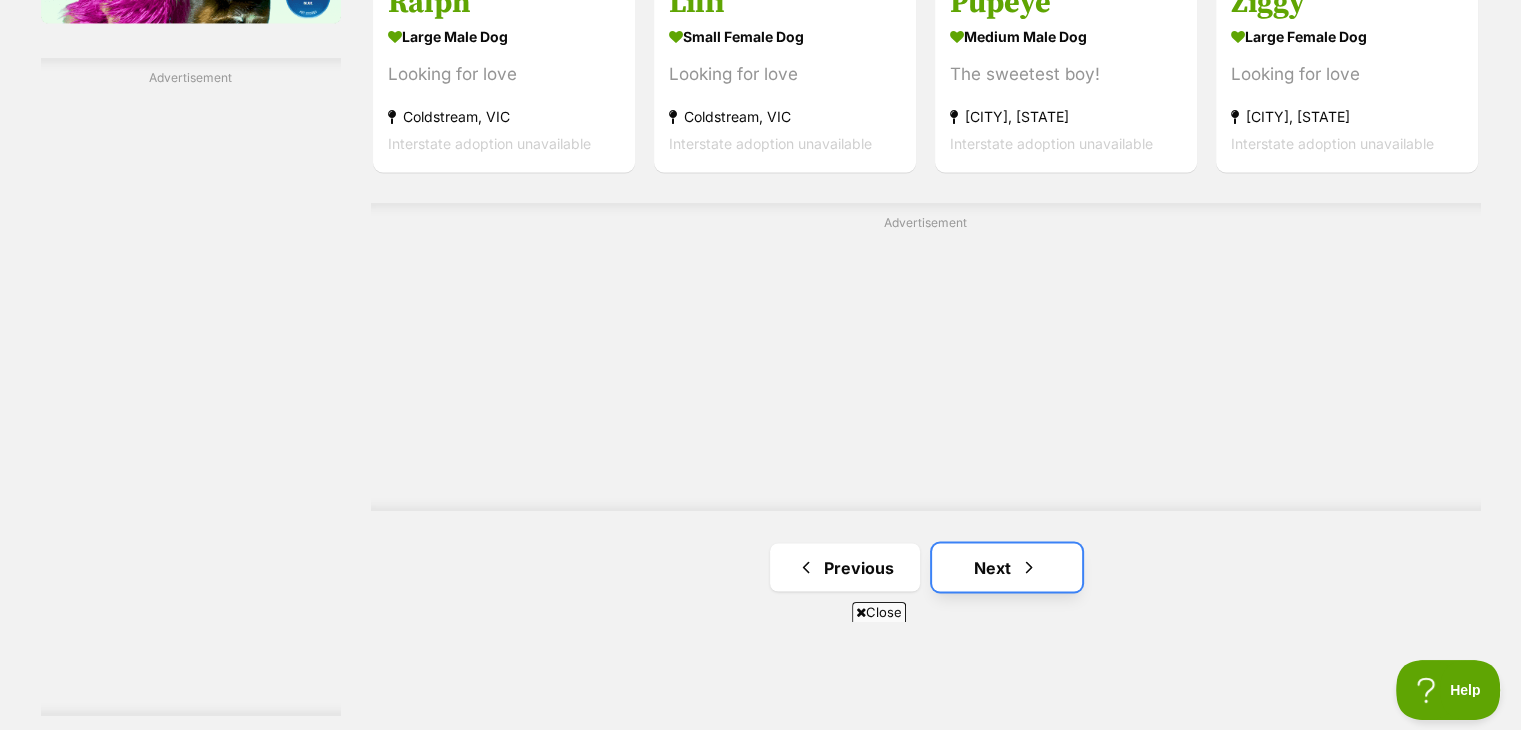 click at bounding box center (1029, 567) 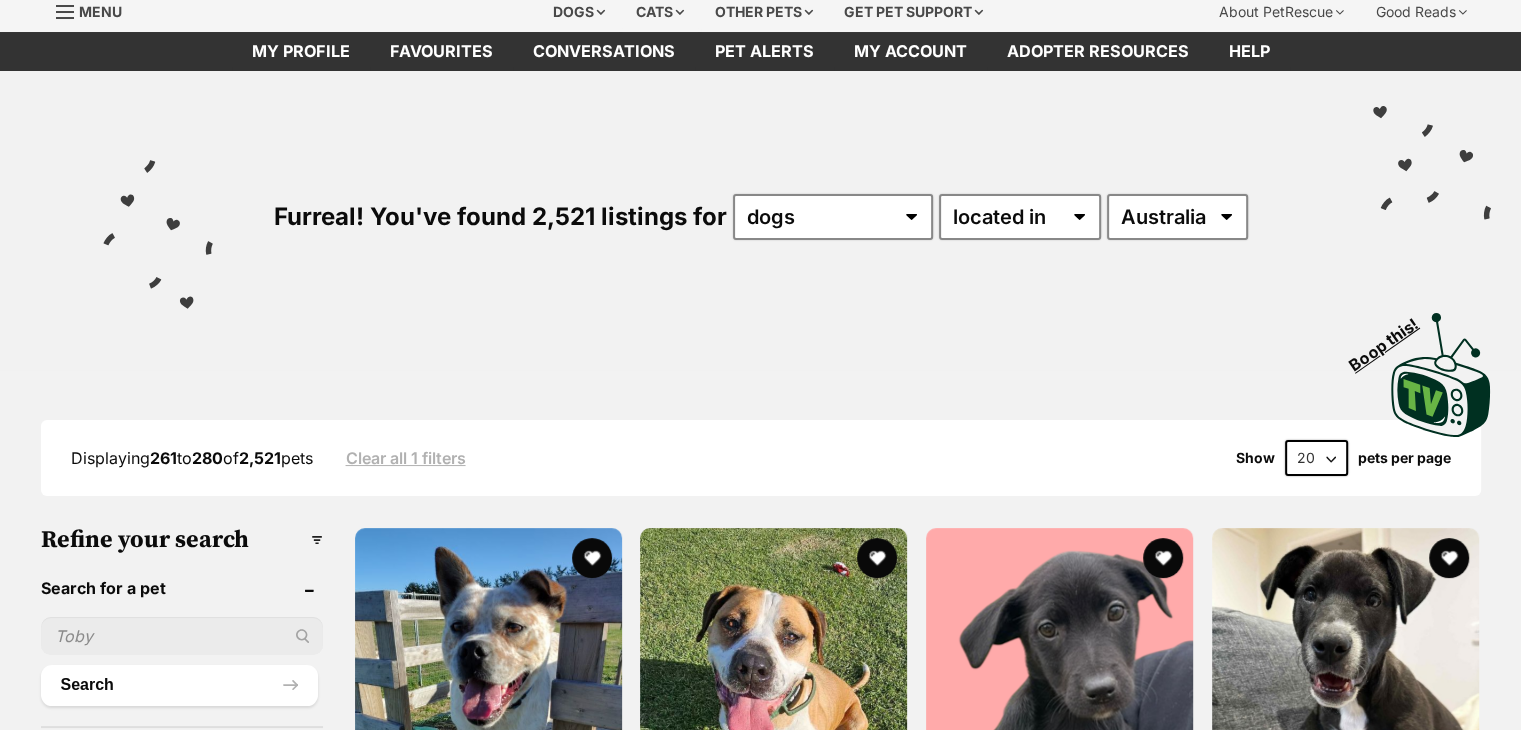 scroll, scrollTop: 0, scrollLeft: 0, axis: both 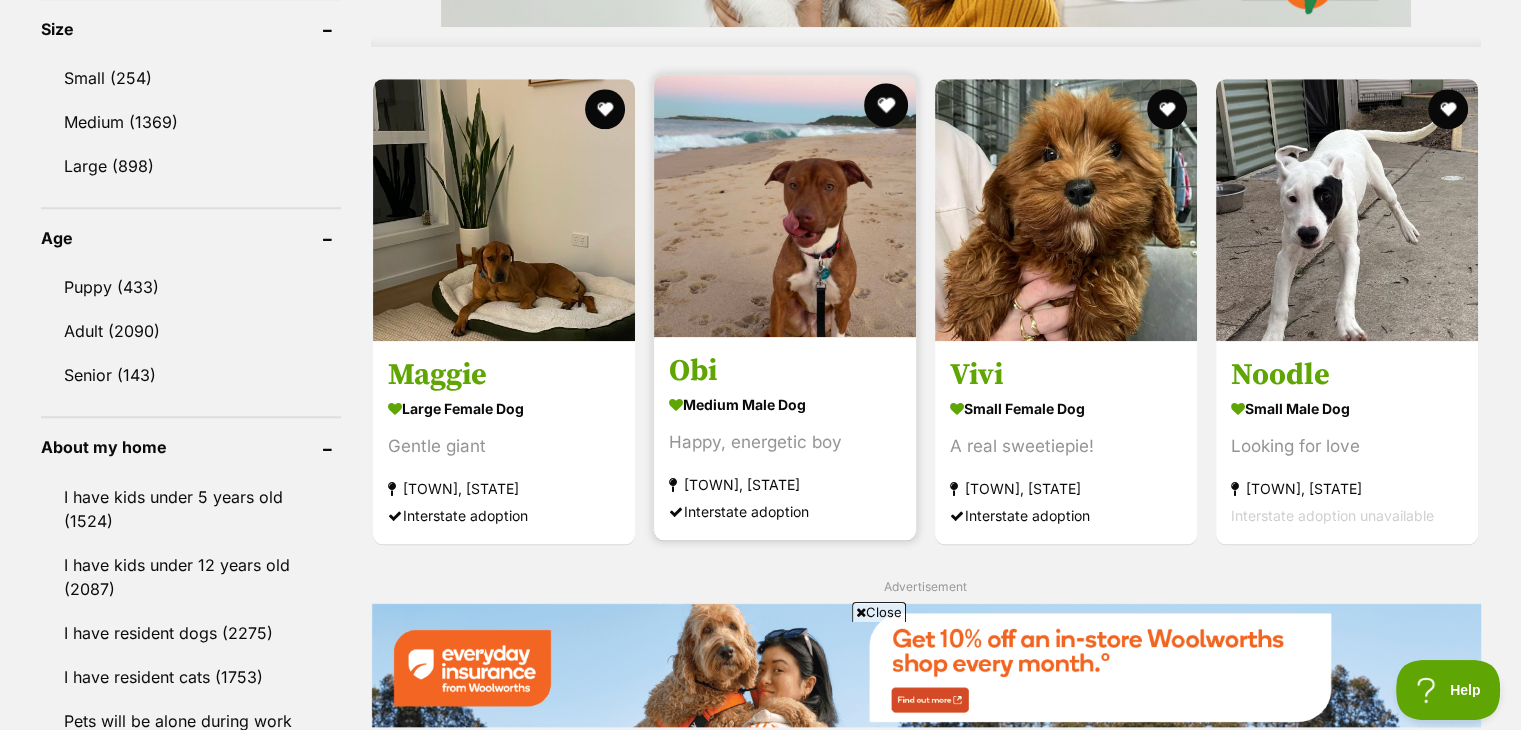 click at bounding box center [886, 105] 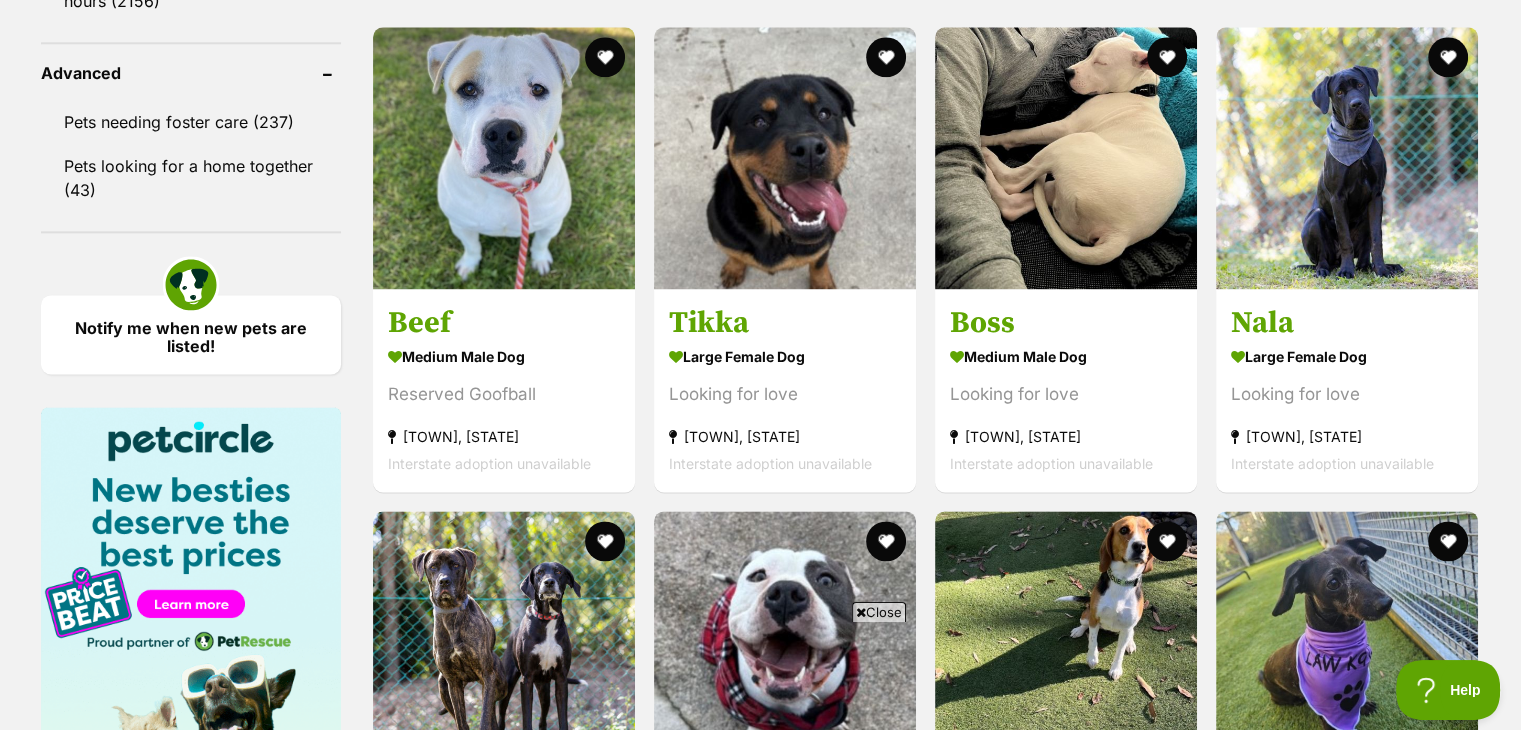 scroll, scrollTop: 2600, scrollLeft: 0, axis: vertical 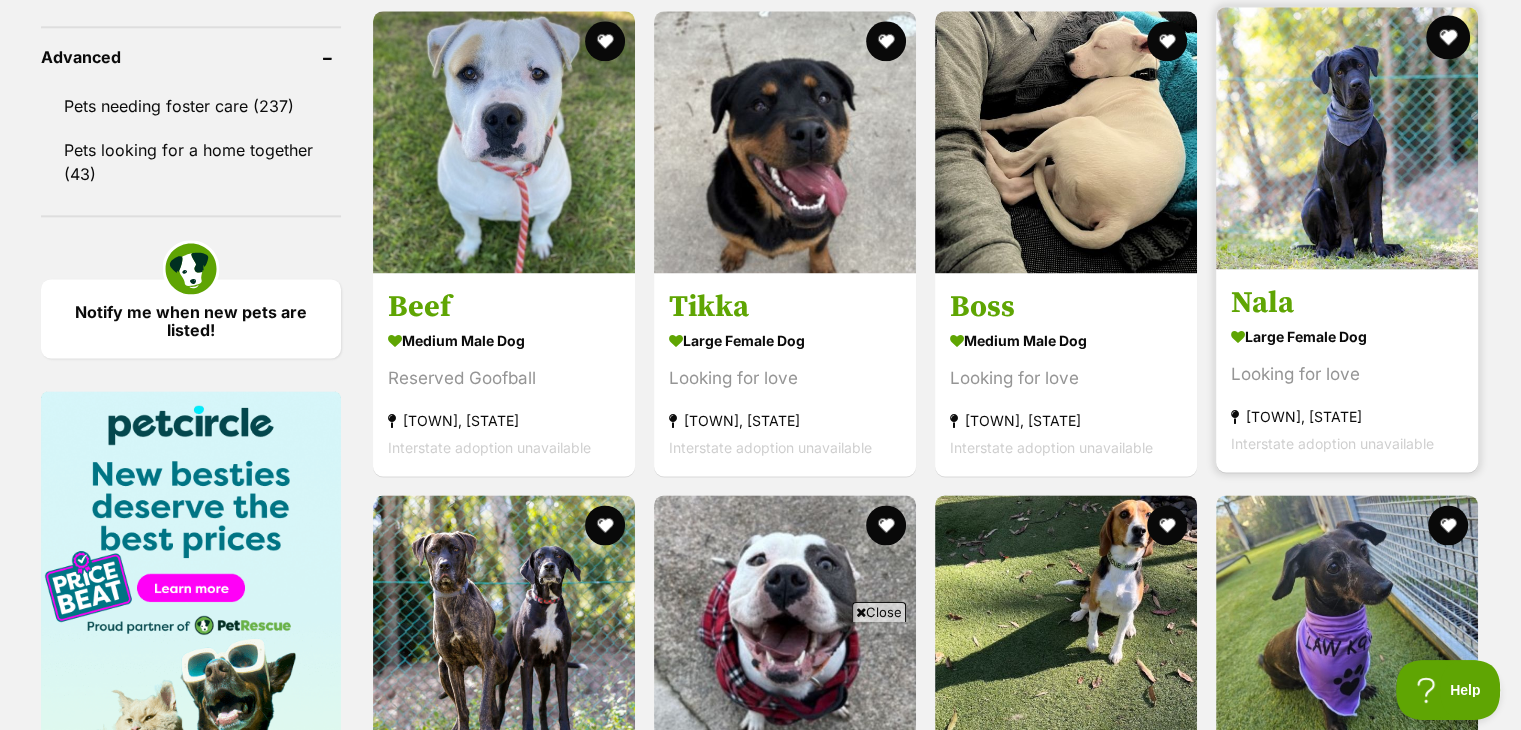 click at bounding box center [1449, 37] 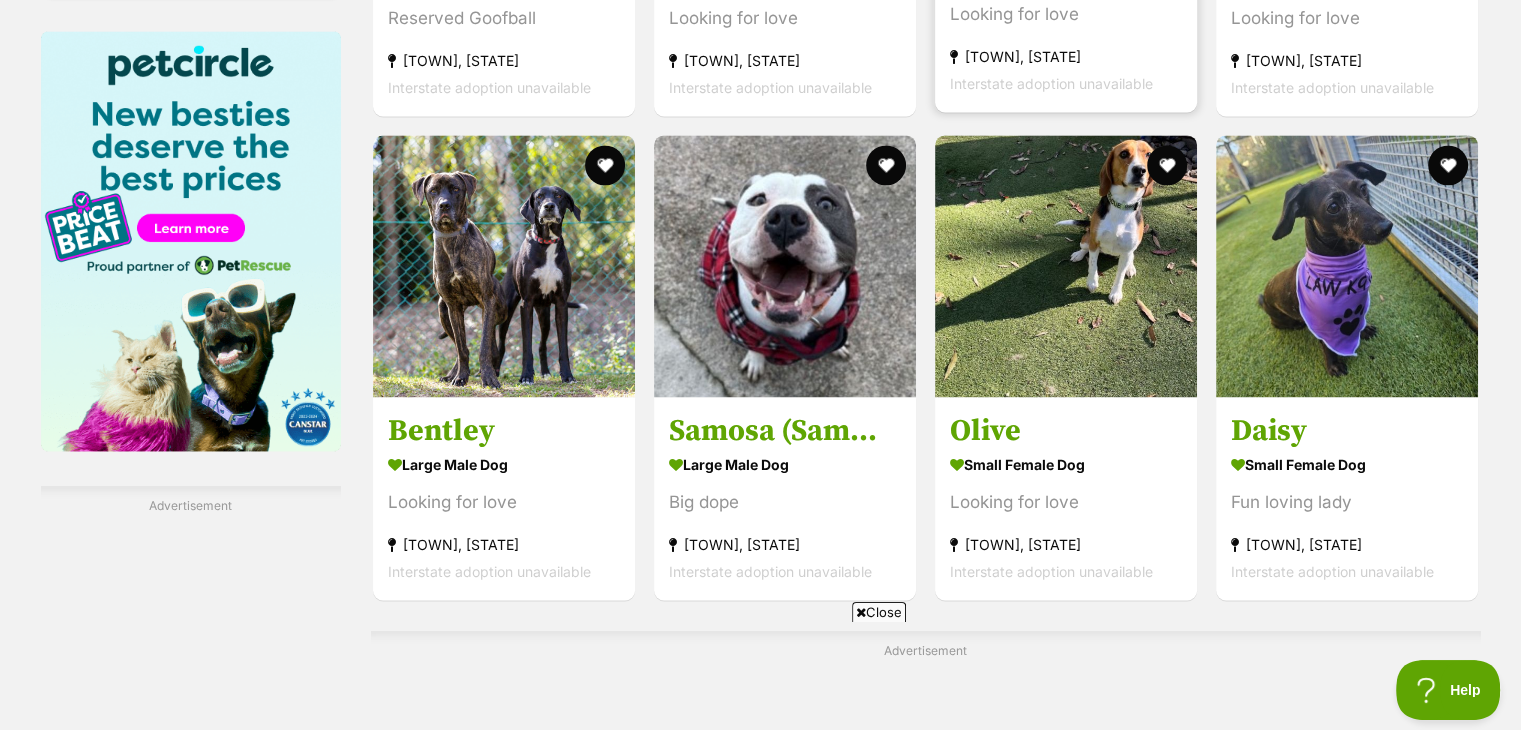 scroll, scrollTop: 3000, scrollLeft: 0, axis: vertical 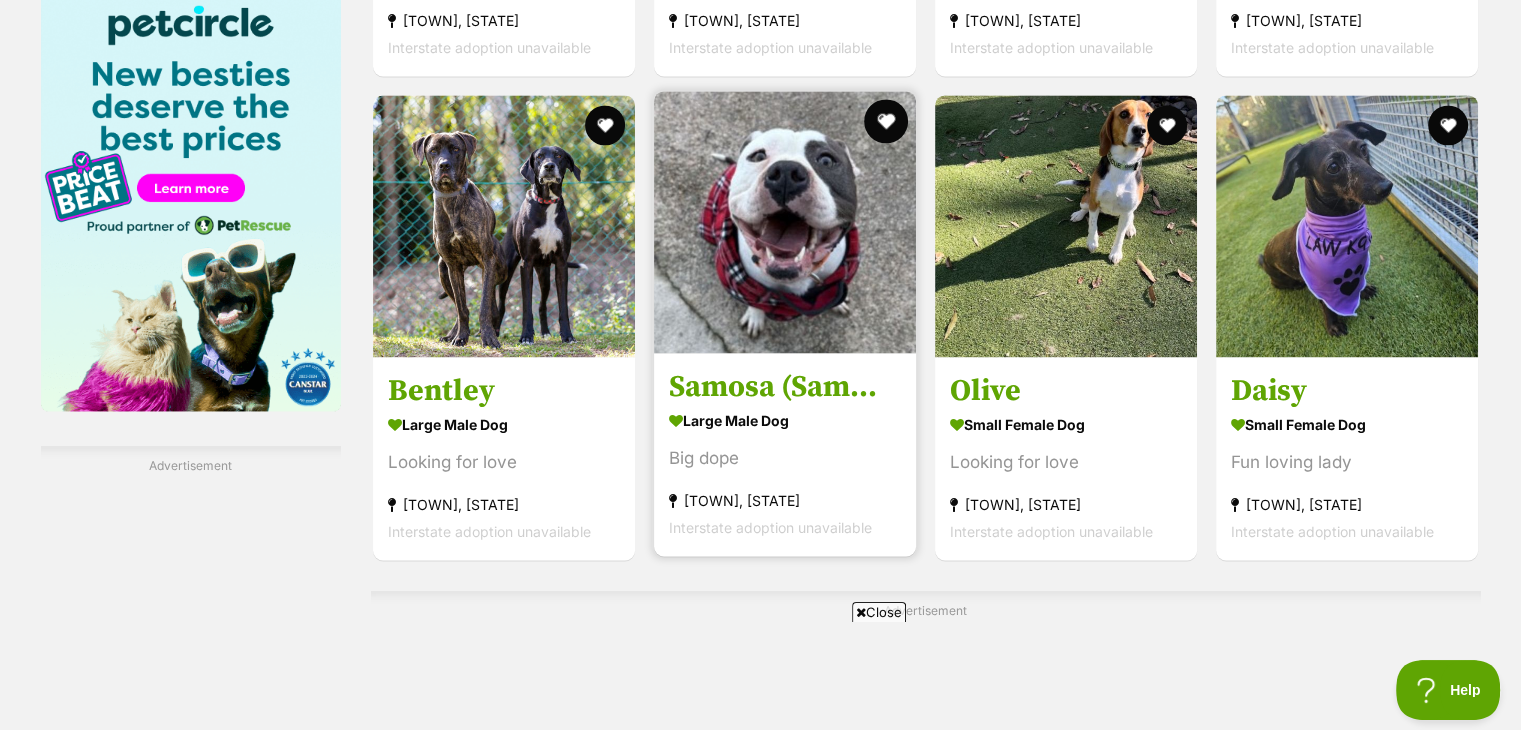 click at bounding box center (886, 121) 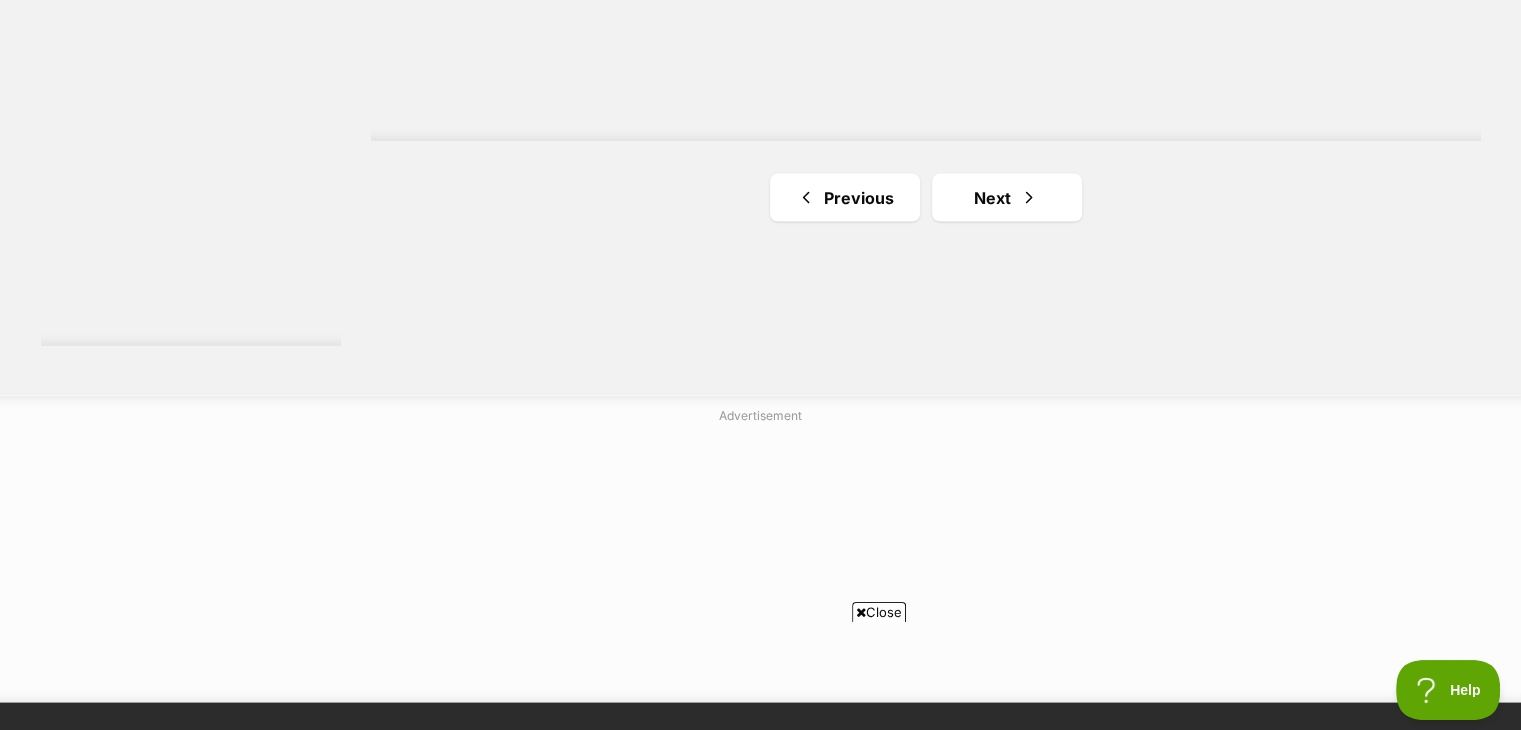 scroll, scrollTop: 3760, scrollLeft: 0, axis: vertical 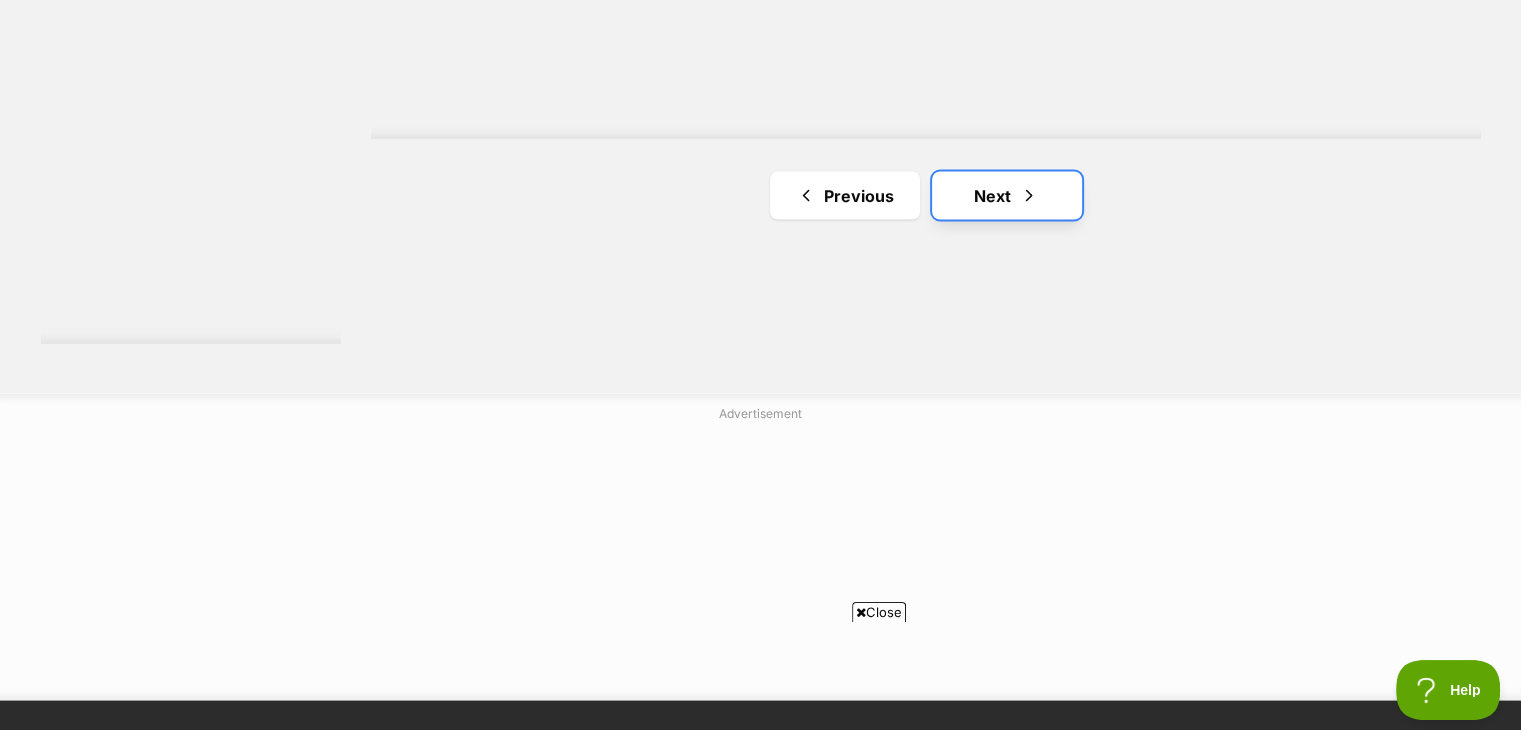 click at bounding box center [1029, 195] 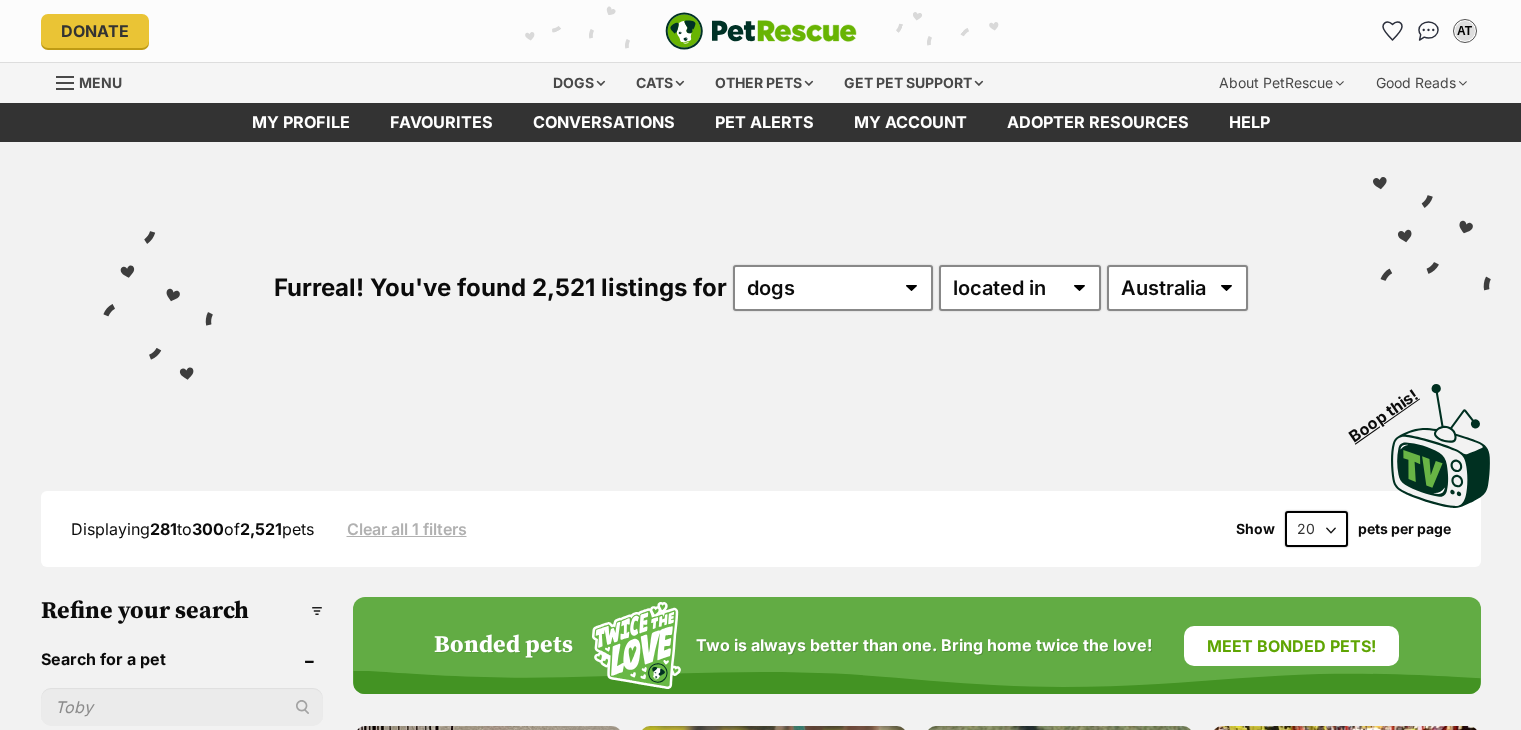 scroll, scrollTop: 172, scrollLeft: 0, axis: vertical 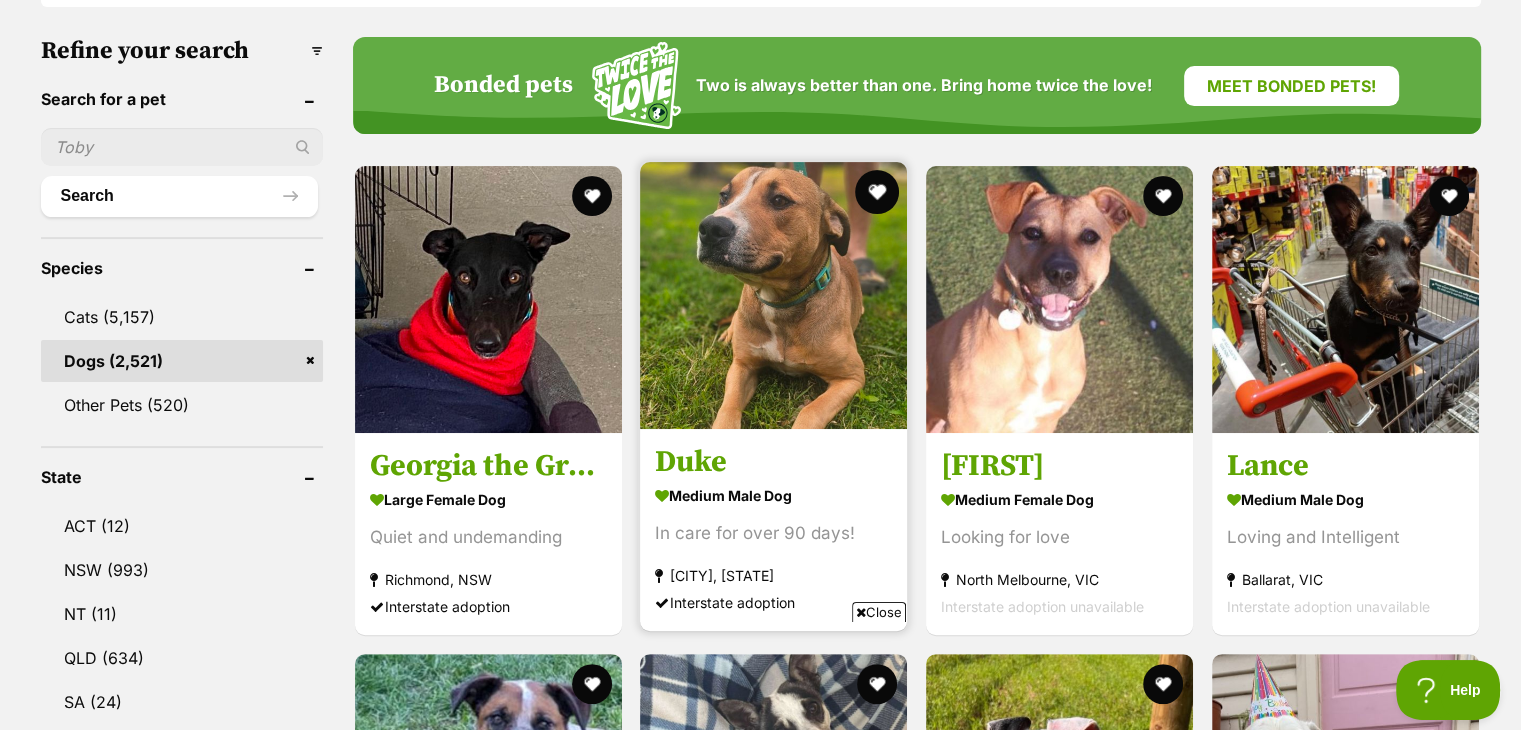 click at bounding box center [877, 192] 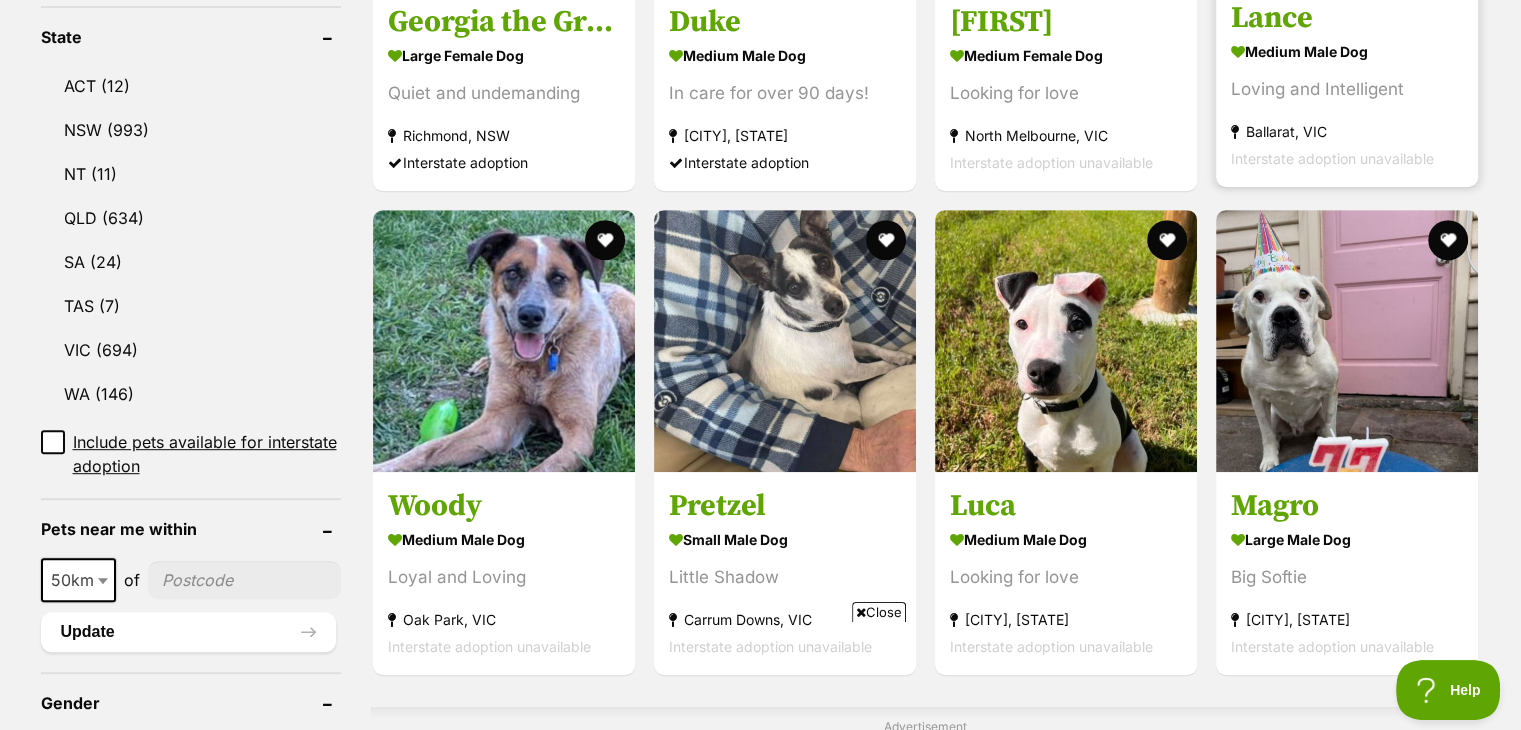 scroll, scrollTop: 1040, scrollLeft: 0, axis: vertical 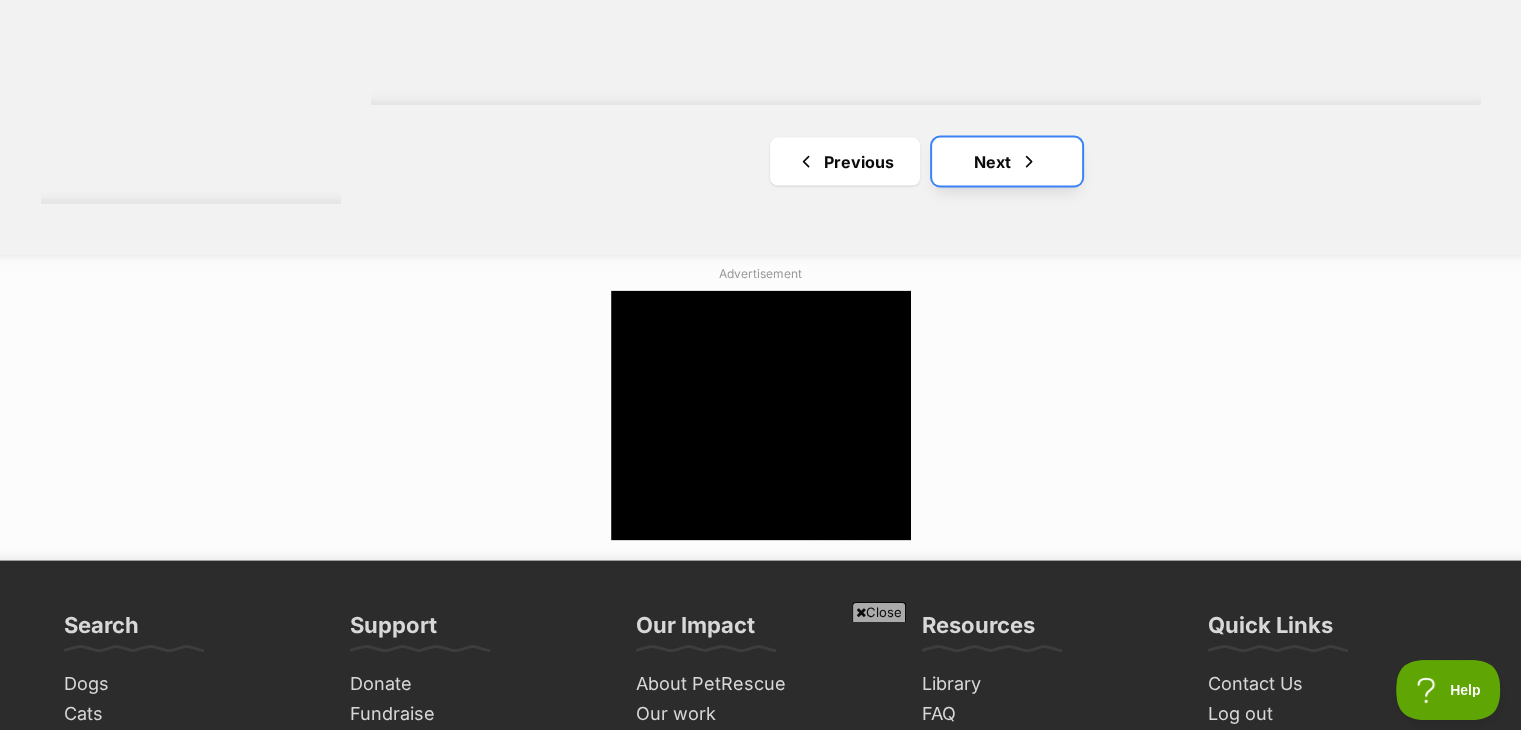 click on "Next" at bounding box center [1007, 162] 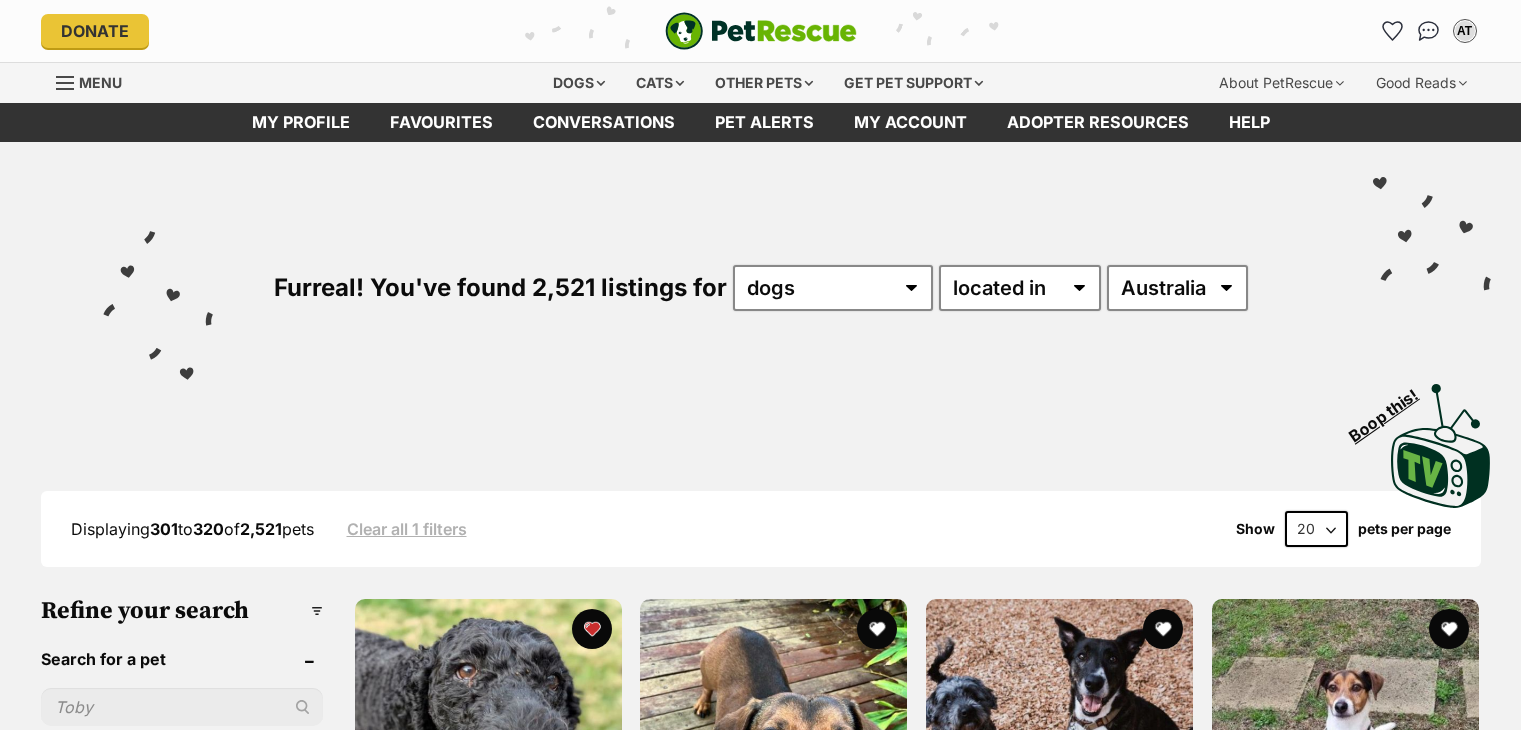scroll, scrollTop: 0, scrollLeft: 0, axis: both 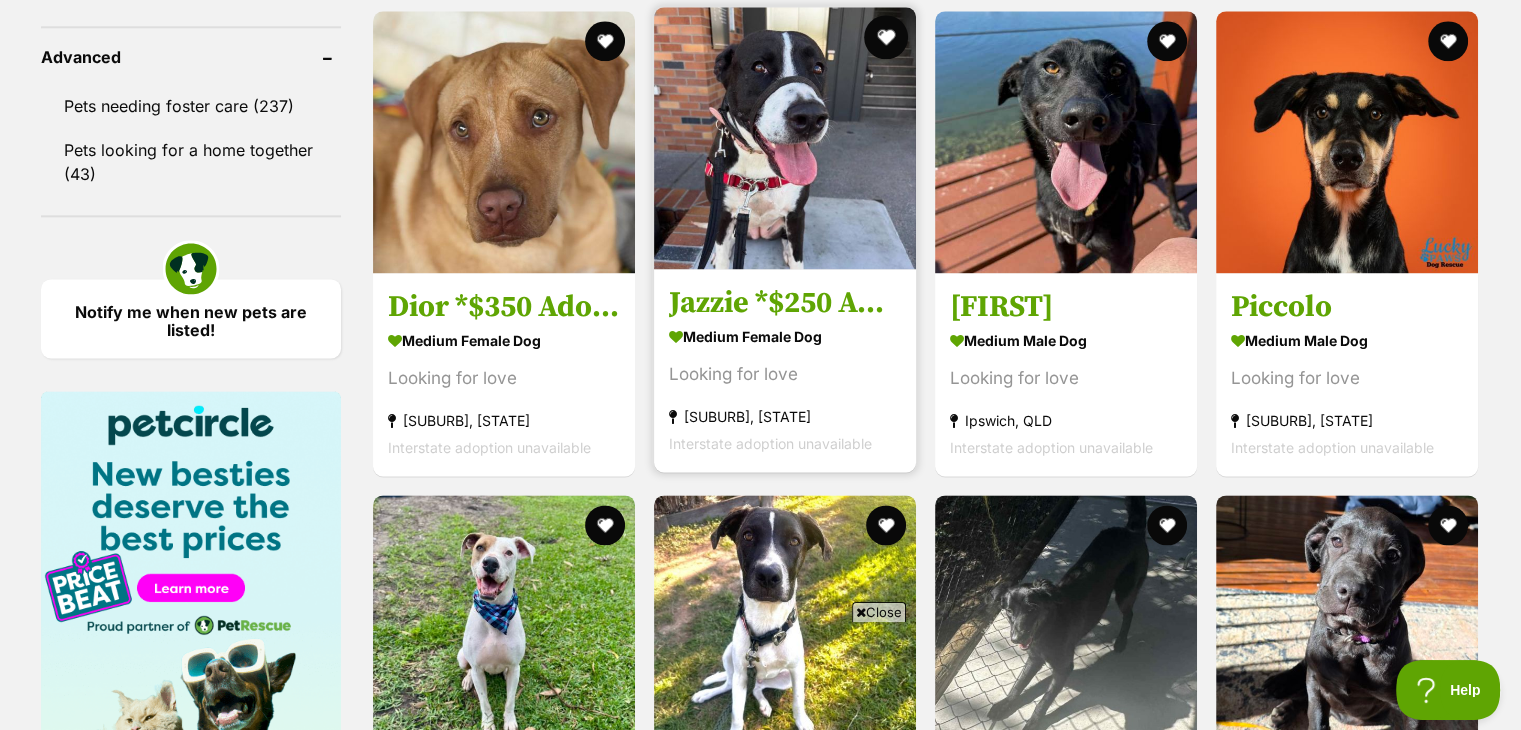 click at bounding box center [886, 37] 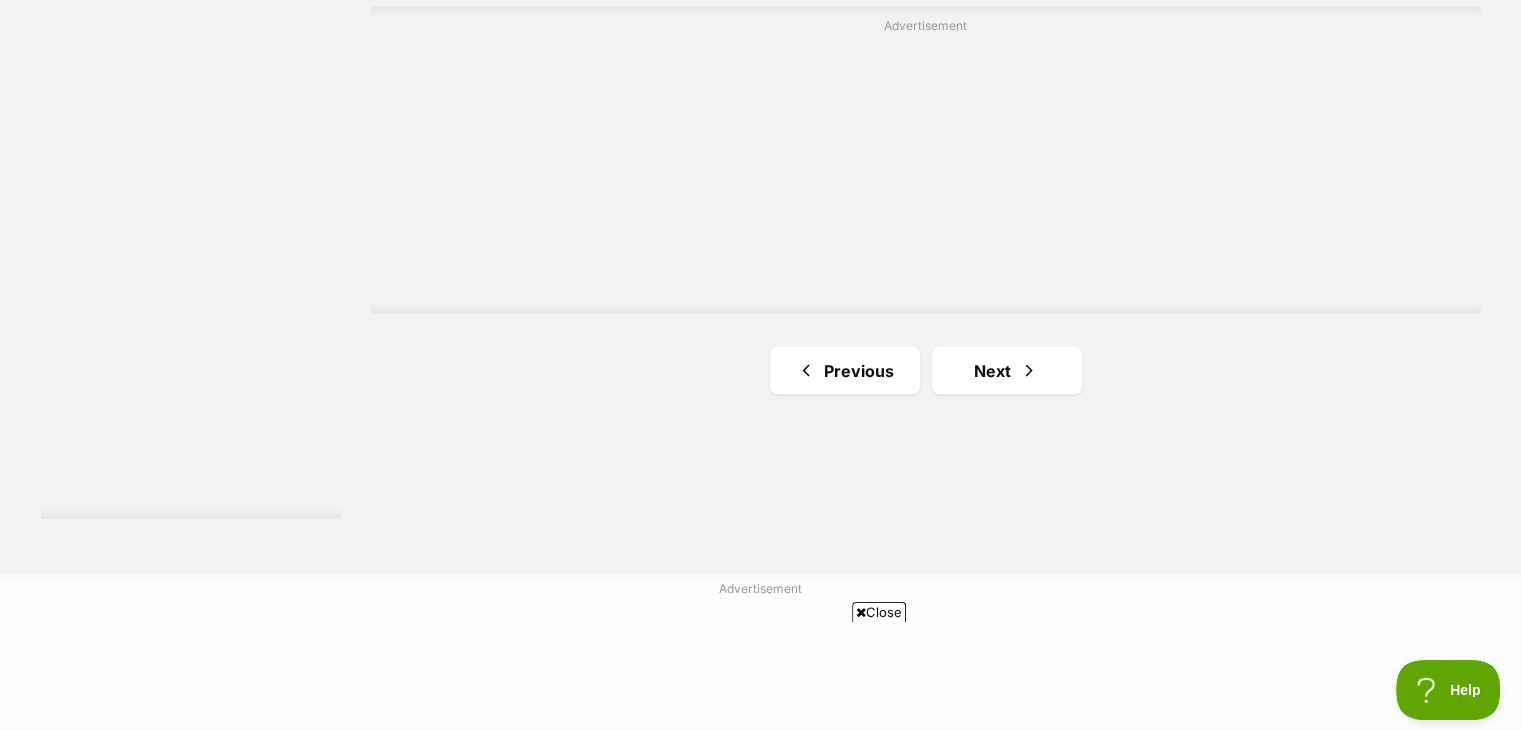 scroll, scrollTop: 3600, scrollLeft: 0, axis: vertical 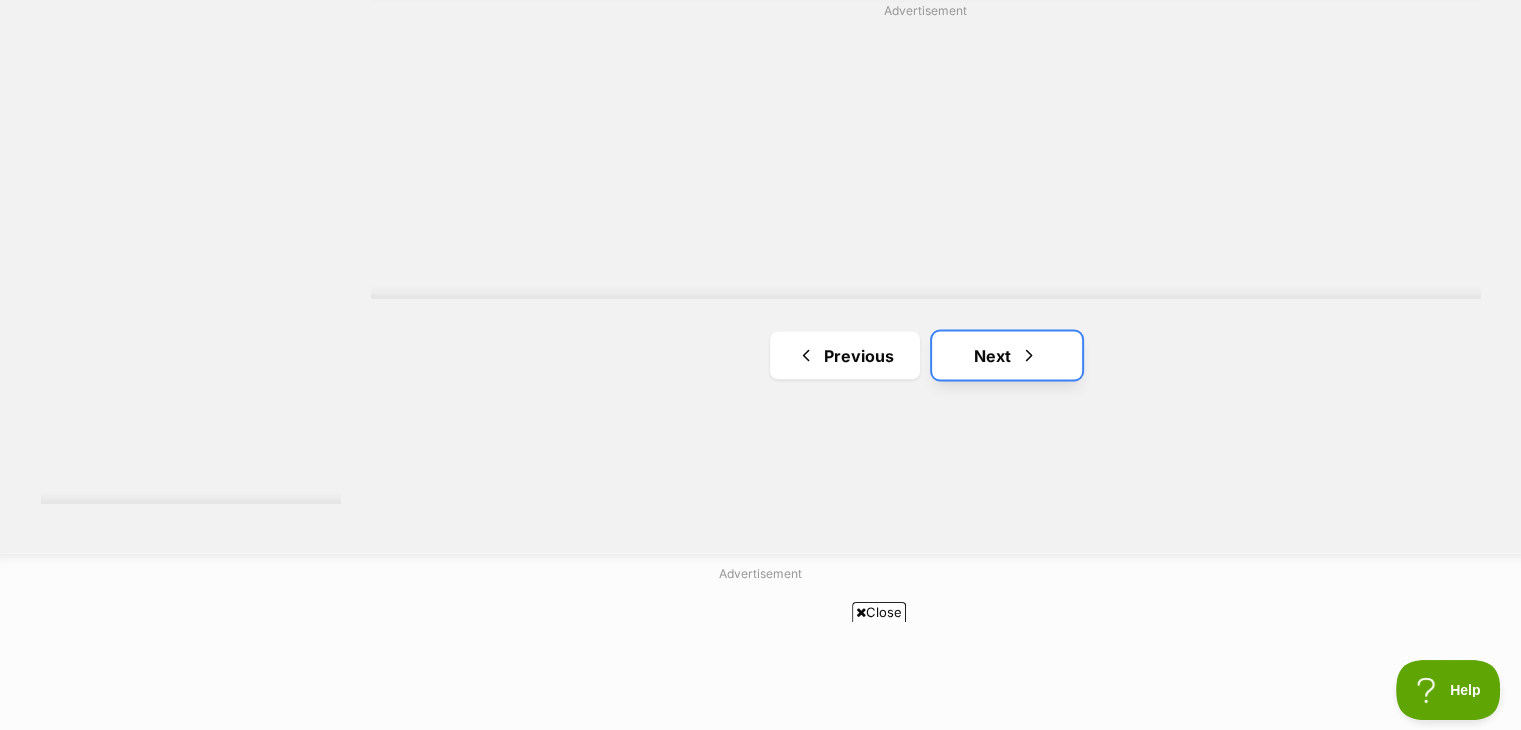 click on "Next" at bounding box center (1007, 355) 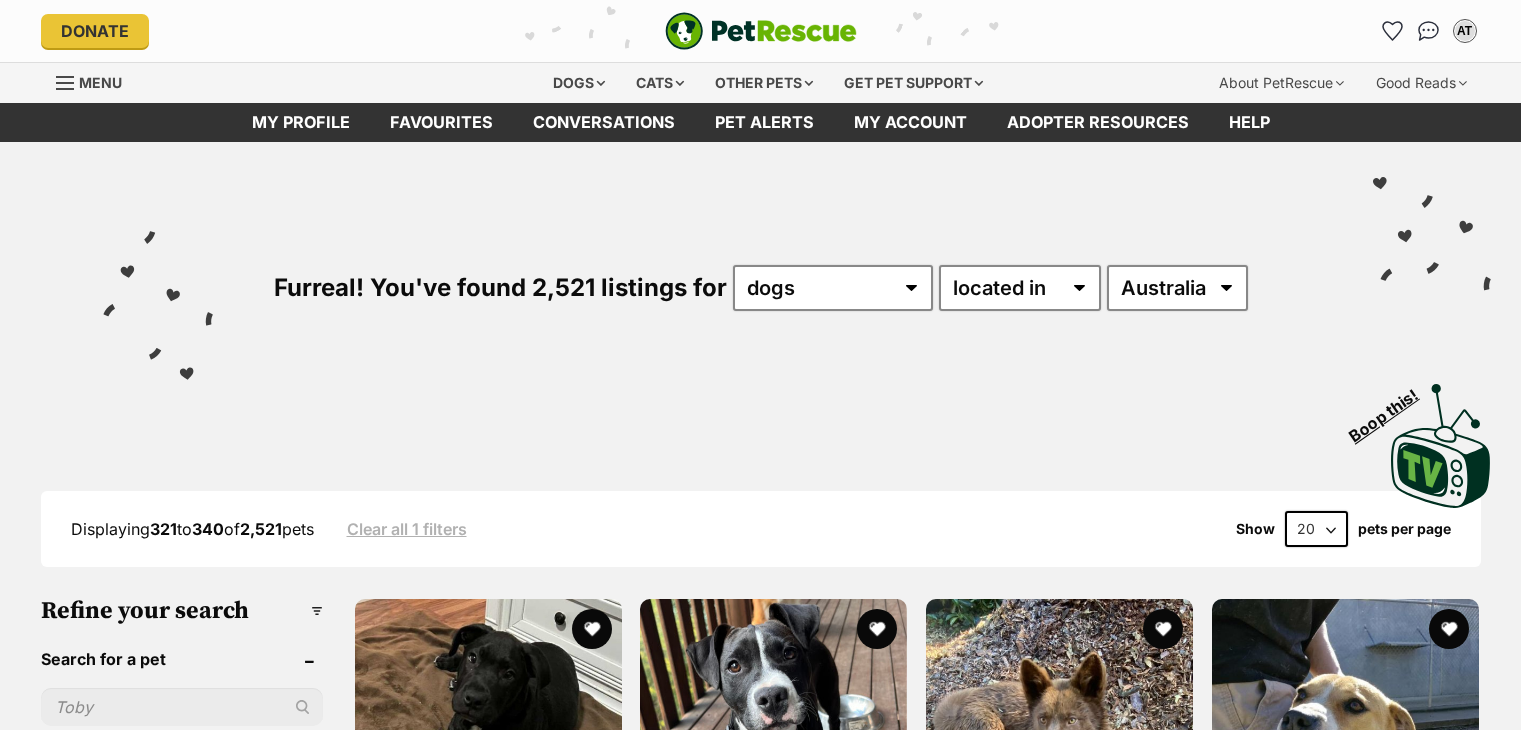 scroll, scrollTop: 40, scrollLeft: 0, axis: vertical 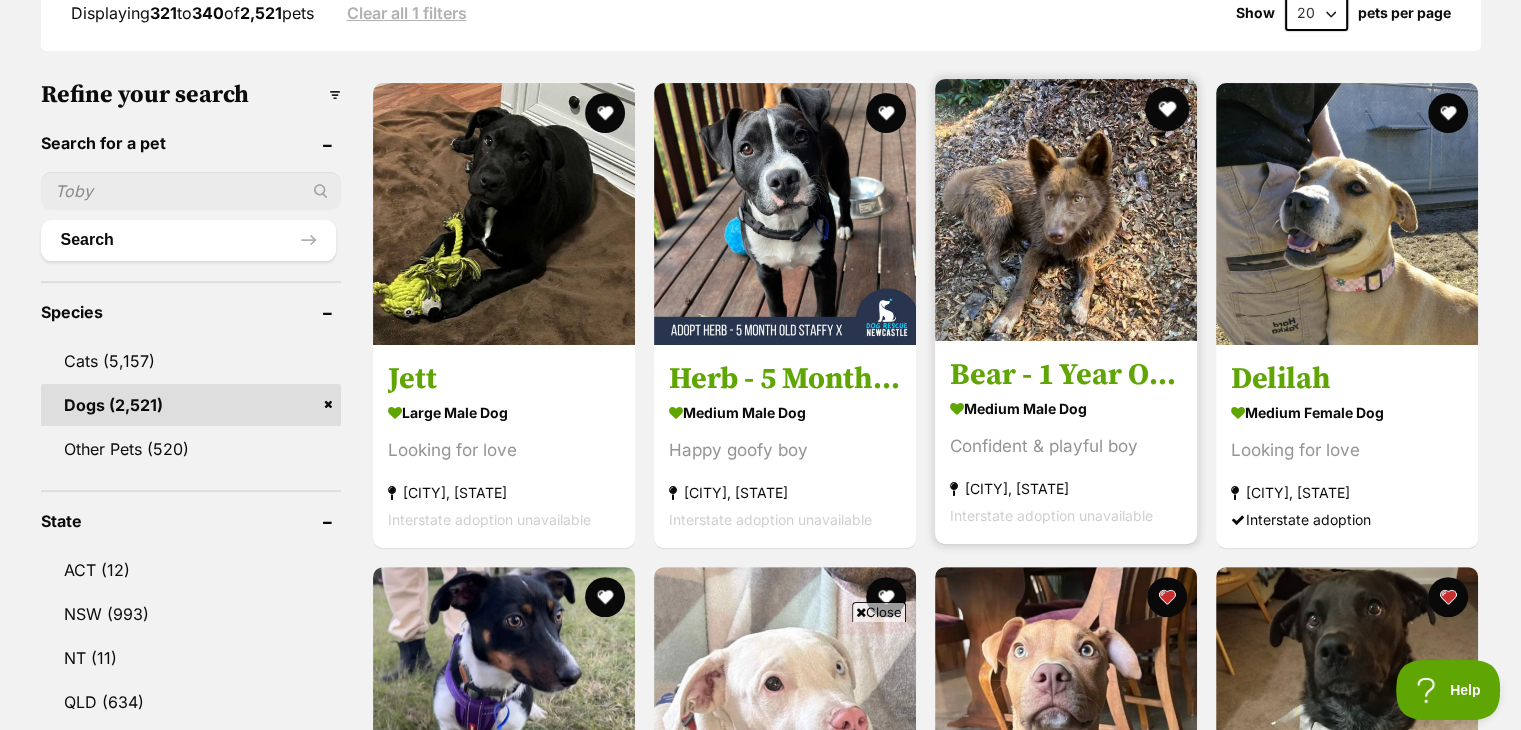 click at bounding box center (1167, 109) 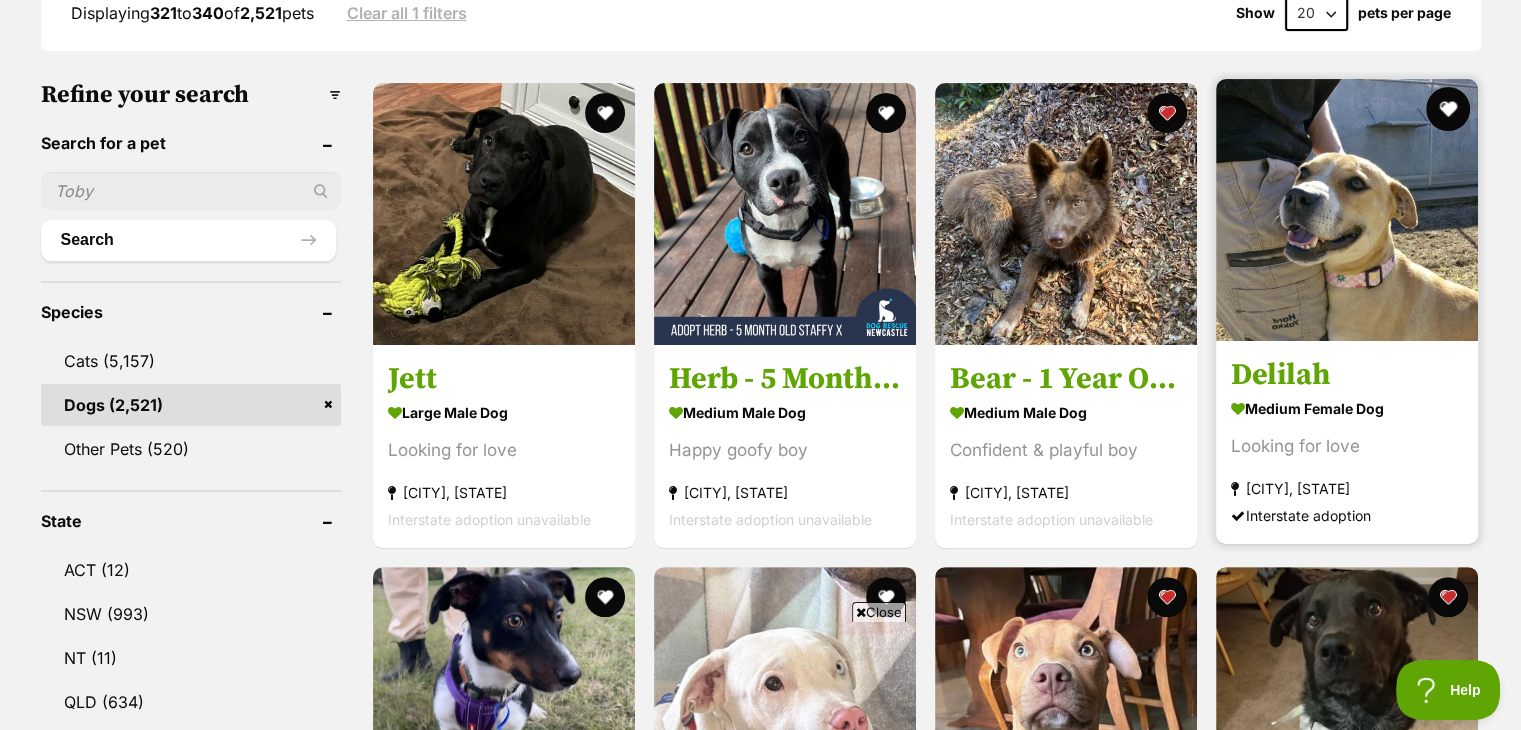 click at bounding box center (1449, 109) 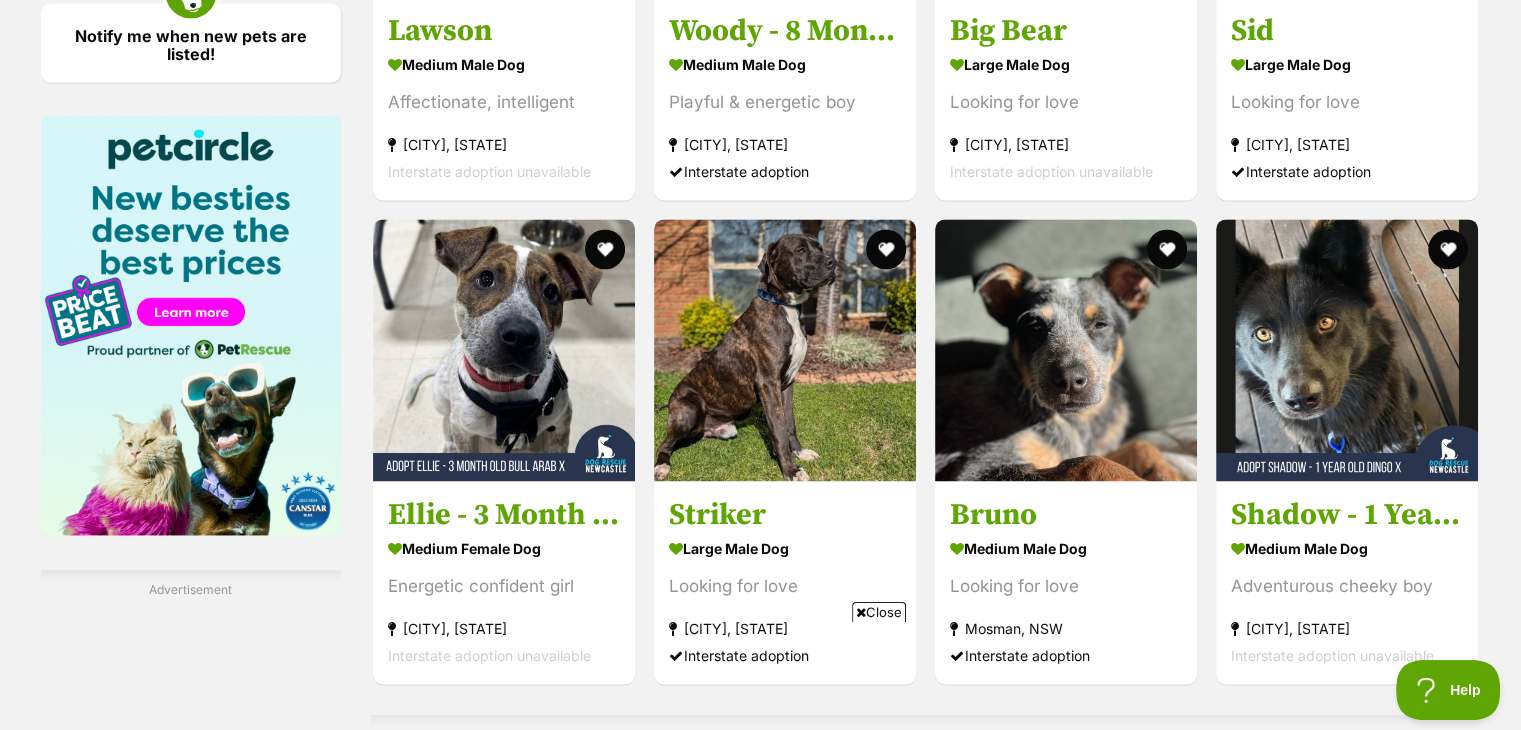 scroll, scrollTop: 2916, scrollLeft: 0, axis: vertical 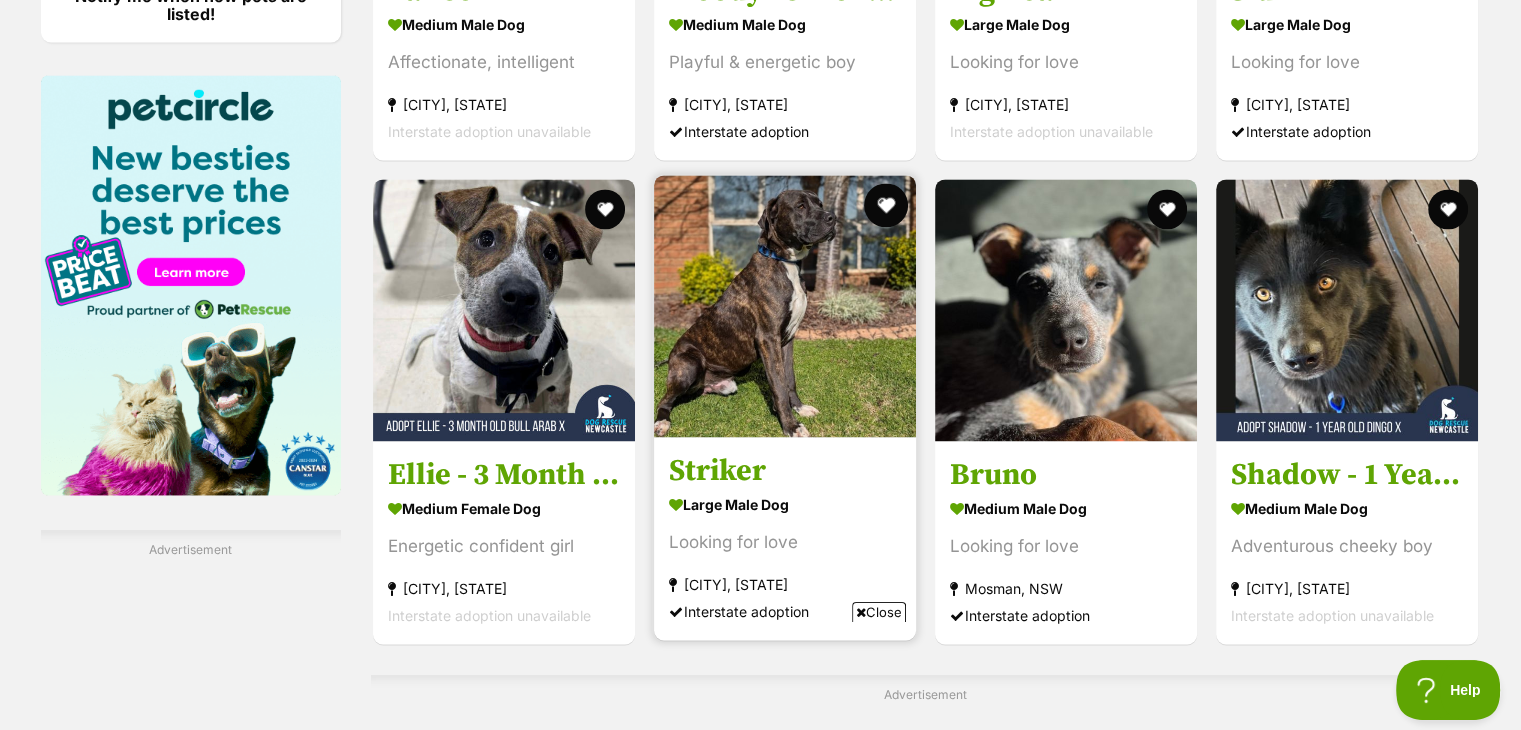 click at bounding box center [886, 205] 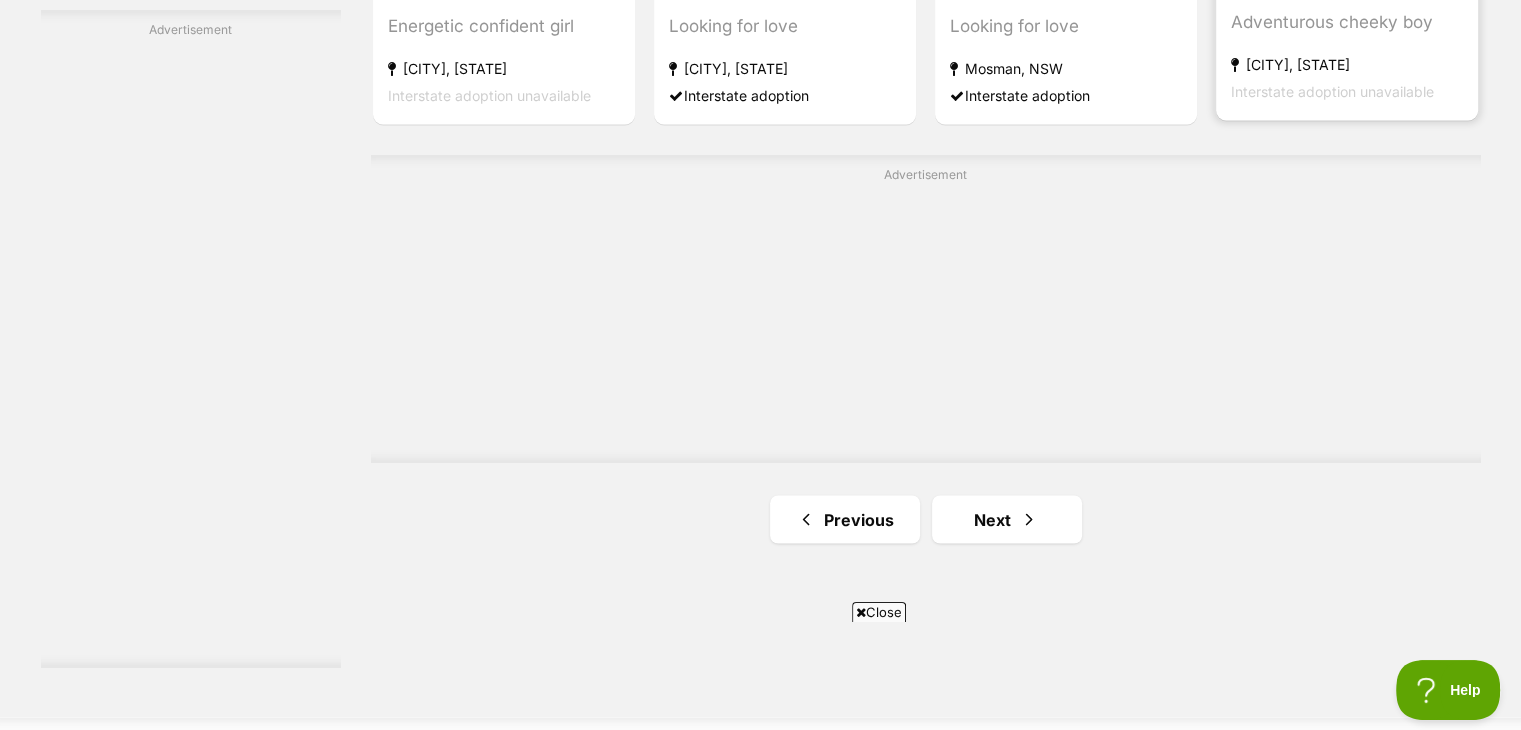 scroll, scrollTop: 3476, scrollLeft: 0, axis: vertical 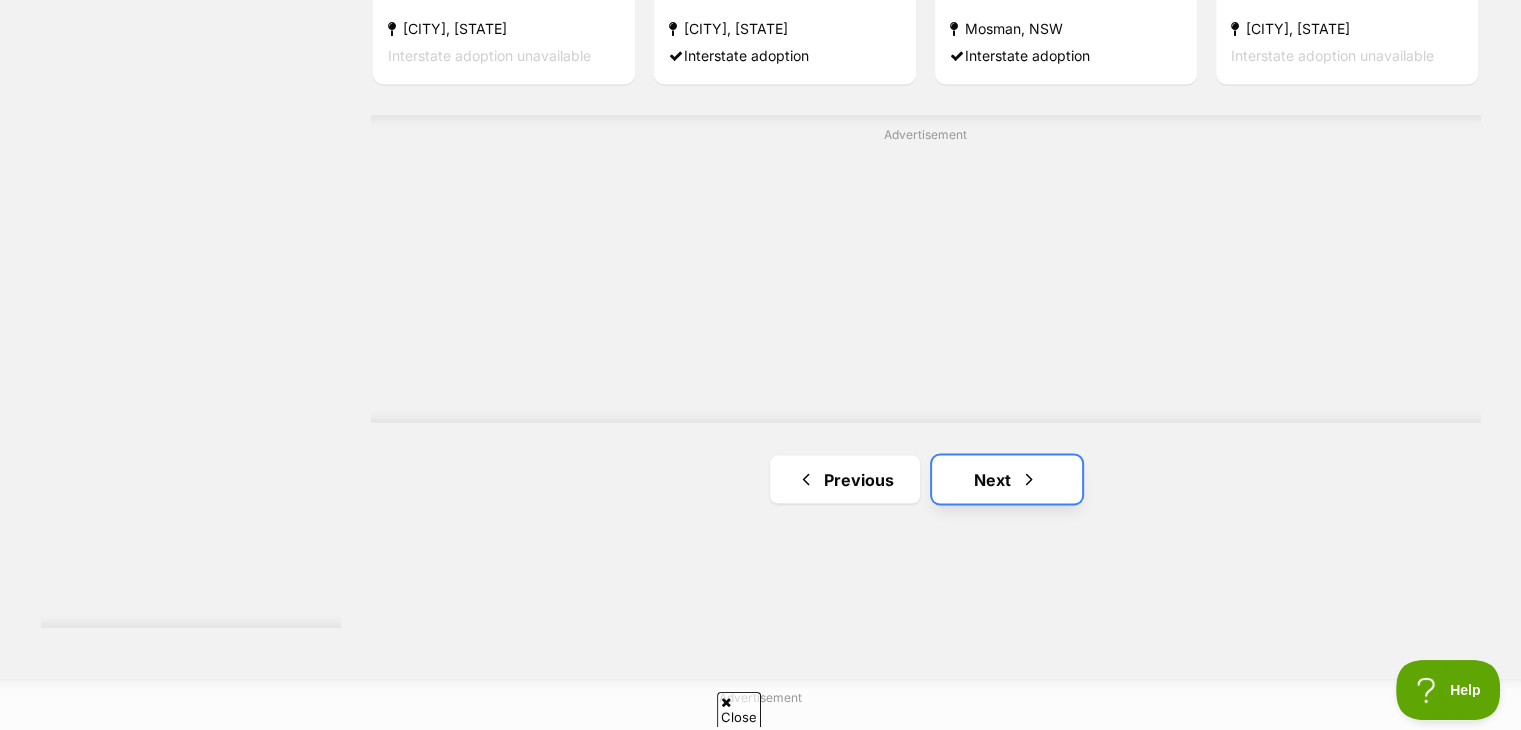 click on "Next" at bounding box center (1007, 479) 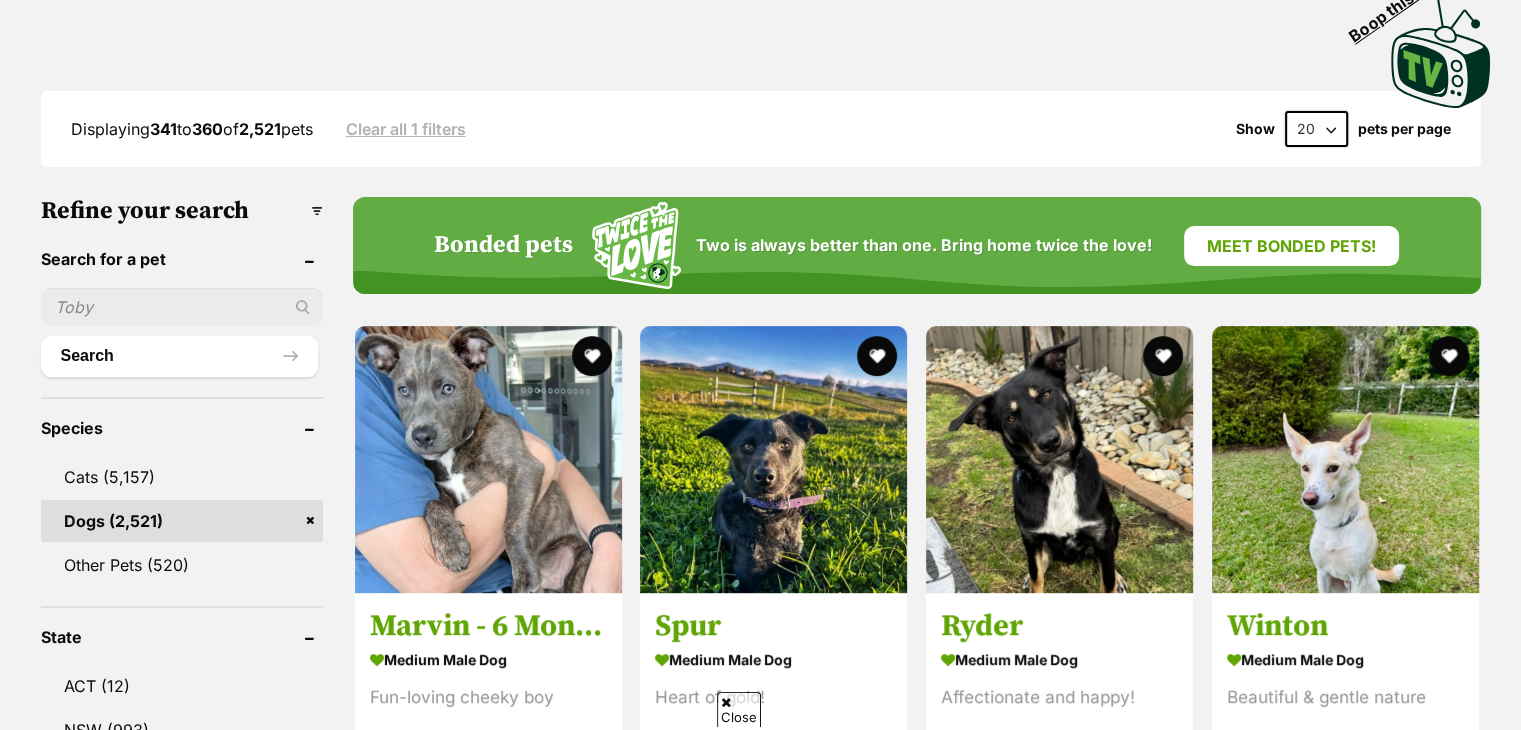 scroll, scrollTop: 402, scrollLeft: 0, axis: vertical 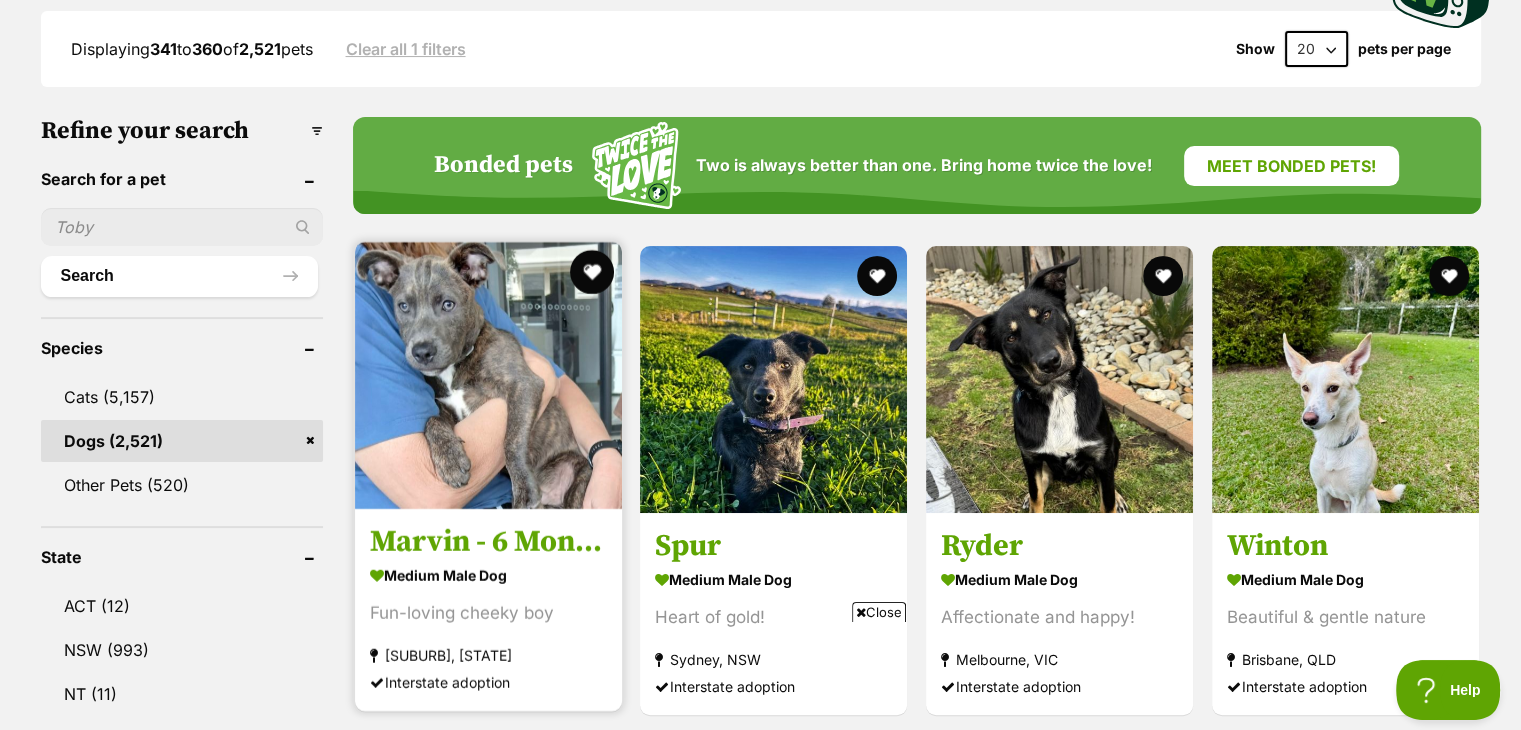 click at bounding box center (591, 272) 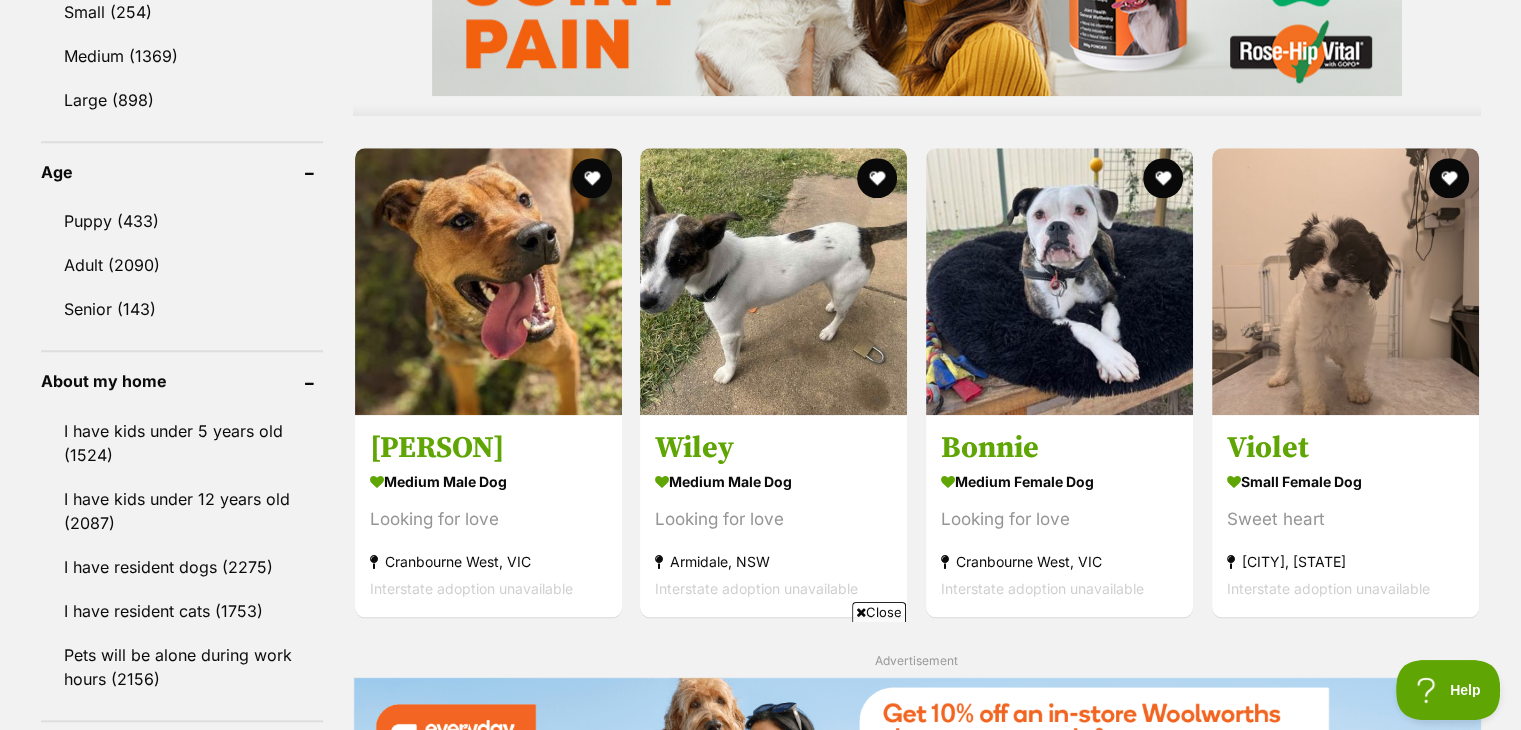 scroll, scrollTop: 1920, scrollLeft: 0, axis: vertical 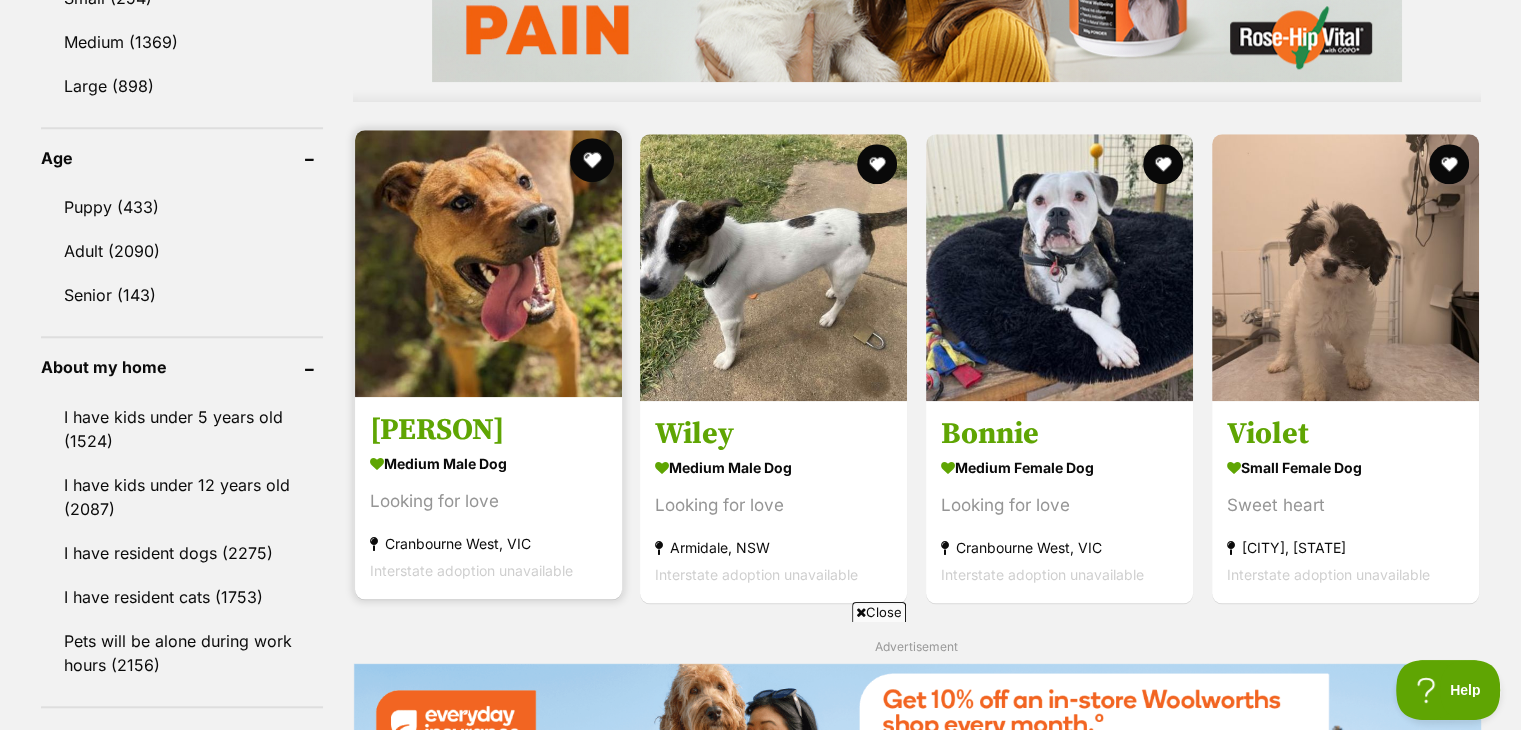 click at bounding box center [591, 160] 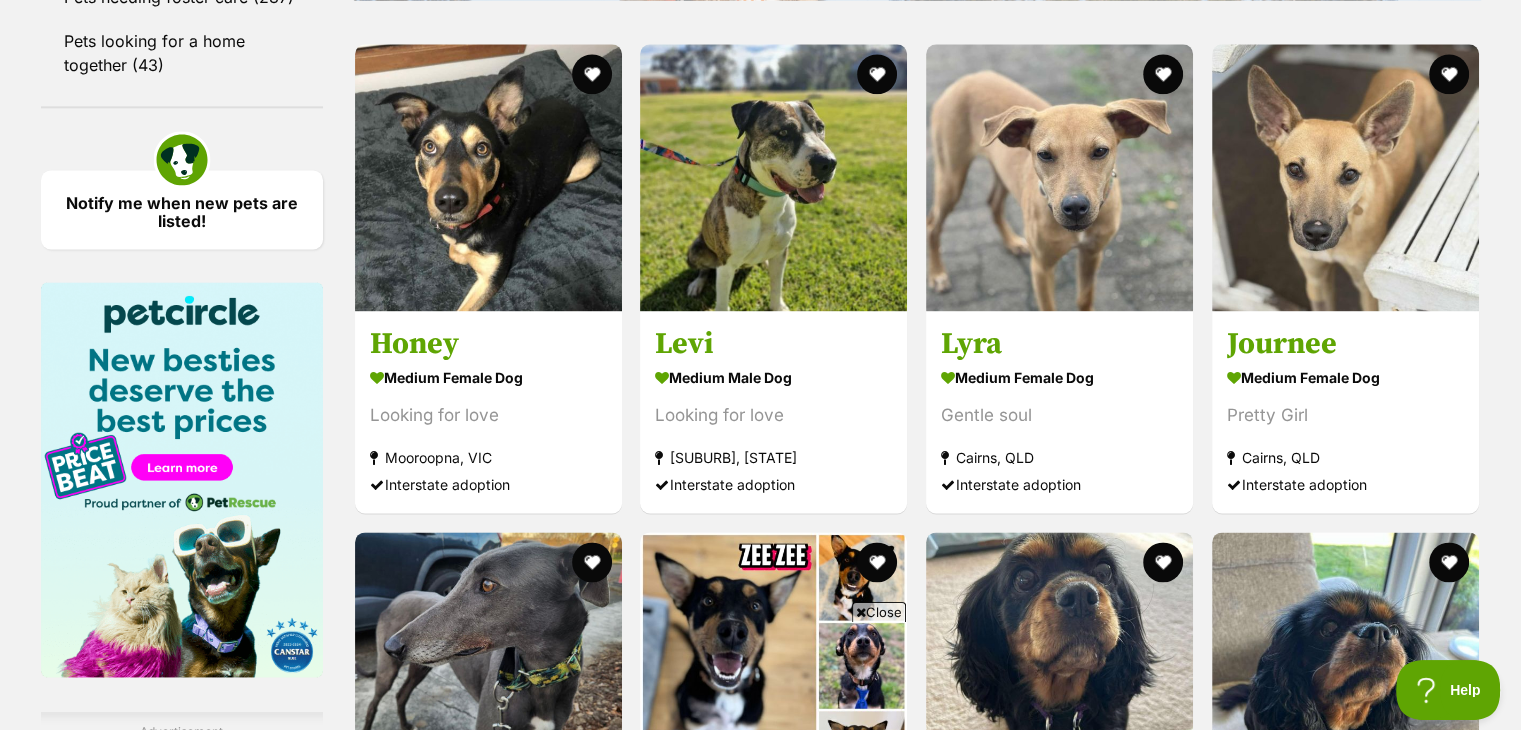 scroll, scrollTop: 2720, scrollLeft: 0, axis: vertical 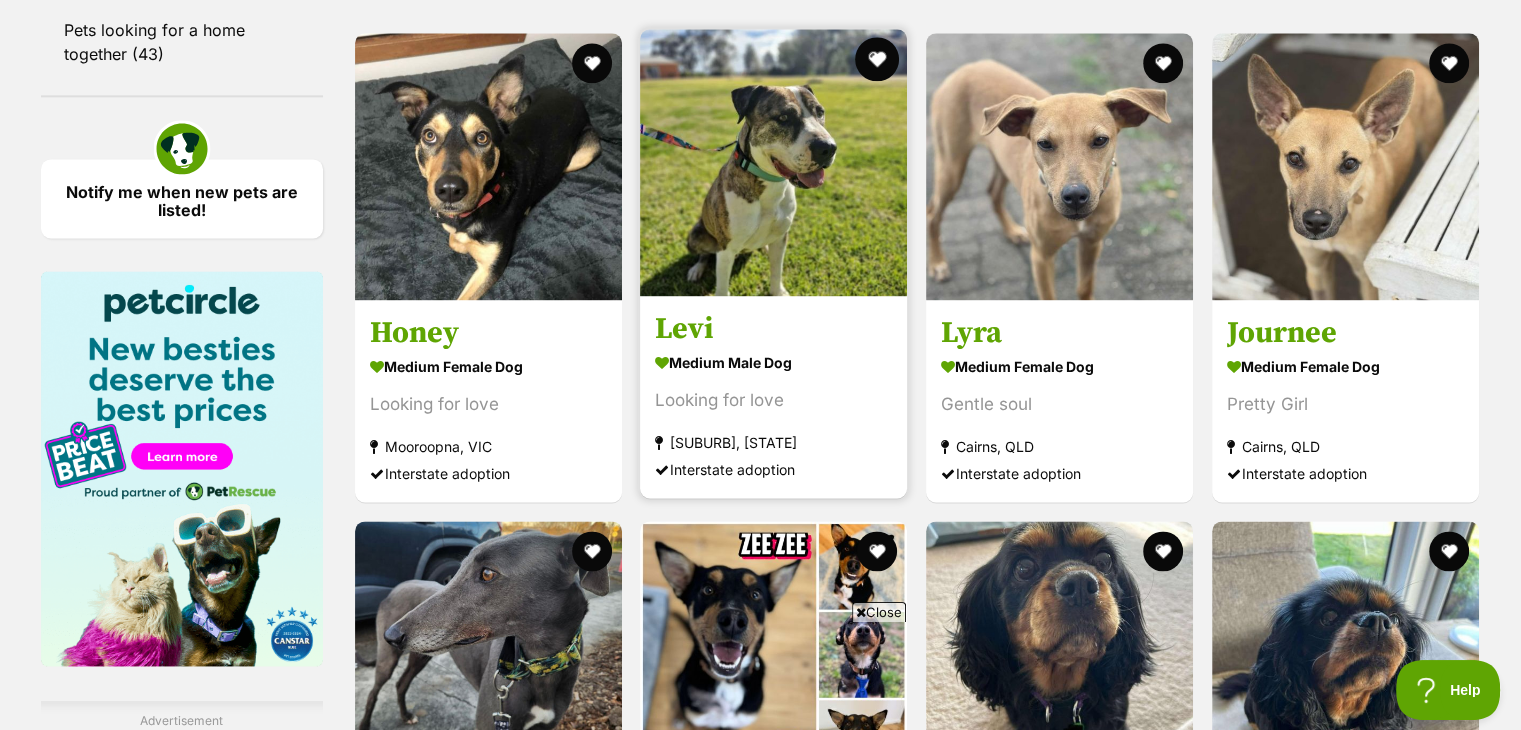 click at bounding box center (877, 59) 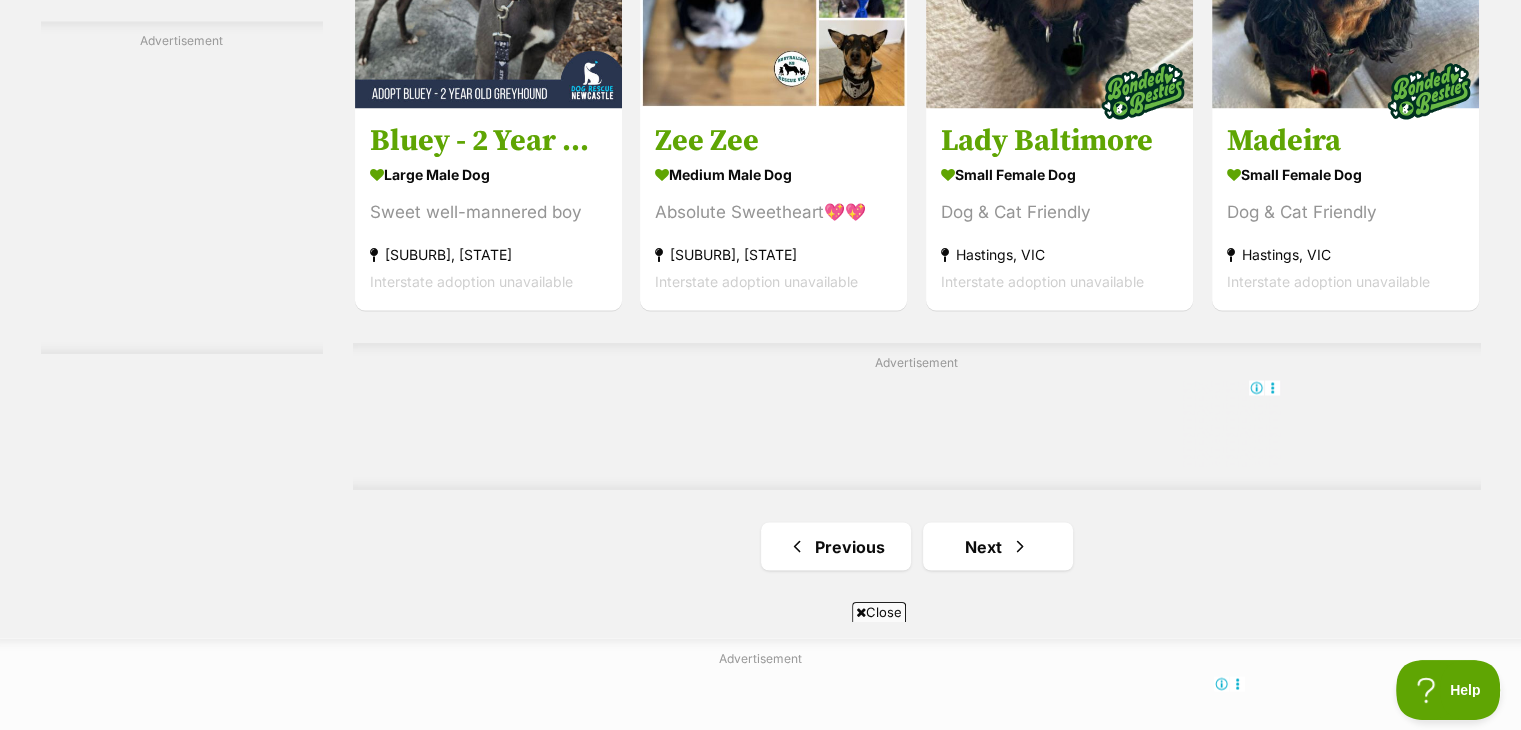 scroll, scrollTop: 3440, scrollLeft: 0, axis: vertical 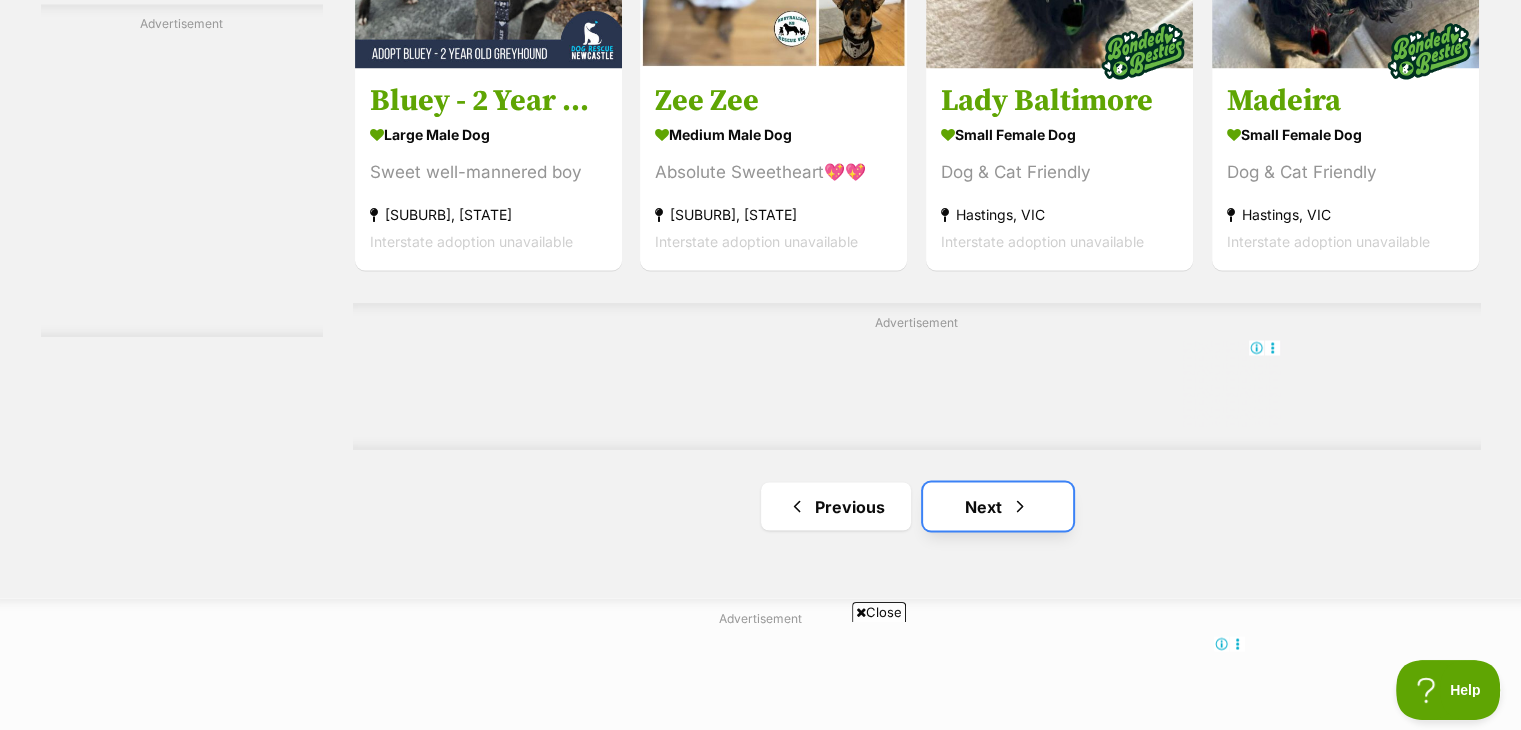 click on "Next" at bounding box center (998, 506) 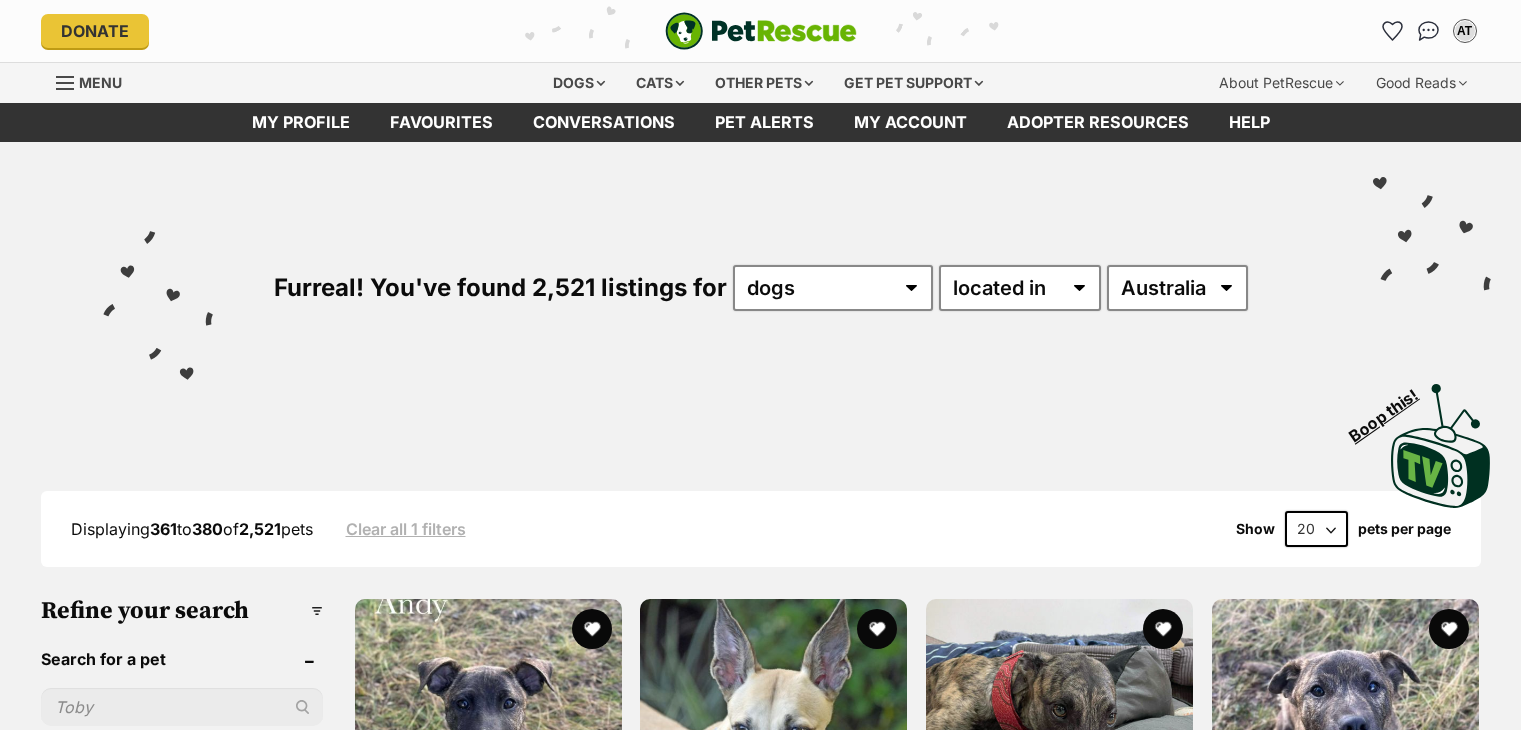 scroll, scrollTop: 80, scrollLeft: 0, axis: vertical 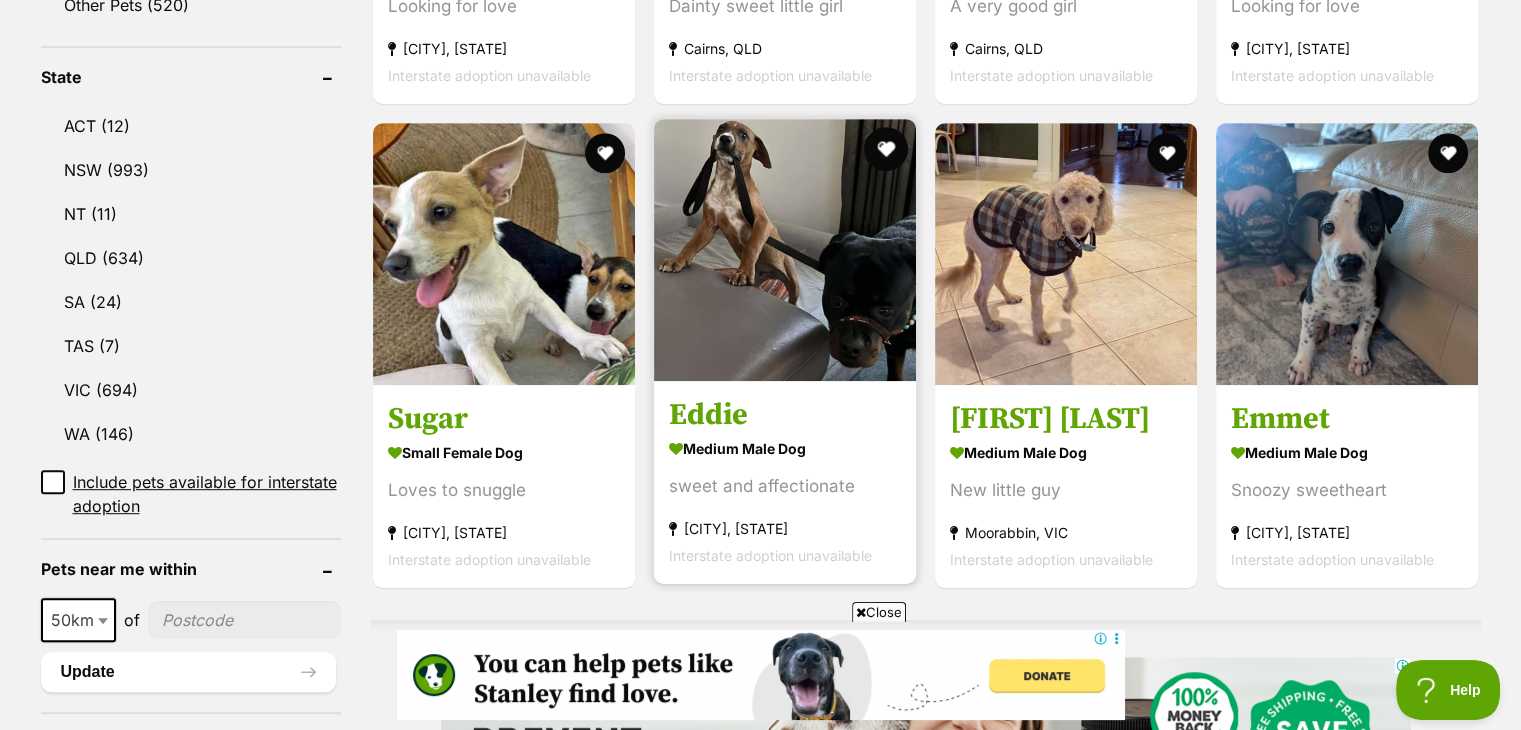 click at bounding box center (886, 149) 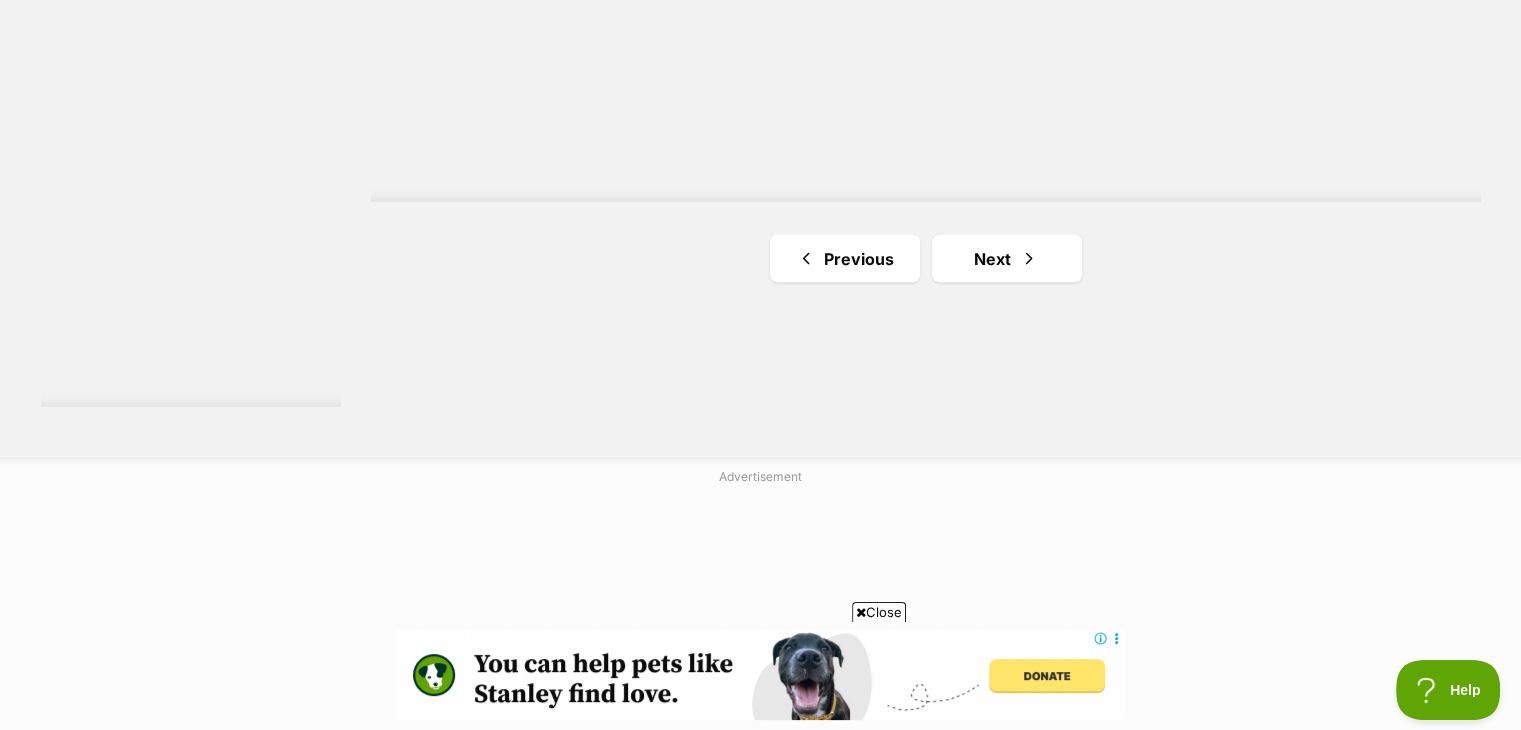 scroll, scrollTop: 3720, scrollLeft: 0, axis: vertical 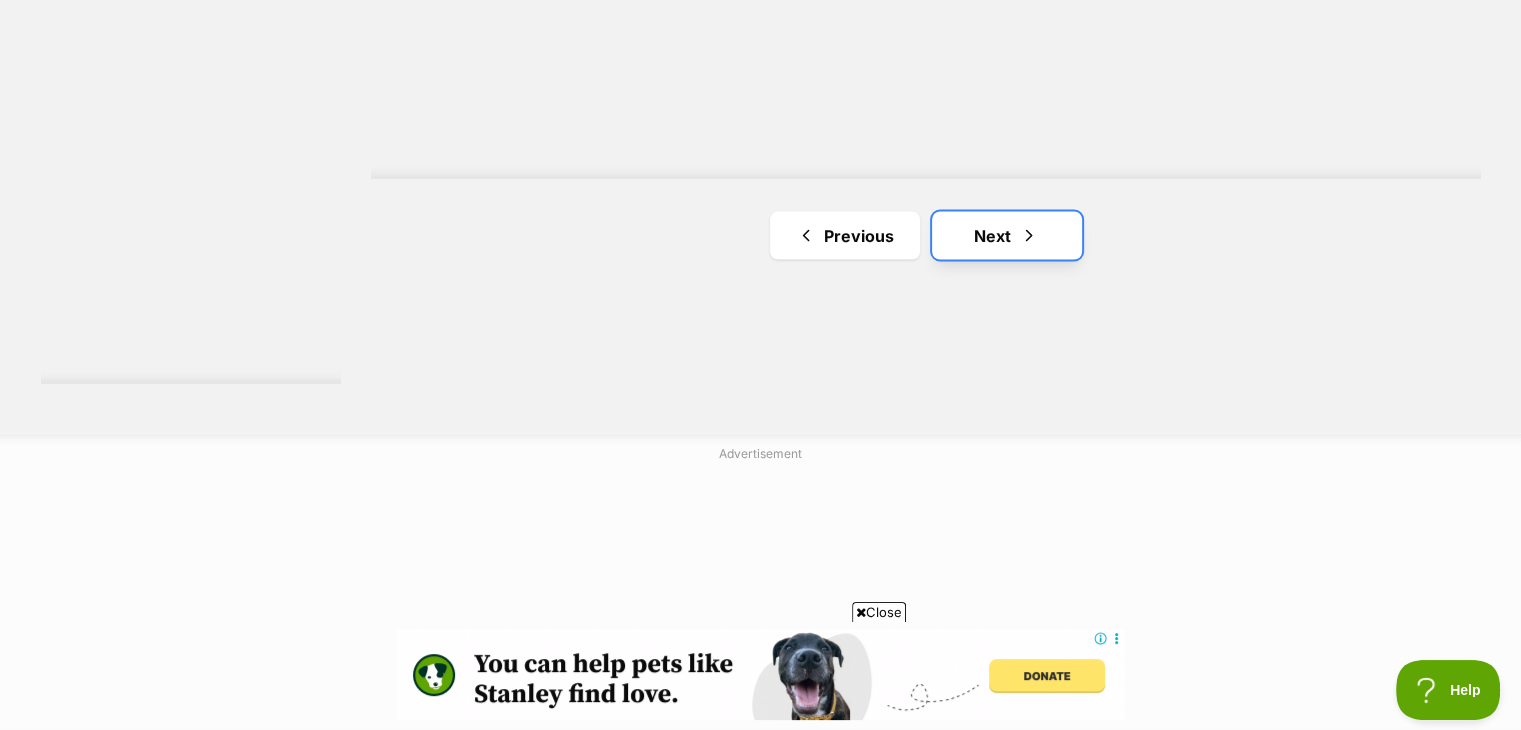 click on "Next" at bounding box center (1007, 235) 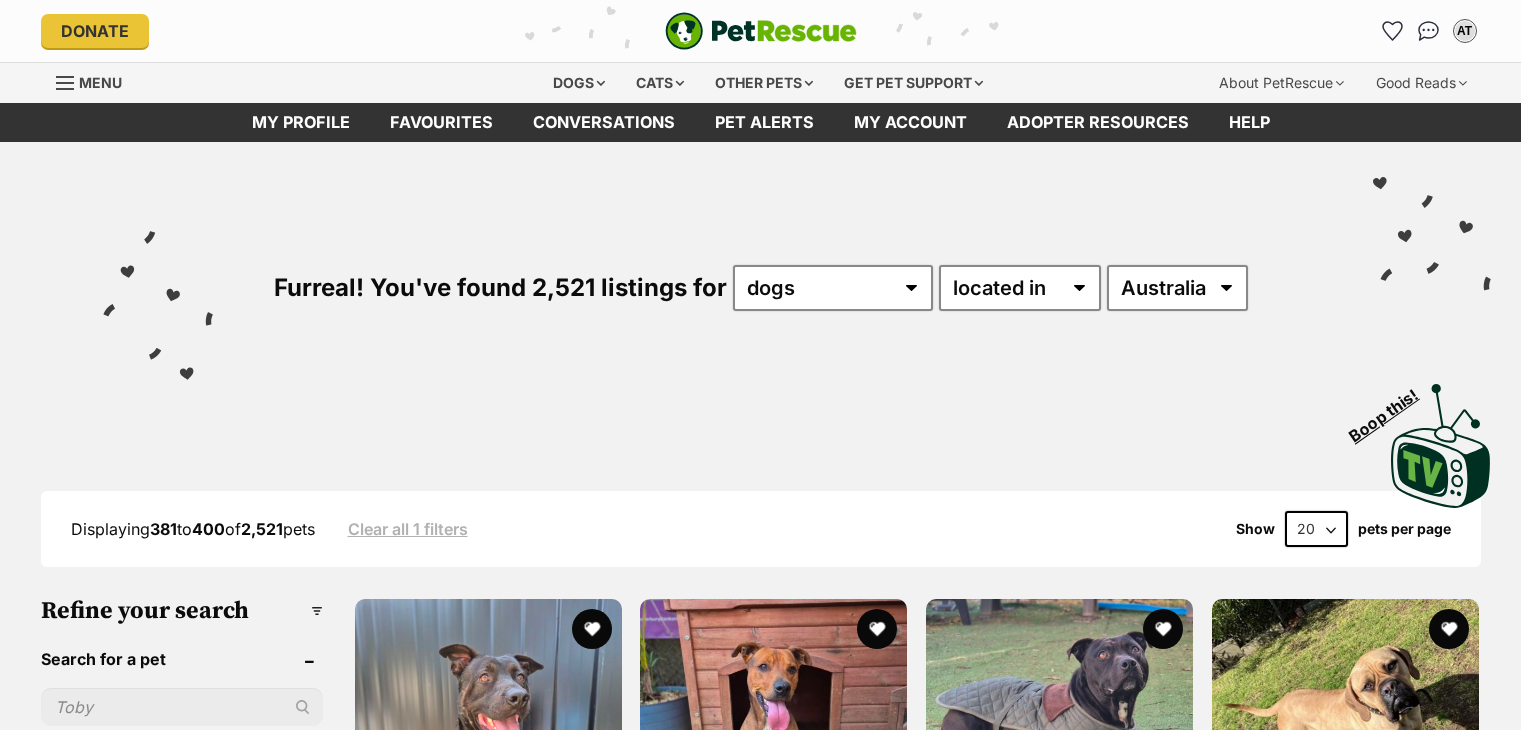 scroll, scrollTop: 0, scrollLeft: 0, axis: both 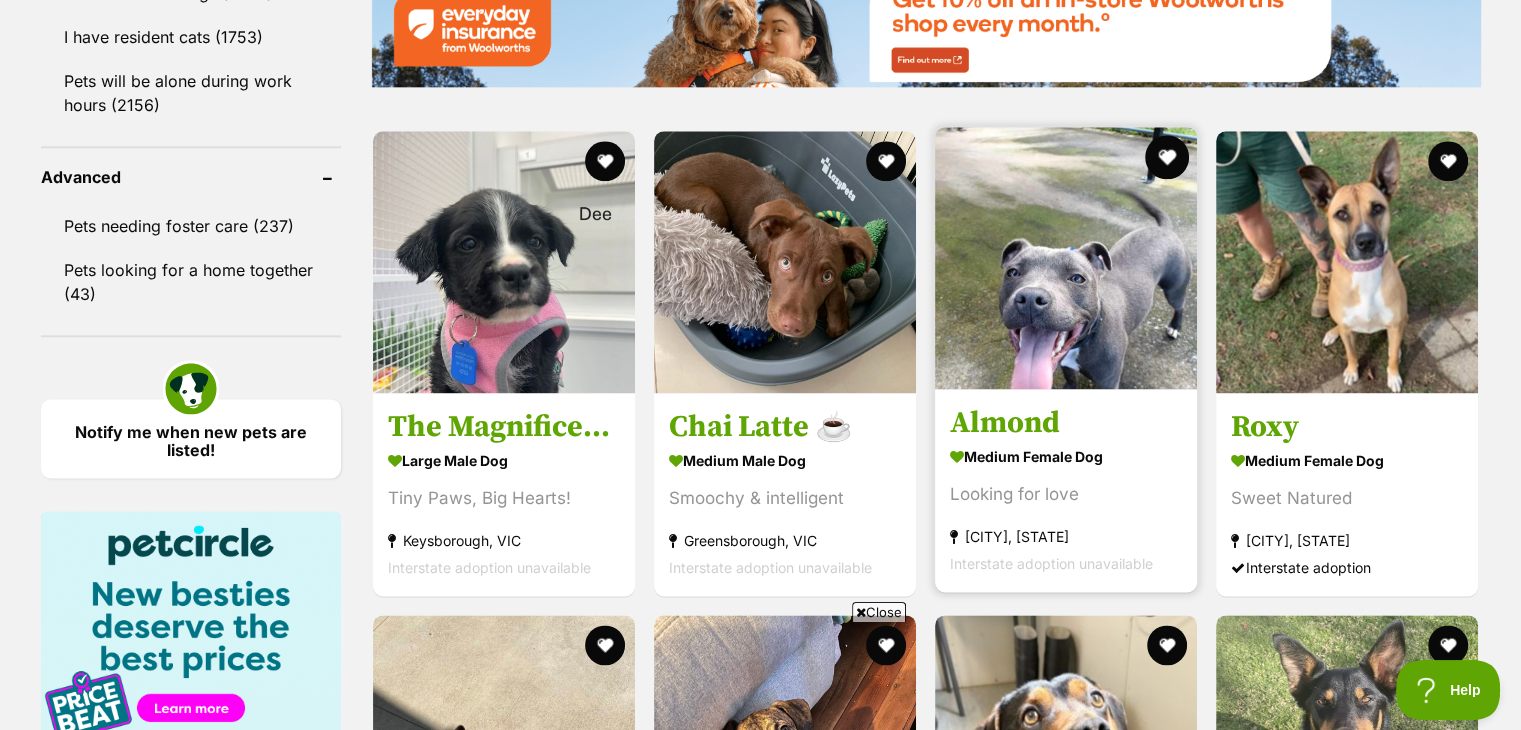 click at bounding box center (1167, 157) 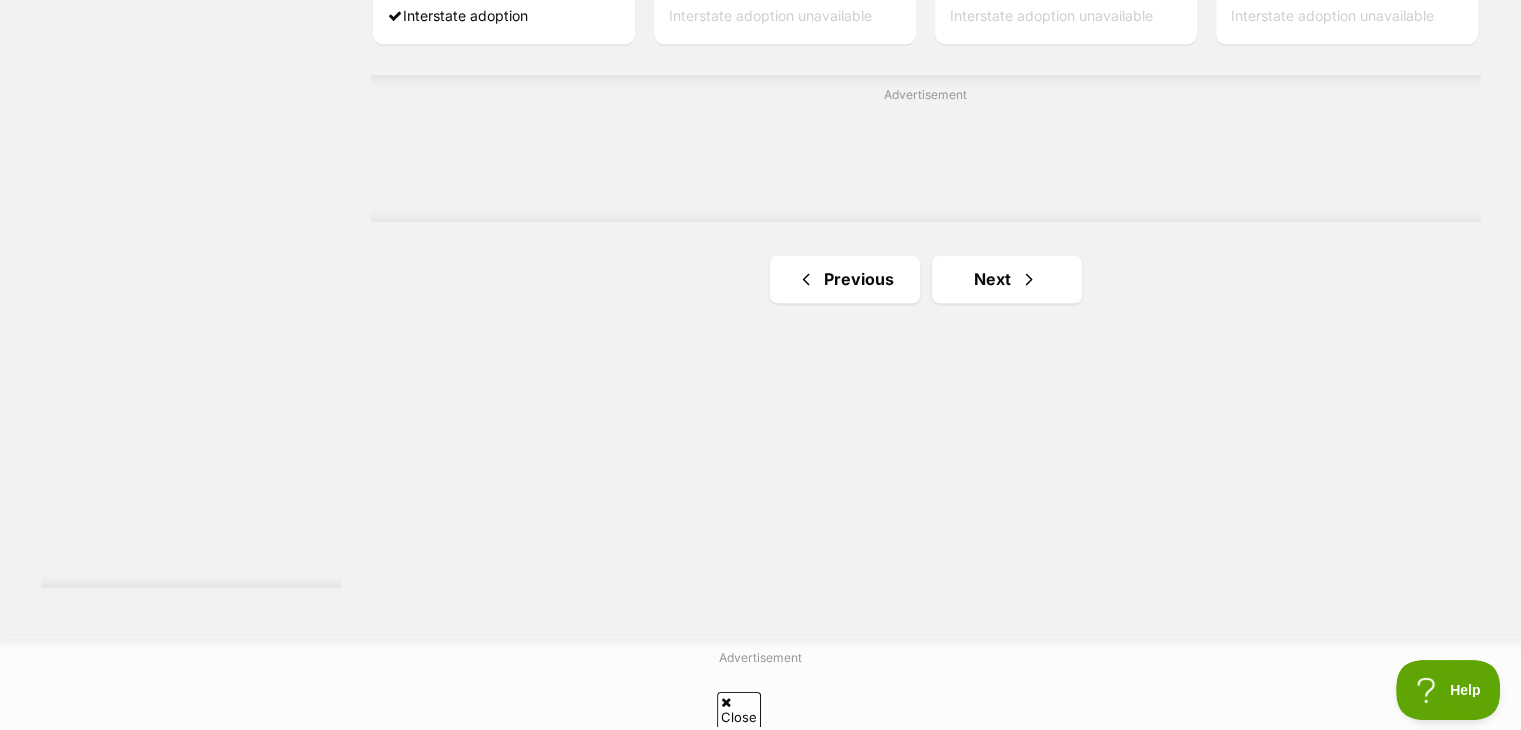 scroll, scrollTop: 3520, scrollLeft: 0, axis: vertical 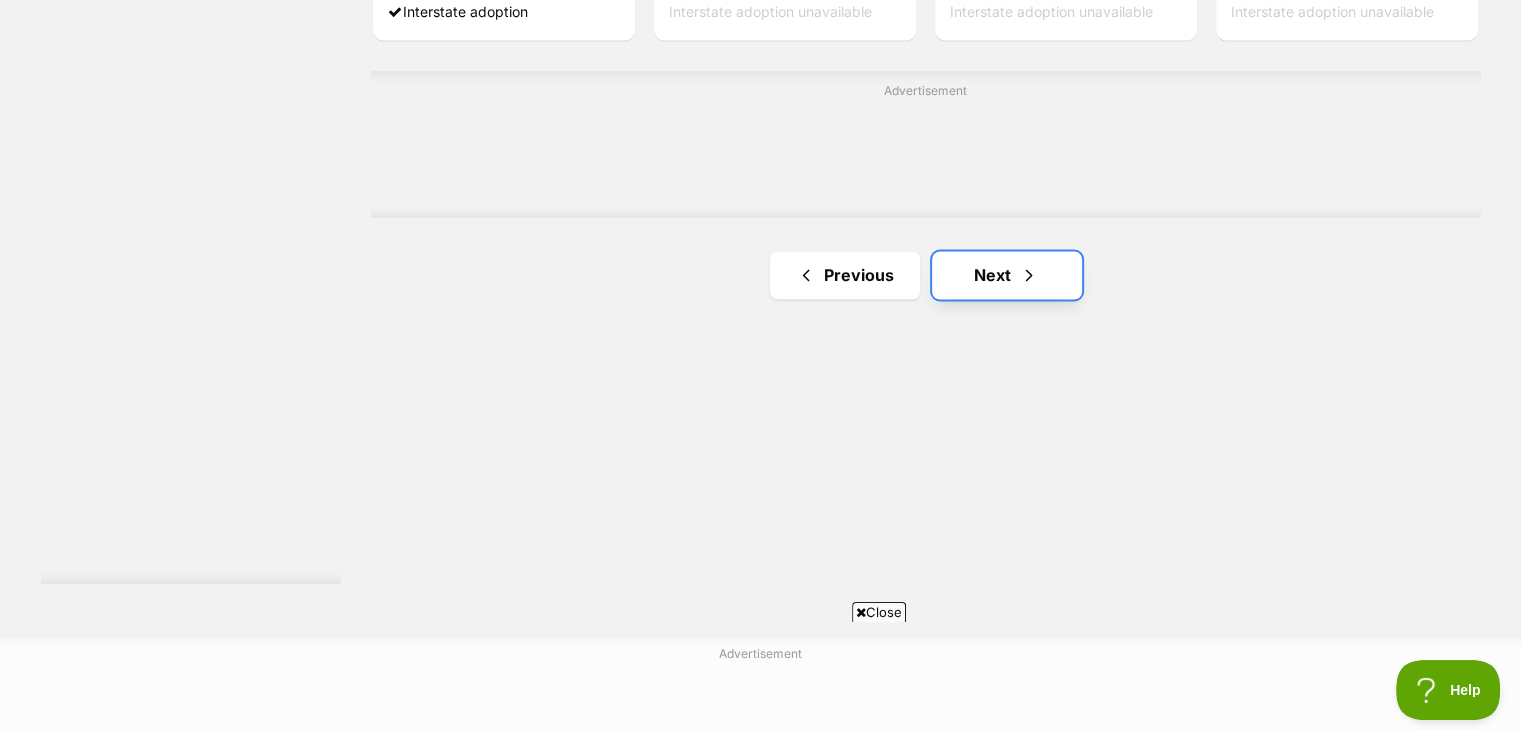 click on "Next" at bounding box center (1007, 275) 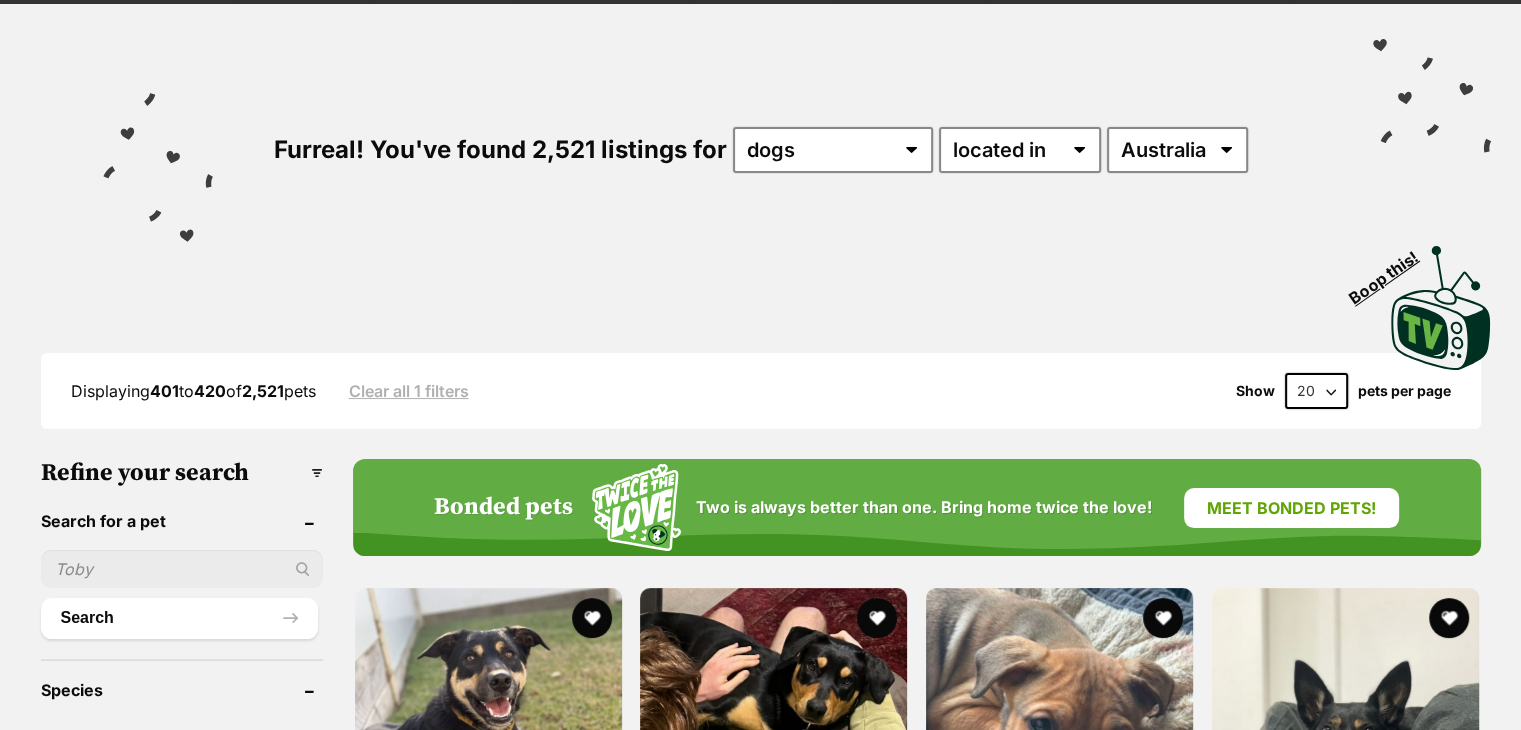scroll, scrollTop: 0, scrollLeft: 0, axis: both 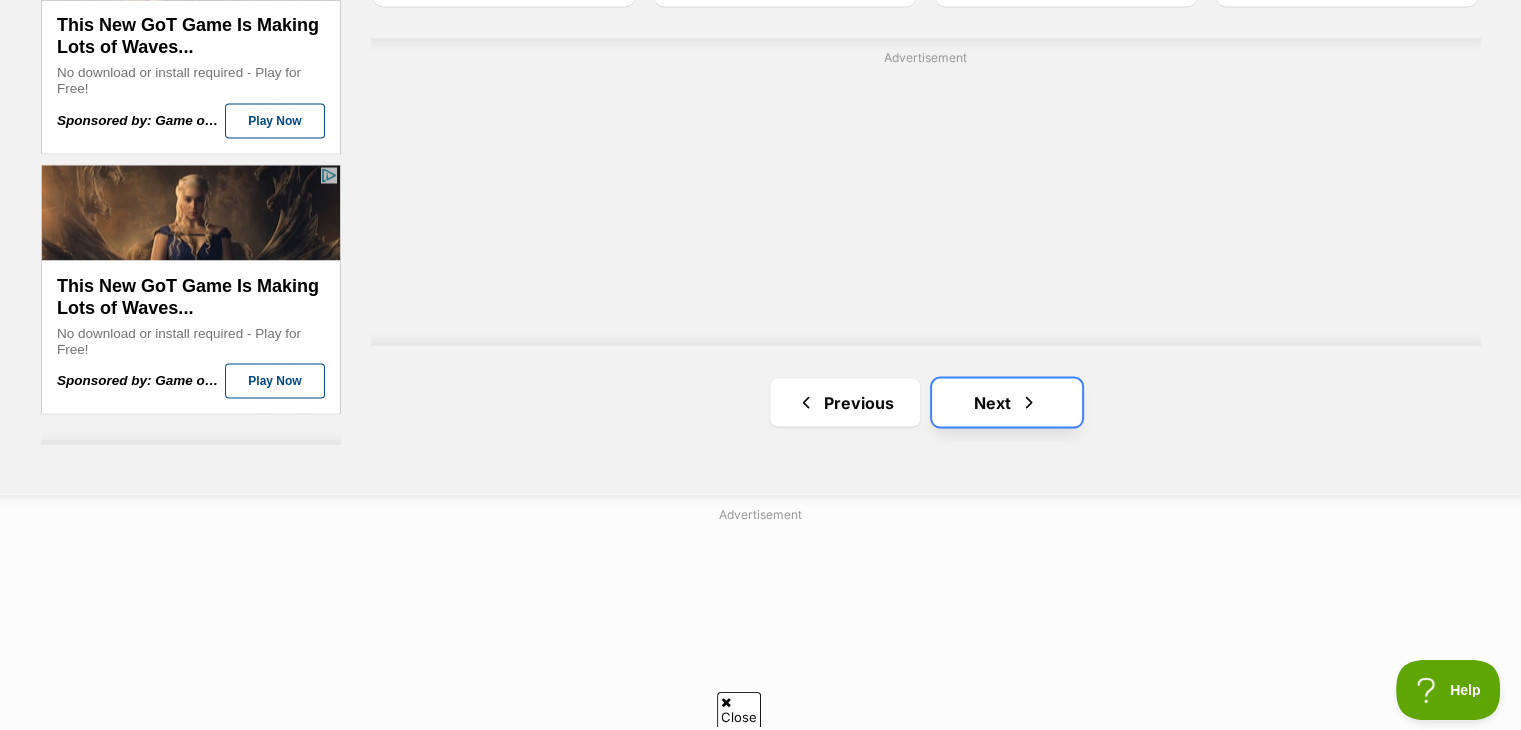 click on "Next" at bounding box center (1007, 402) 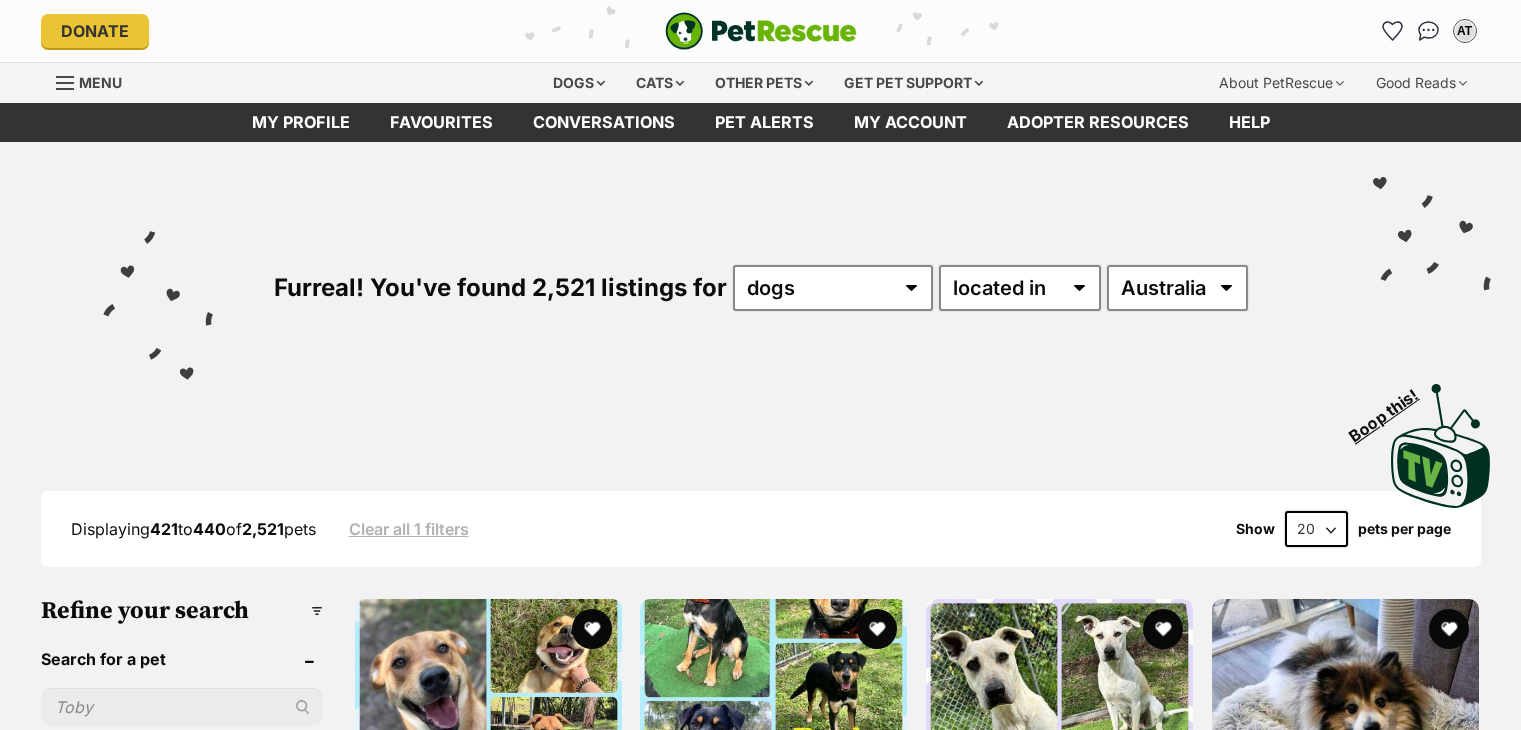 scroll, scrollTop: 25, scrollLeft: 0, axis: vertical 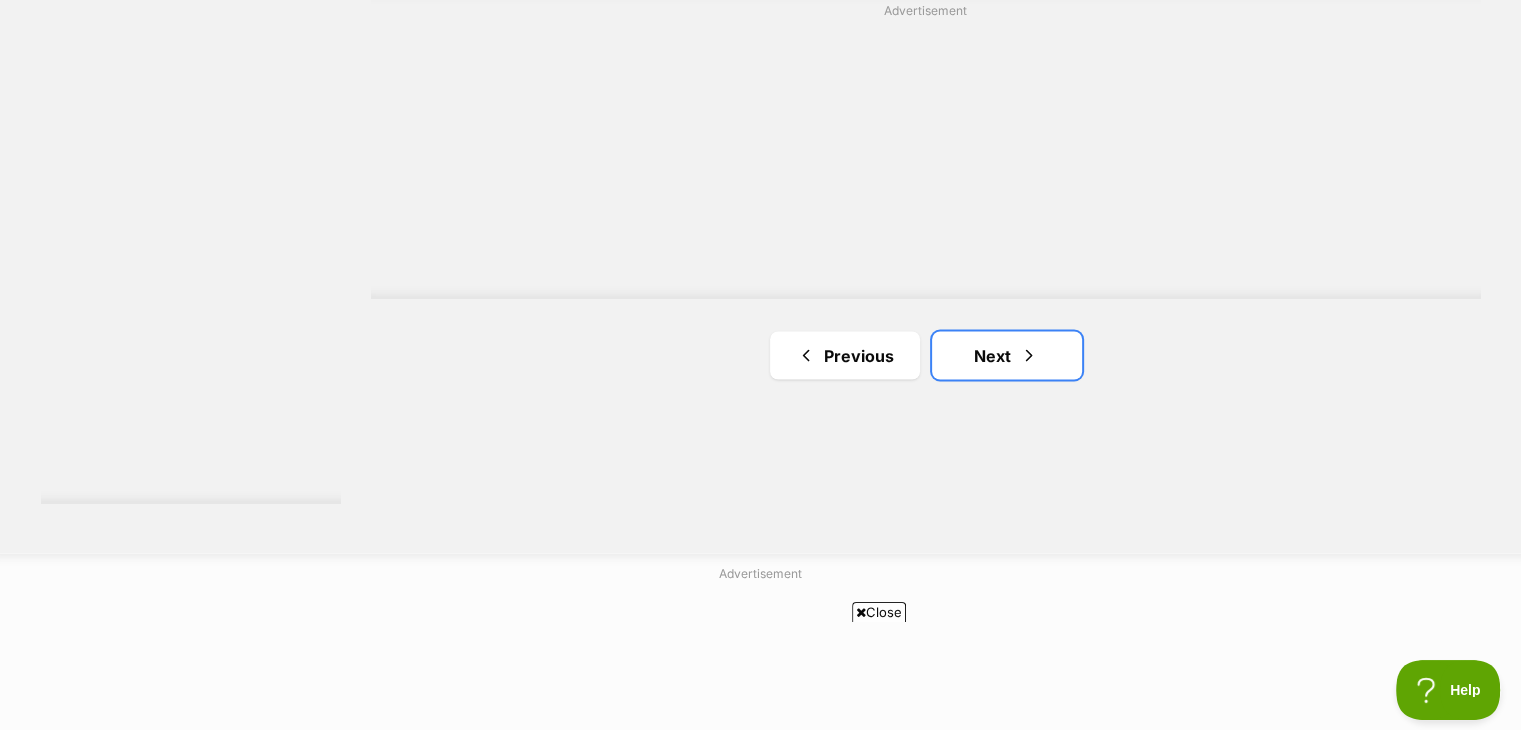 click on "Next" at bounding box center [1007, 355] 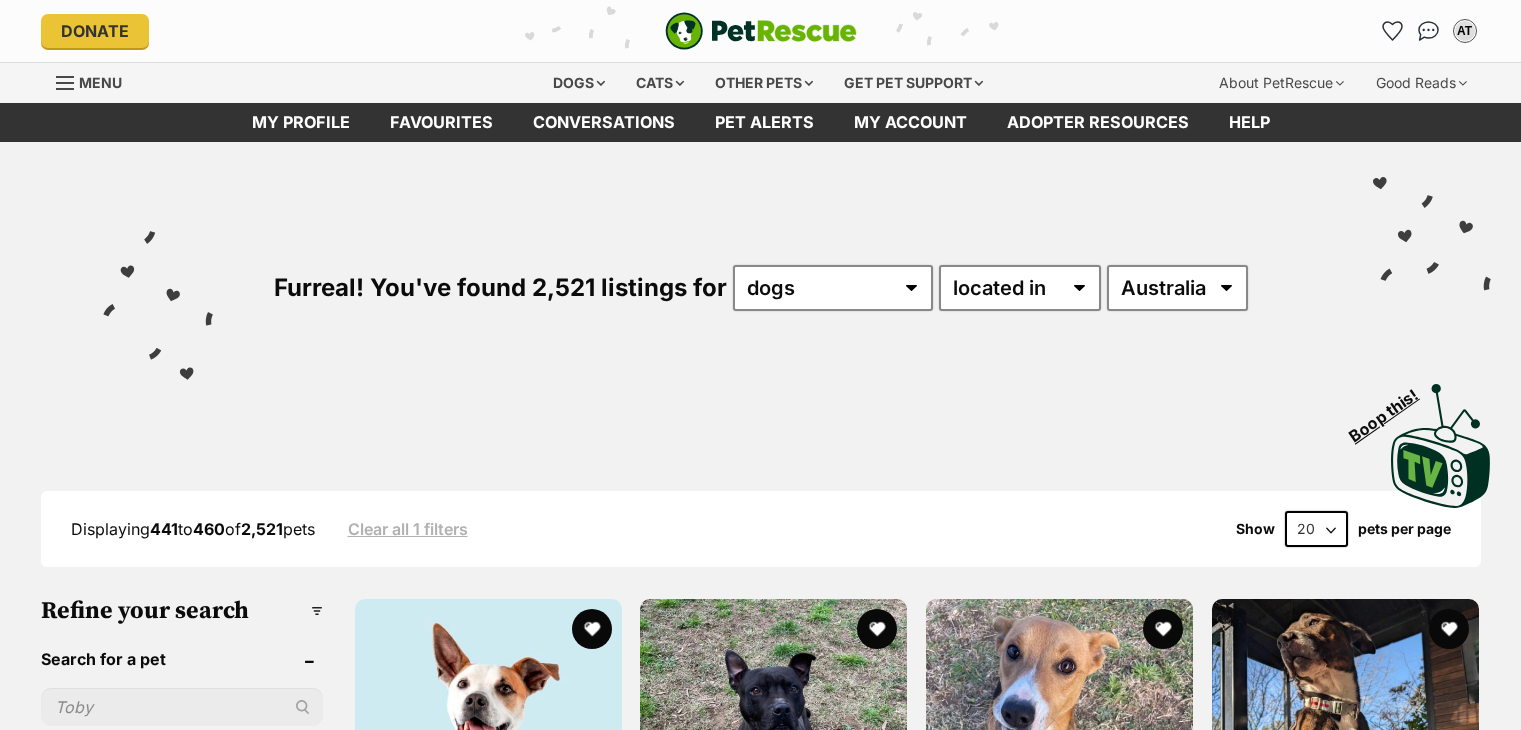 scroll, scrollTop: 0, scrollLeft: 0, axis: both 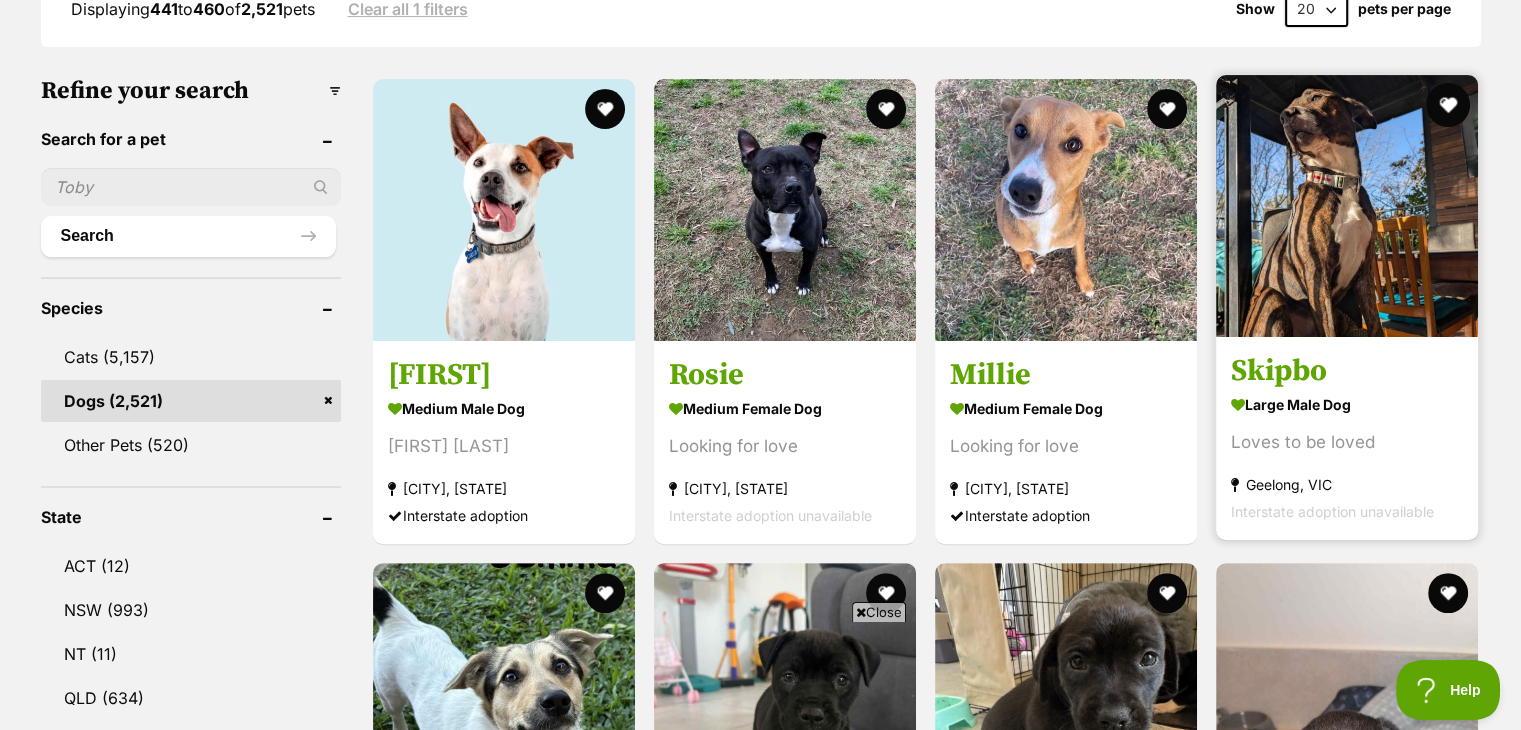click at bounding box center (1449, 105) 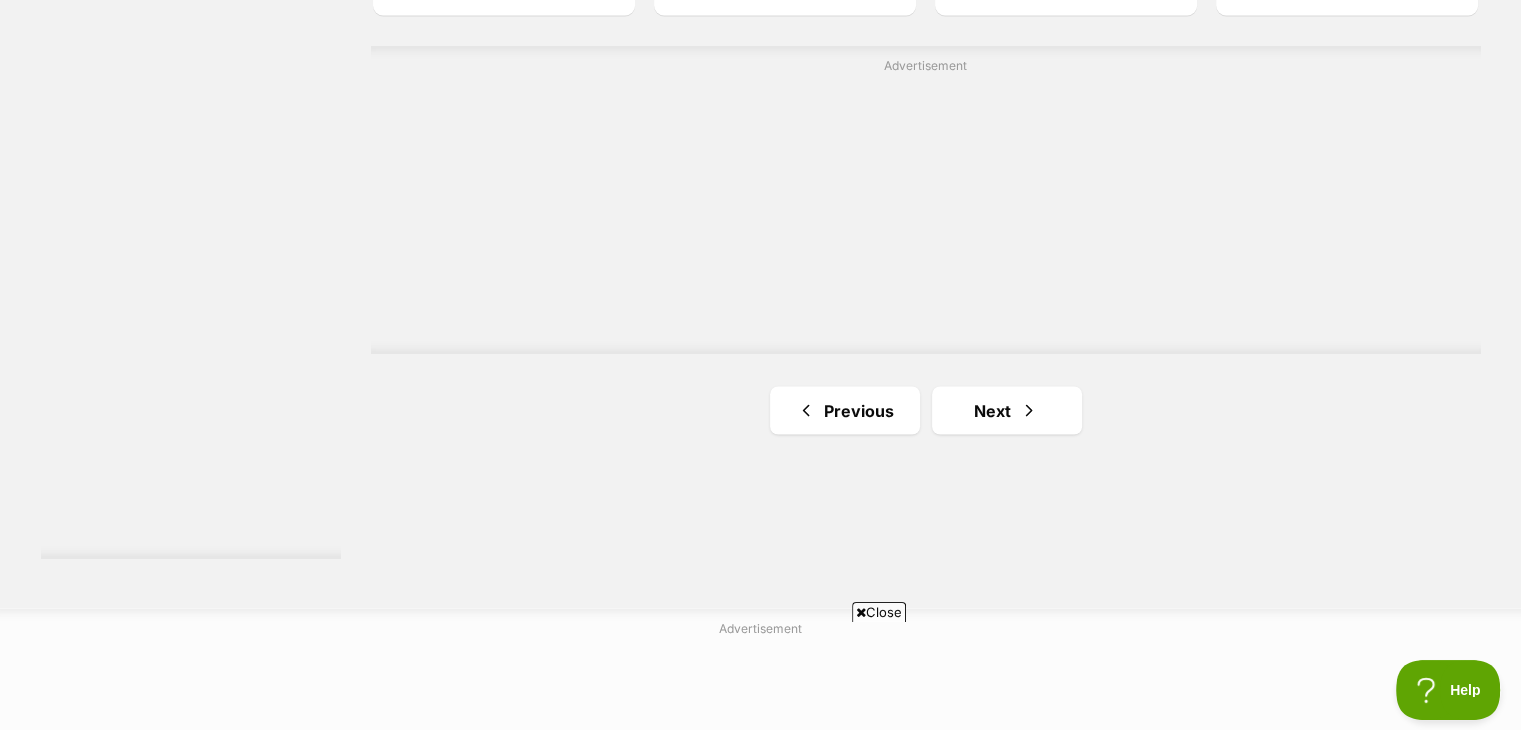 scroll, scrollTop: 3560, scrollLeft: 0, axis: vertical 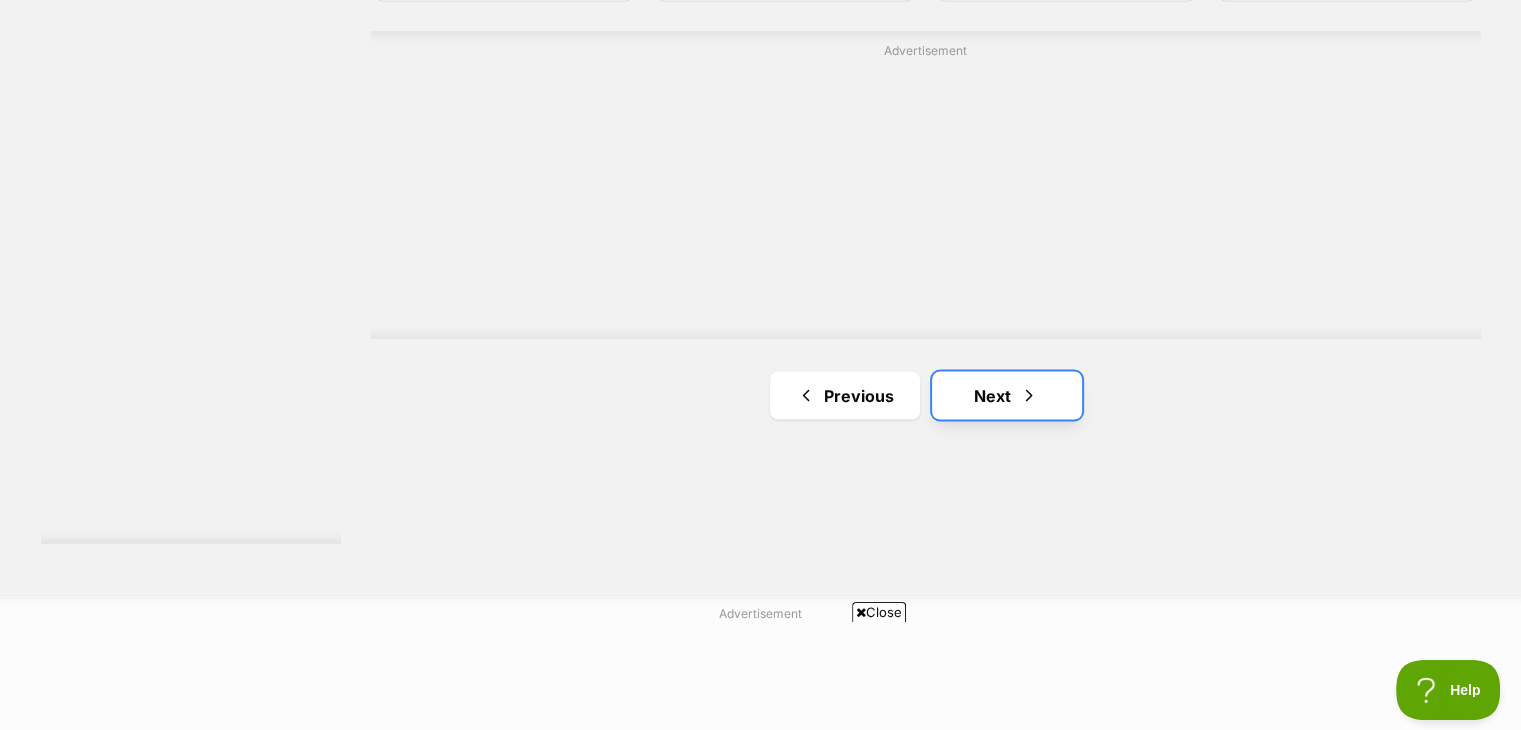 click on "Next" at bounding box center (1007, 395) 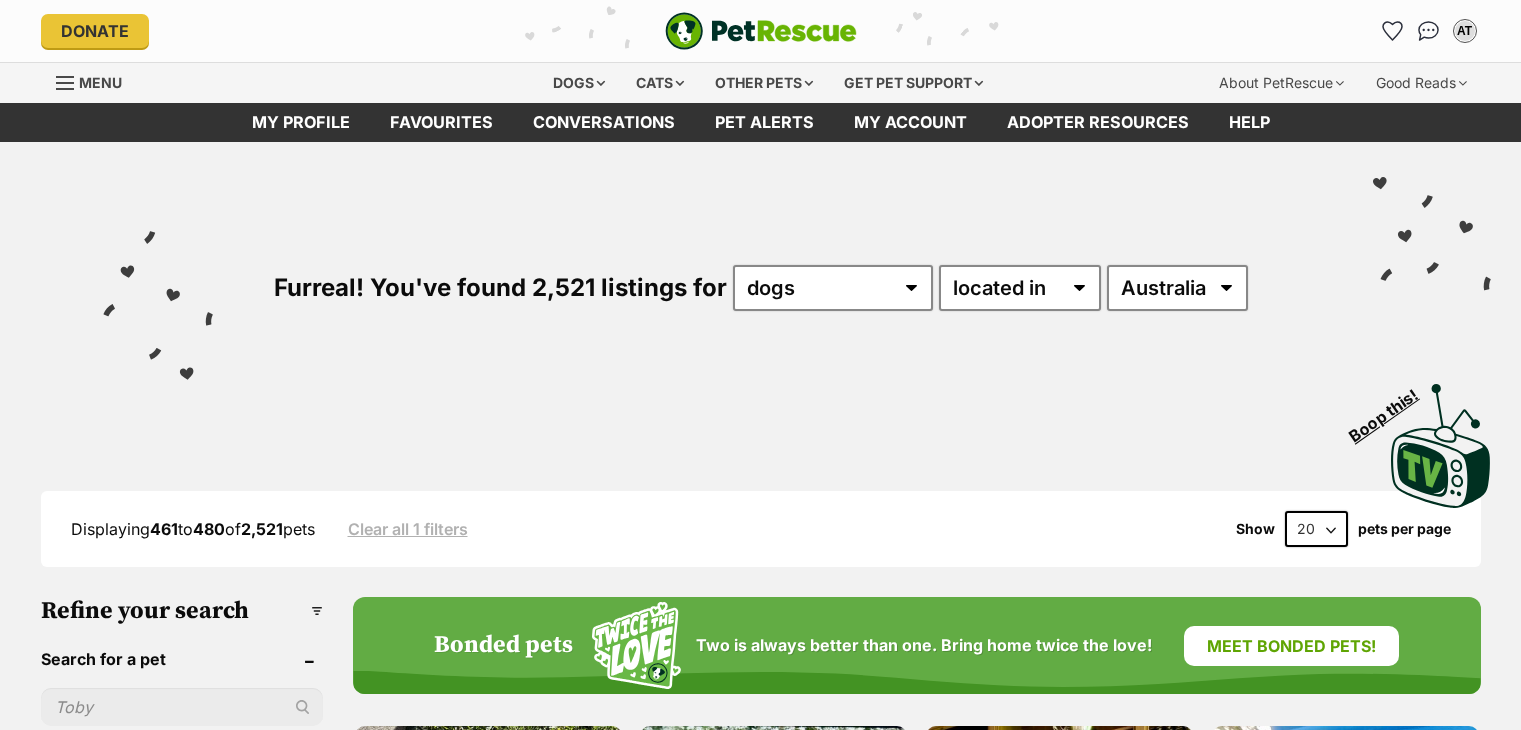 scroll, scrollTop: 0, scrollLeft: 0, axis: both 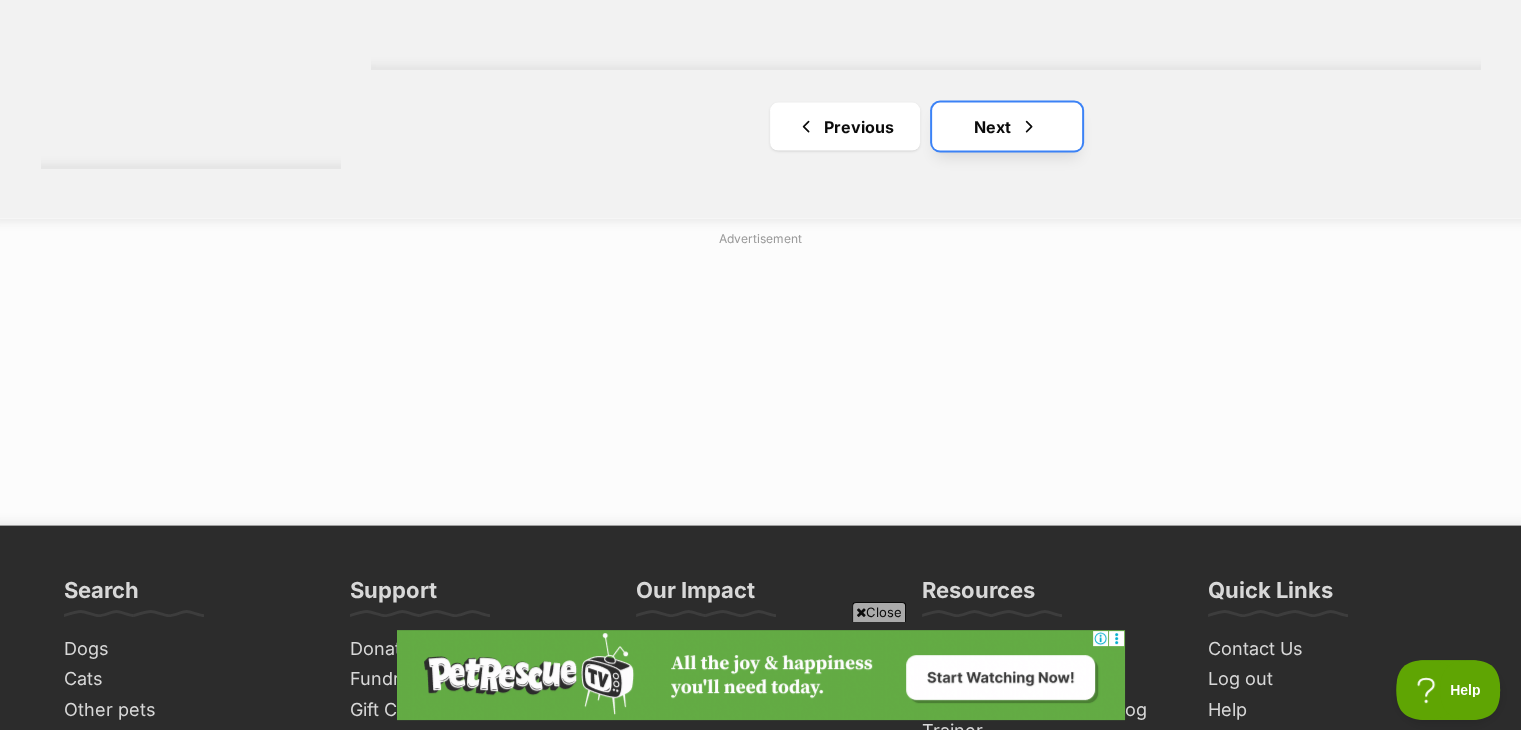 click at bounding box center [1029, 127] 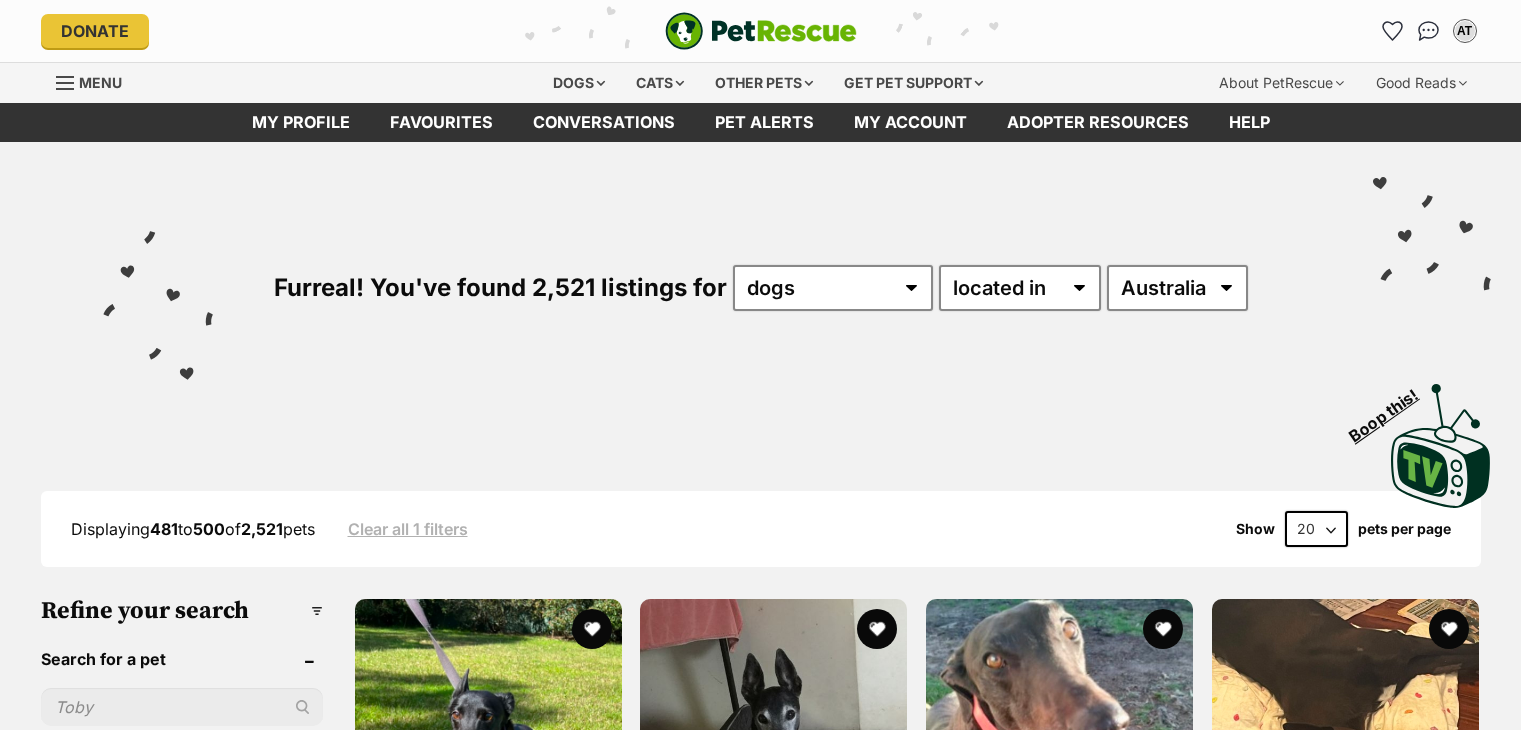 scroll, scrollTop: 25, scrollLeft: 0, axis: vertical 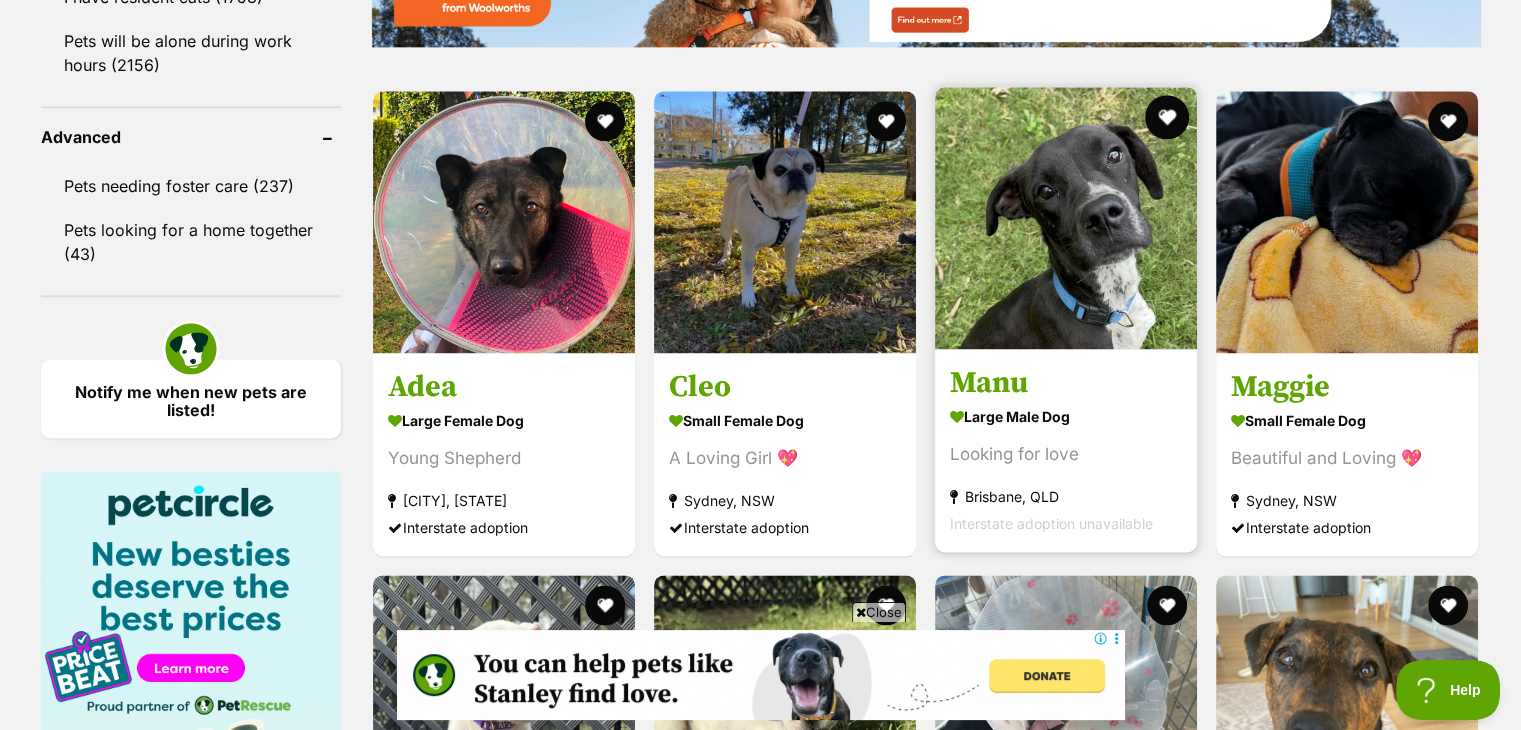 click at bounding box center [1167, 117] 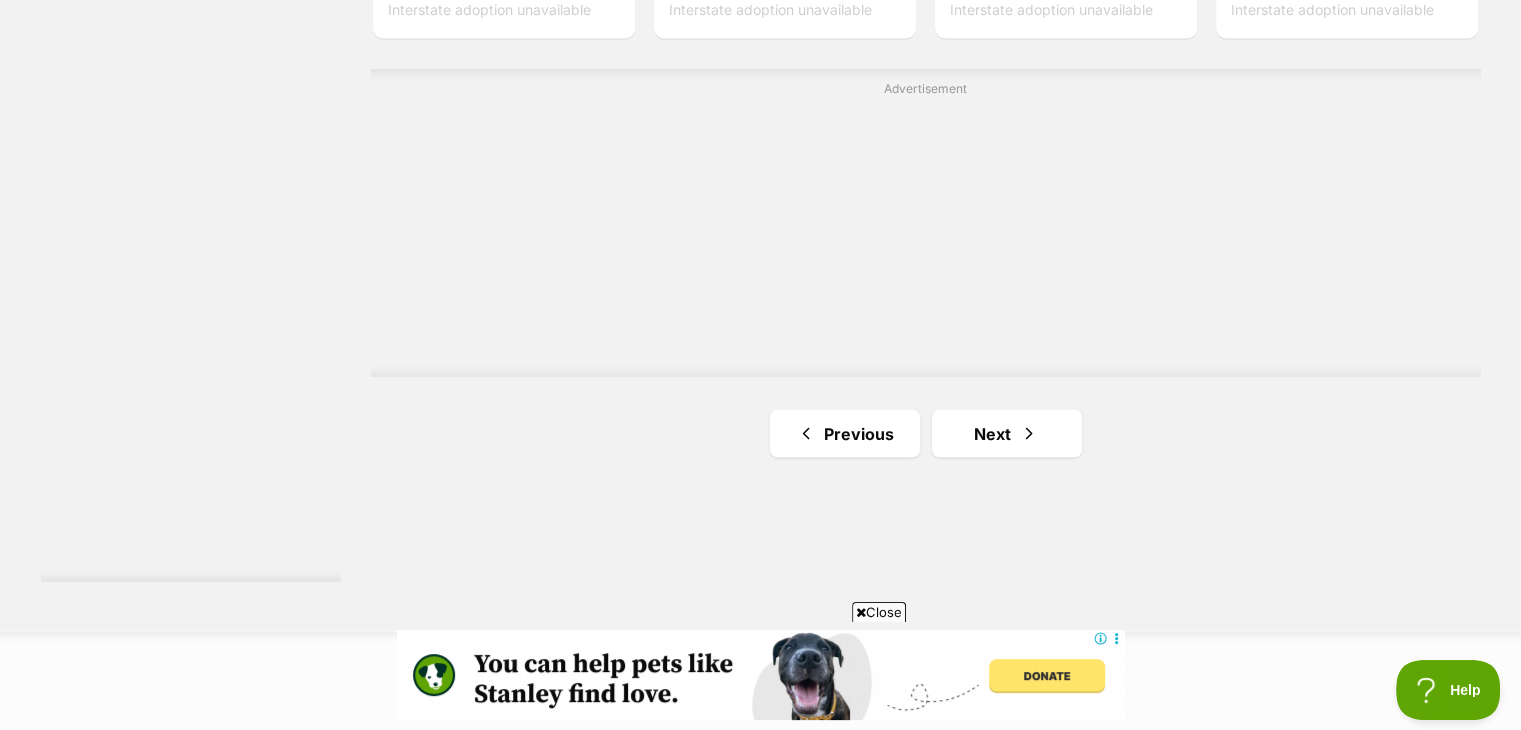 scroll, scrollTop: 3560, scrollLeft: 0, axis: vertical 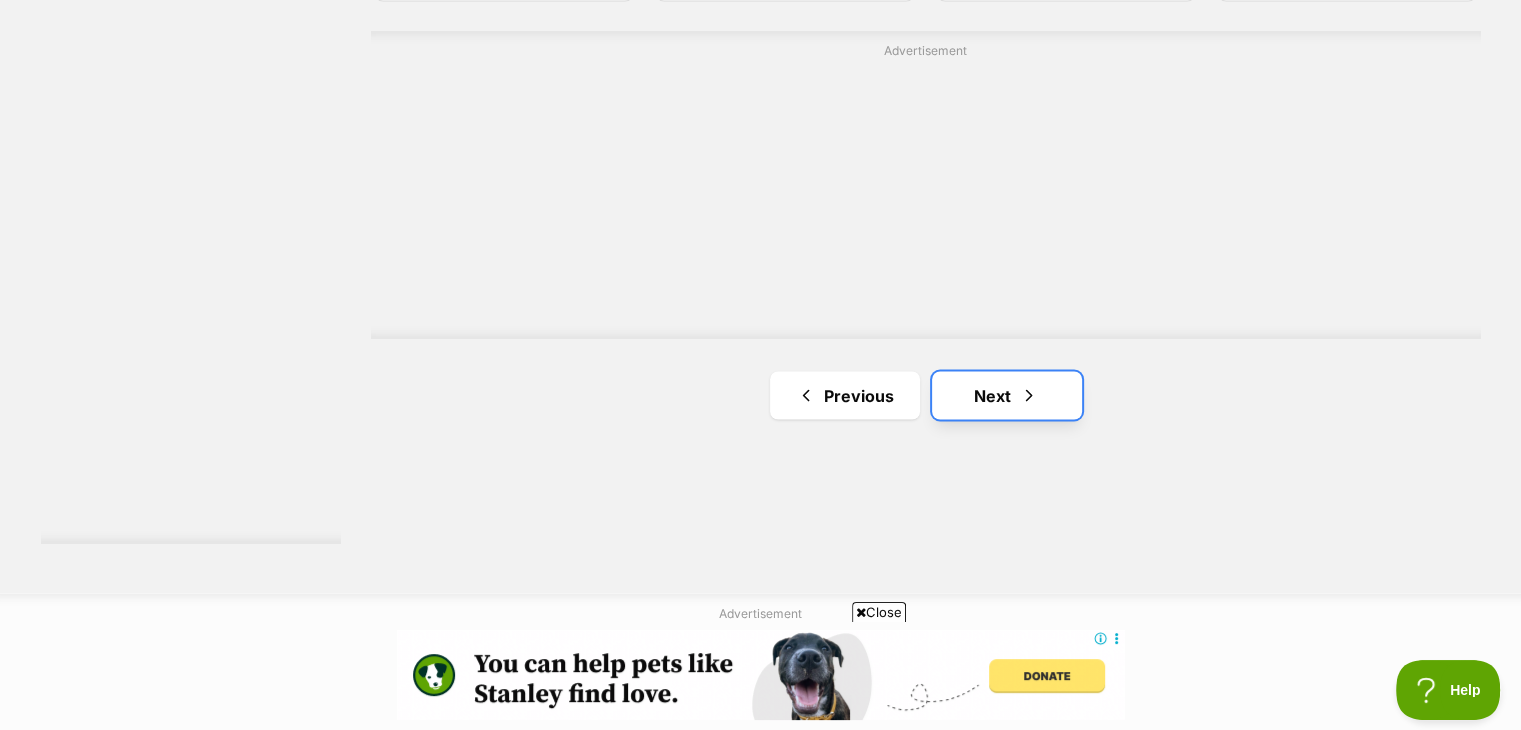 click at bounding box center [1029, 395] 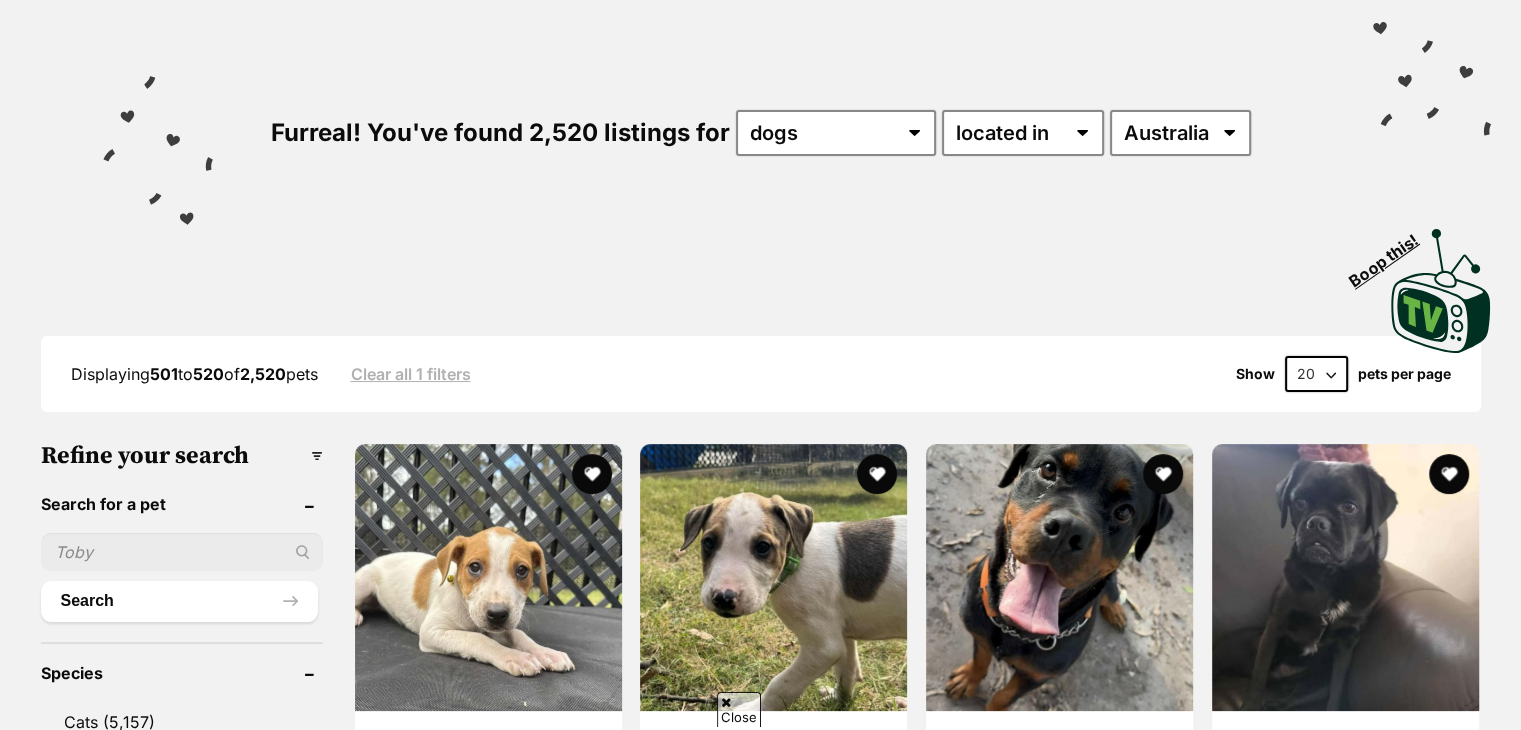 scroll, scrollTop: 400, scrollLeft: 0, axis: vertical 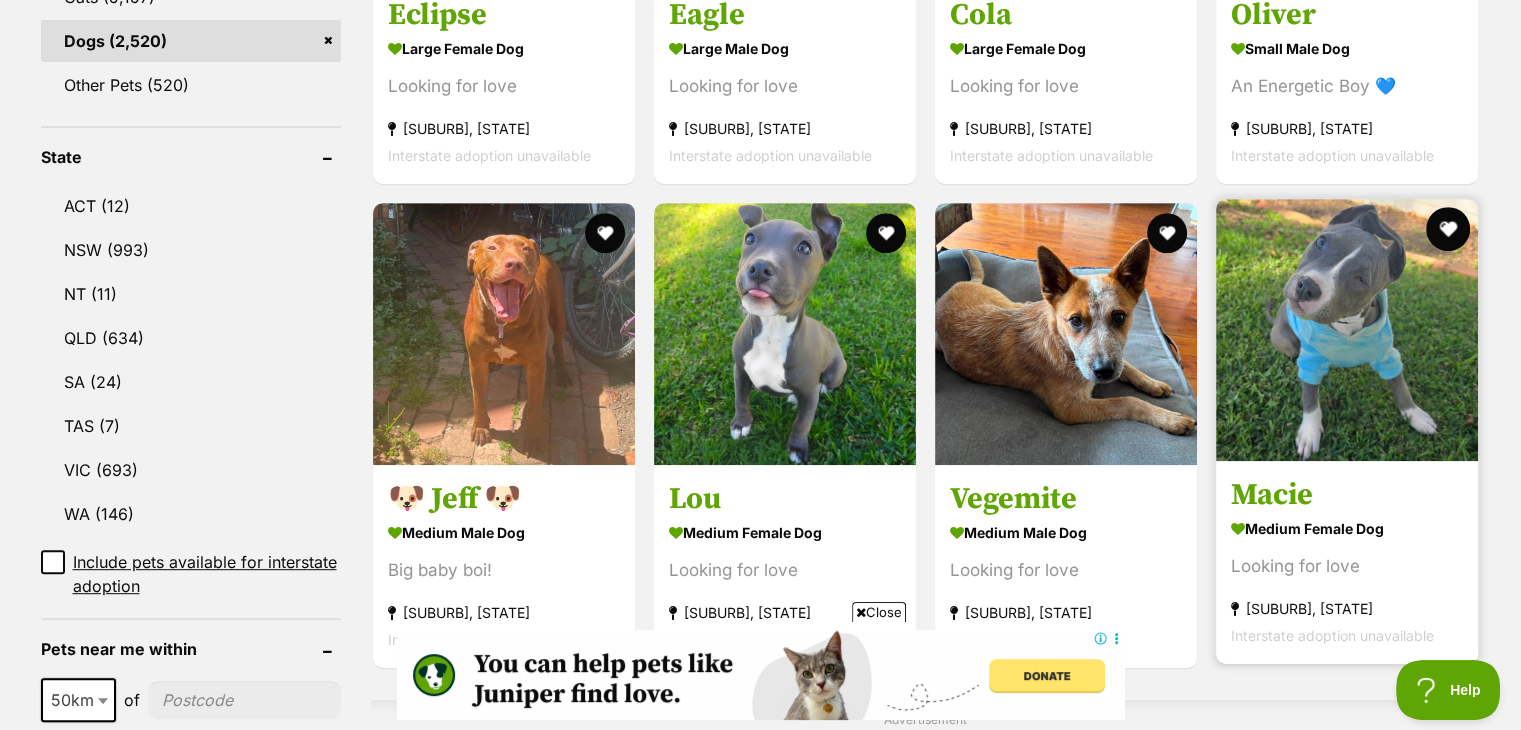 click at bounding box center (1449, 229) 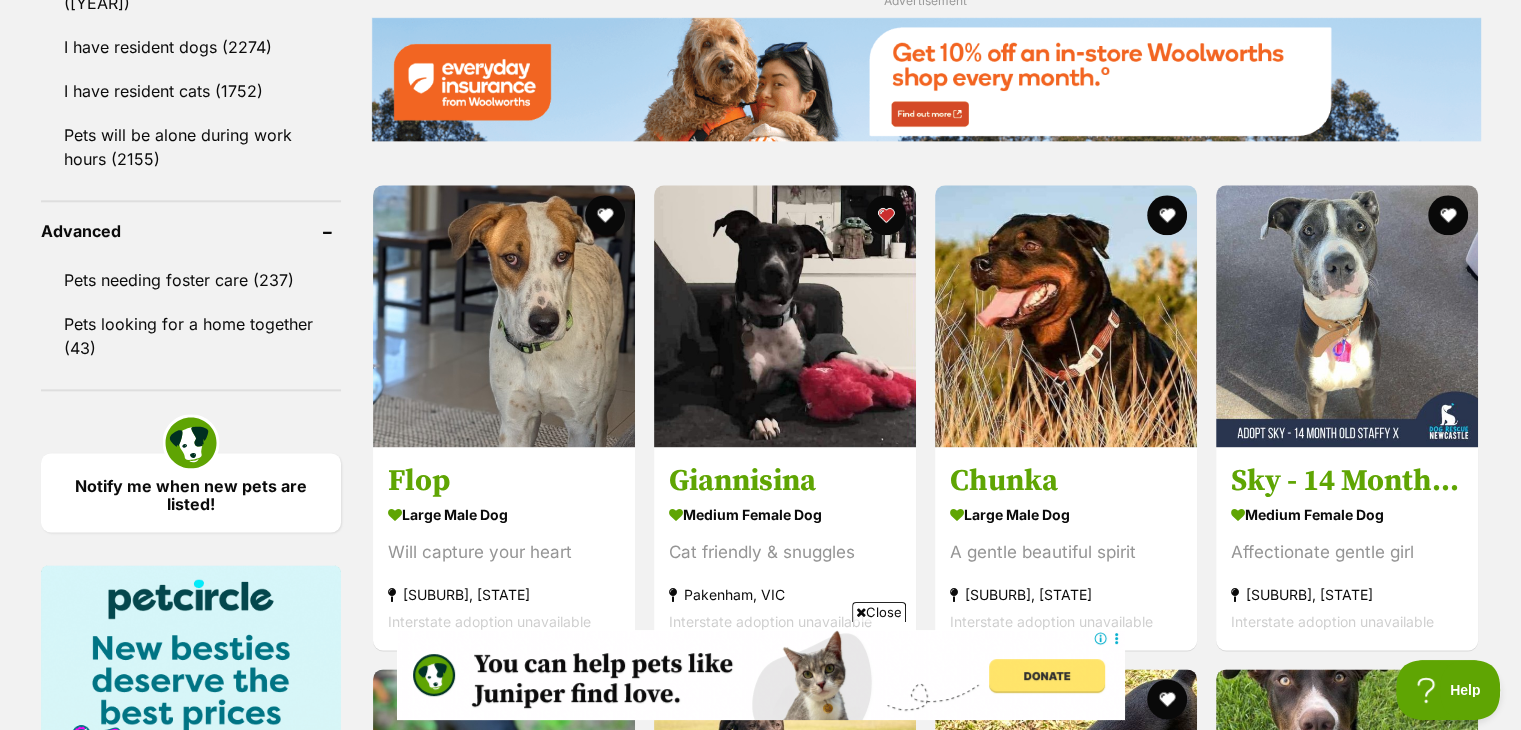 scroll, scrollTop: 2440, scrollLeft: 0, axis: vertical 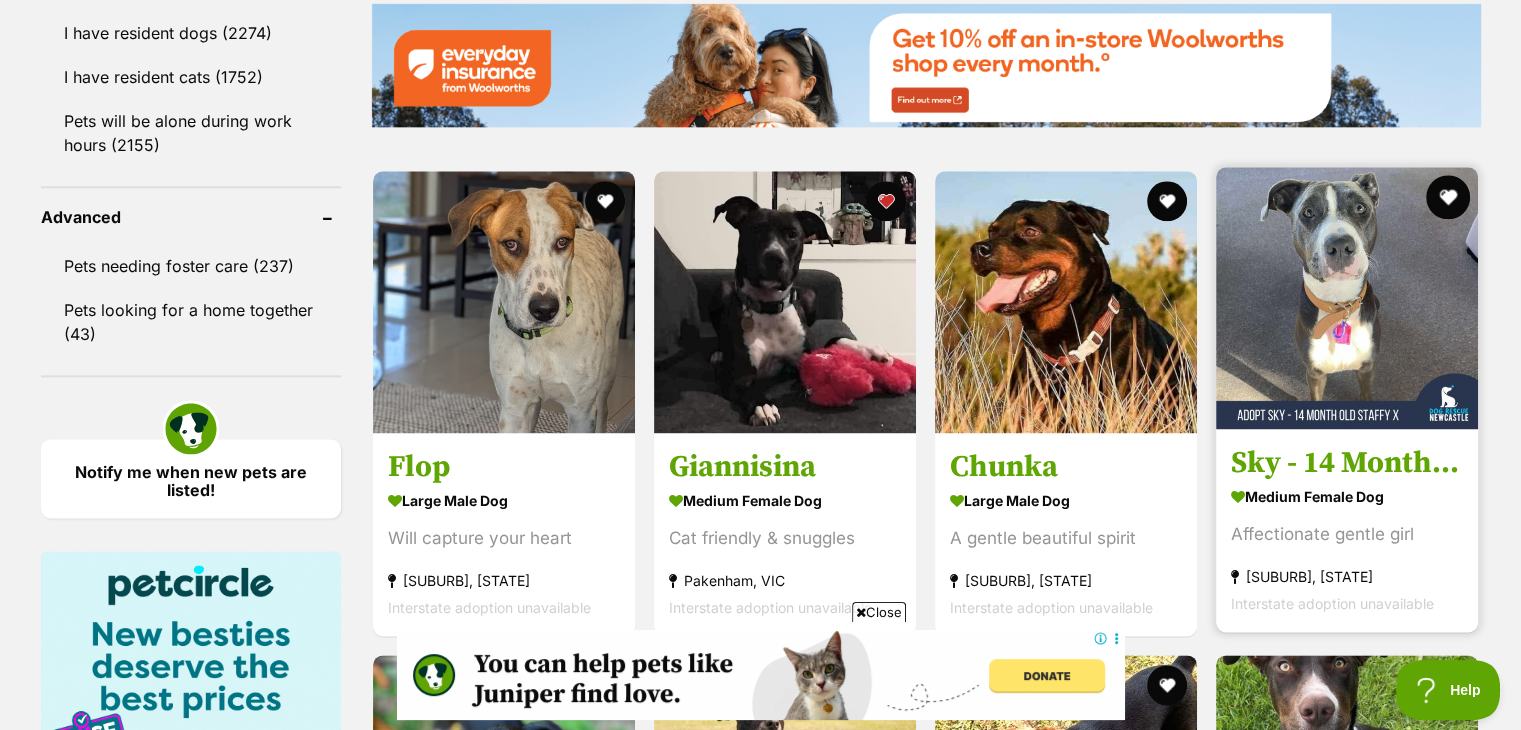 click at bounding box center [1449, 197] 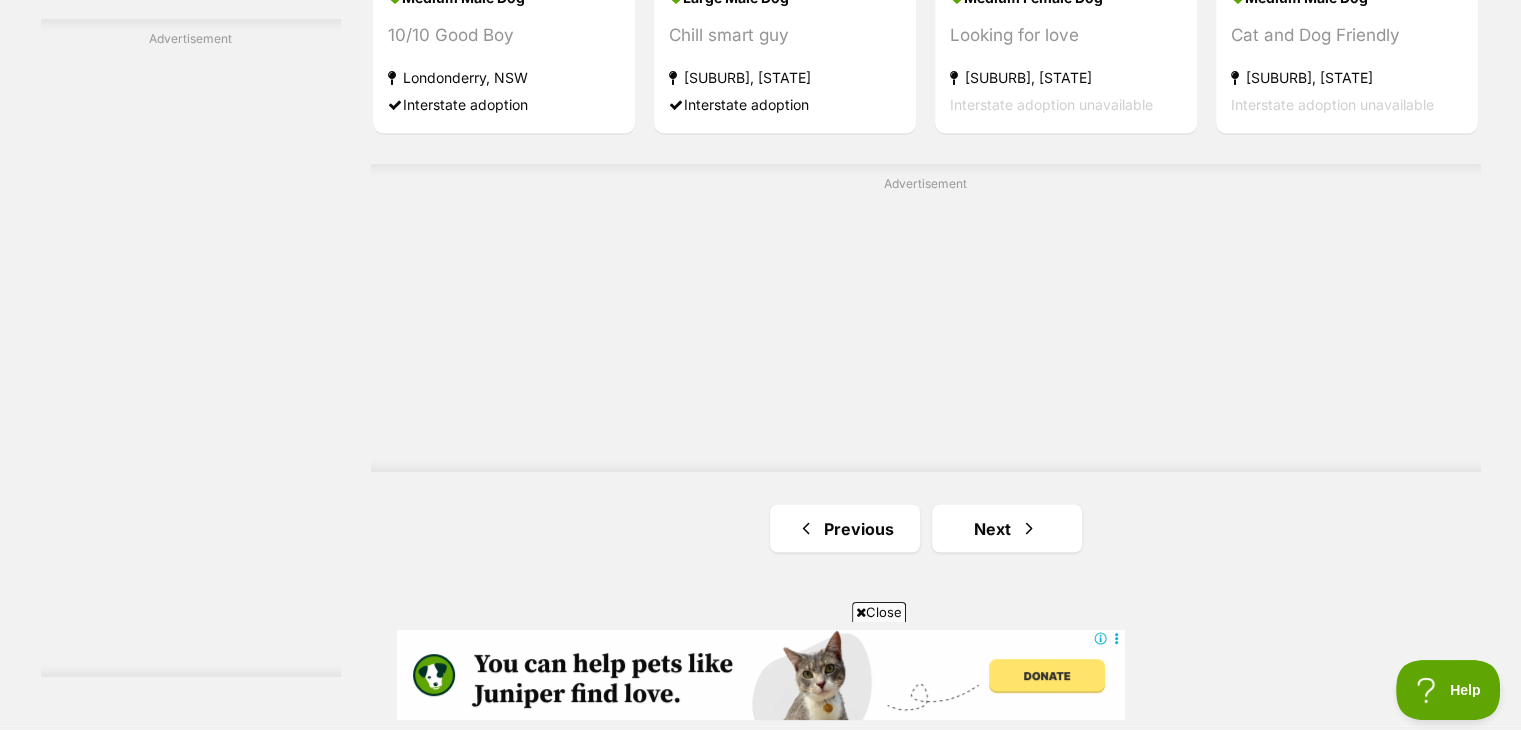scroll, scrollTop: 3440, scrollLeft: 0, axis: vertical 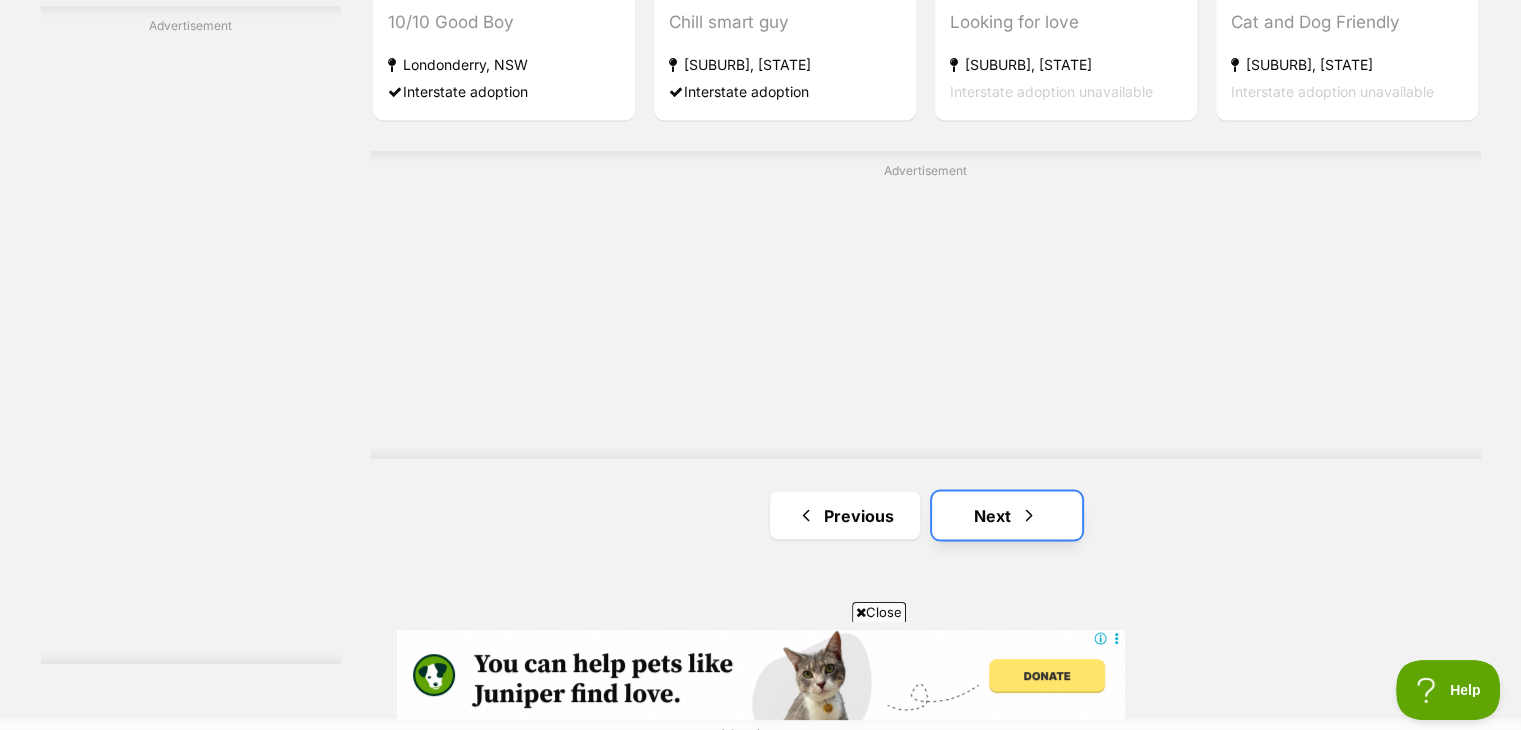 click at bounding box center (1029, 515) 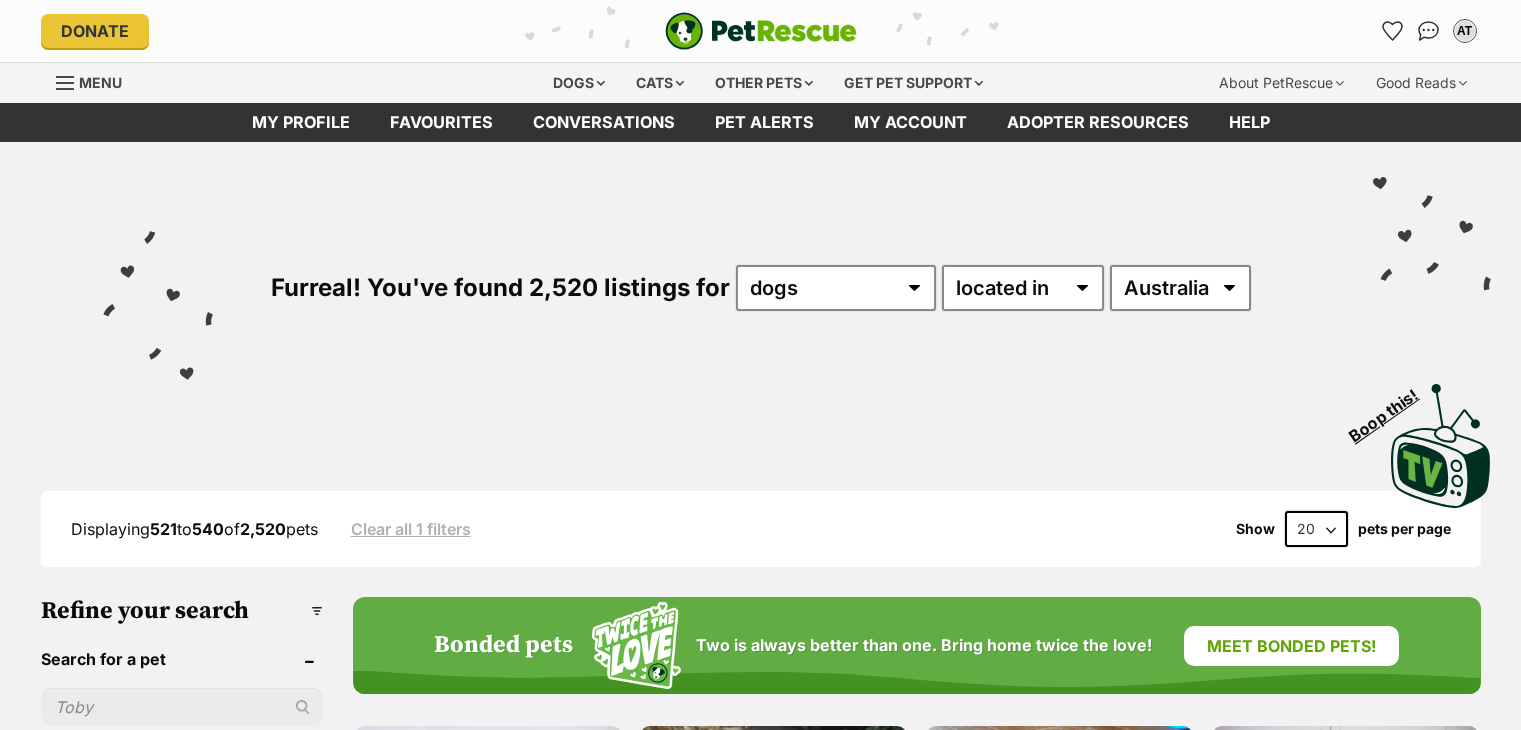 scroll, scrollTop: 0, scrollLeft: 0, axis: both 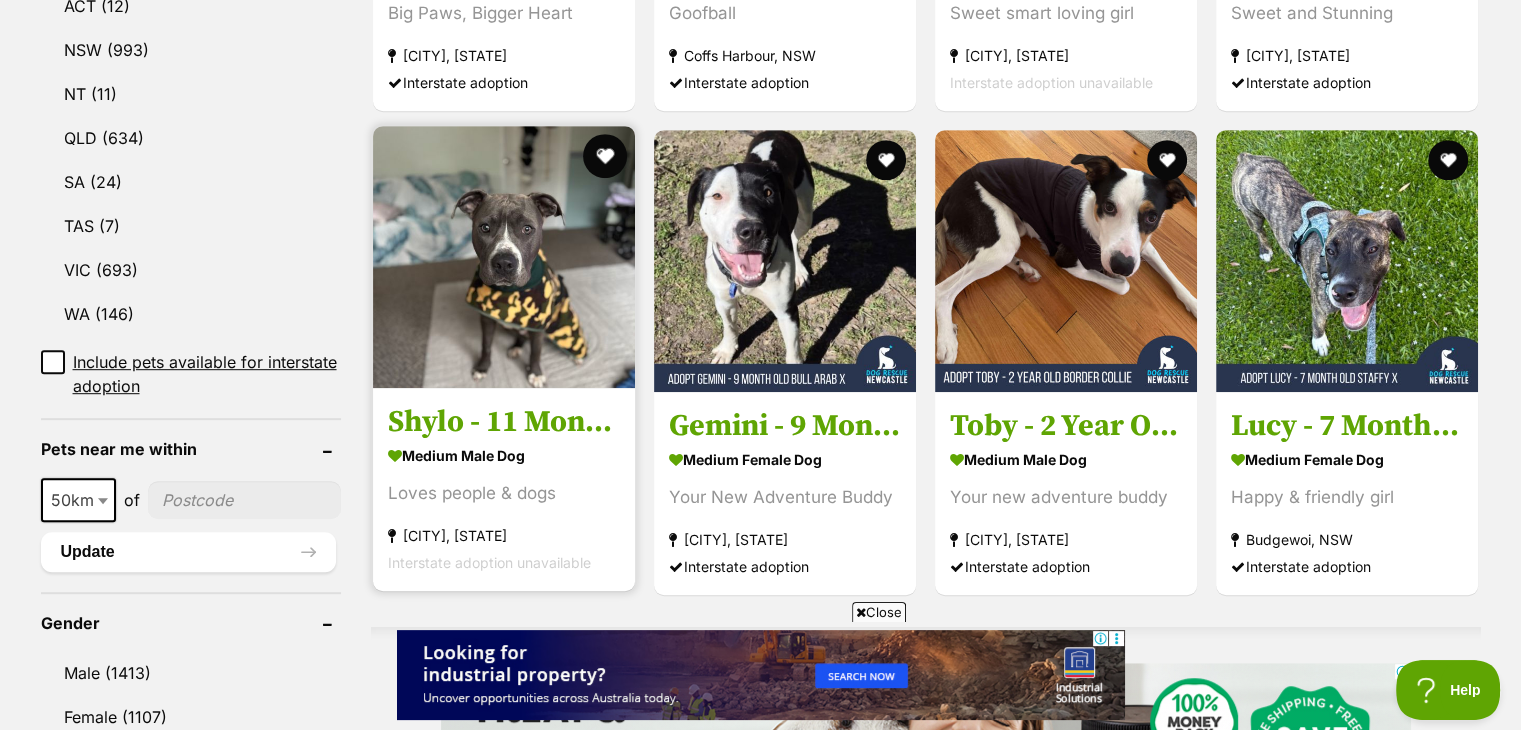 click at bounding box center (504, 259) 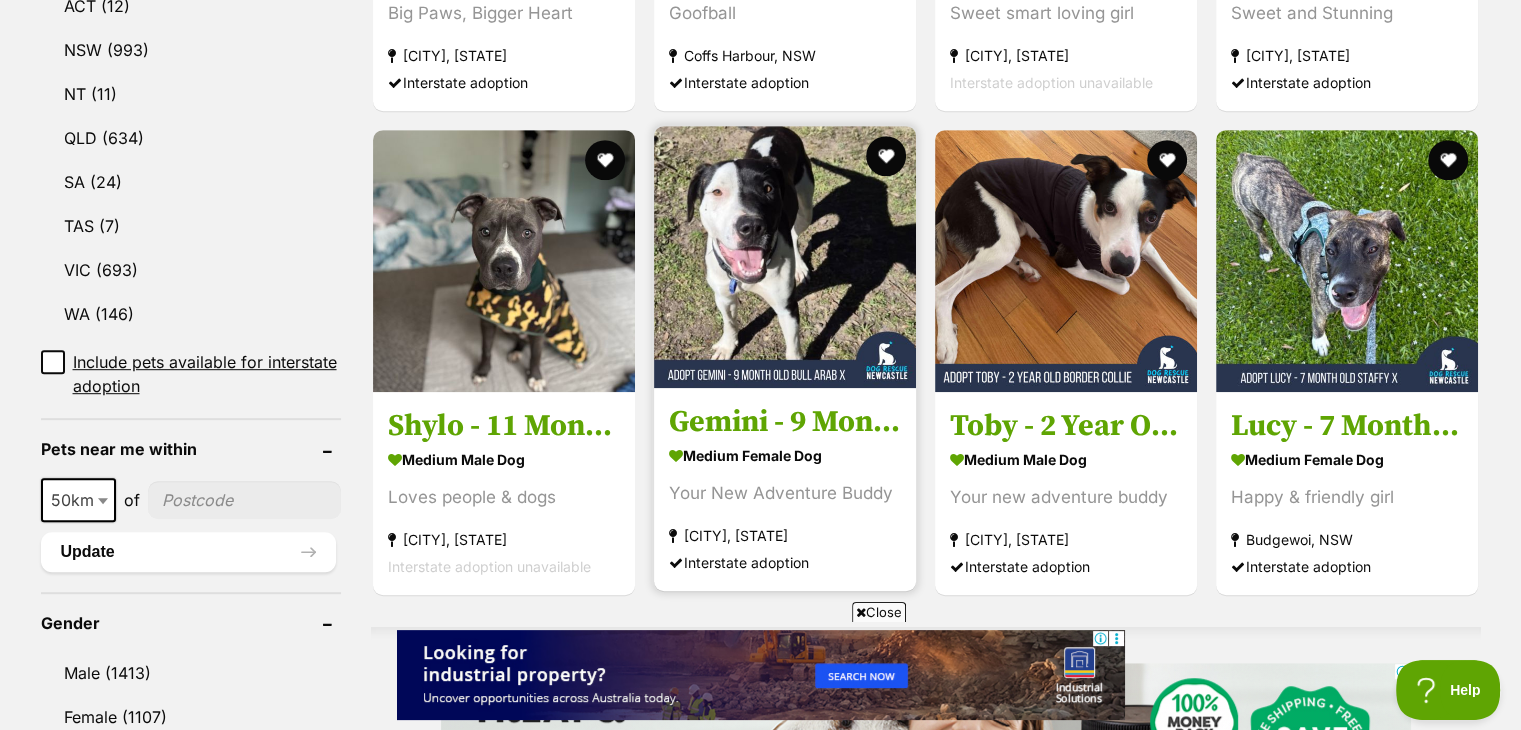 type 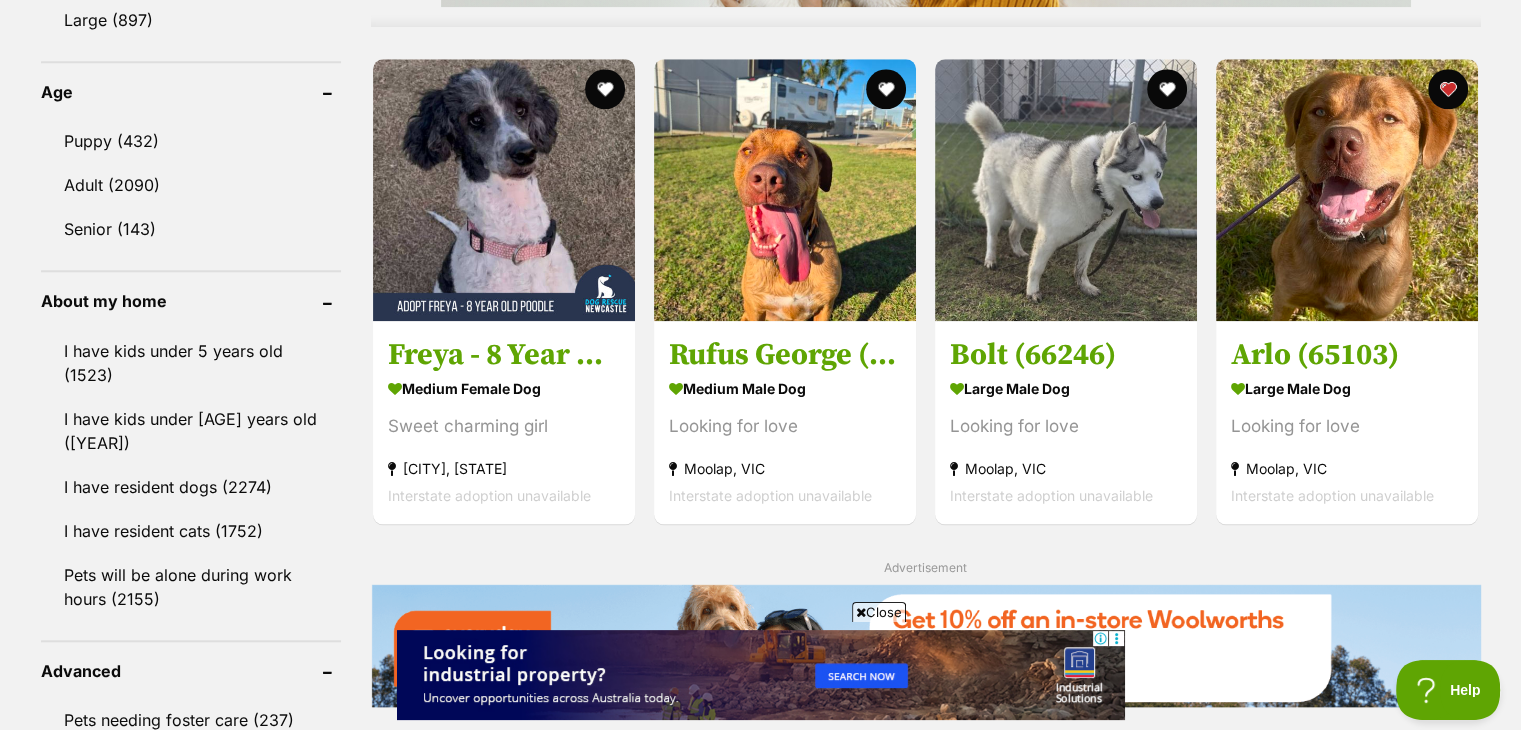 scroll, scrollTop: 2000, scrollLeft: 0, axis: vertical 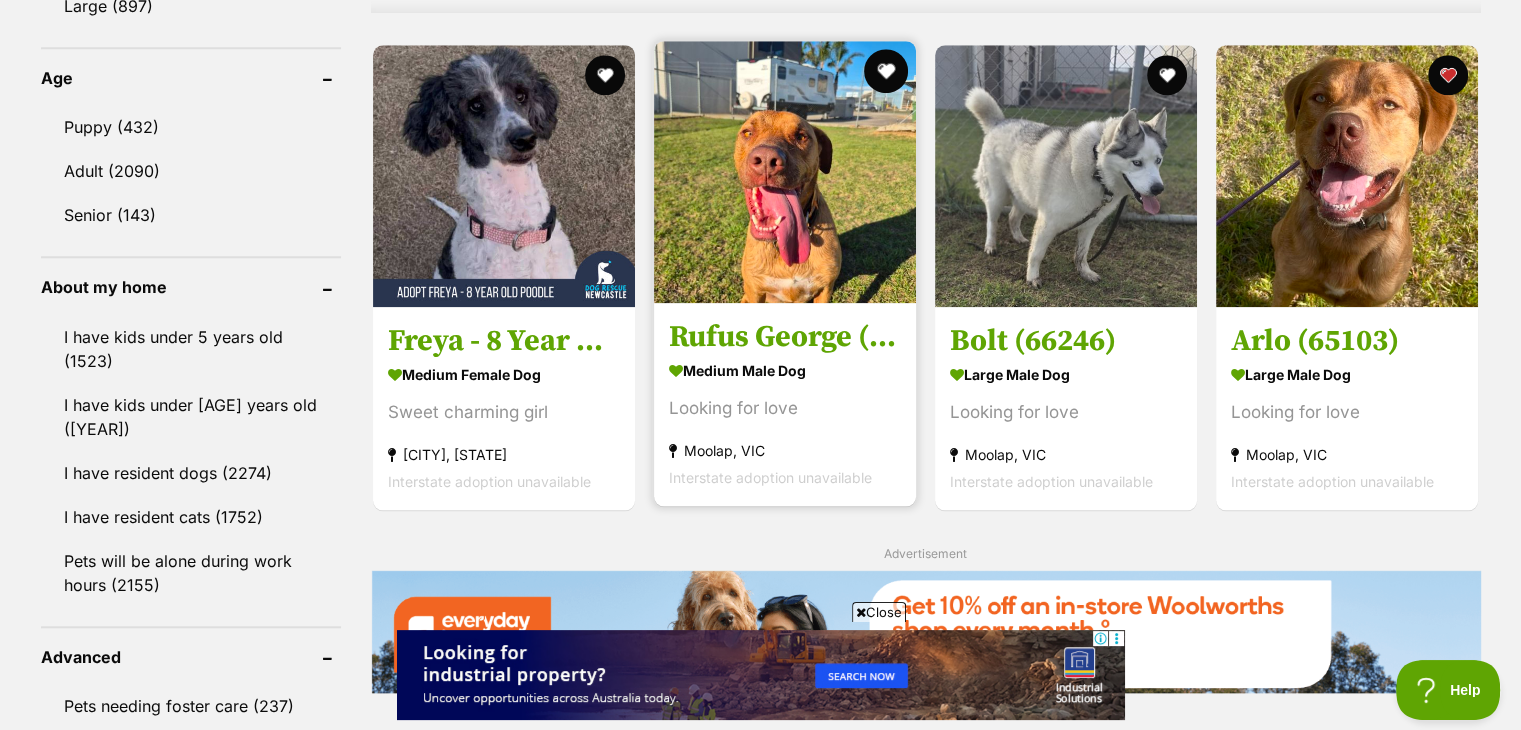 click at bounding box center [886, 71] 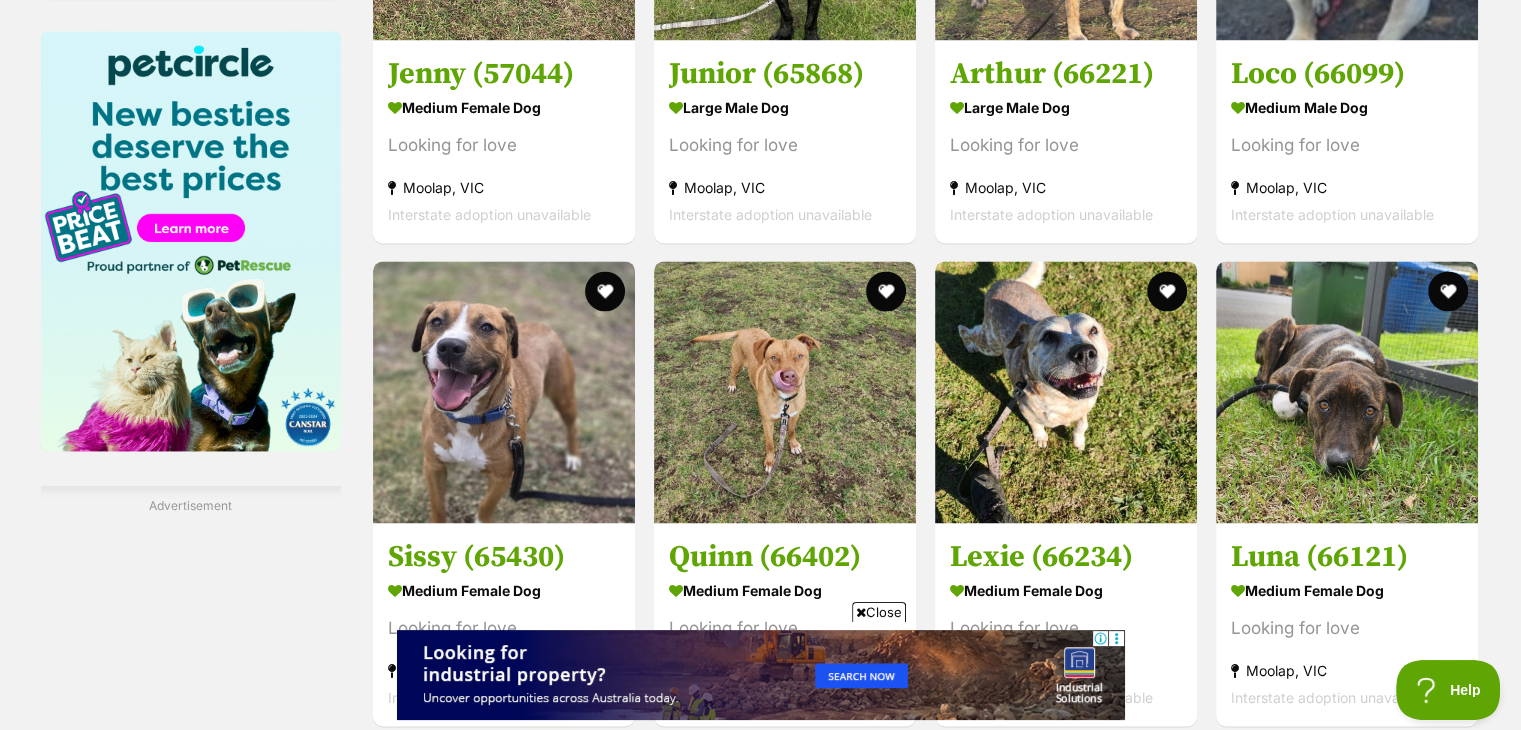 scroll, scrollTop: 3000, scrollLeft: 0, axis: vertical 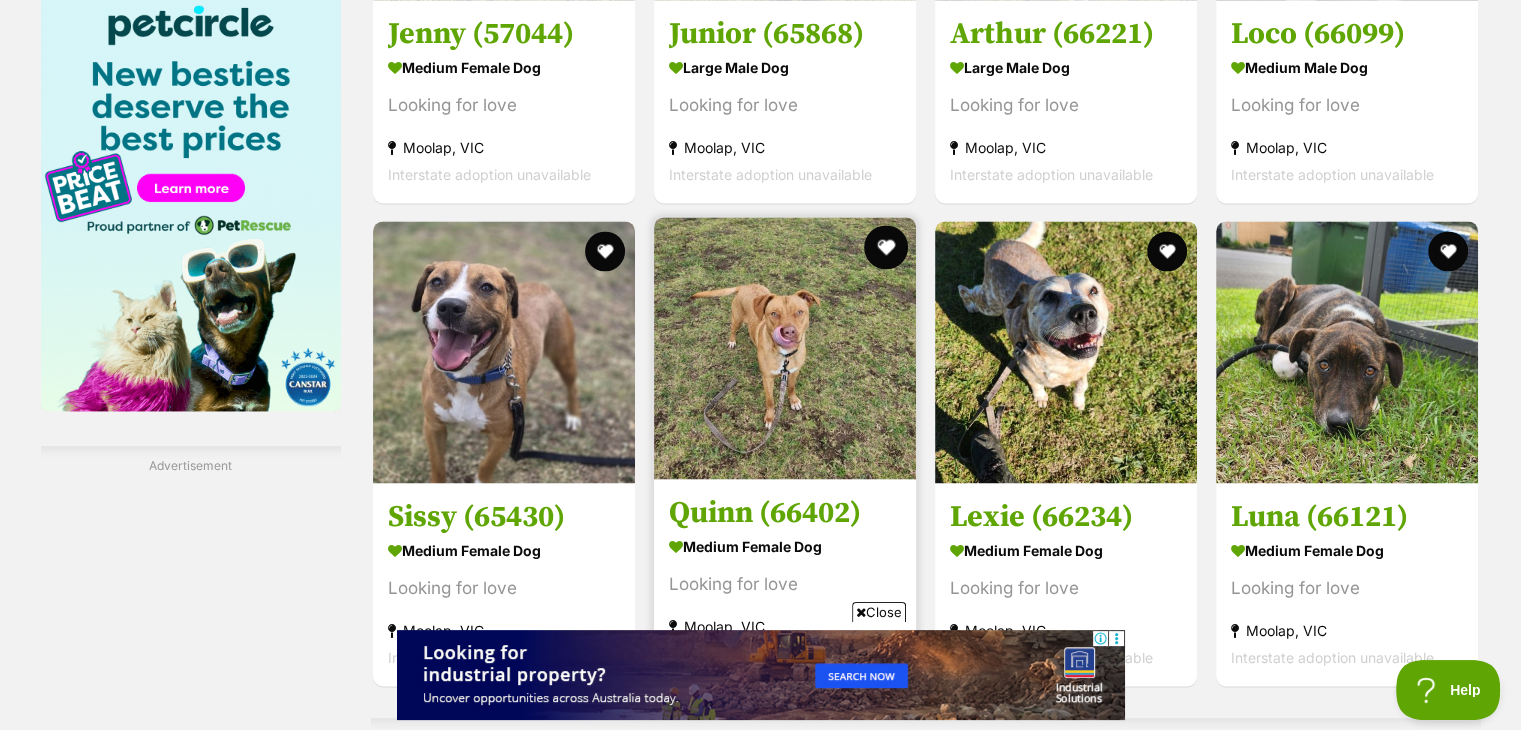 click at bounding box center (886, 247) 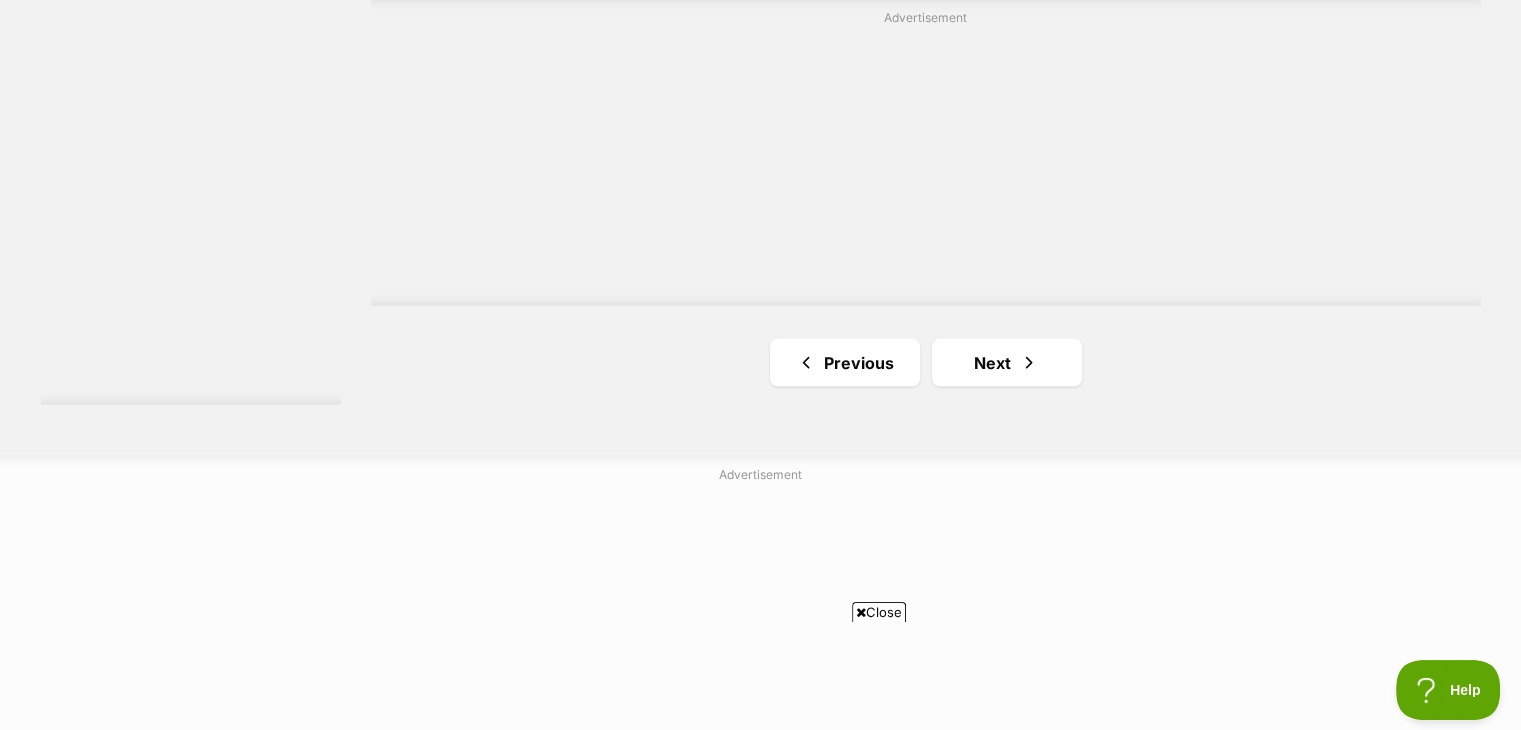 scroll, scrollTop: 3760, scrollLeft: 0, axis: vertical 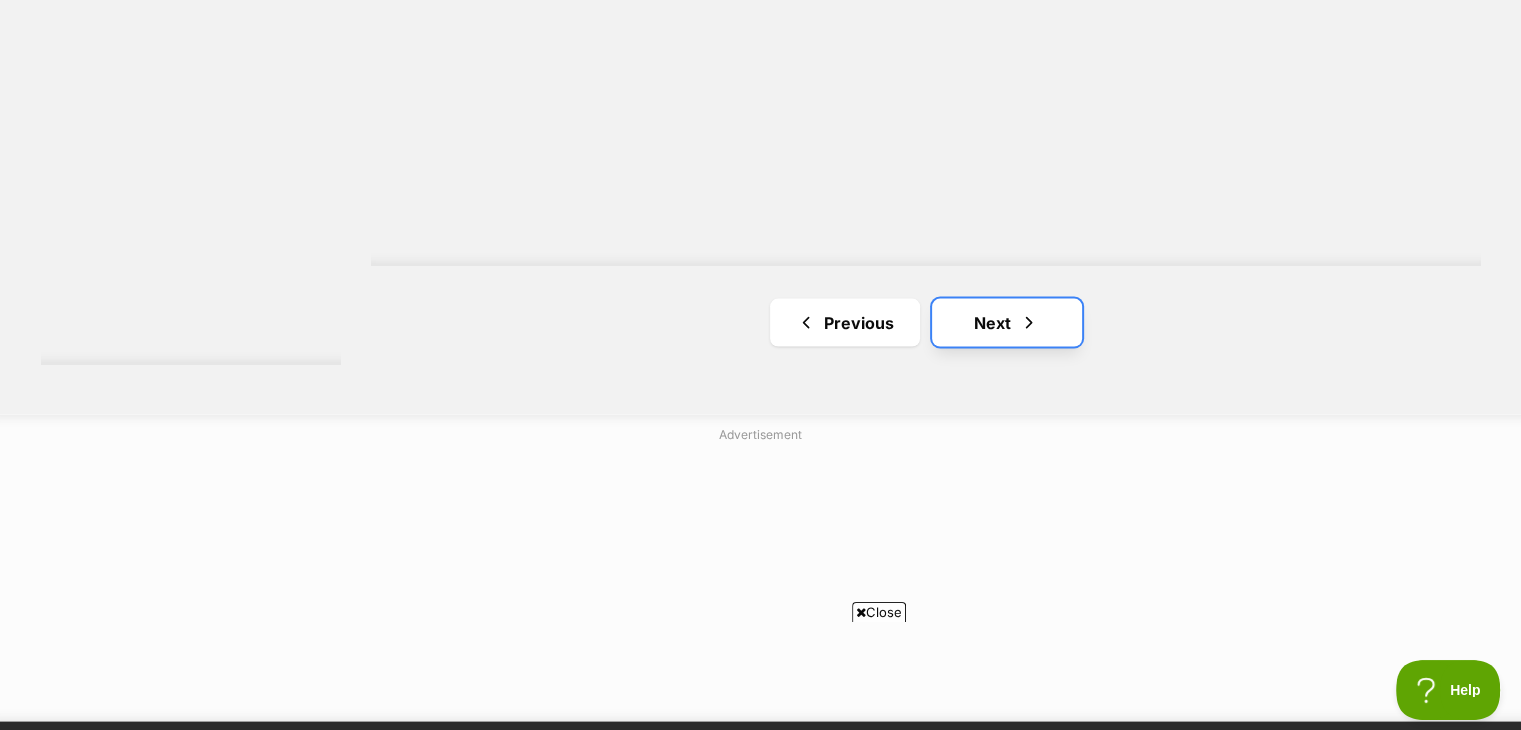 click on "Next" at bounding box center (1007, 322) 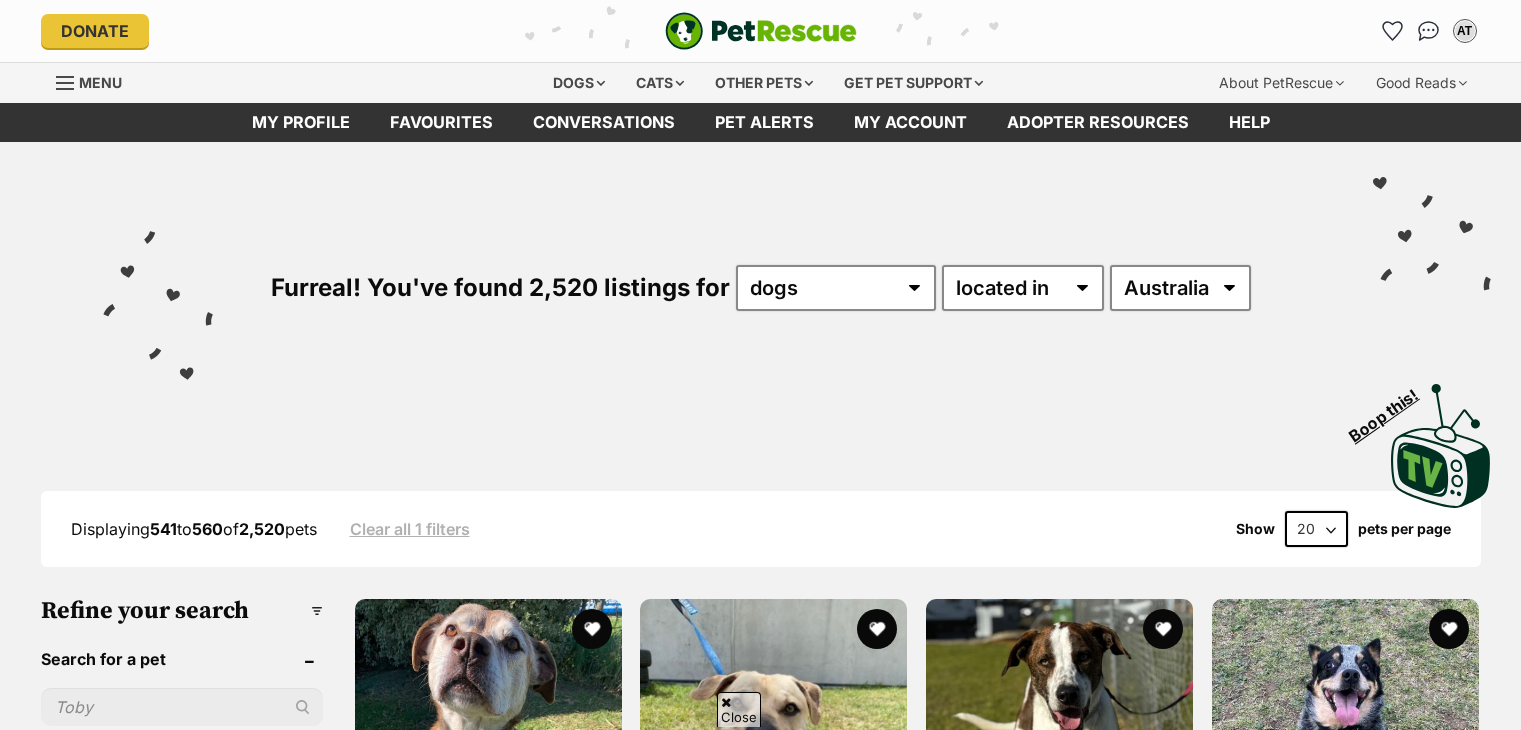 scroll, scrollTop: 320, scrollLeft: 0, axis: vertical 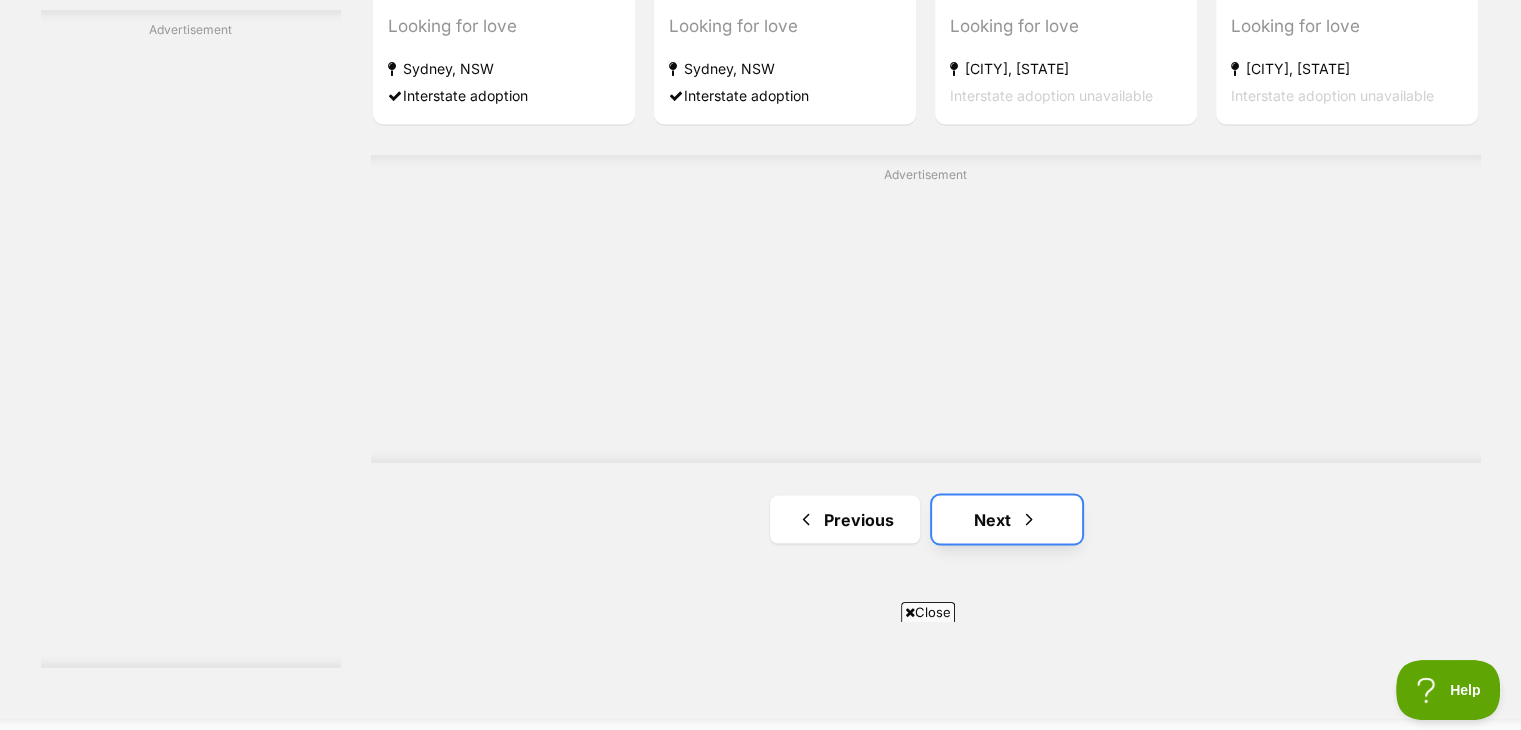 click on "Next" at bounding box center [1007, 519] 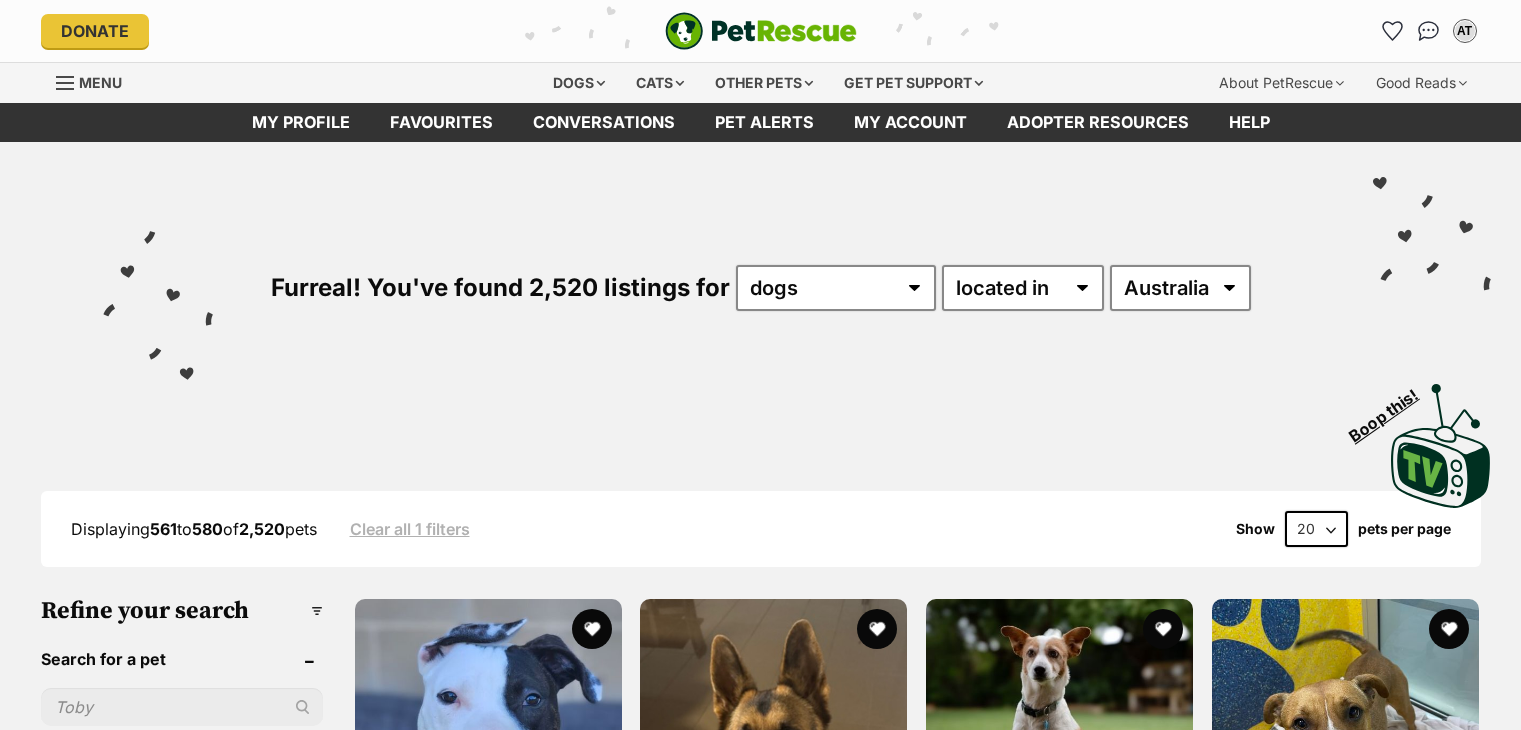 scroll, scrollTop: 0, scrollLeft: 0, axis: both 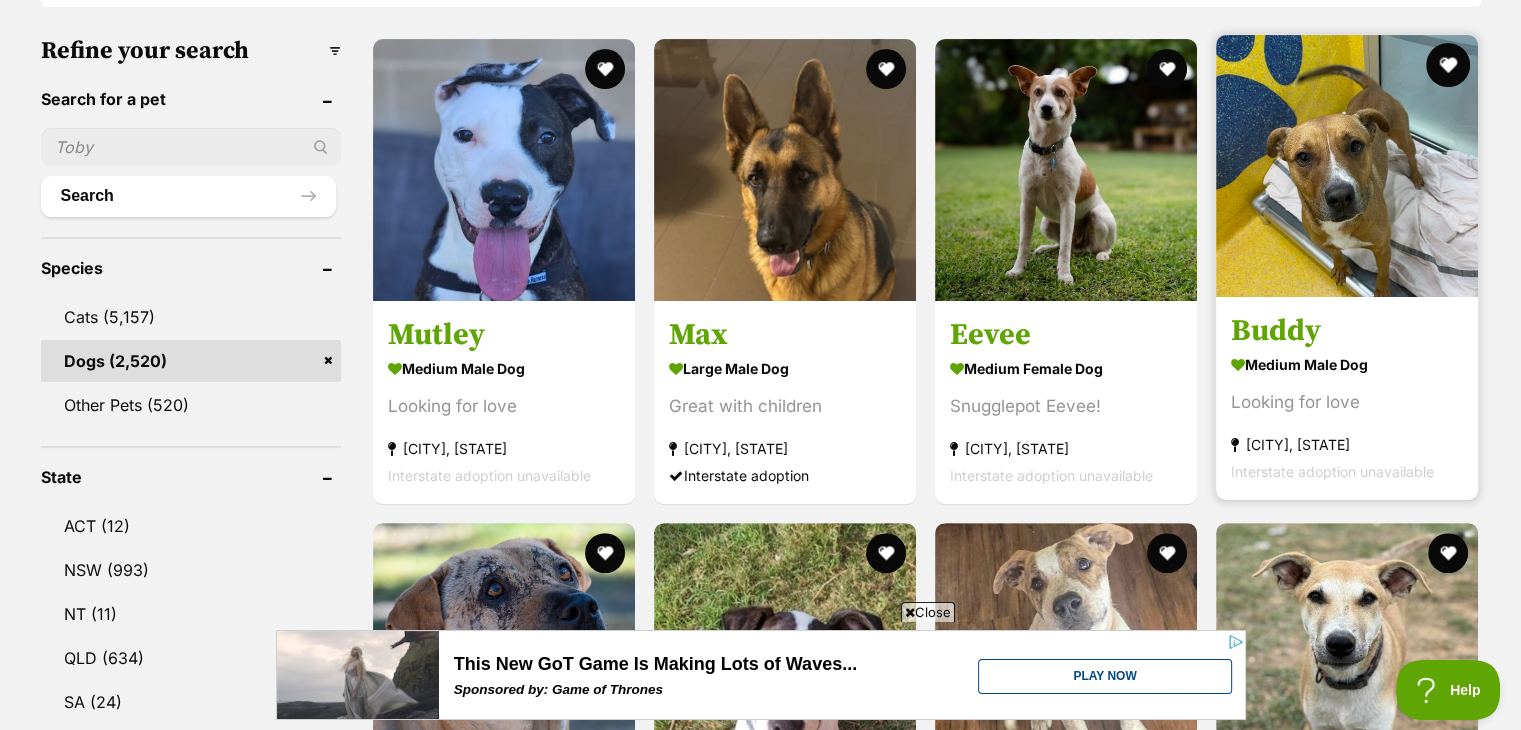 click at bounding box center (1449, 65) 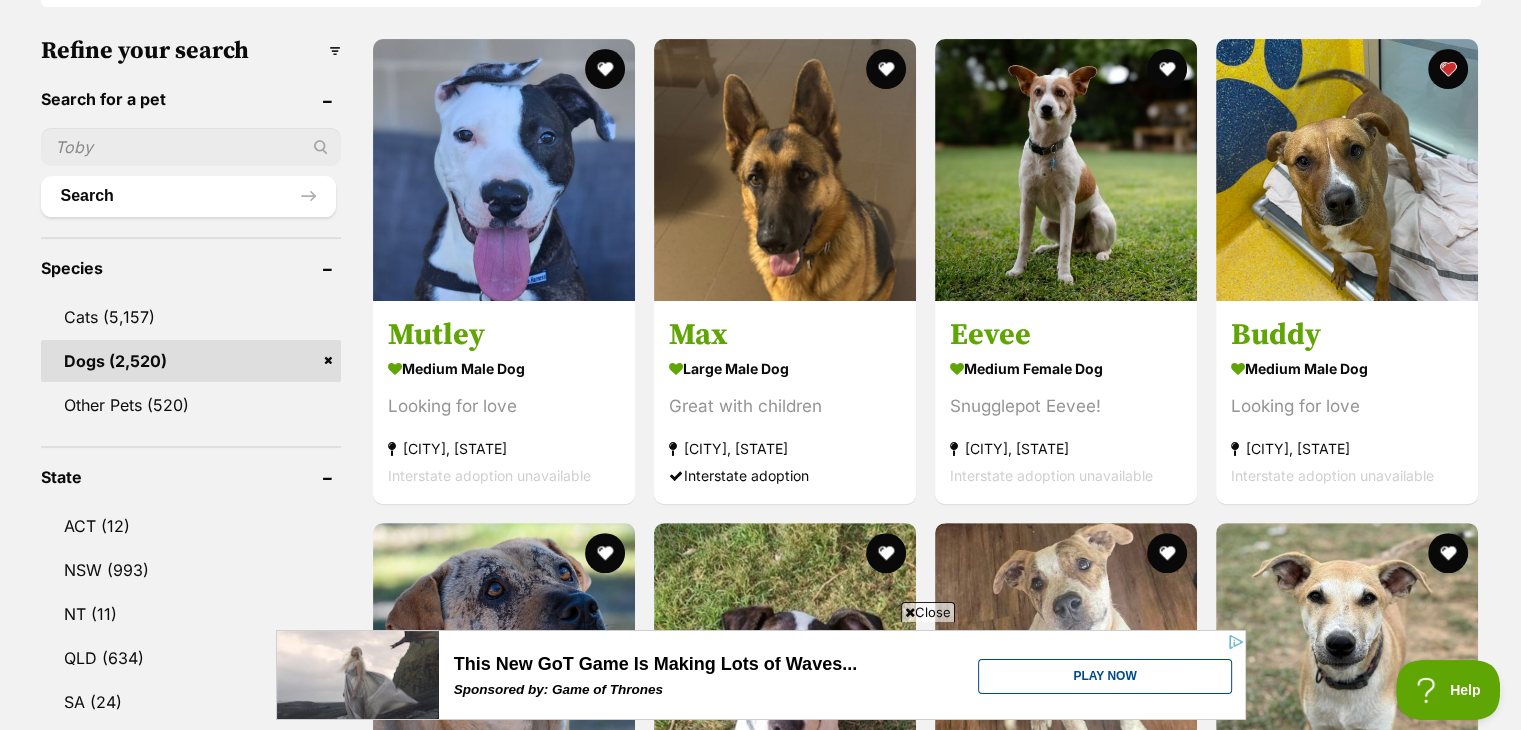 click on "Close" at bounding box center (928, 612) 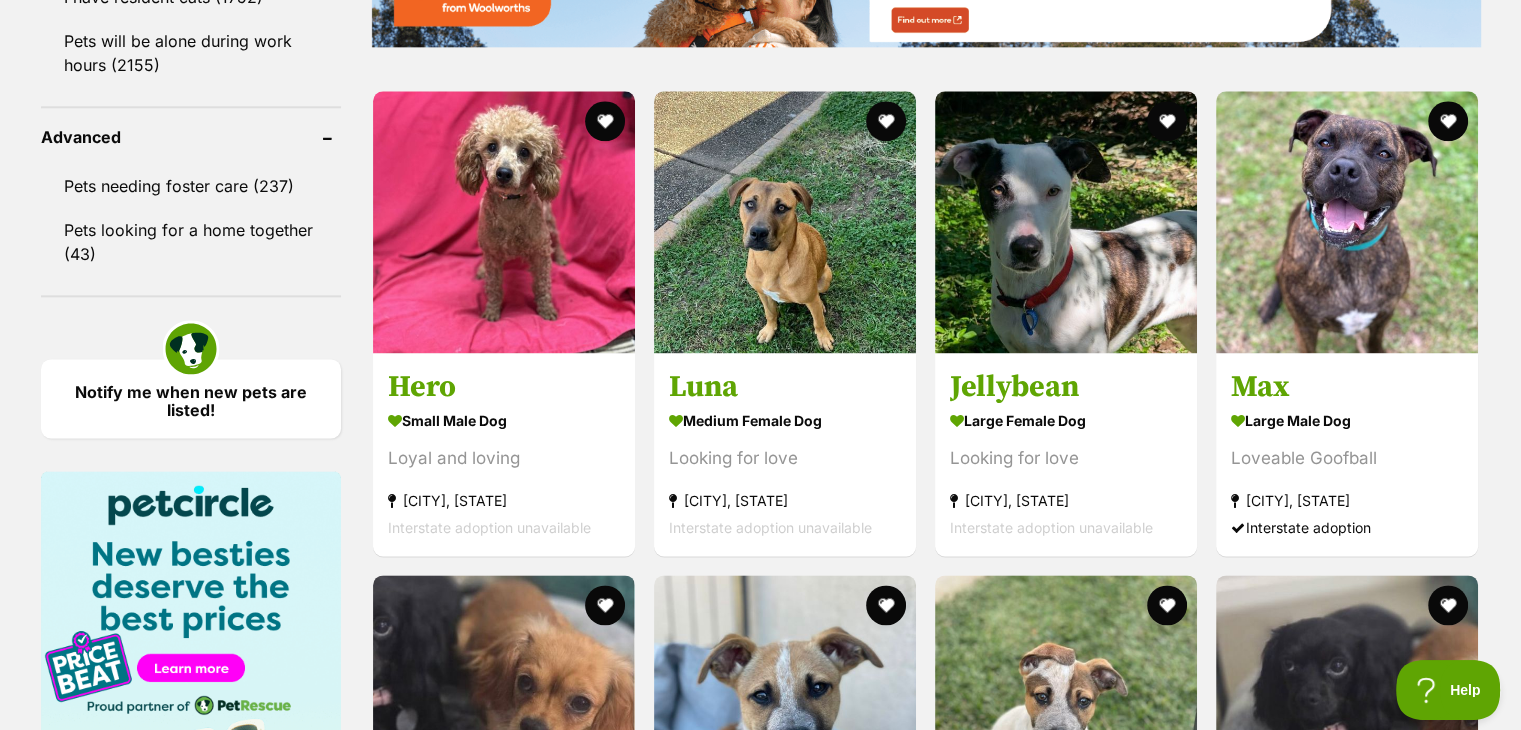 scroll, scrollTop: 2560, scrollLeft: 0, axis: vertical 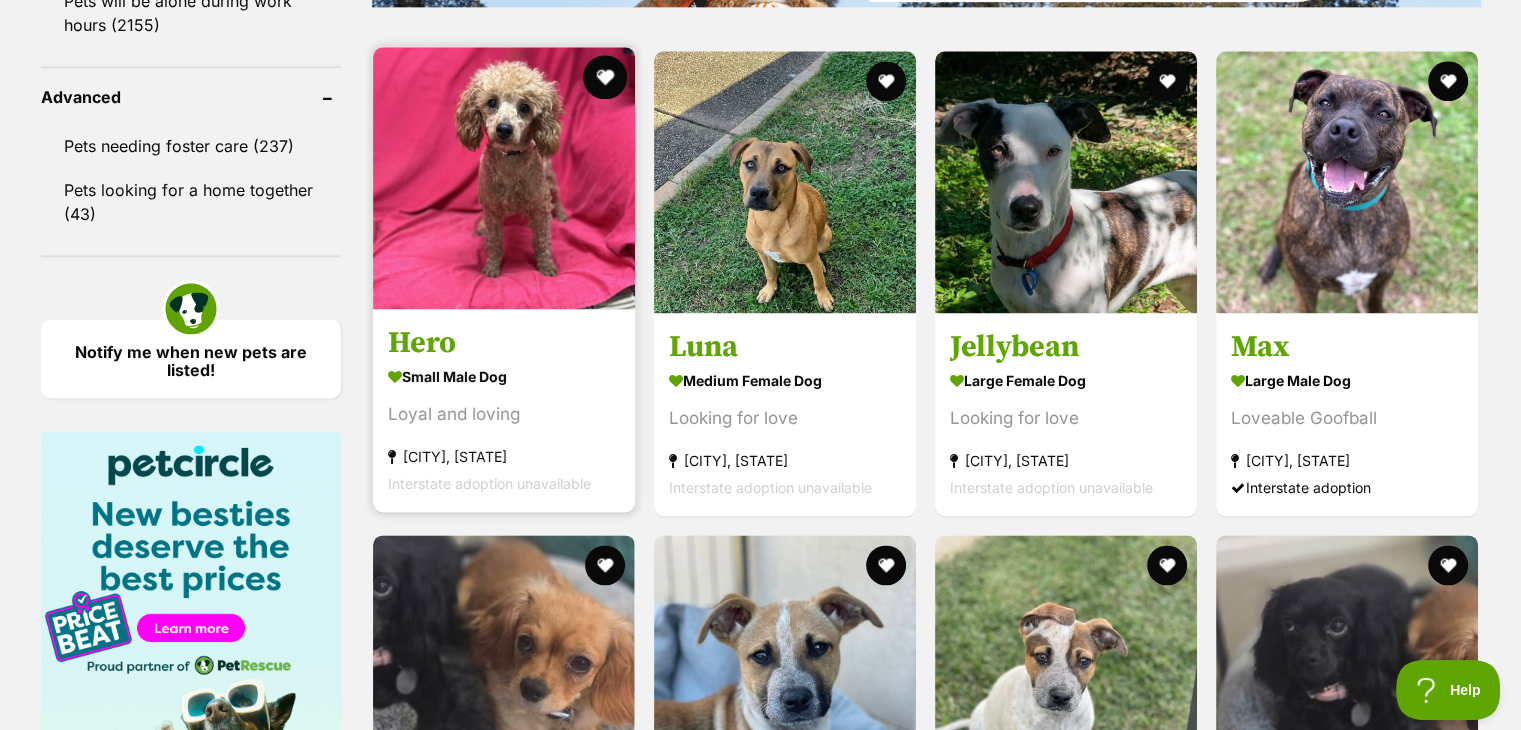 click at bounding box center (605, 77) 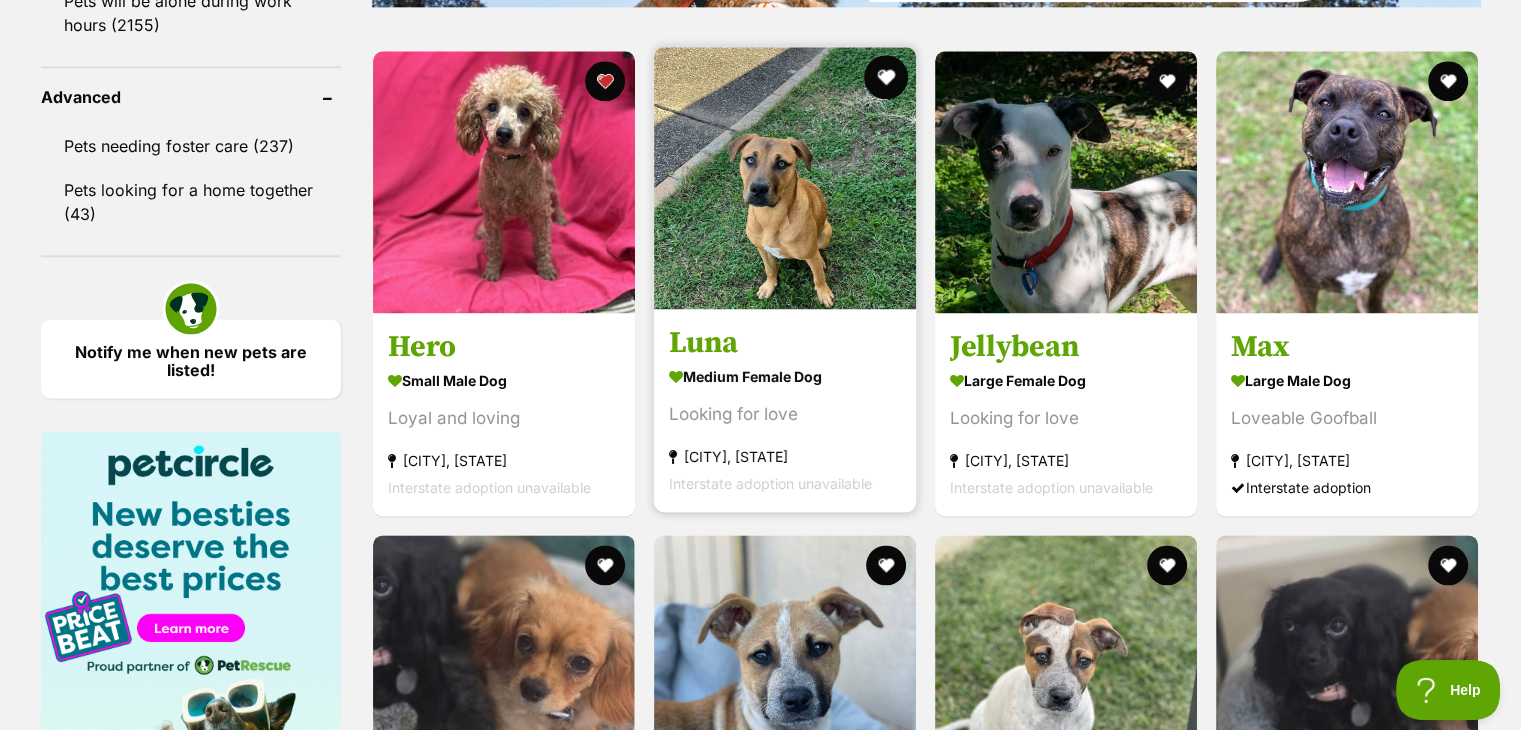 click at bounding box center (886, 77) 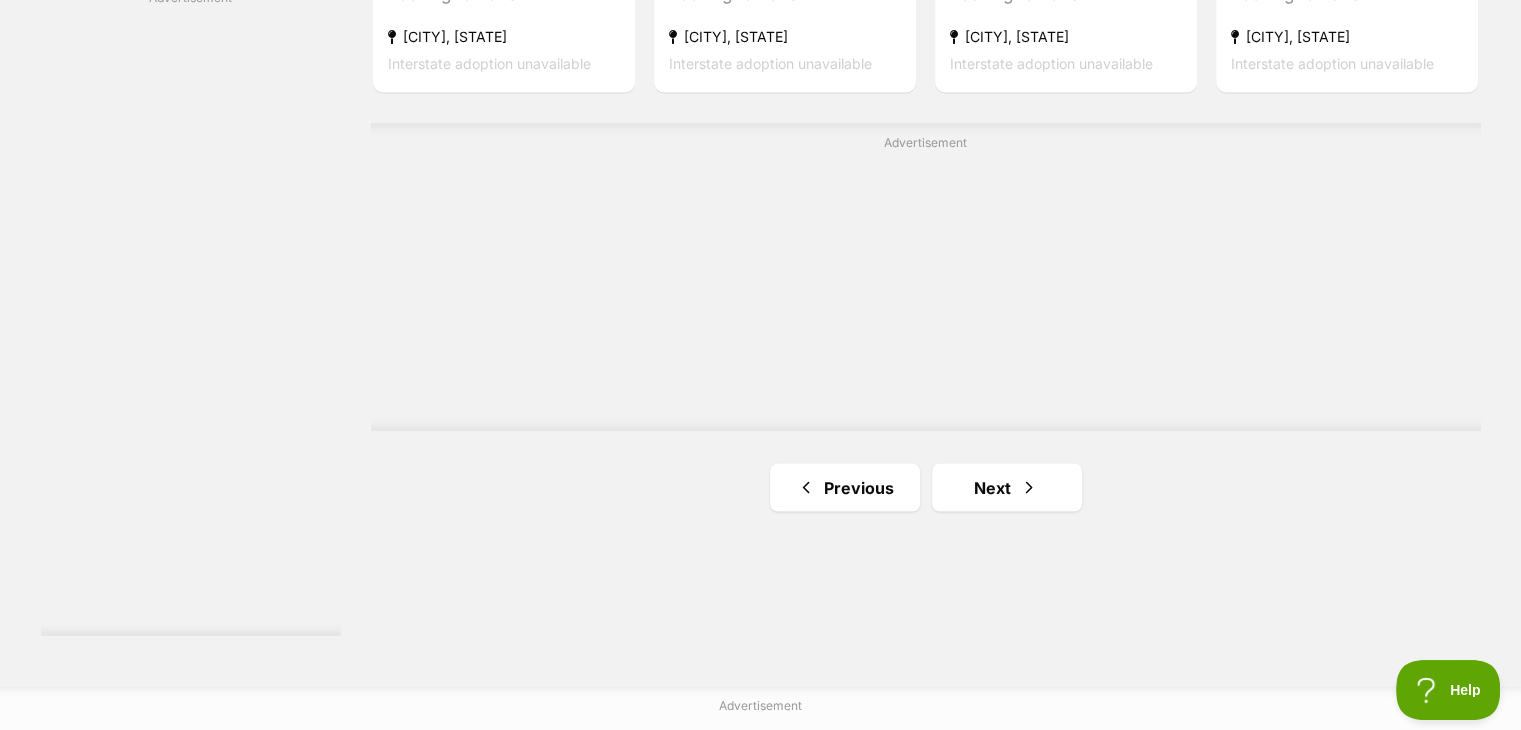 scroll, scrollTop: 3480, scrollLeft: 0, axis: vertical 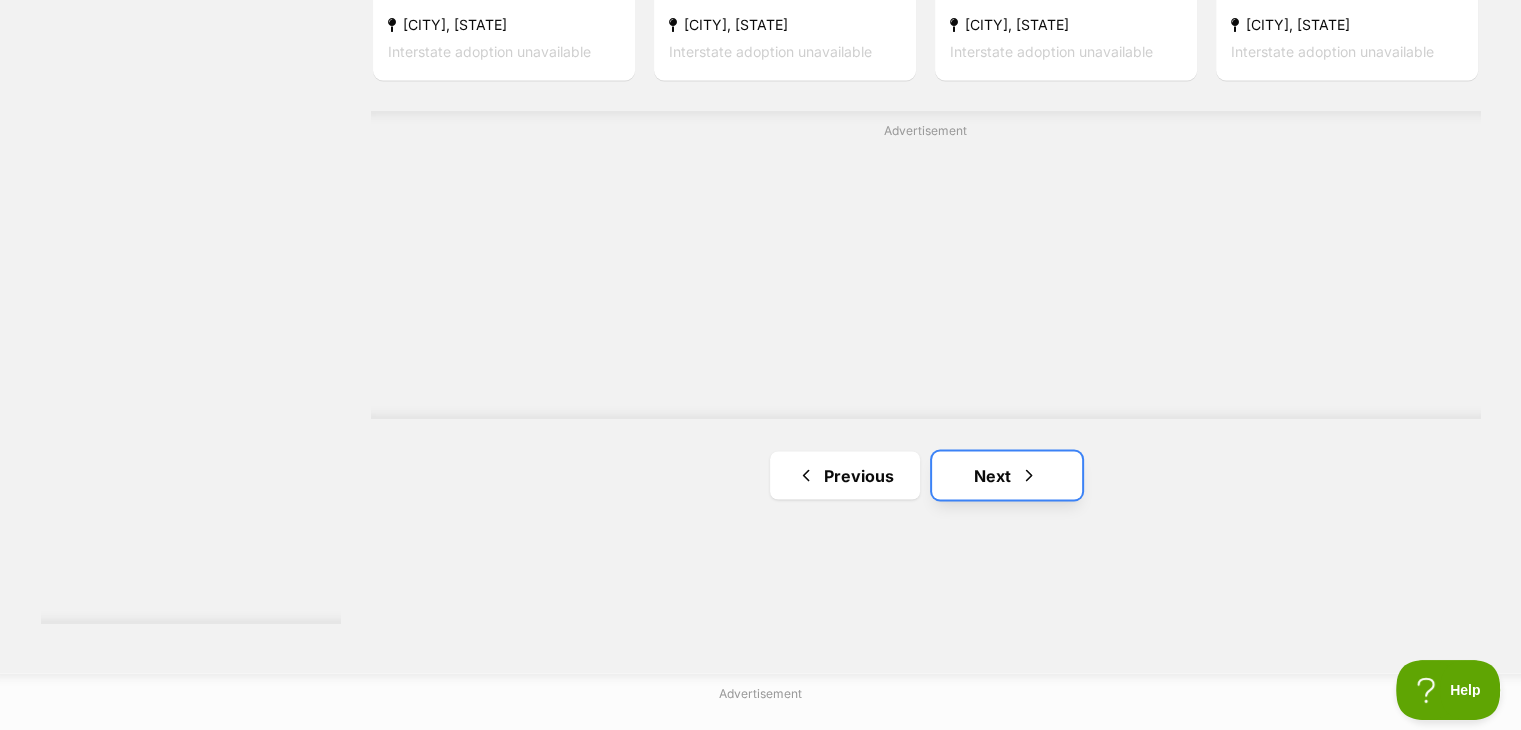 click on "Next" at bounding box center (1007, 475) 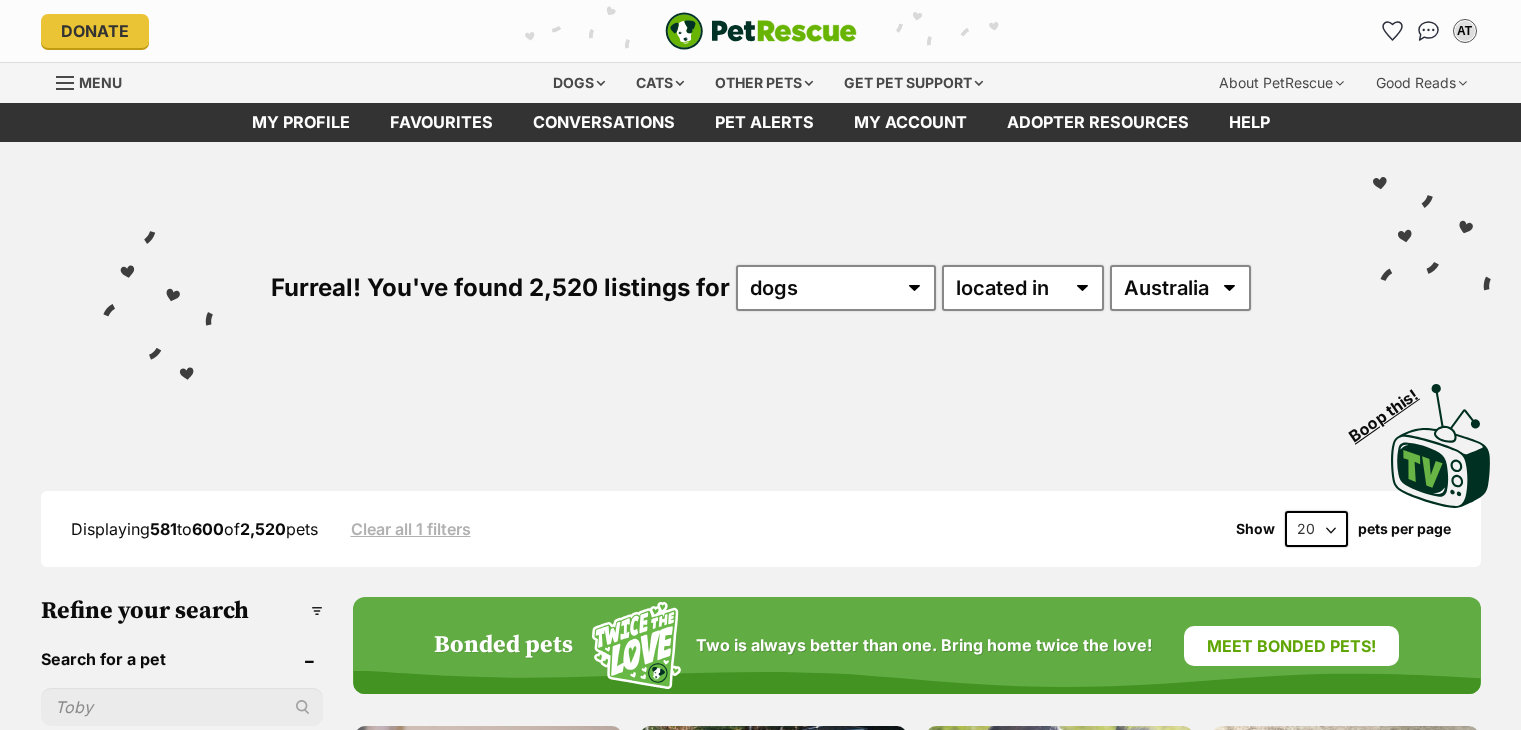 scroll, scrollTop: 0, scrollLeft: 0, axis: both 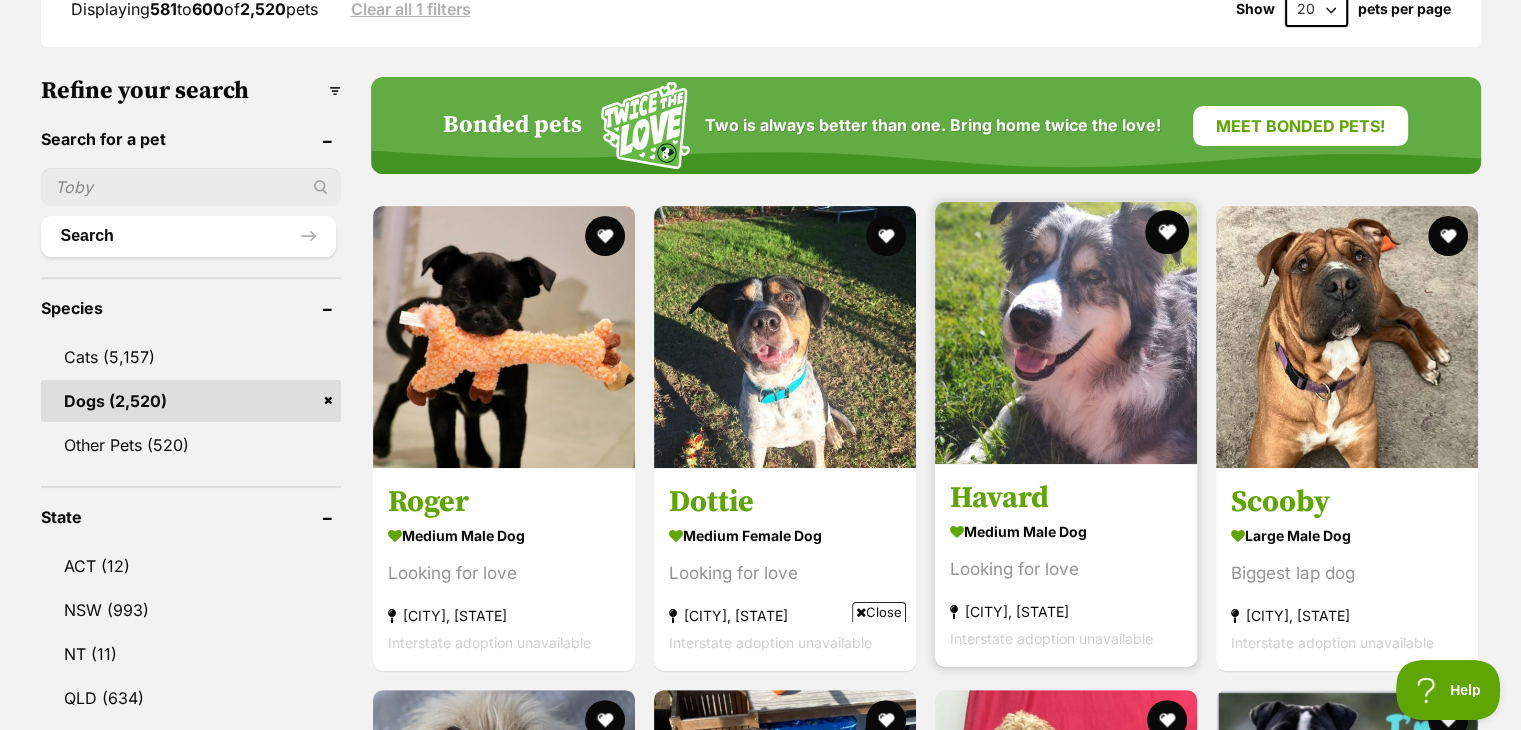 click at bounding box center [1167, 232] 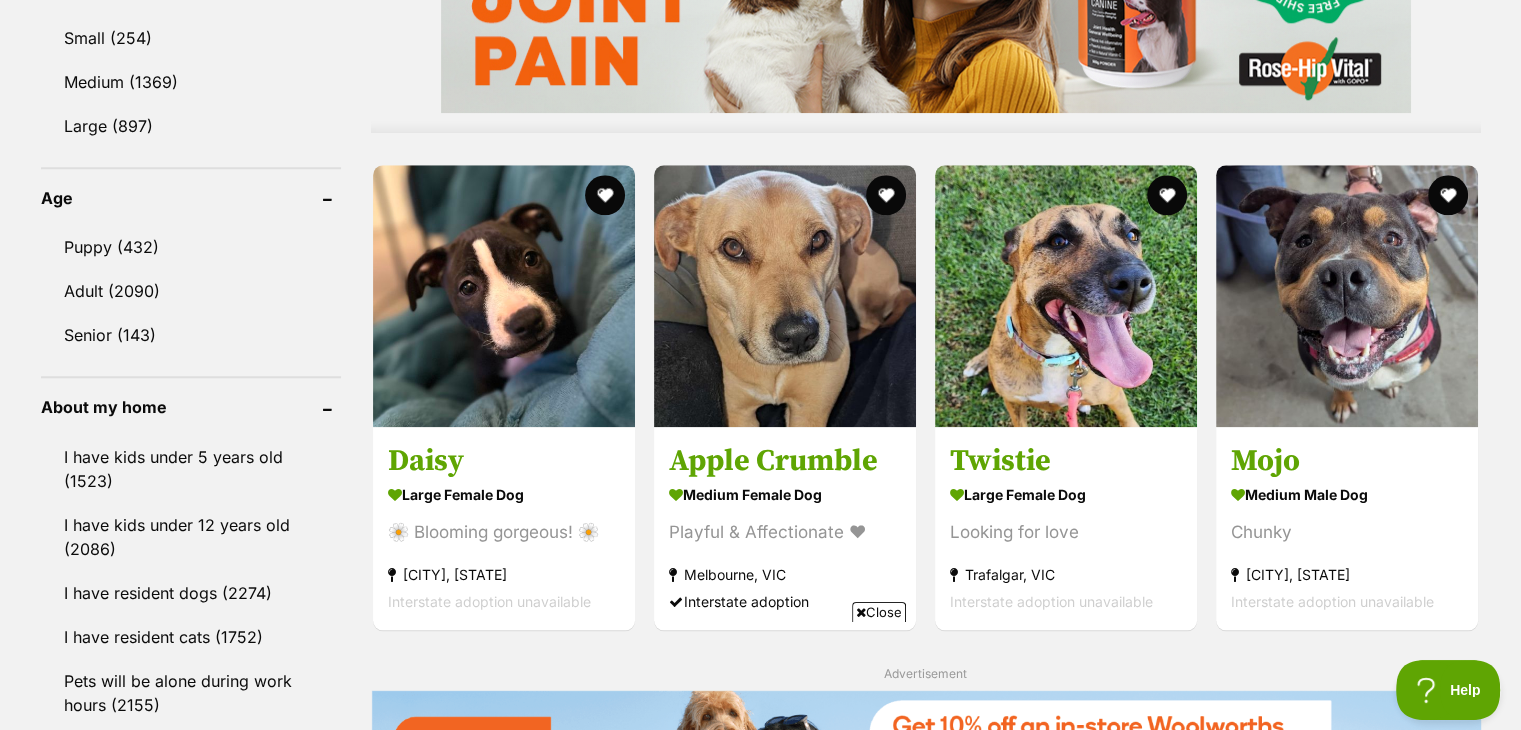 scroll, scrollTop: 1920, scrollLeft: 0, axis: vertical 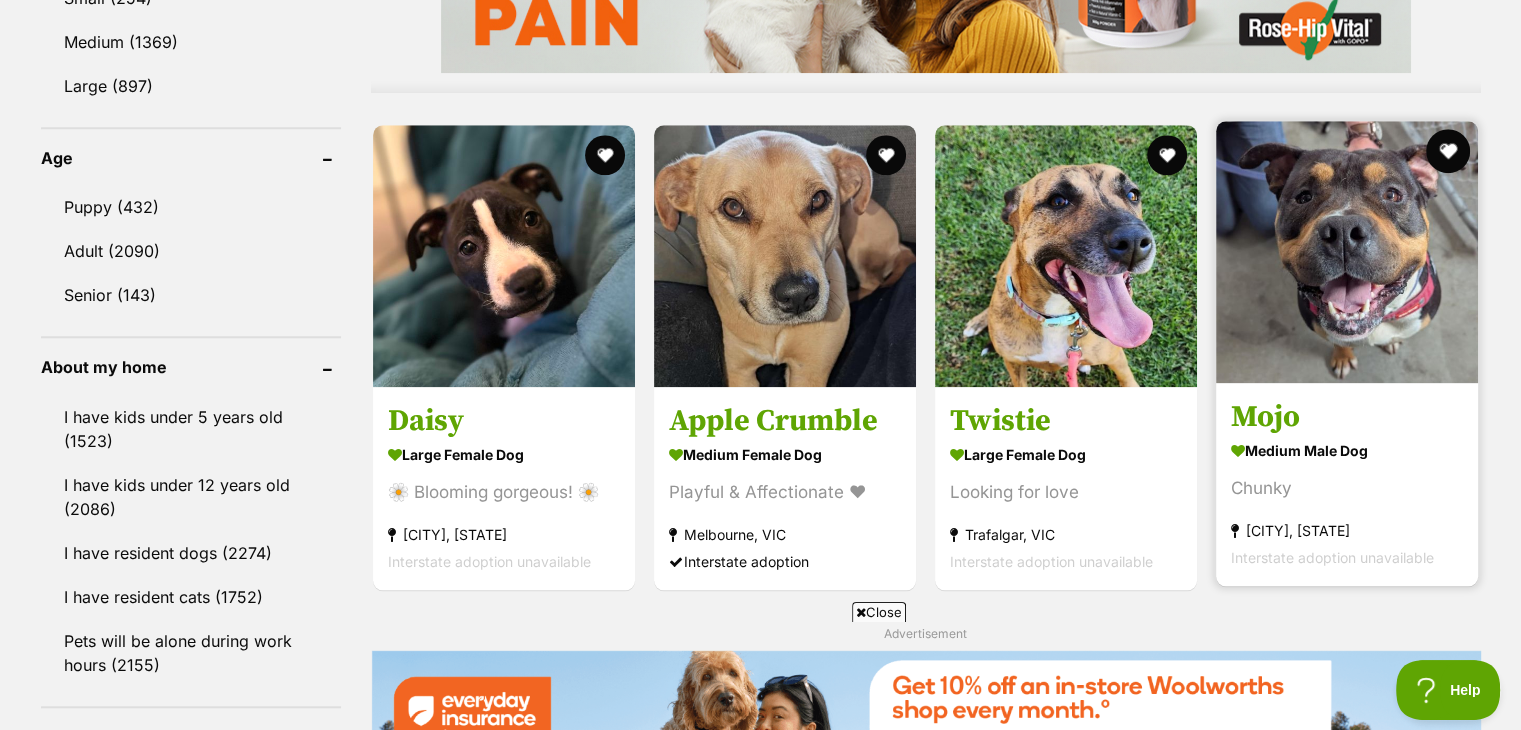click at bounding box center [1449, 151] 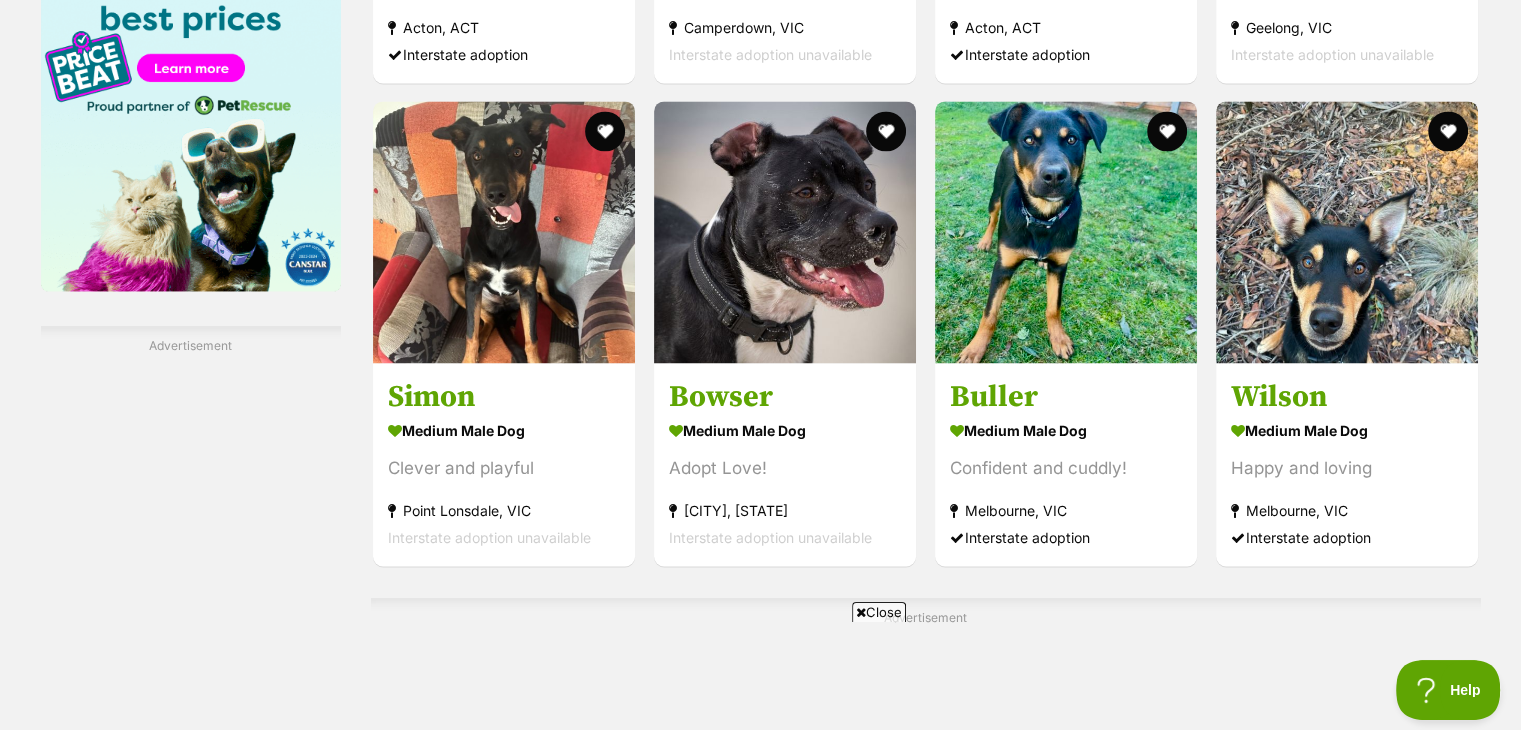 scroll, scrollTop: 3160, scrollLeft: 0, axis: vertical 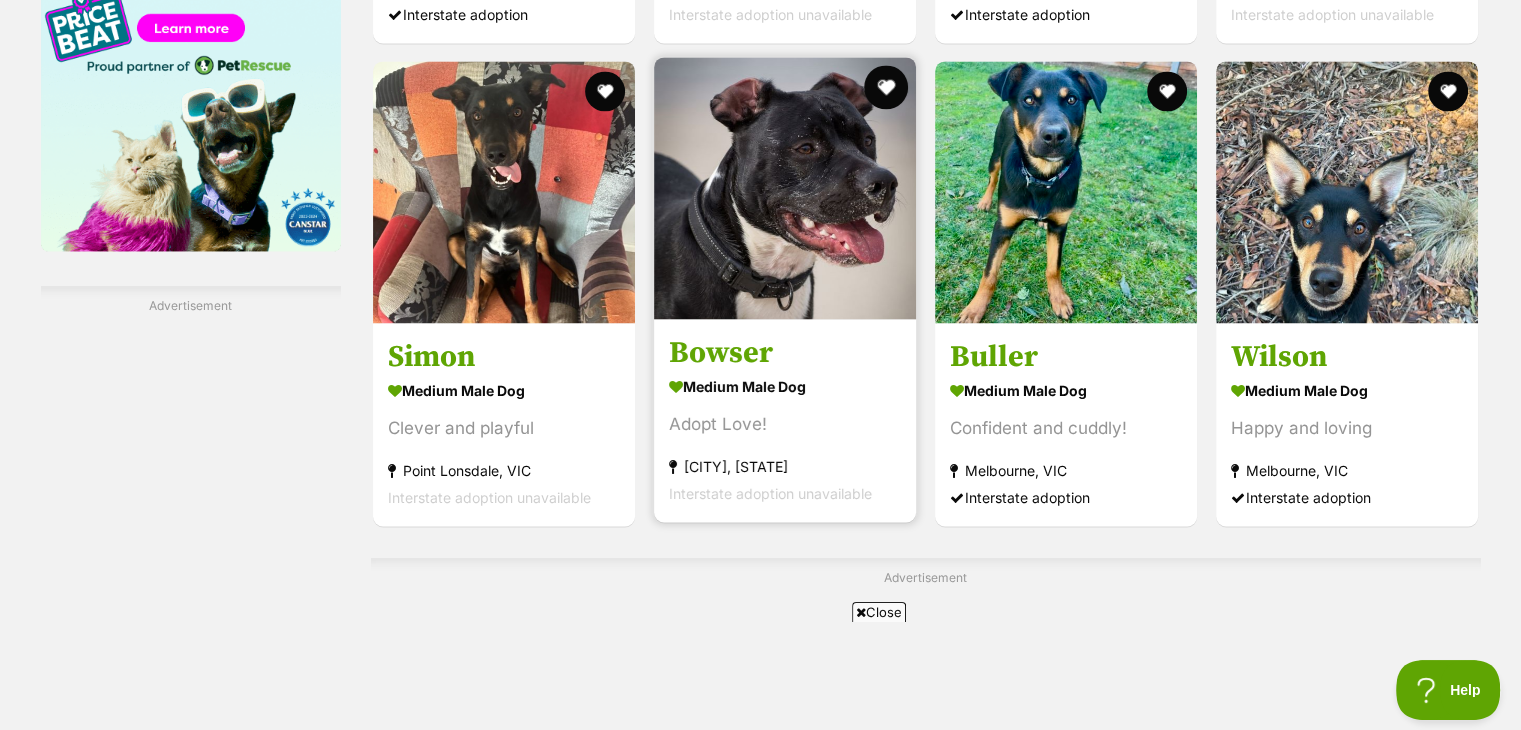 click at bounding box center (886, 87) 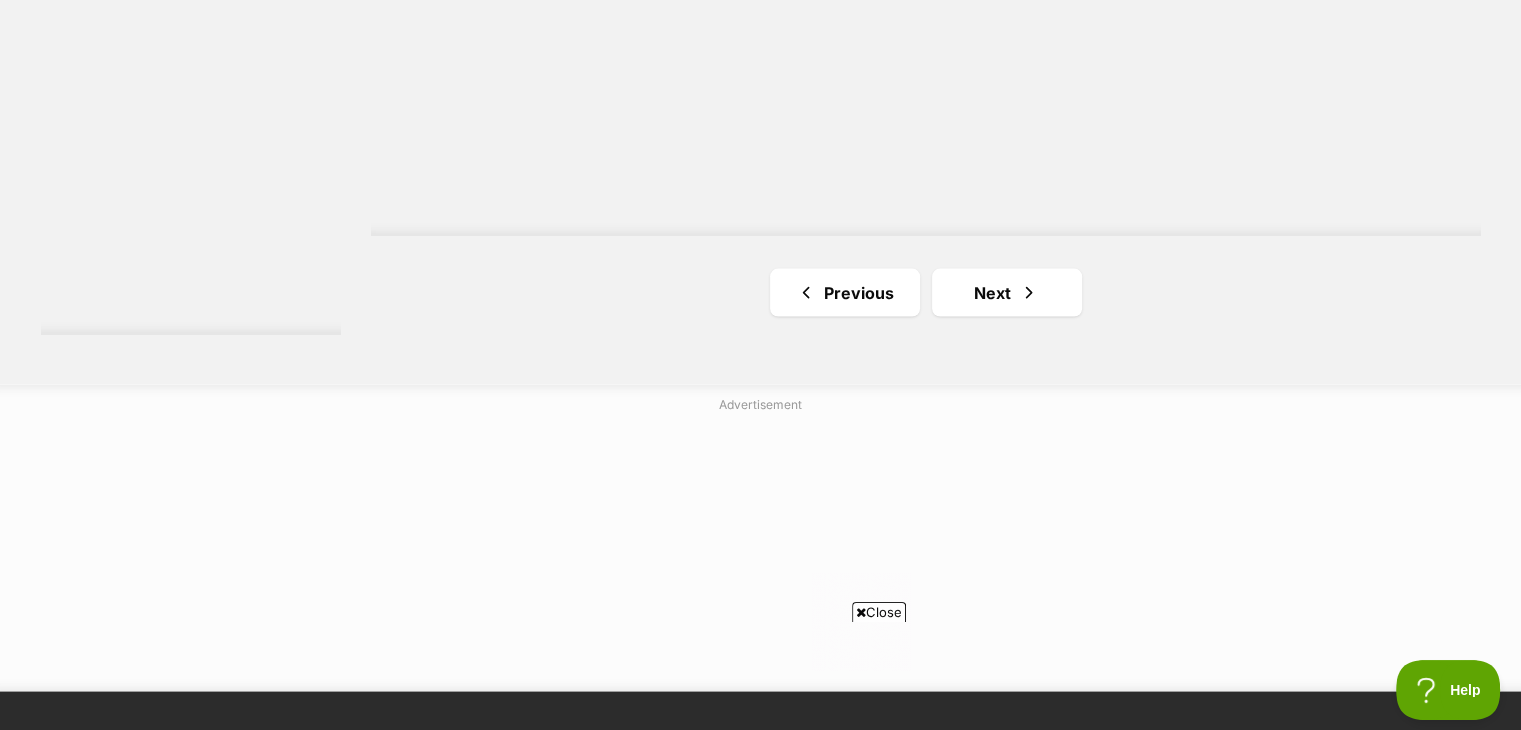 scroll, scrollTop: 3880, scrollLeft: 0, axis: vertical 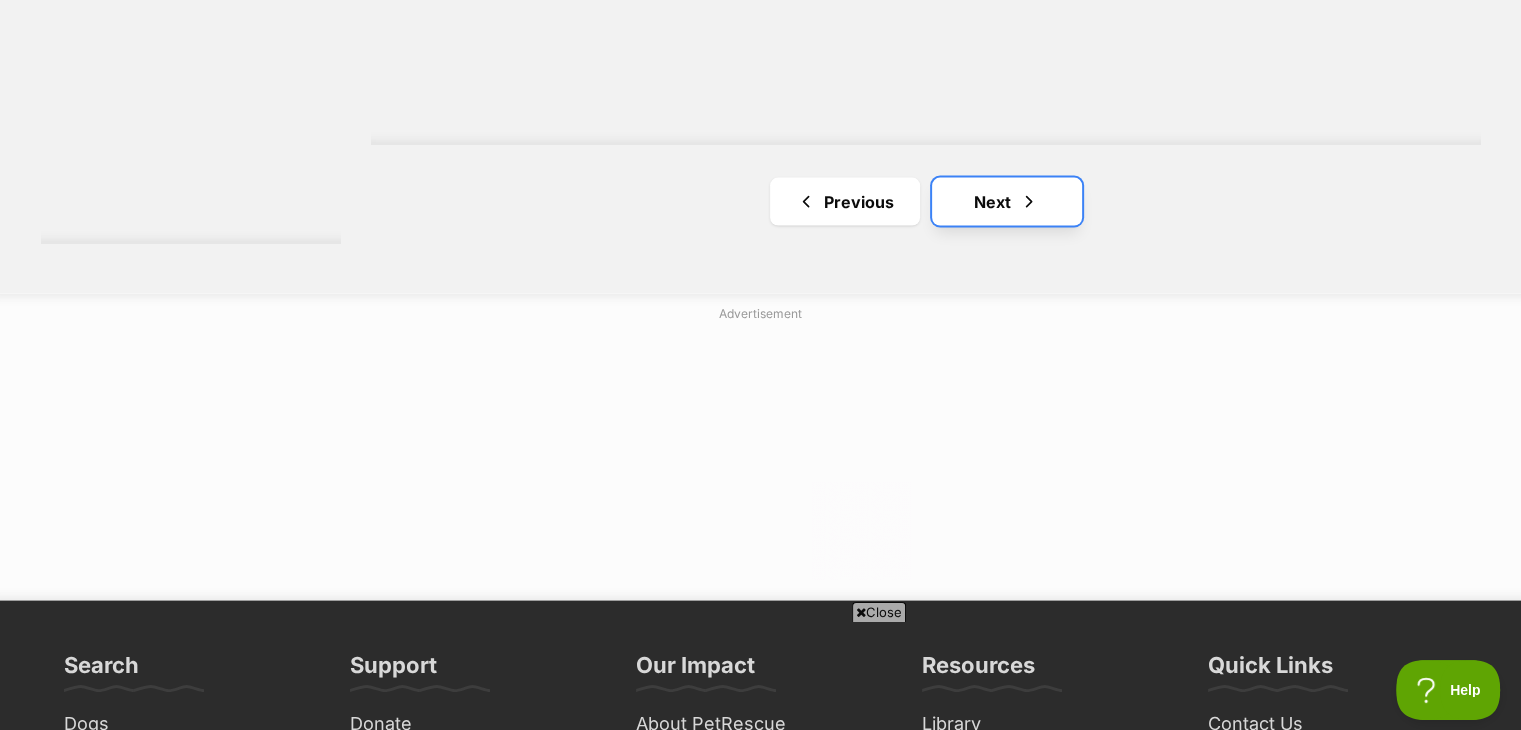 click on "Next" at bounding box center [1007, 202] 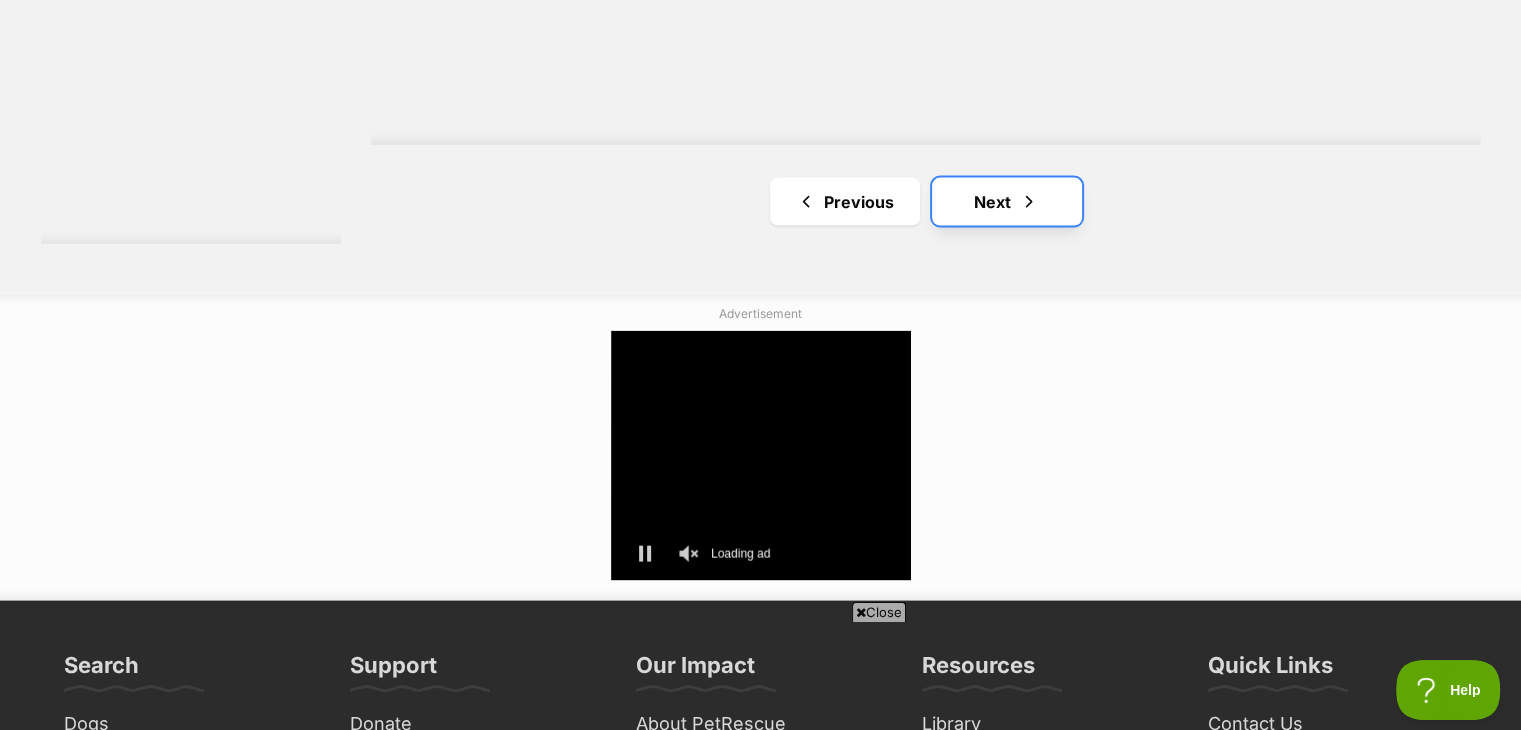 scroll, scrollTop: 0, scrollLeft: 0, axis: both 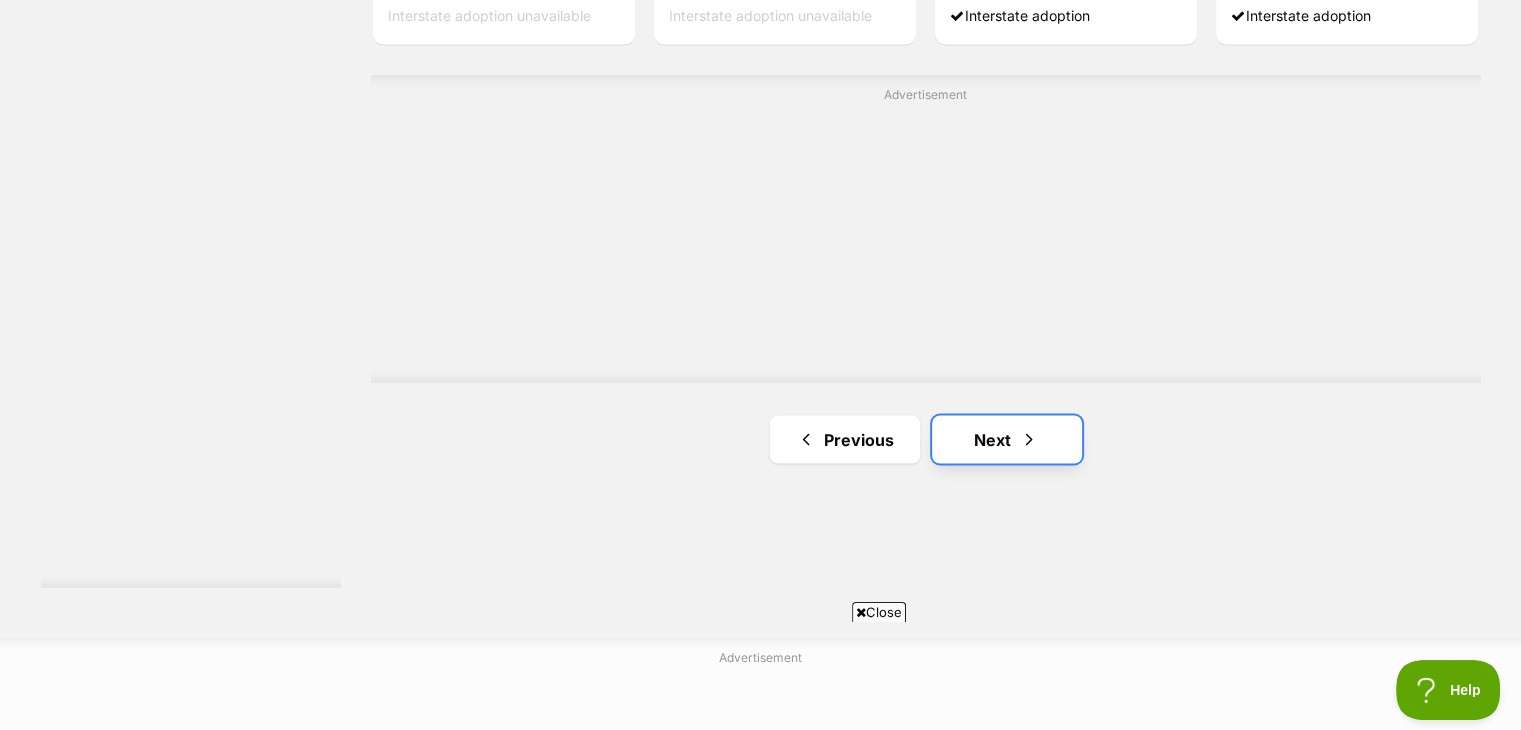 click on "Next" at bounding box center [1007, 439] 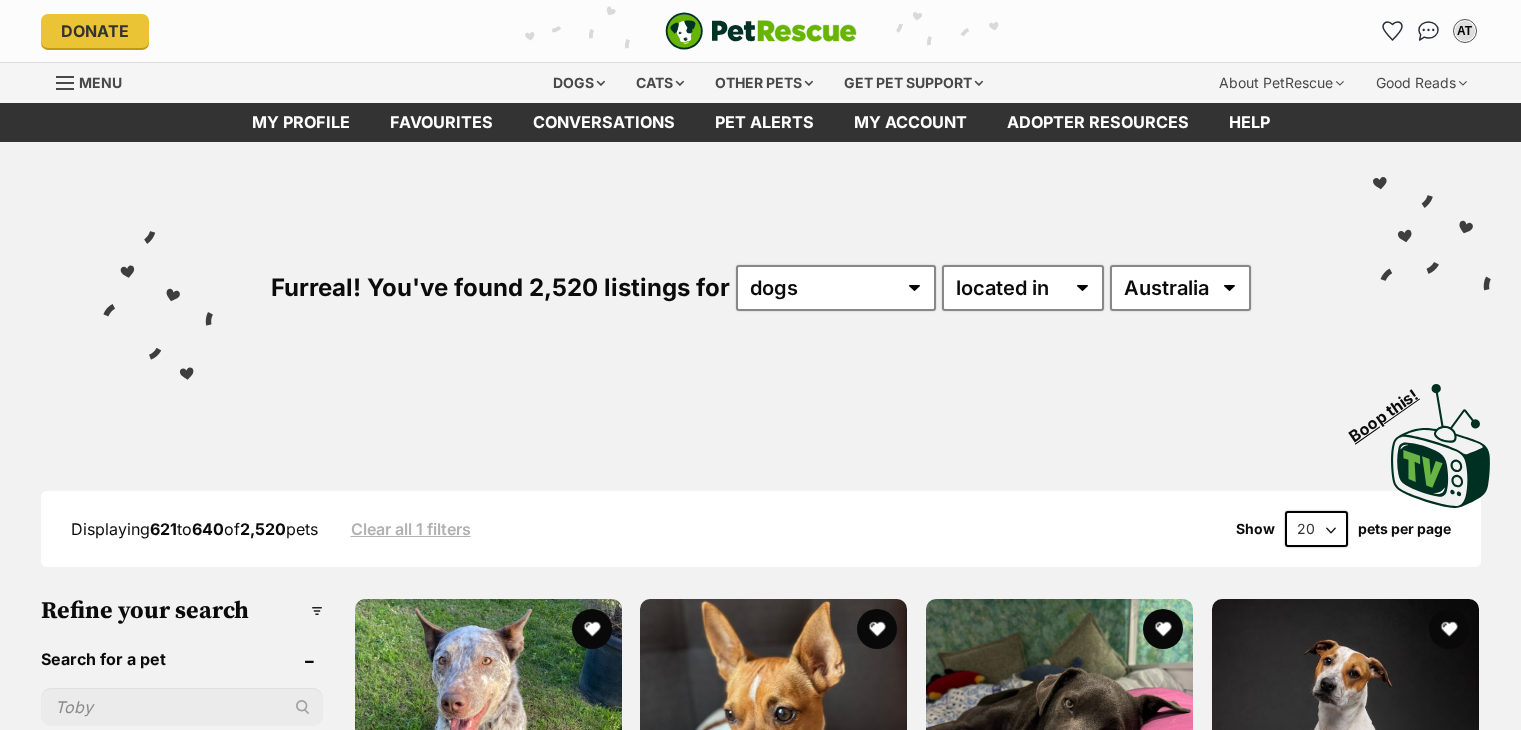 scroll, scrollTop: 40, scrollLeft: 0, axis: vertical 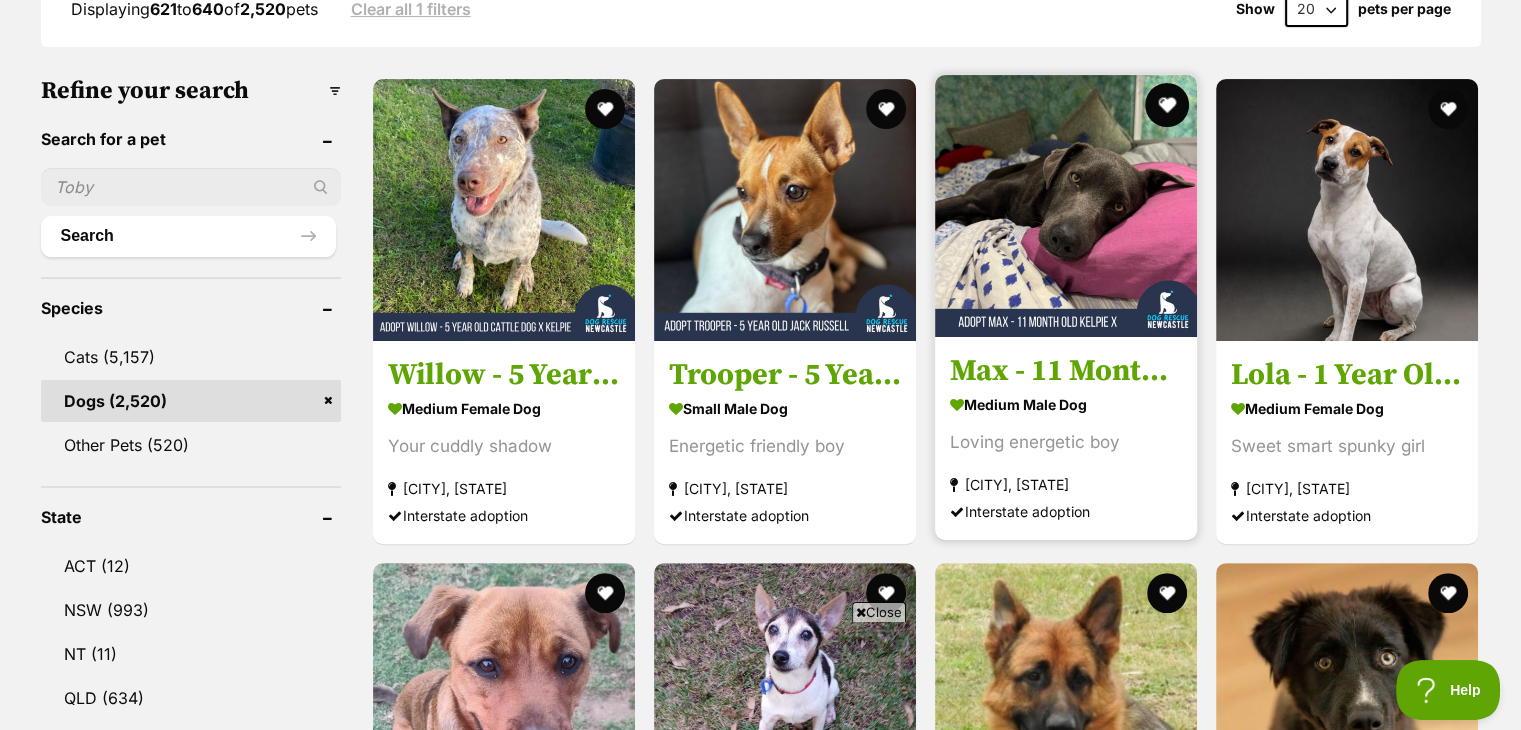 click at bounding box center [1167, 105] 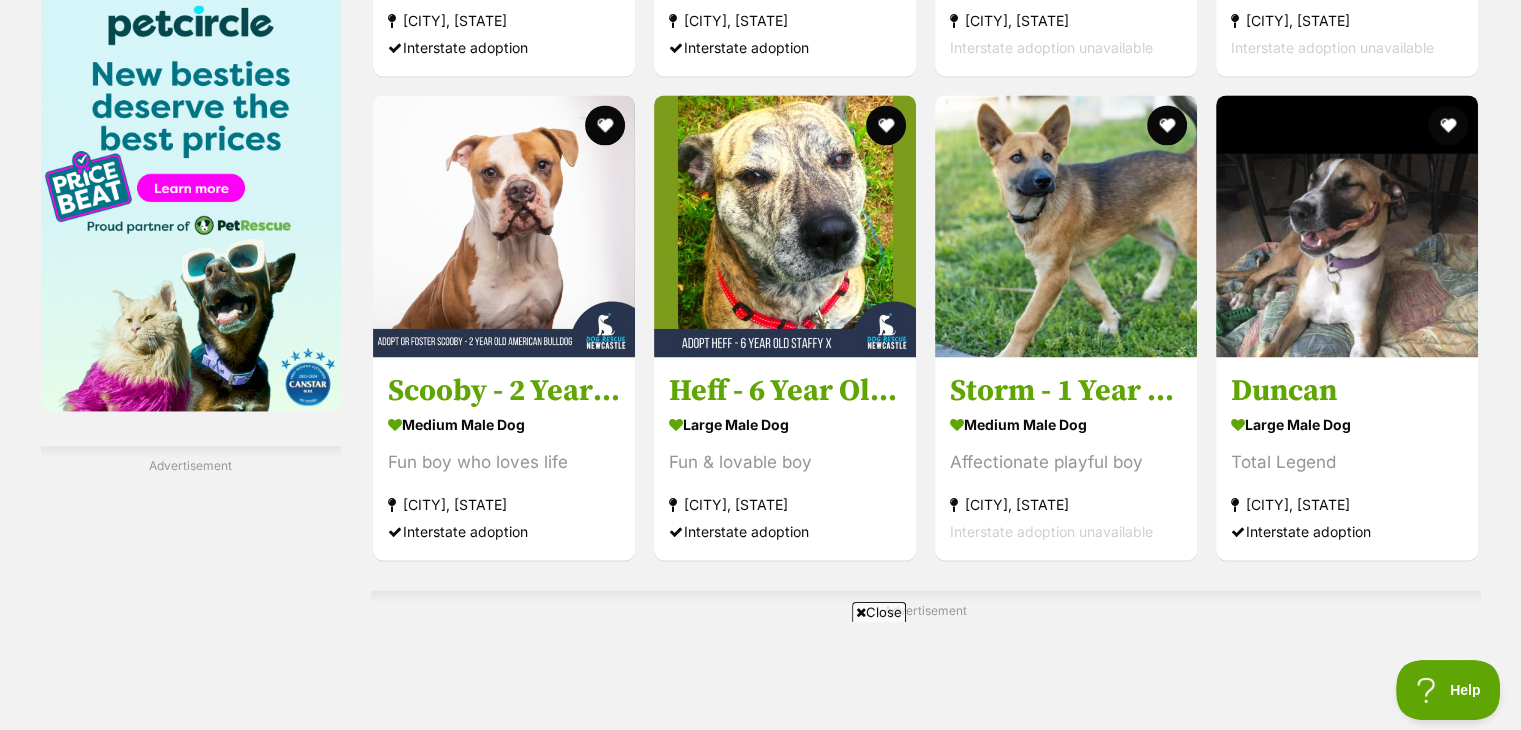 scroll, scrollTop: 3040, scrollLeft: 0, axis: vertical 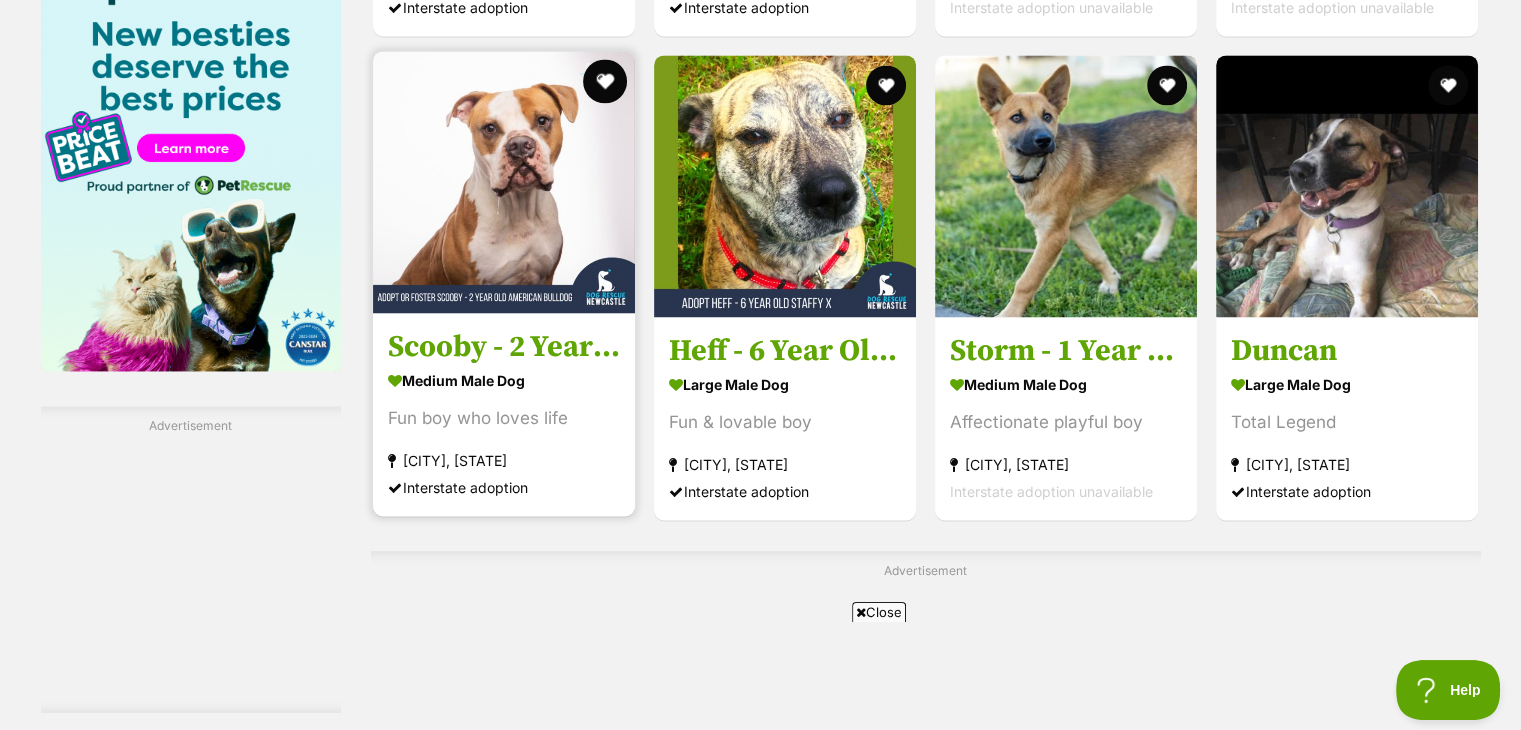 click at bounding box center [605, 81] 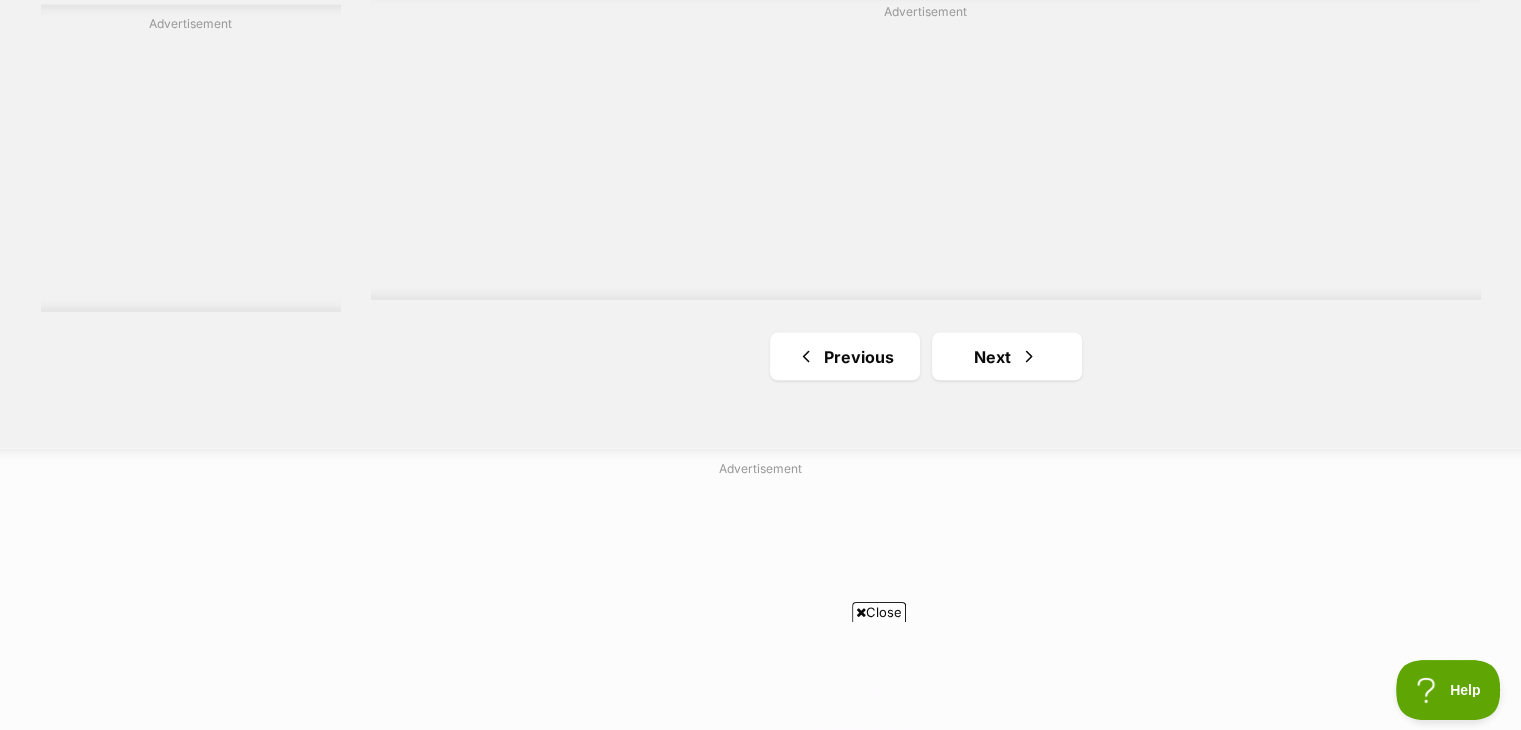 scroll, scrollTop: 3600, scrollLeft: 0, axis: vertical 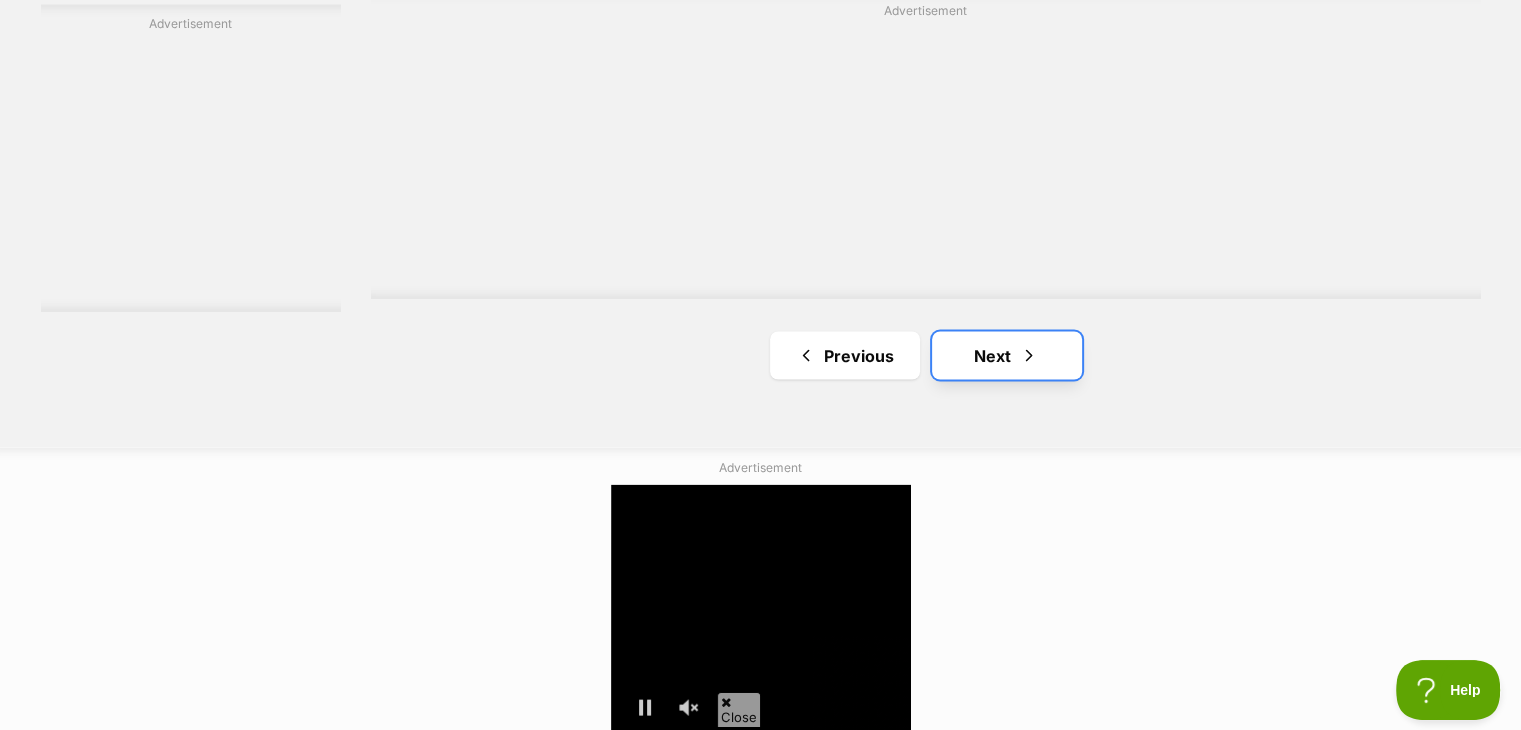 click on "Next" at bounding box center [1007, 355] 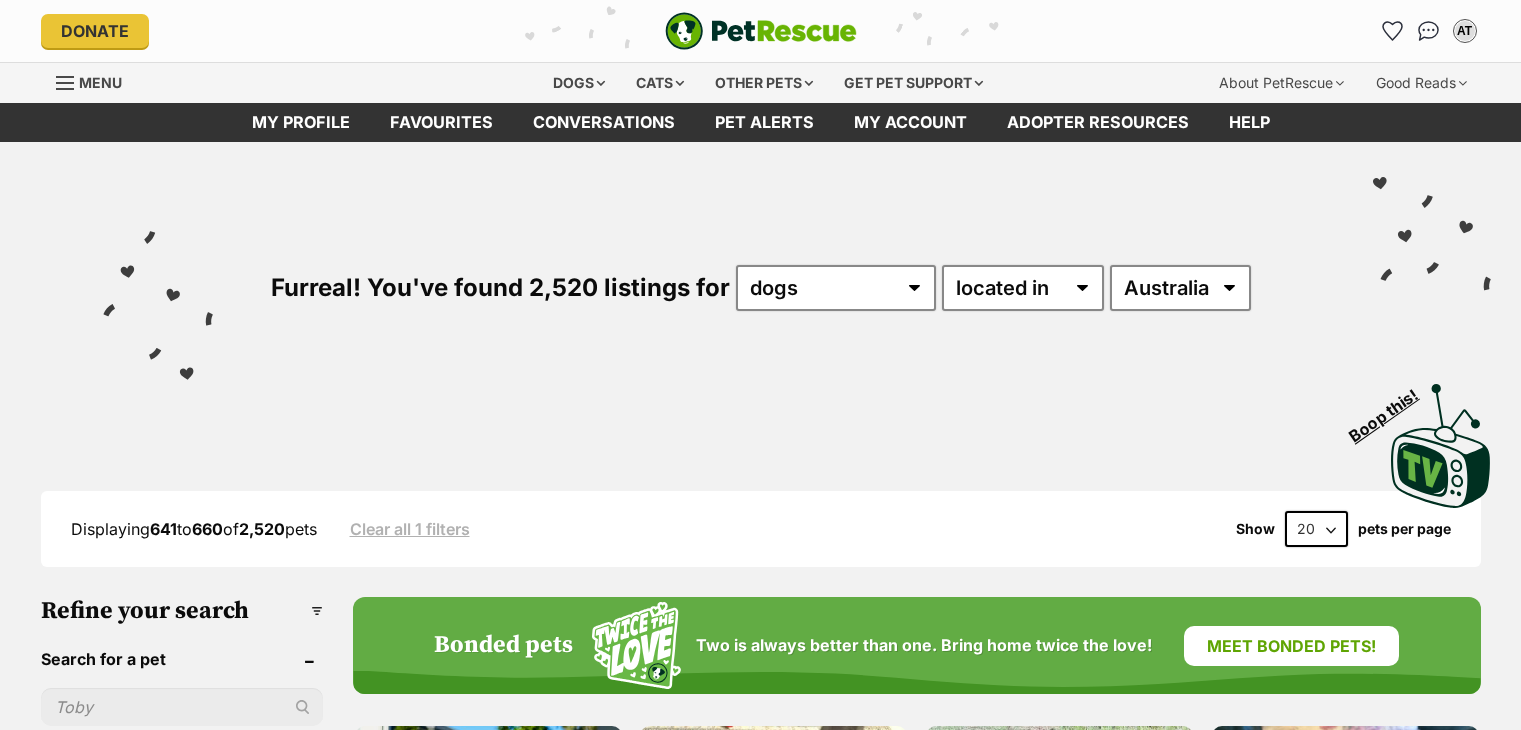 scroll, scrollTop: 0, scrollLeft: 0, axis: both 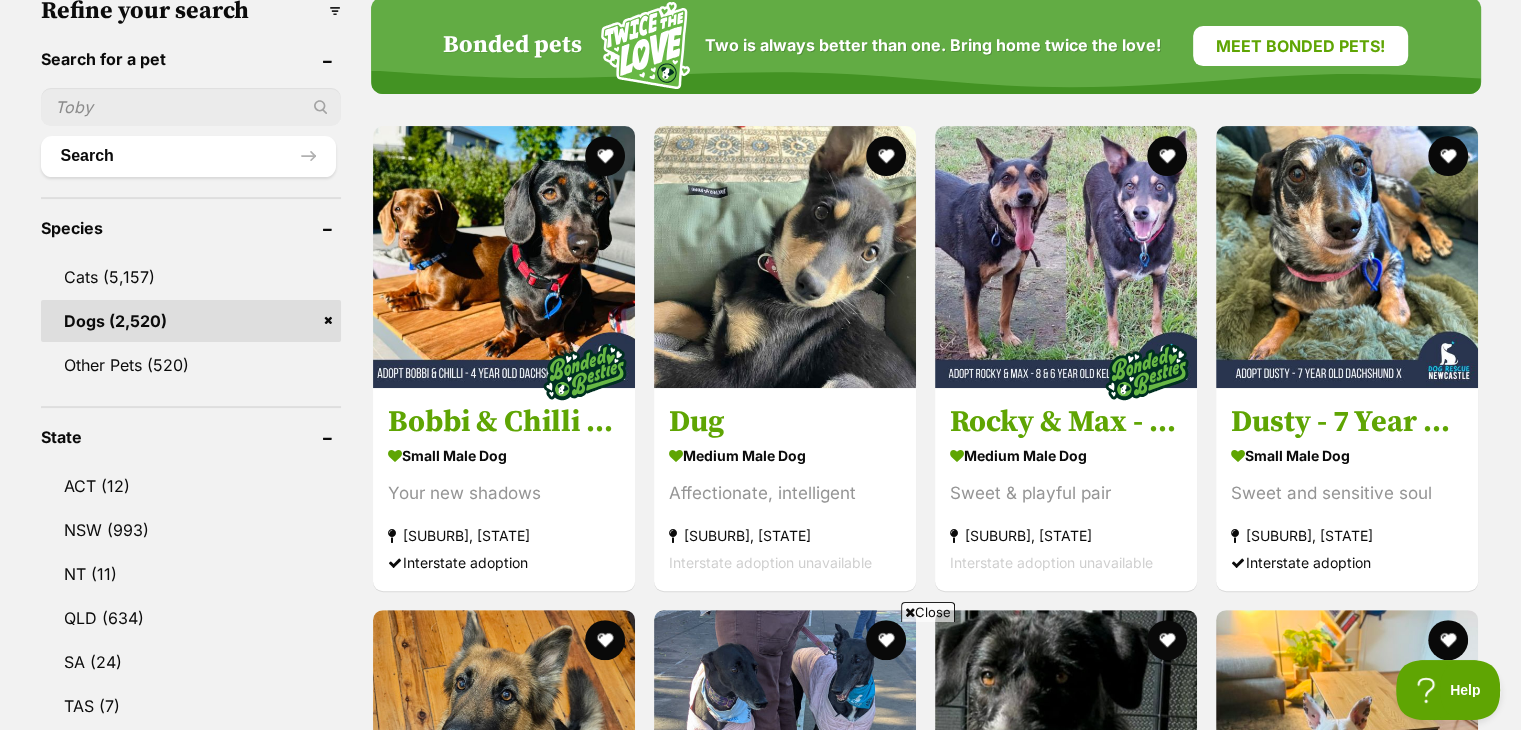 click on "Close" at bounding box center [928, 612] 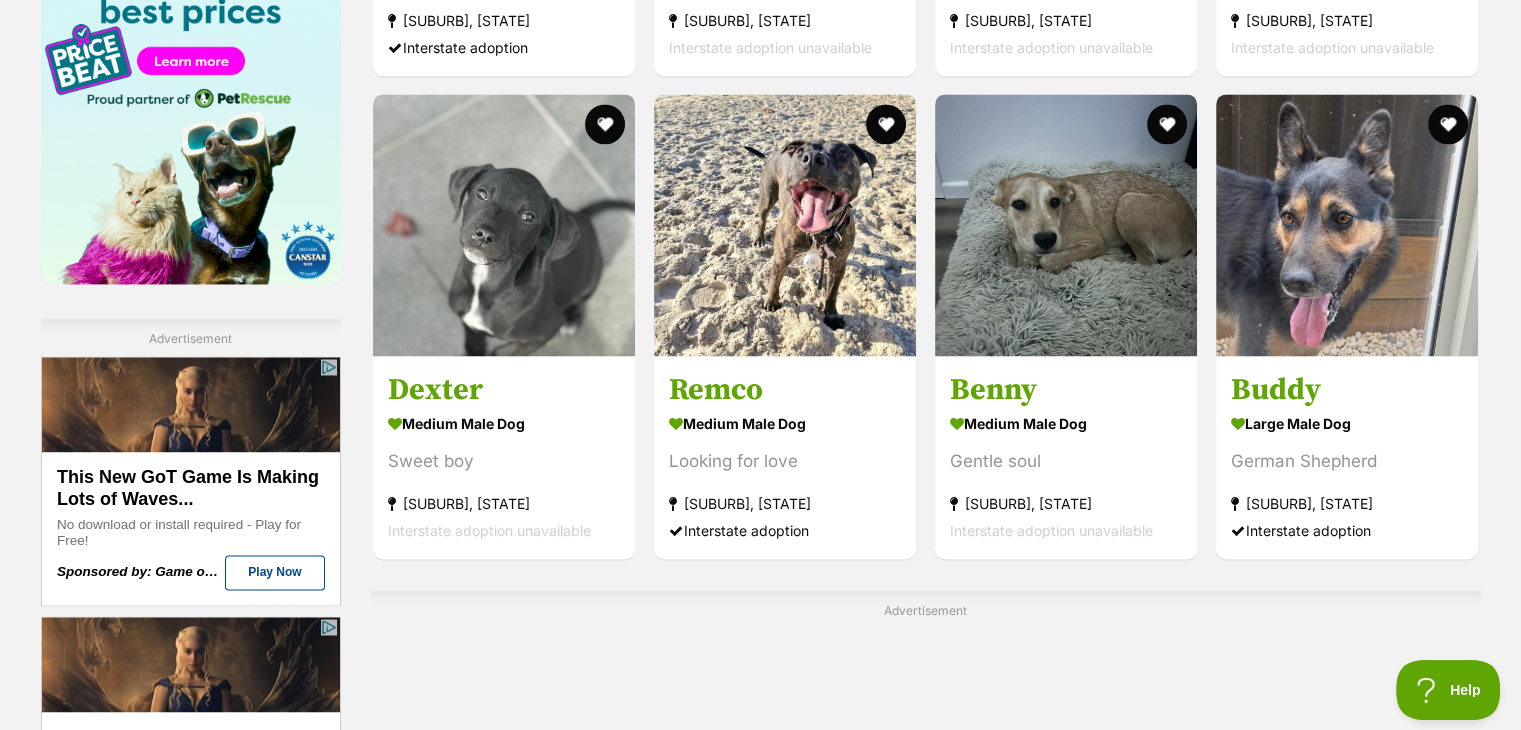scroll, scrollTop: 3120, scrollLeft: 0, axis: vertical 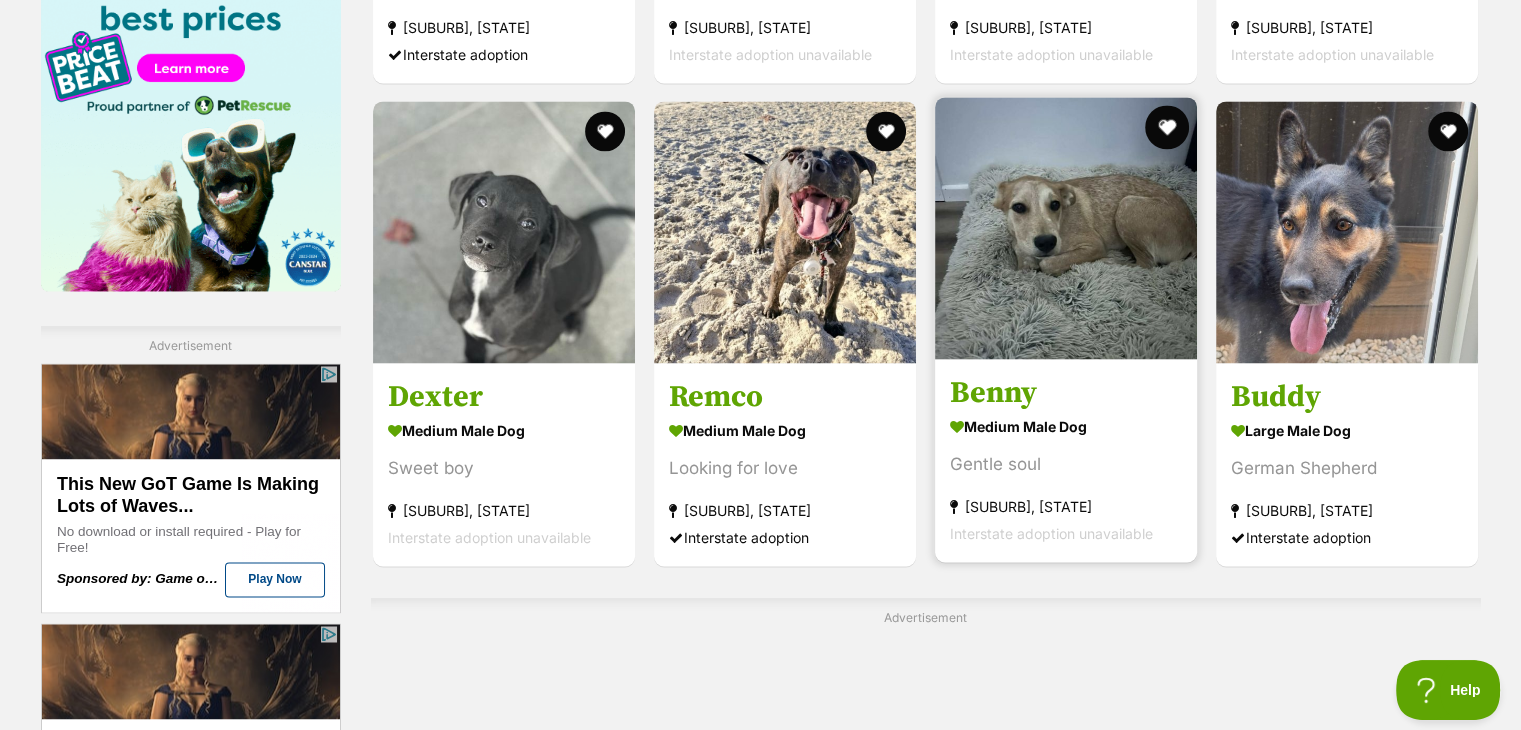 click at bounding box center [1167, 127] 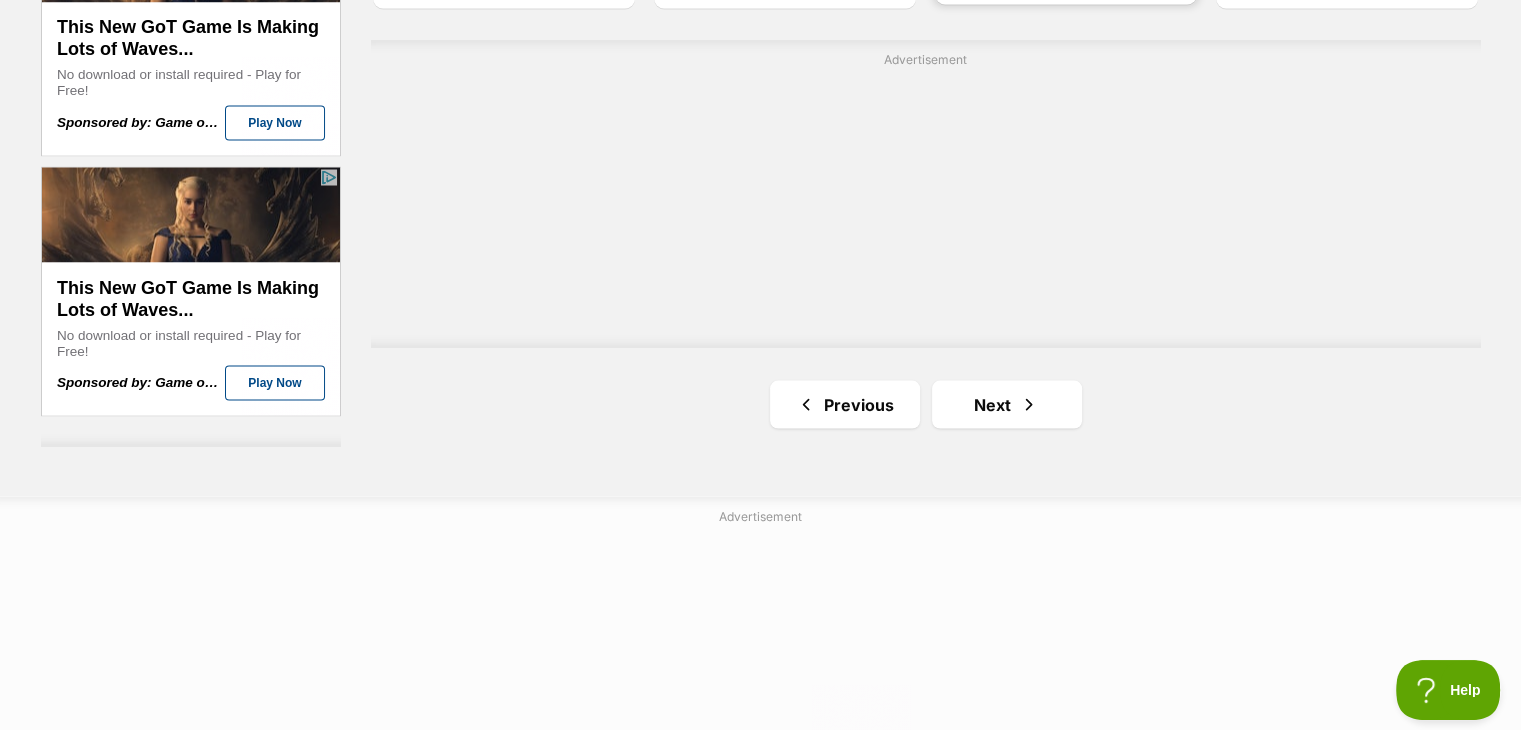scroll, scrollTop: 3680, scrollLeft: 0, axis: vertical 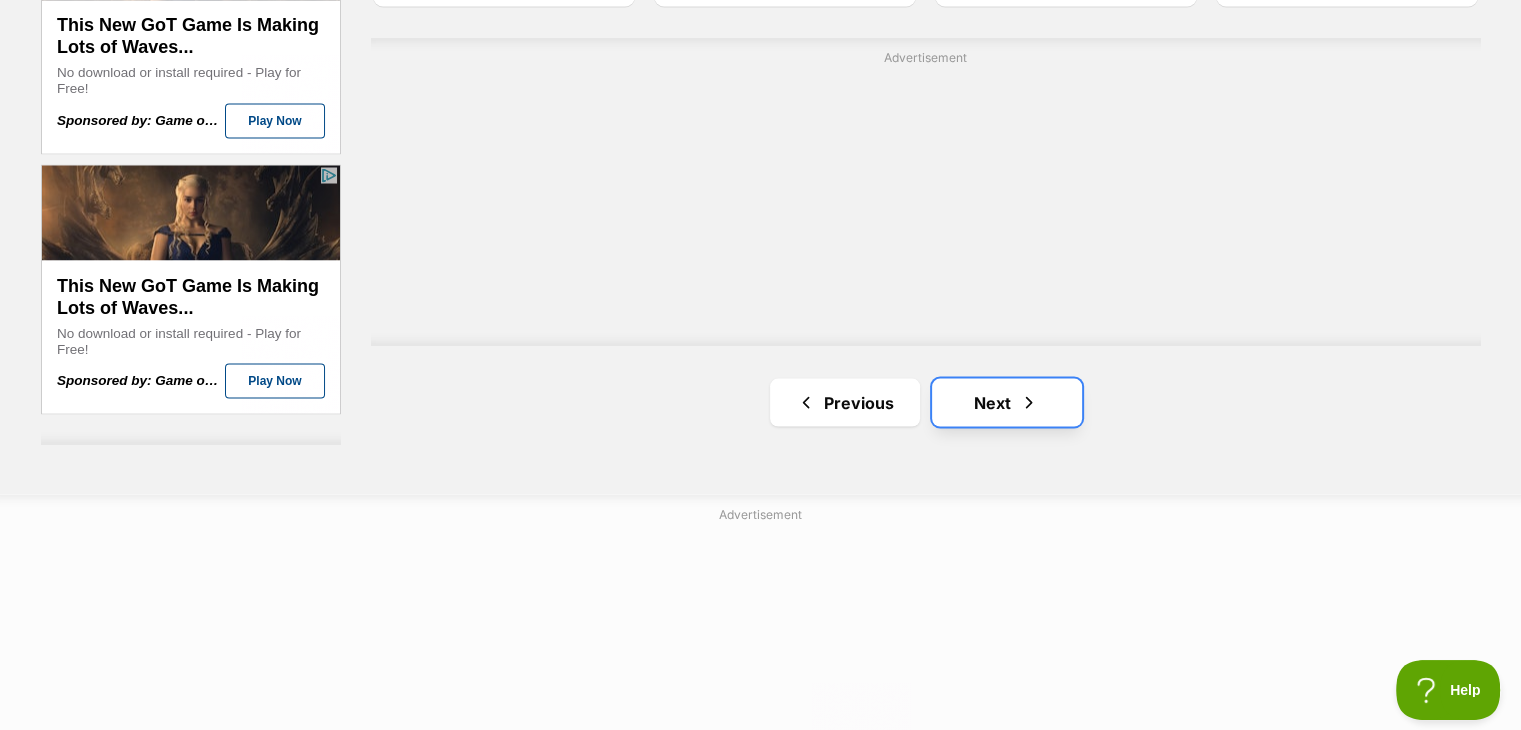 click on "Next" at bounding box center [1007, 402] 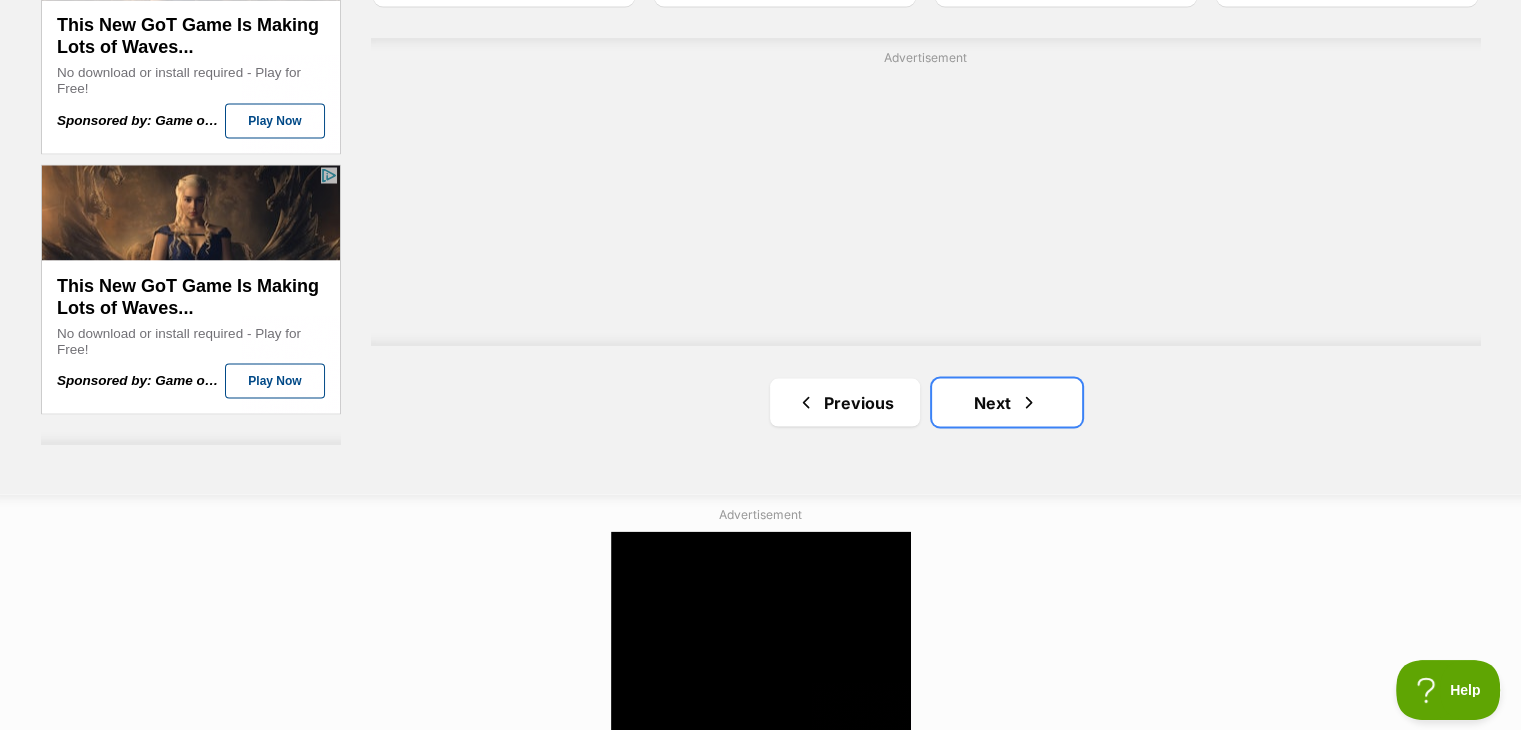 scroll, scrollTop: 0, scrollLeft: 0, axis: both 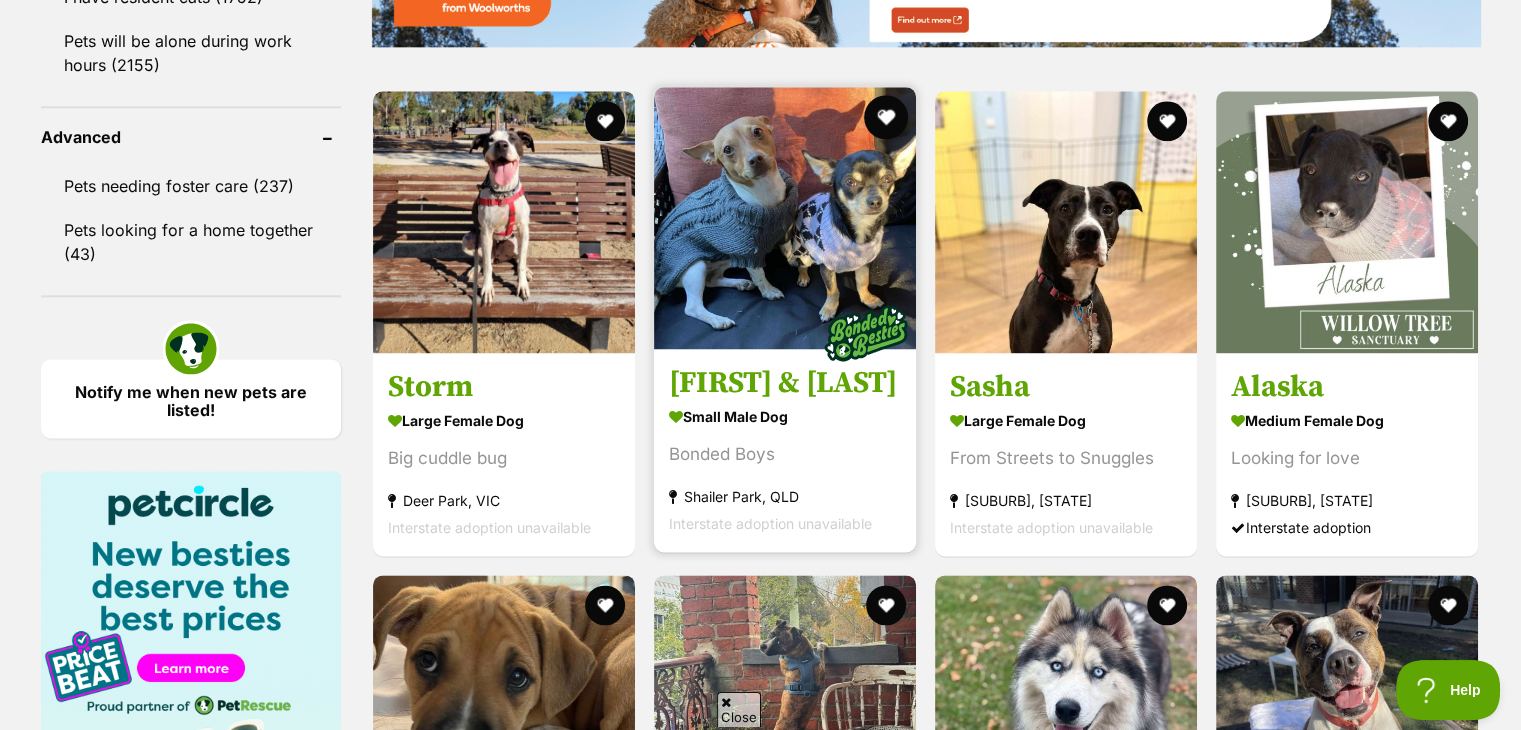 click at bounding box center (886, 117) 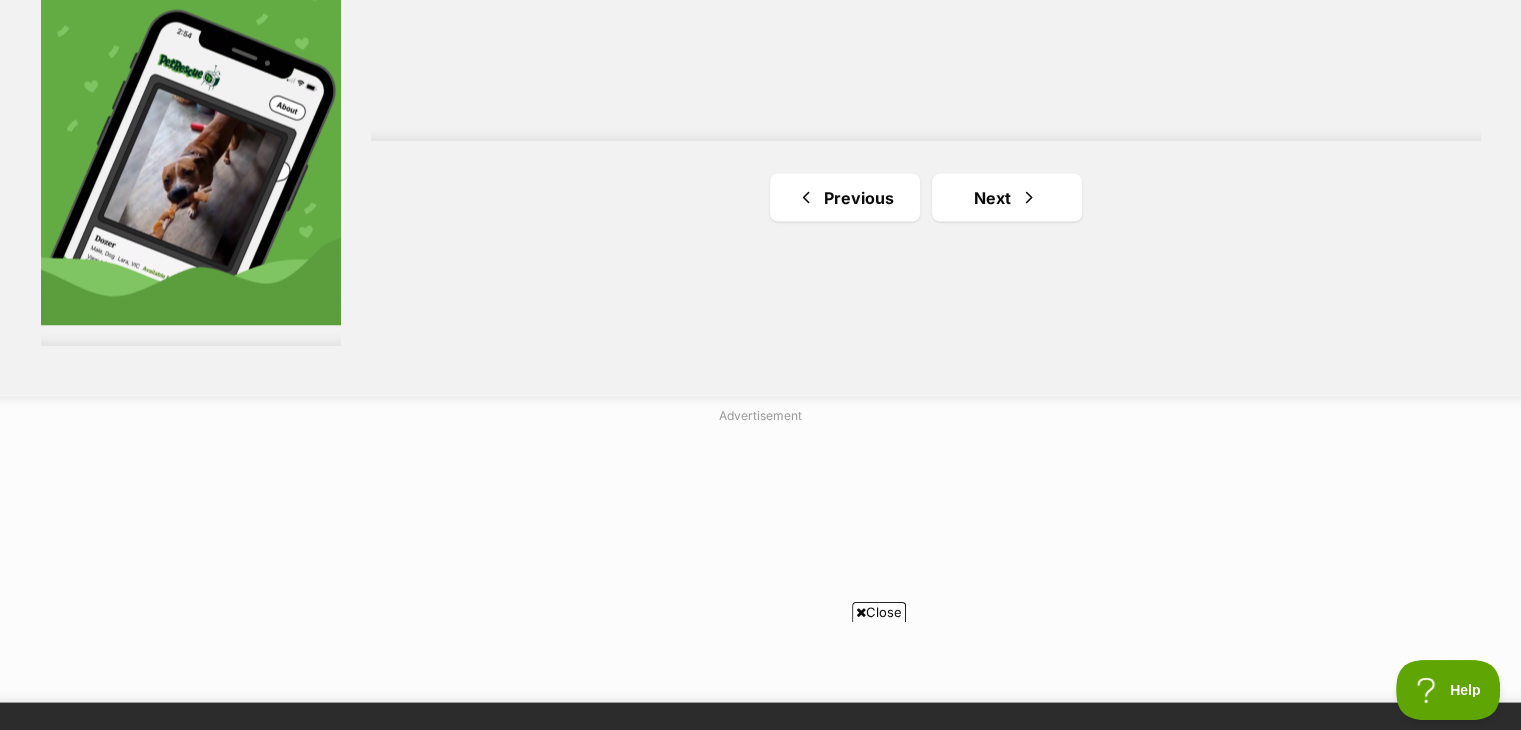 scroll, scrollTop: 3760, scrollLeft: 0, axis: vertical 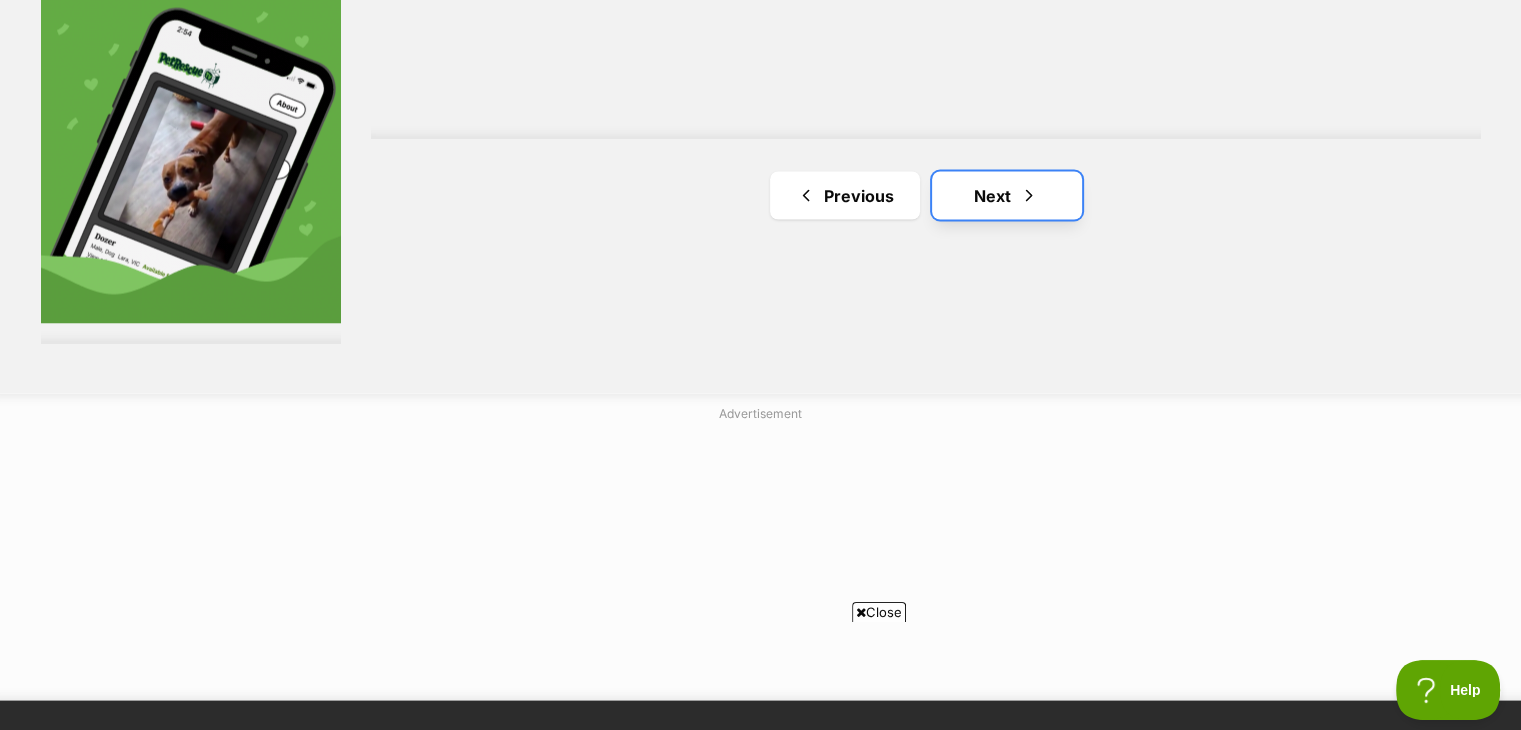 click on "Next" at bounding box center (1007, 195) 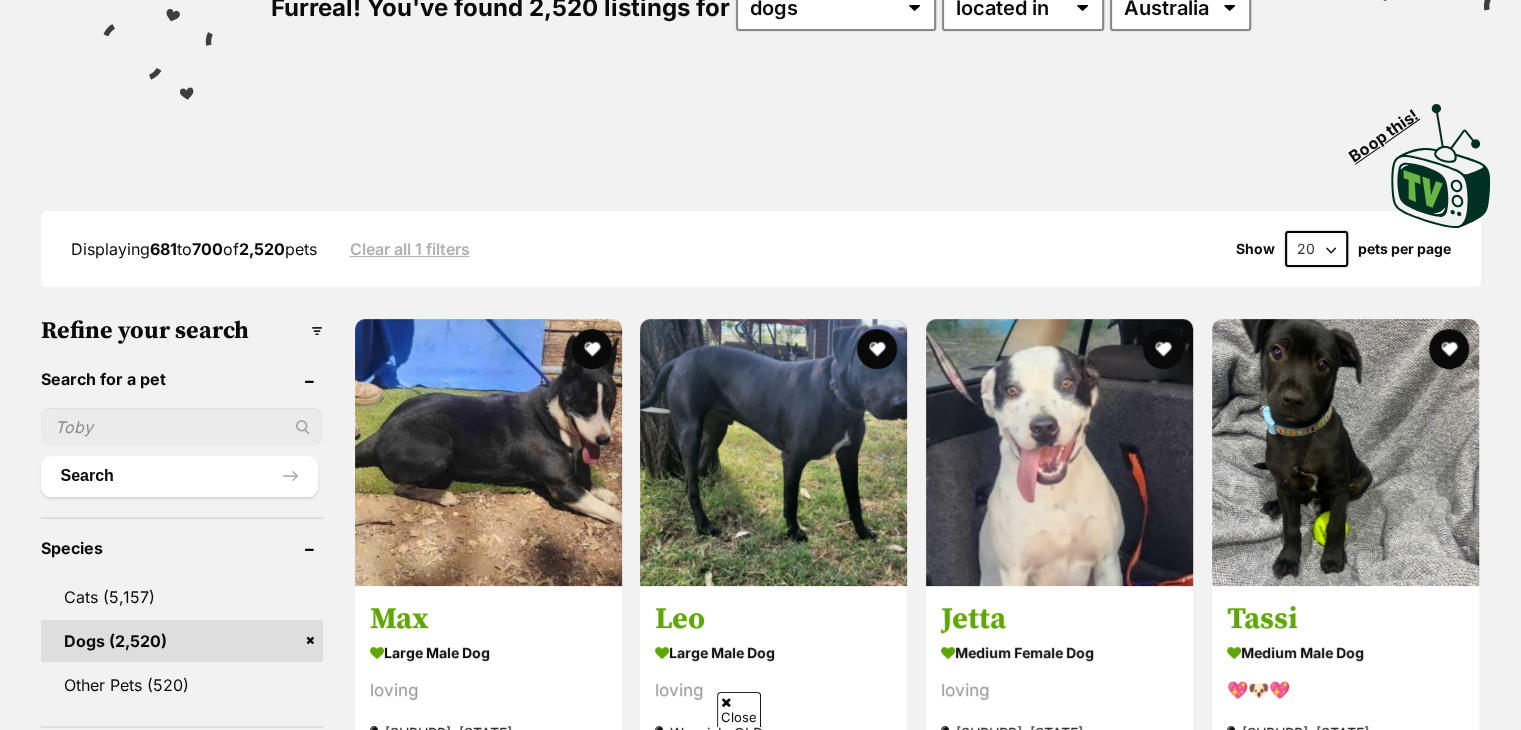 scroll, scrollTop: 320, scrollLeft: 0, axis: vertical 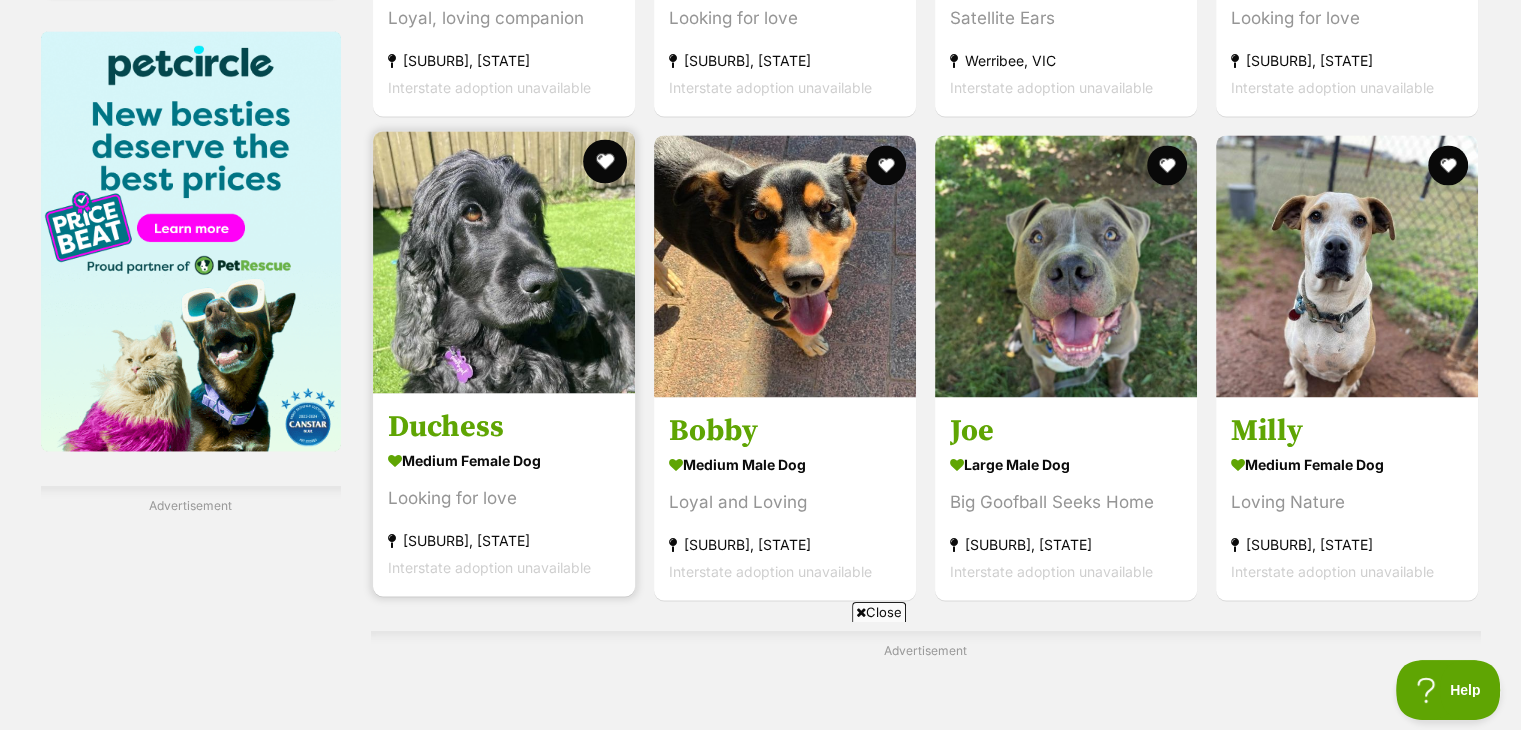 click at bounding box center [605, 161] 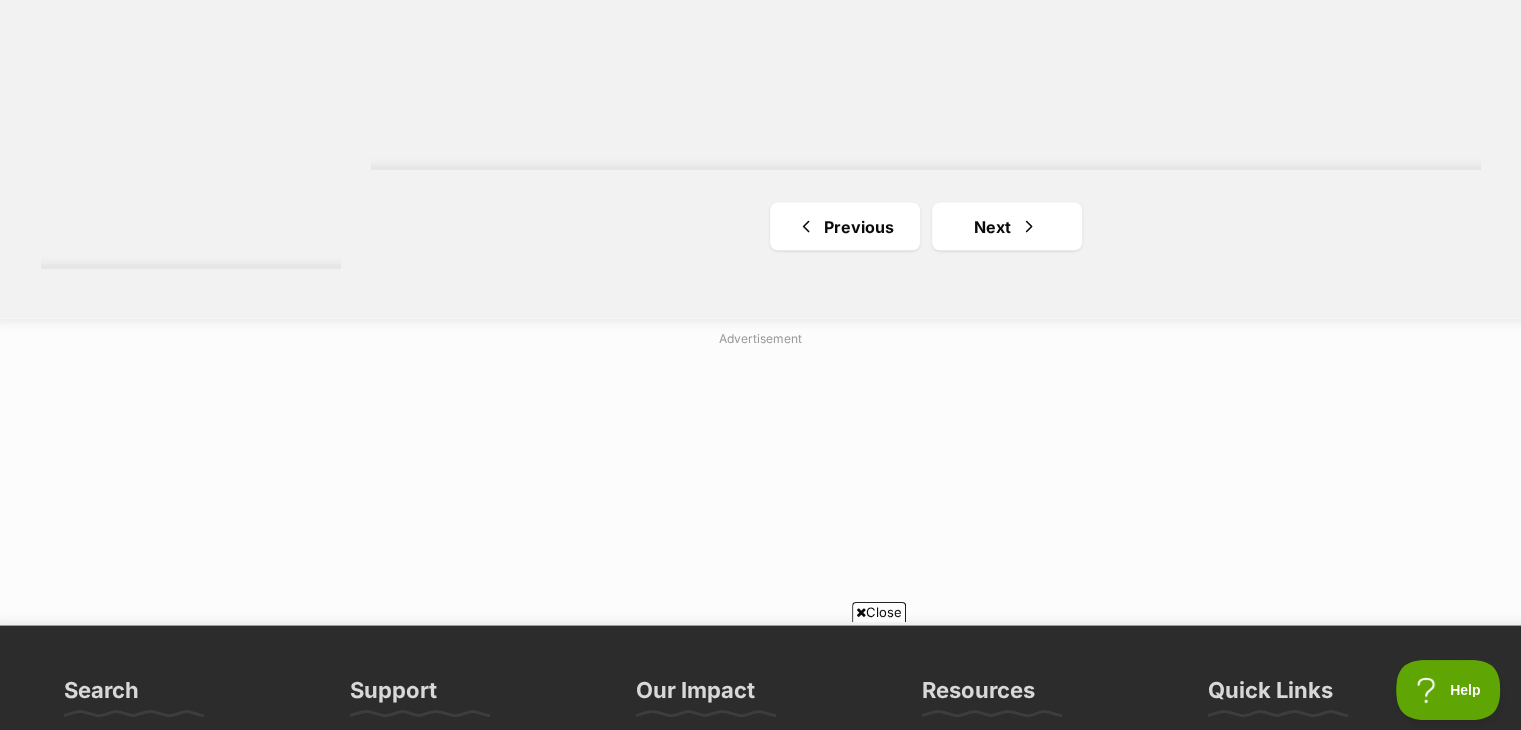 scroll, scrollTop: 3760, scrollLeft: 0, axis: vertical 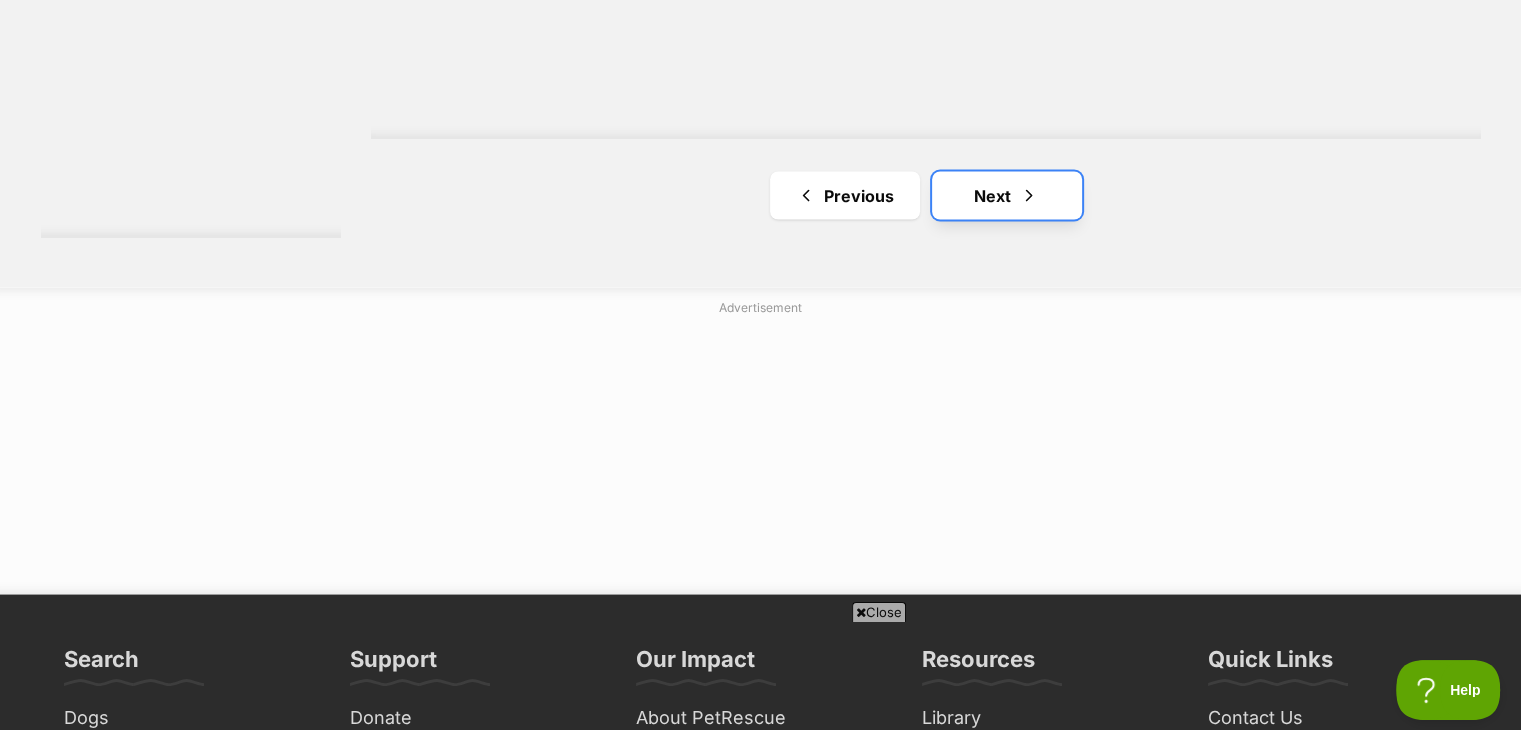 click at bounding box center (1029, 195) 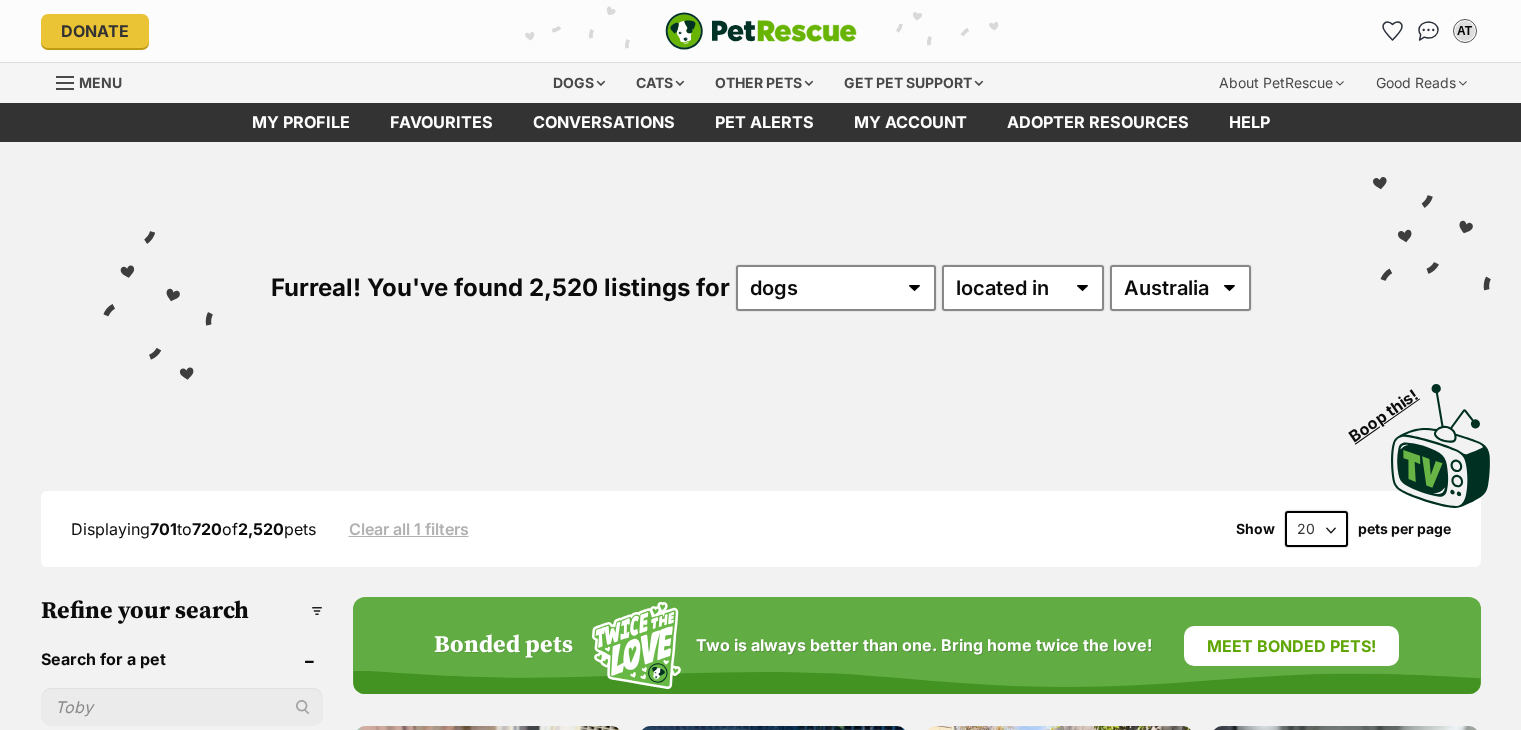 scroll, scrollTop: 95, scrollLeft: 0, axis: vertical 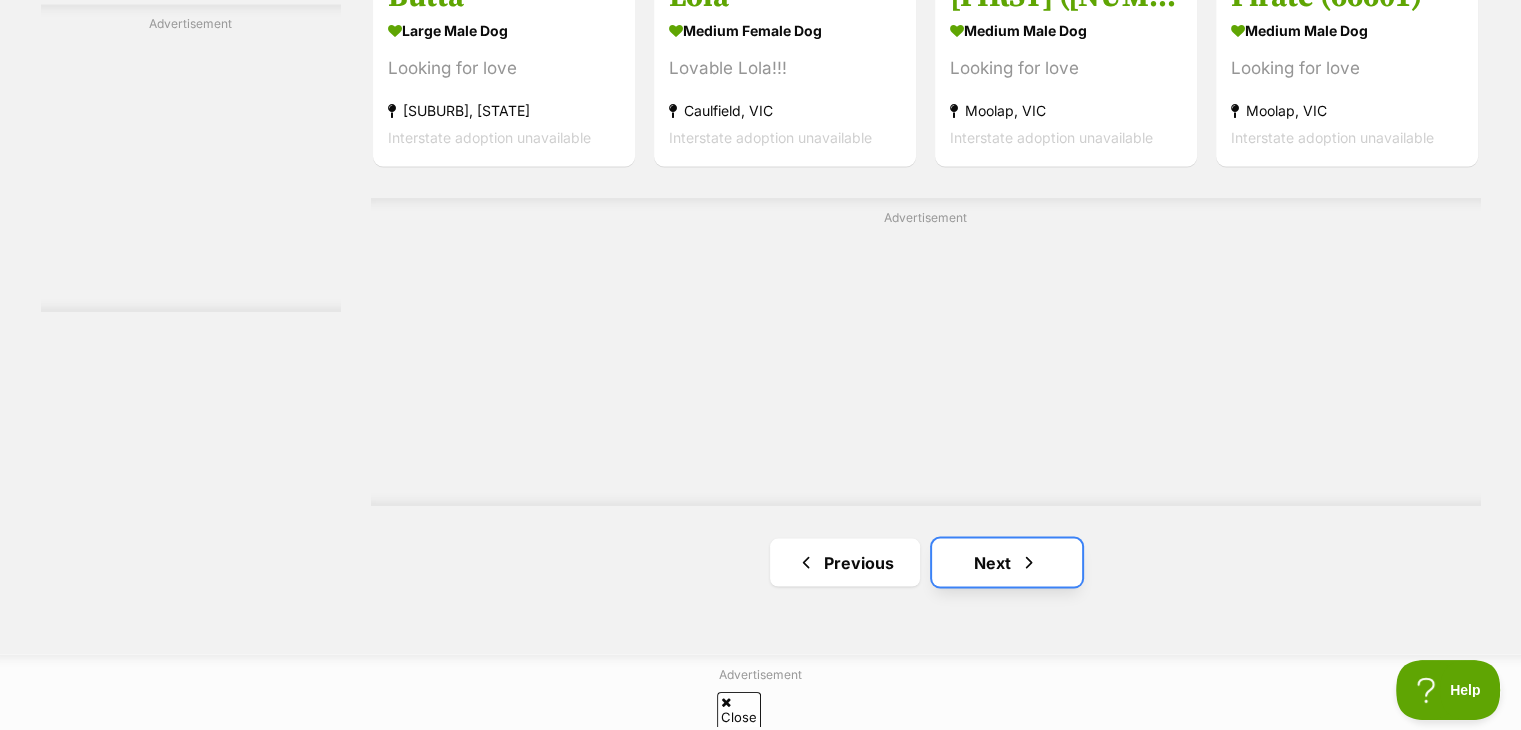 click on "Next" at bounding box center (1007, 562) 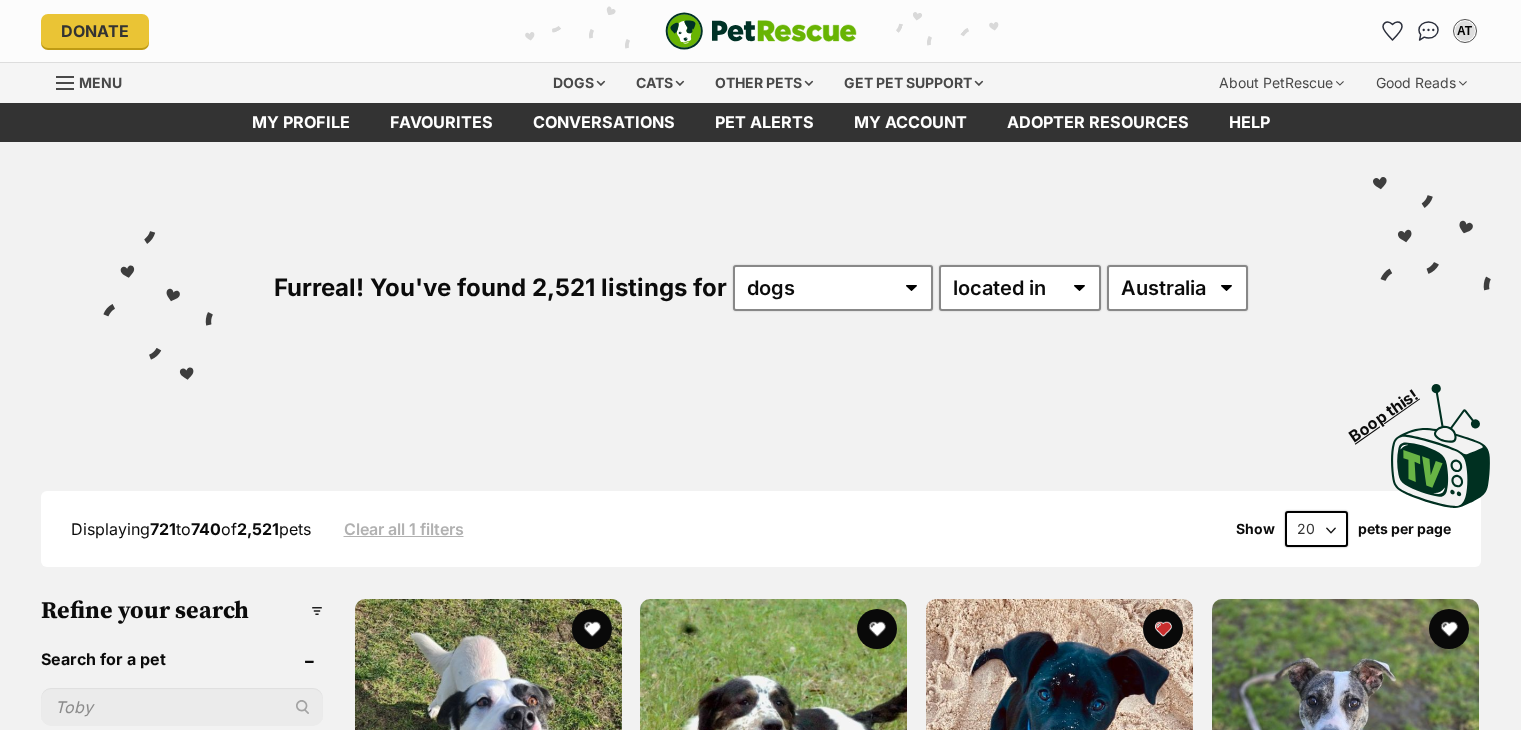 scroll, scrollTop: 133, scrollLeft: 0, axis: vertical 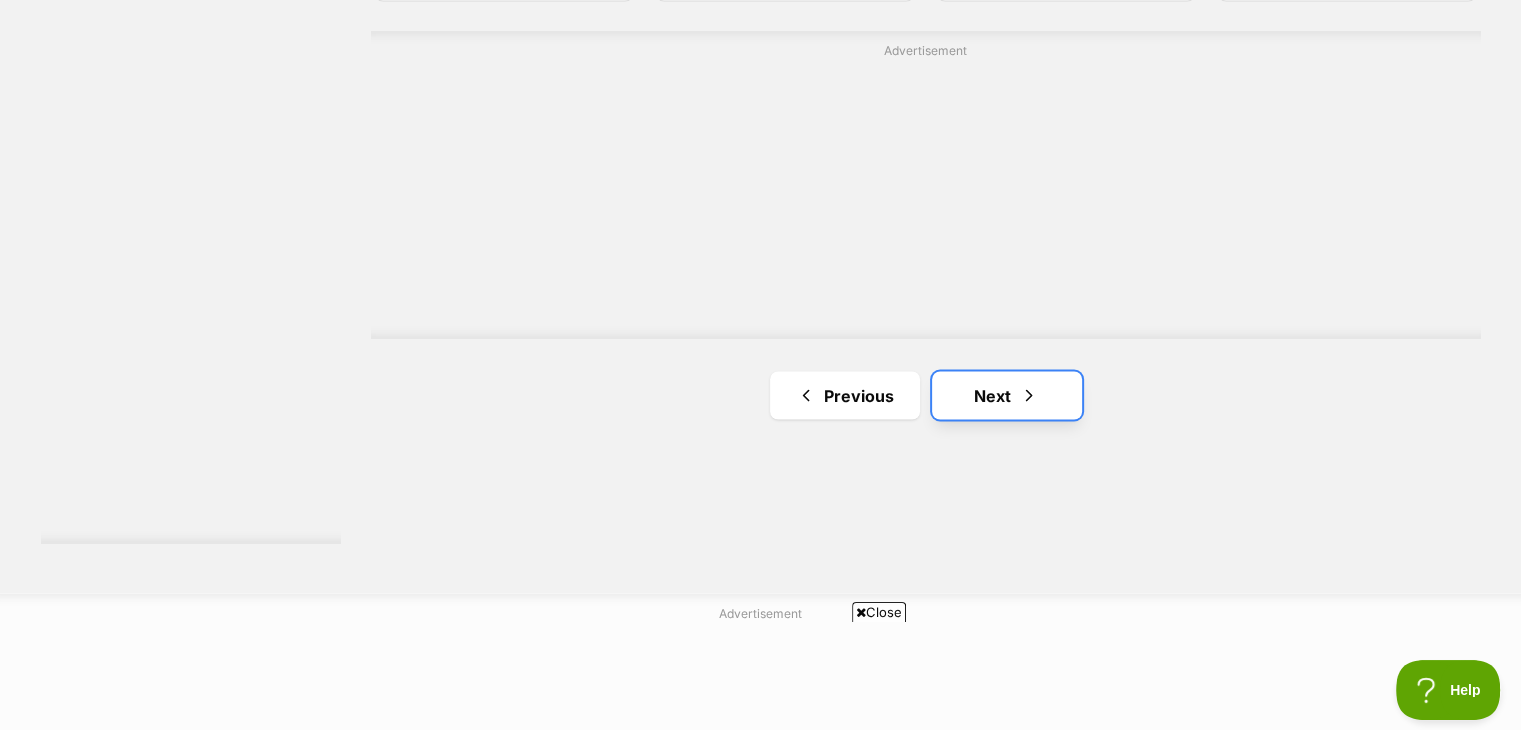 click at bounding box center [1029, 395] 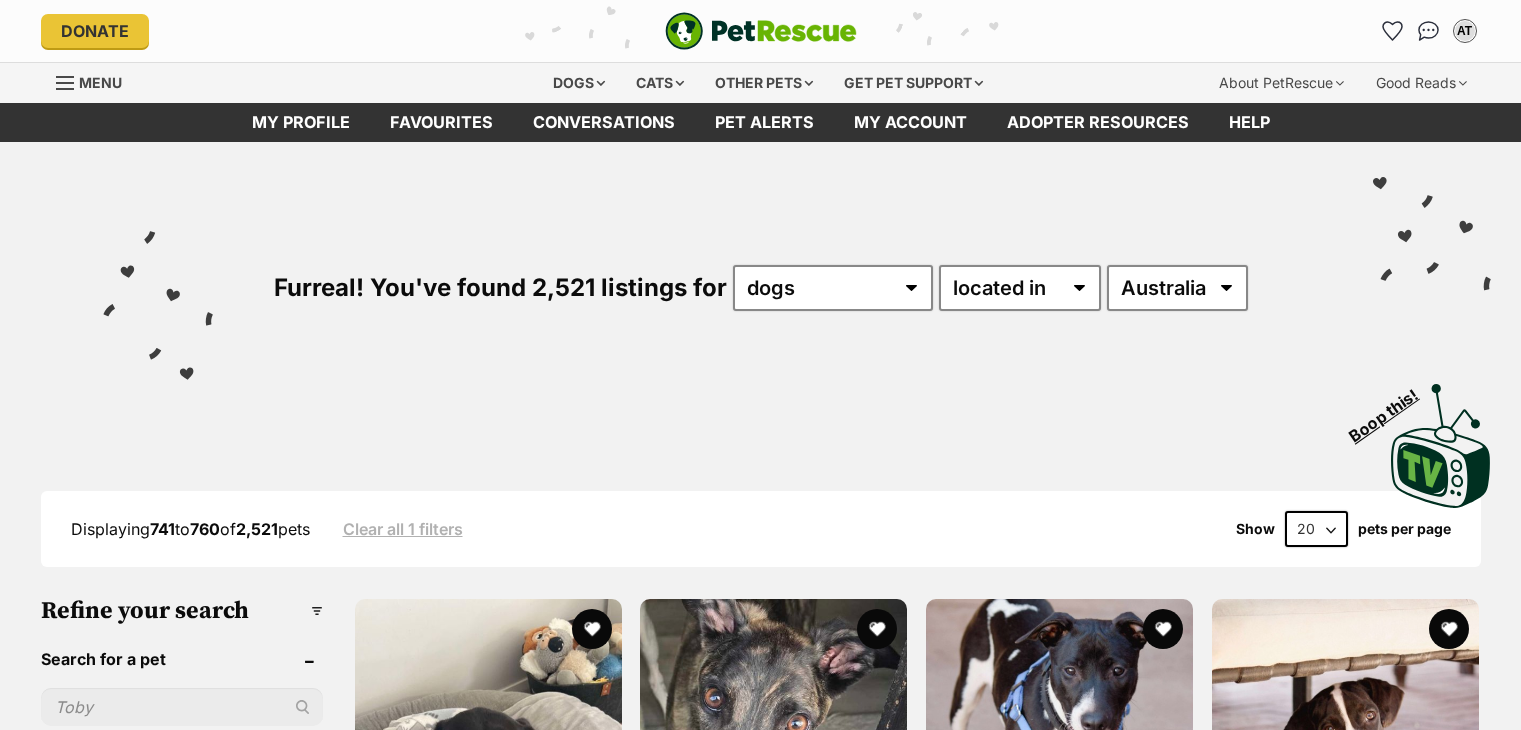 scroll, scrollTop: 0, scrollLeft: 0, axis: both 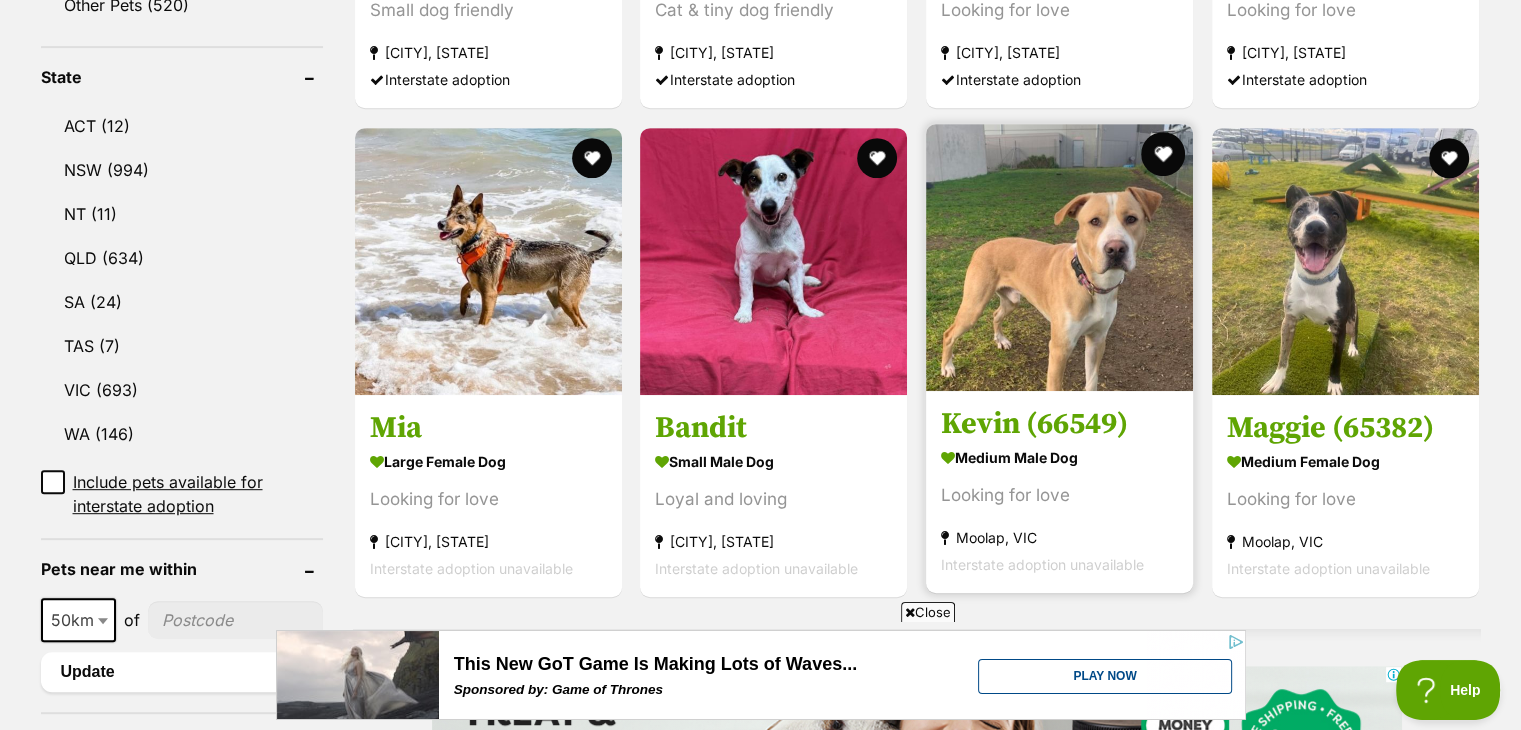click at bounding box center (1163, 154) 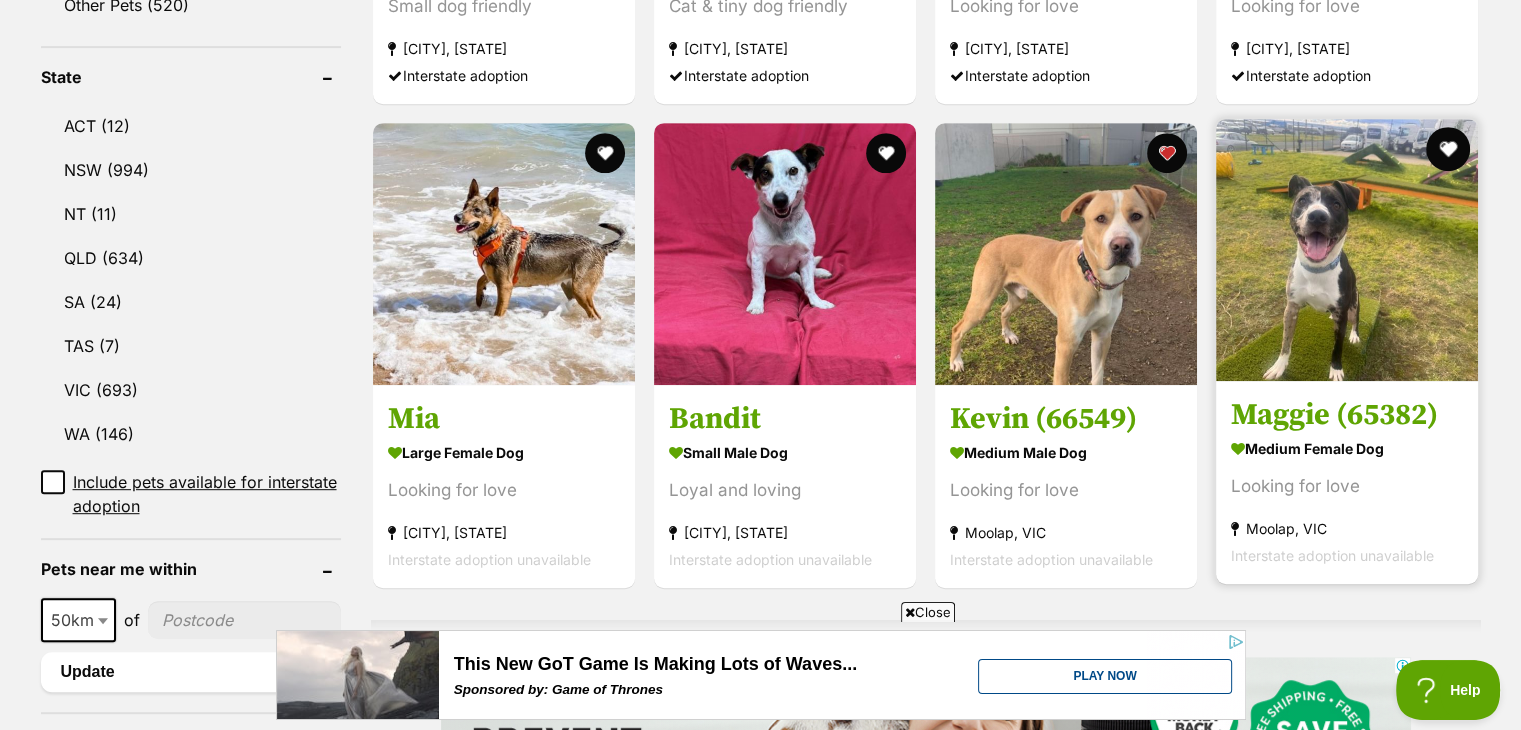 click at bounding box center [1449, 149] 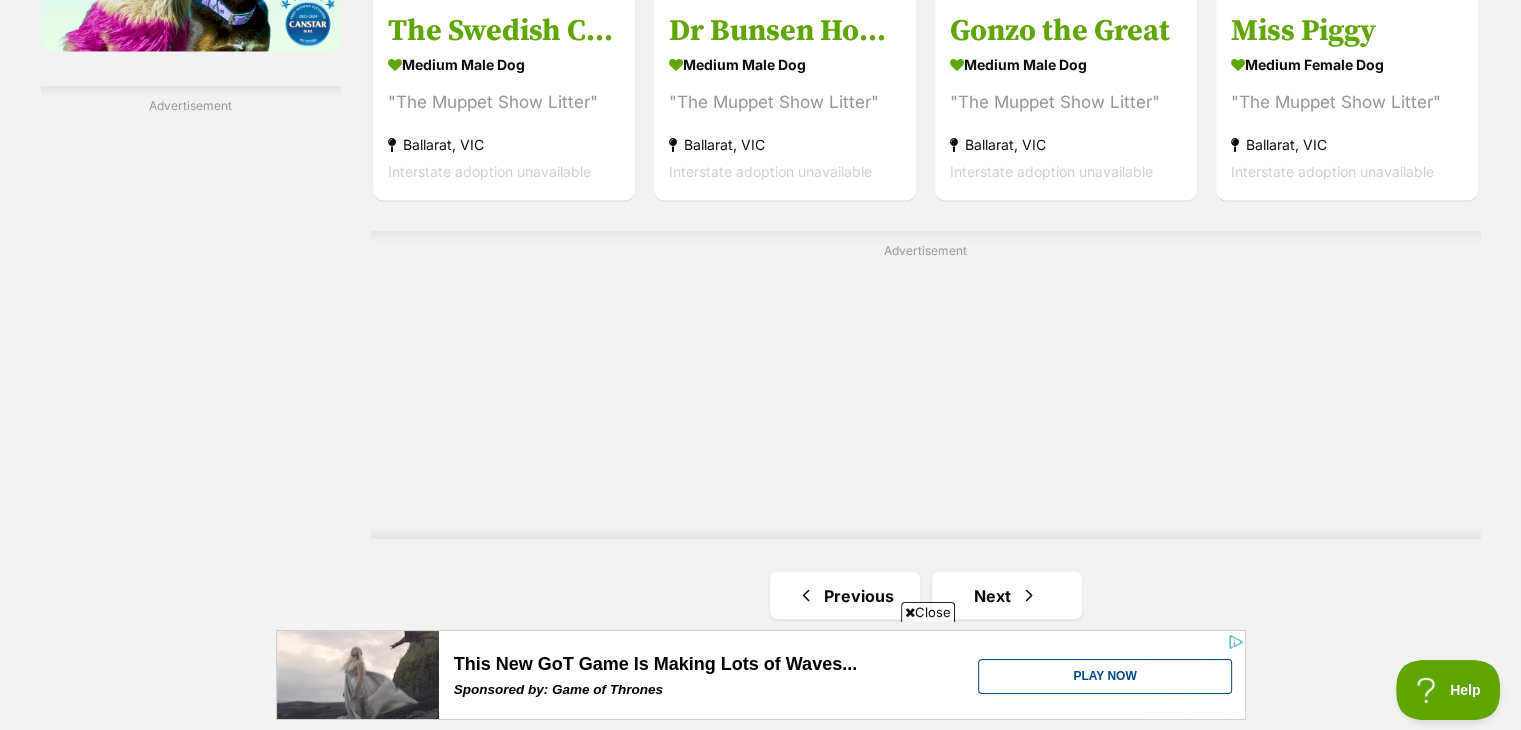 scroll, scrollTop: 3400, scrollLeft: 0, axis: vertical 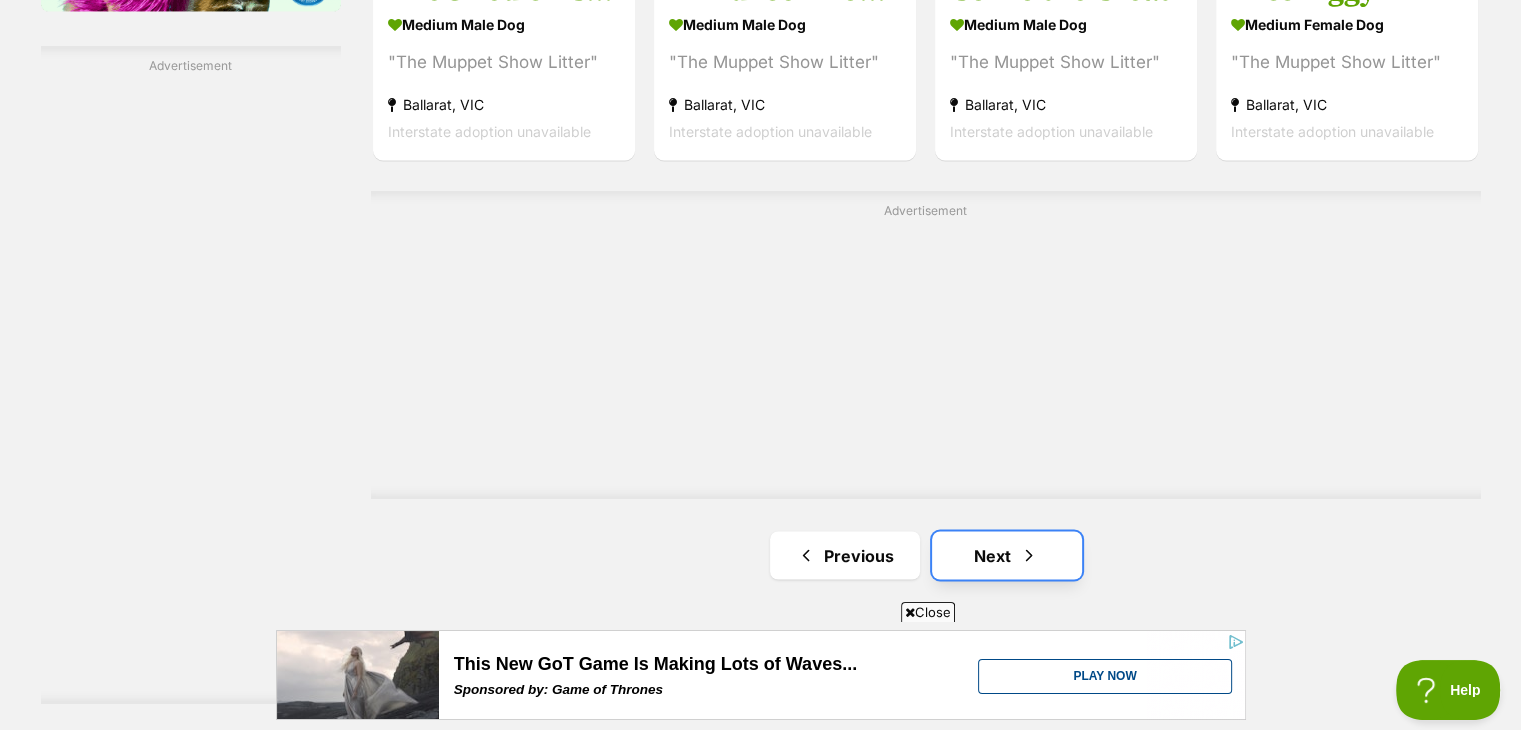 click on "Next" at bounding box center (1007, 555) 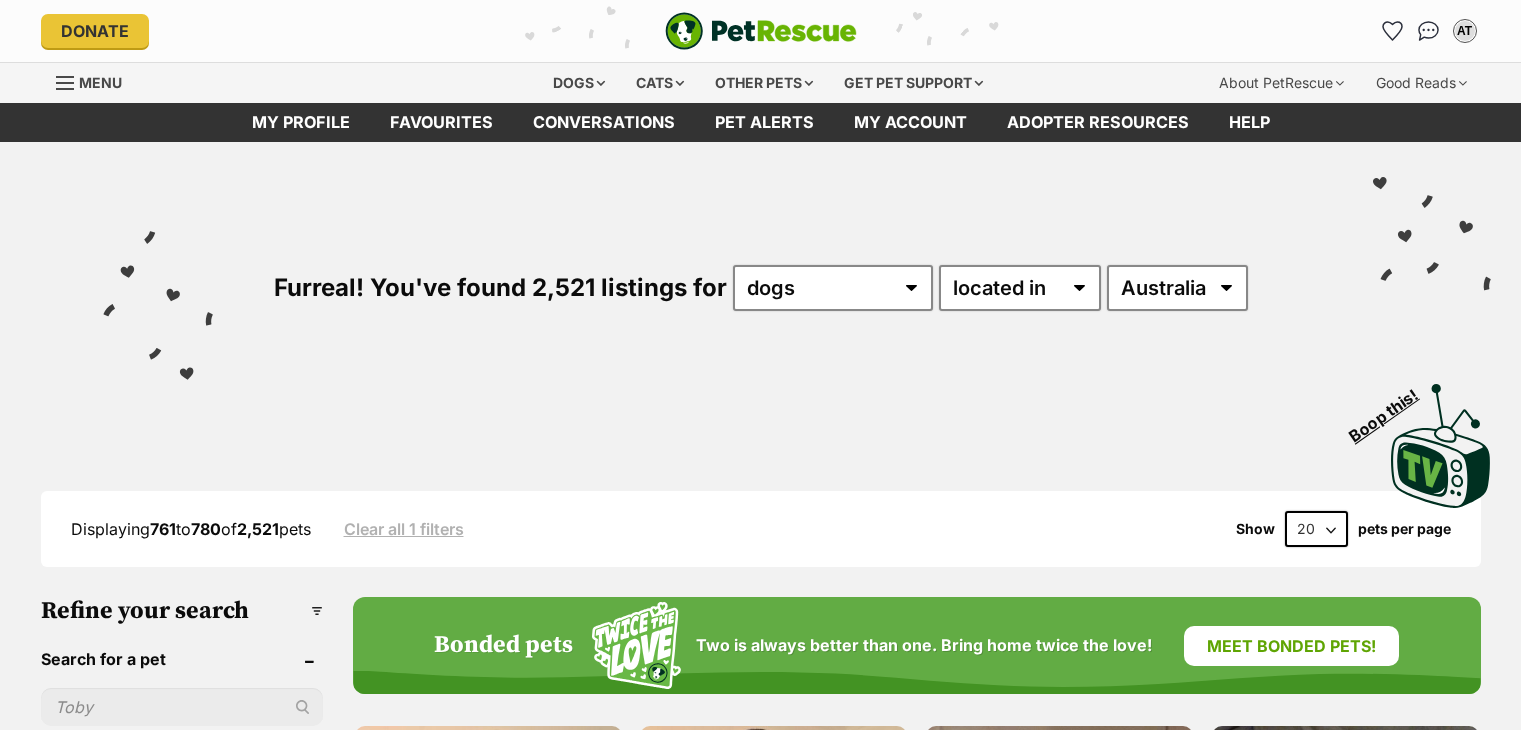 scroll, scrollTop: 40, scrollLeft: 0, axis: vertical 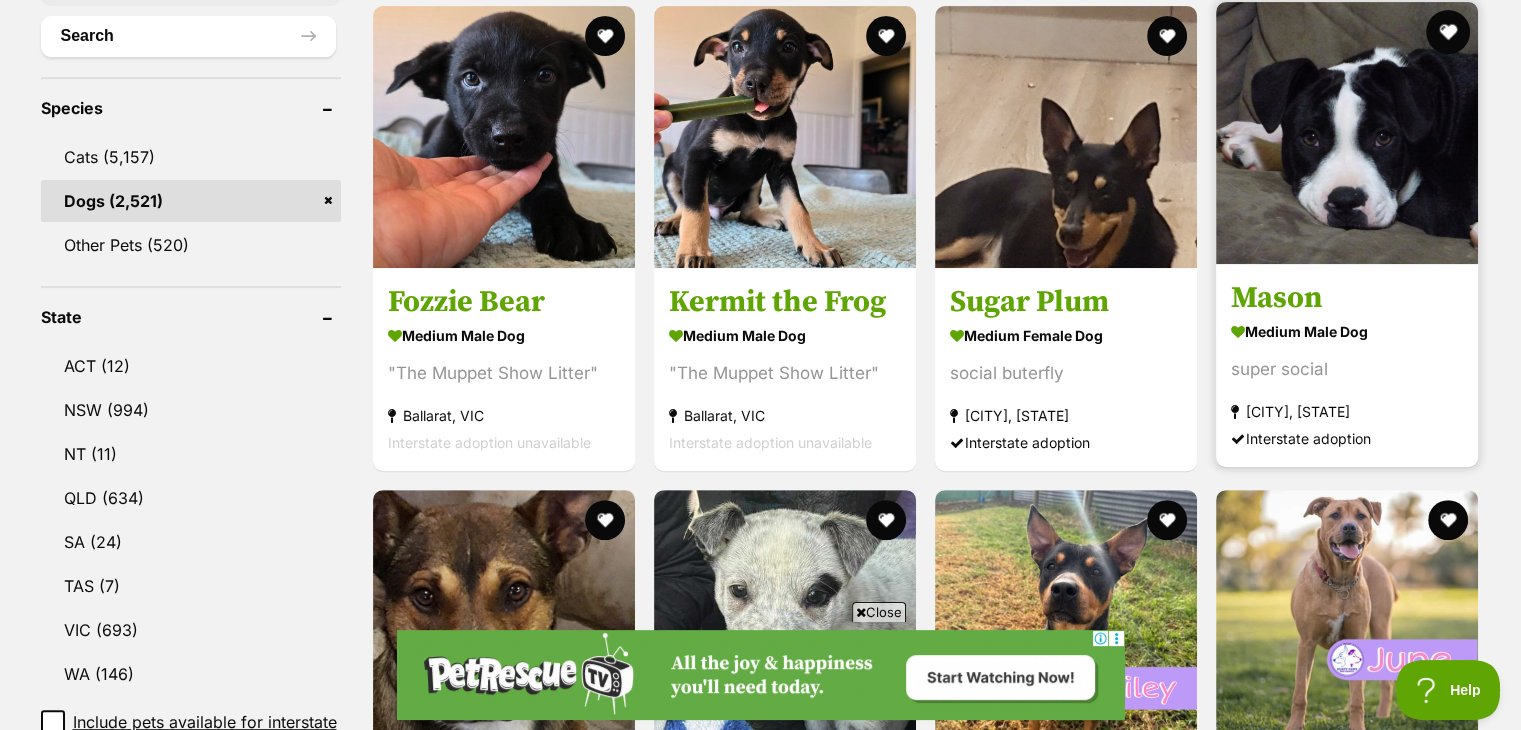 click at bounding box center [1449, 32] 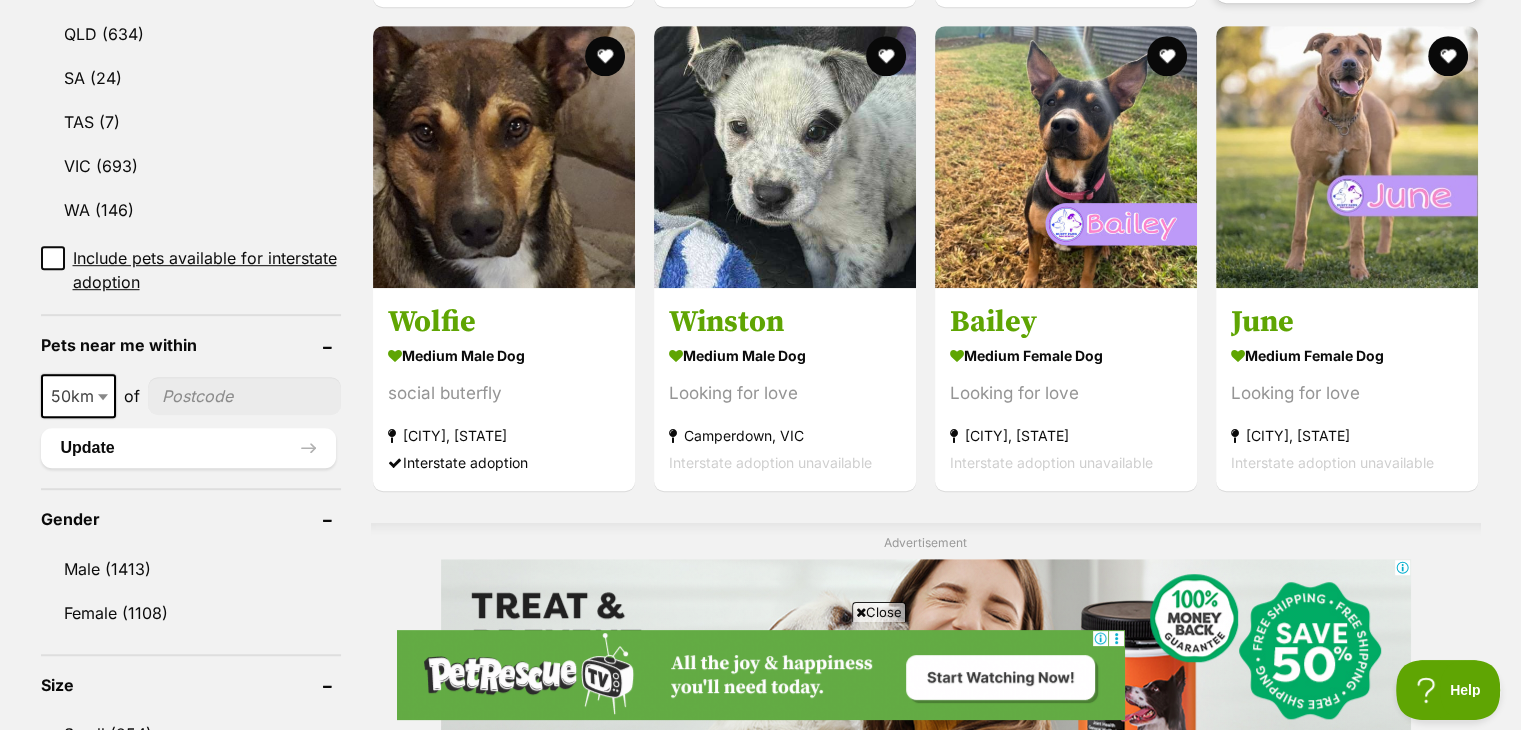 scroll, scrollTop: 1200, scrollLeft: 0, axis: vertical 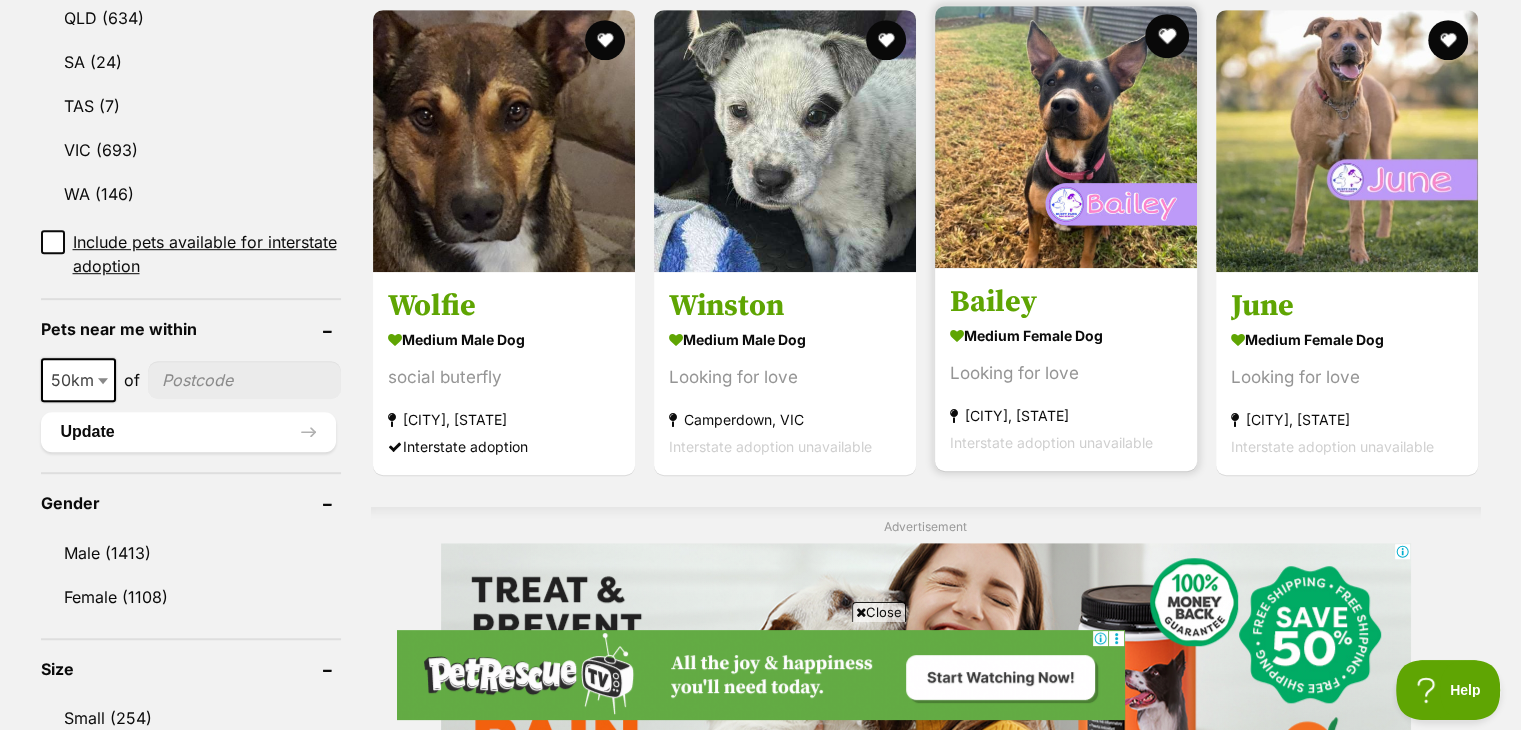 click at bounding box center (1167, 36) 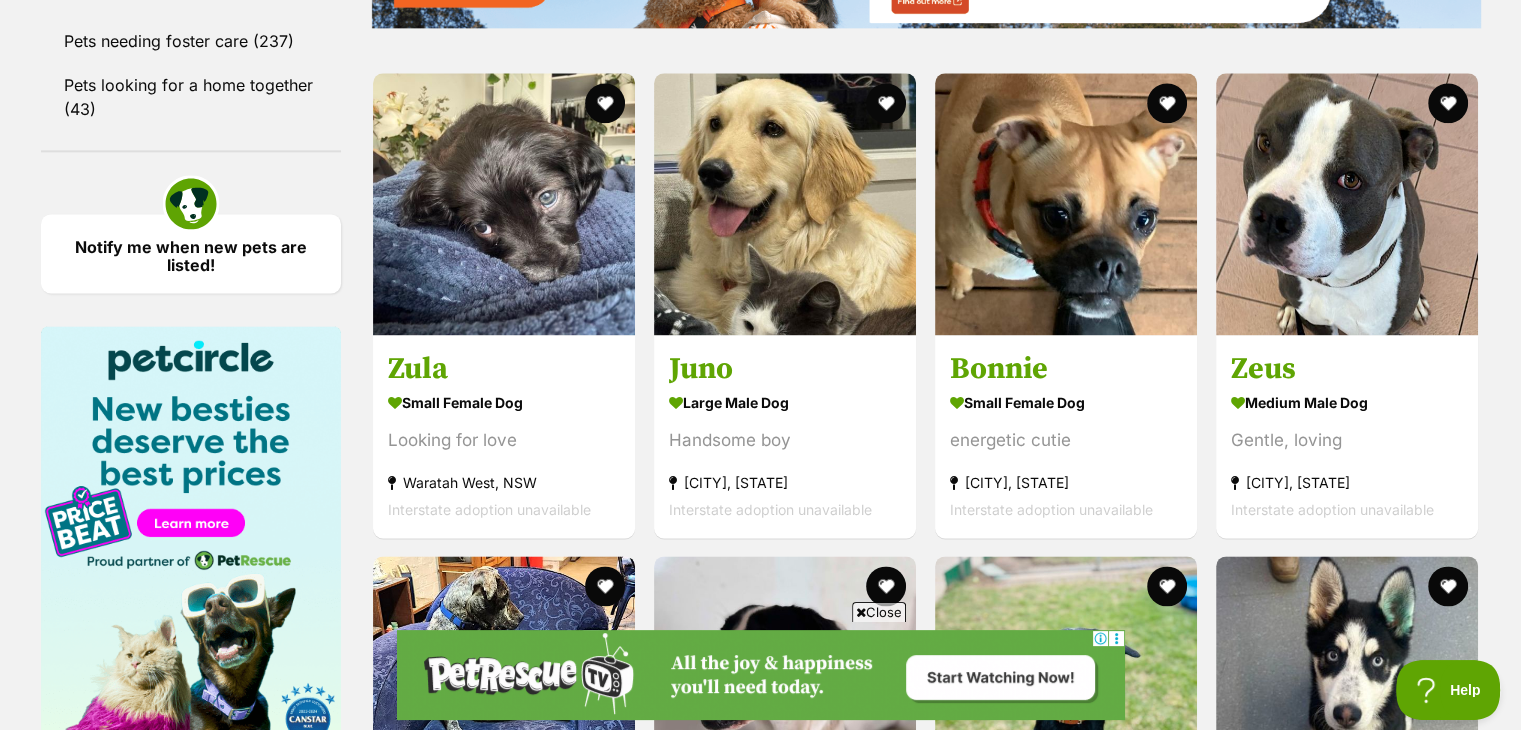 scroll, scrollTop: 2680, scrollLeft: 0, axis: vertical 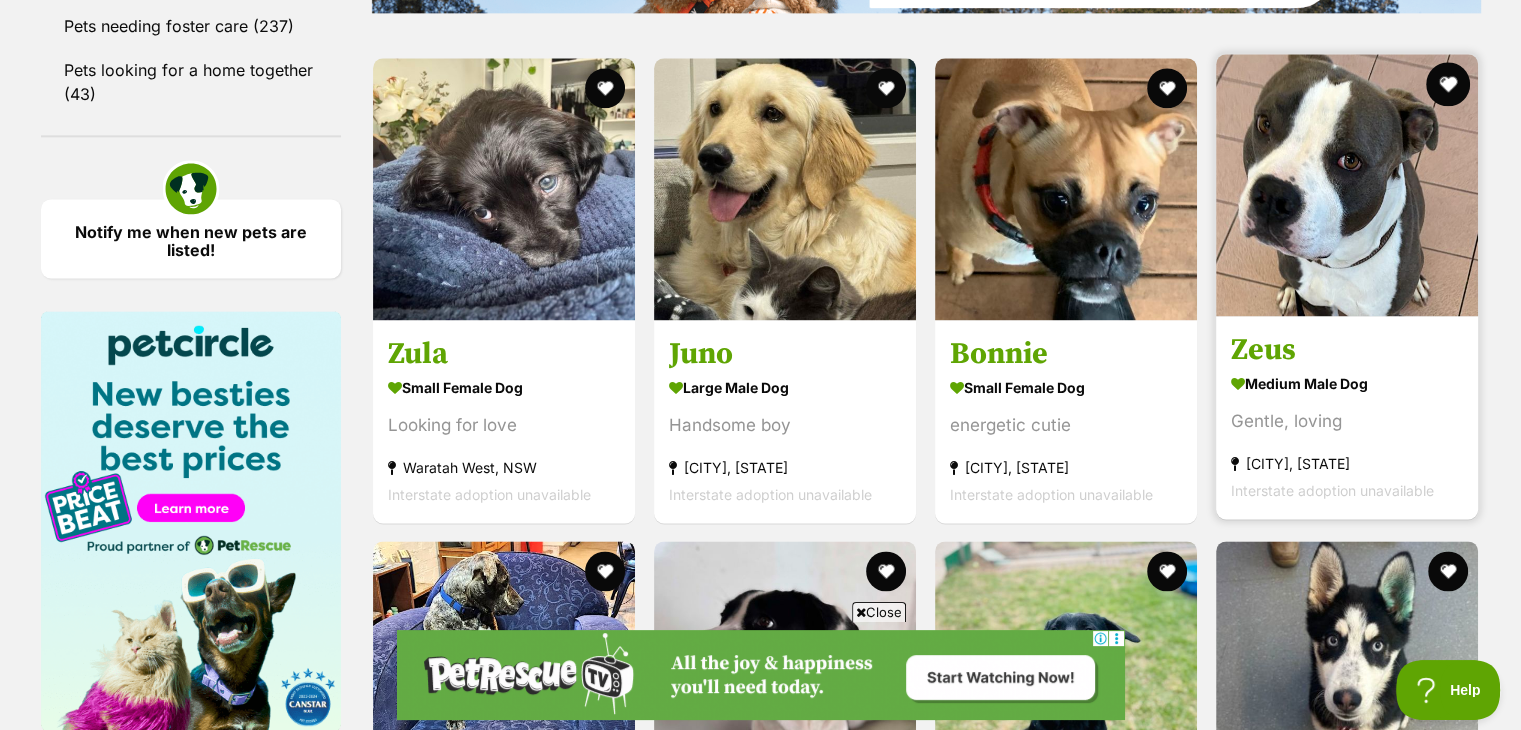 click at bounding box center (1449, 84) 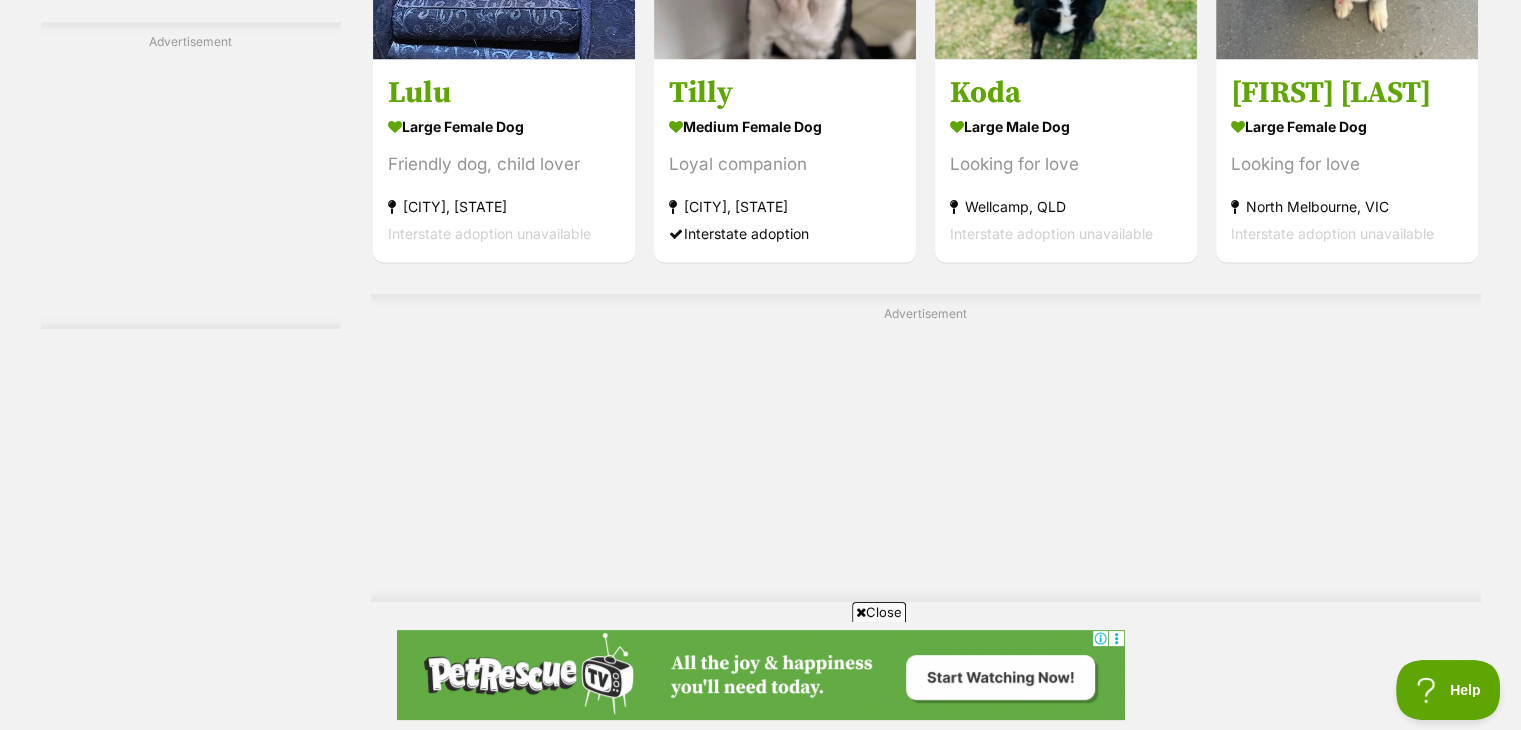 scroll, scrollTop: 3560, scrollLeft: 0, axis: vertical 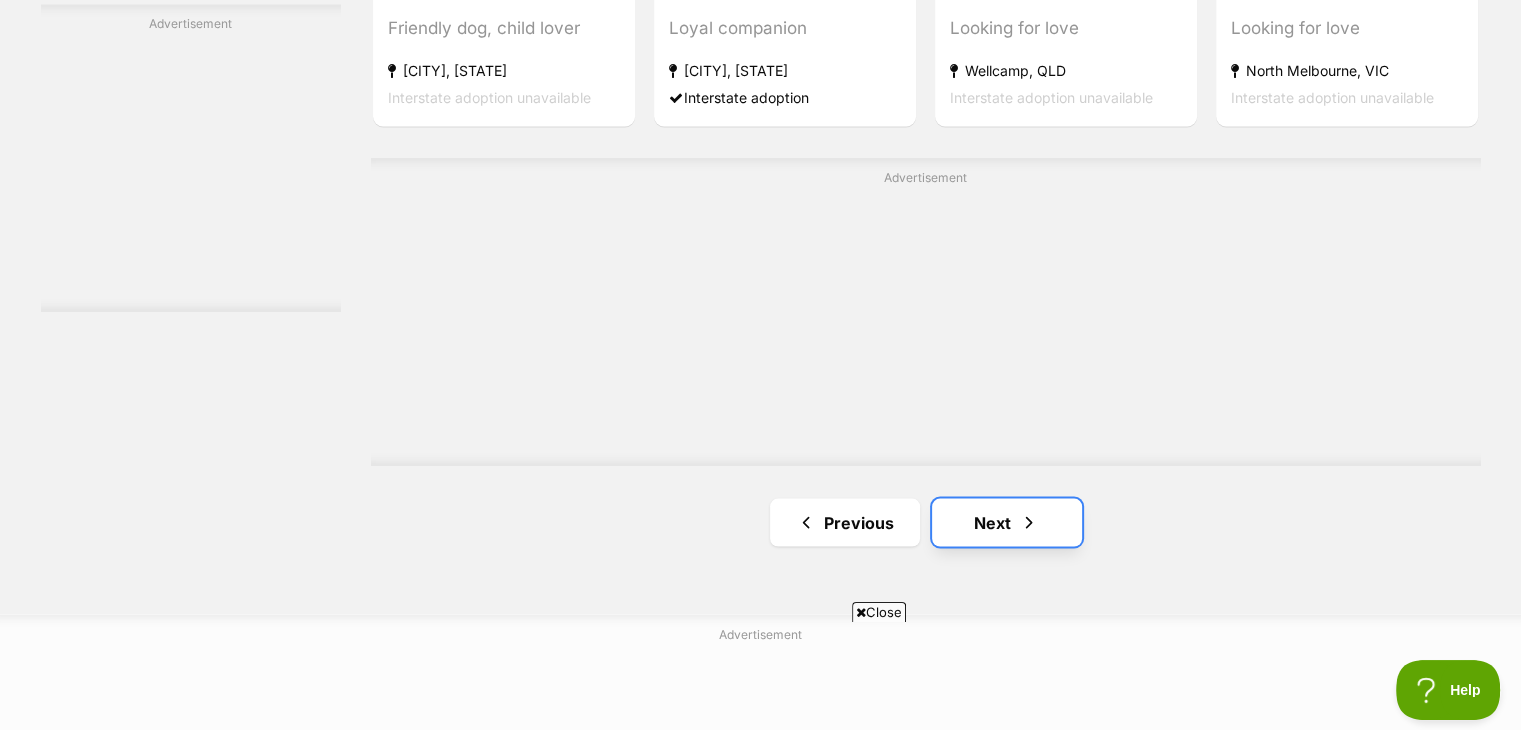 click on "Next" at bounding box center [1007, 522] 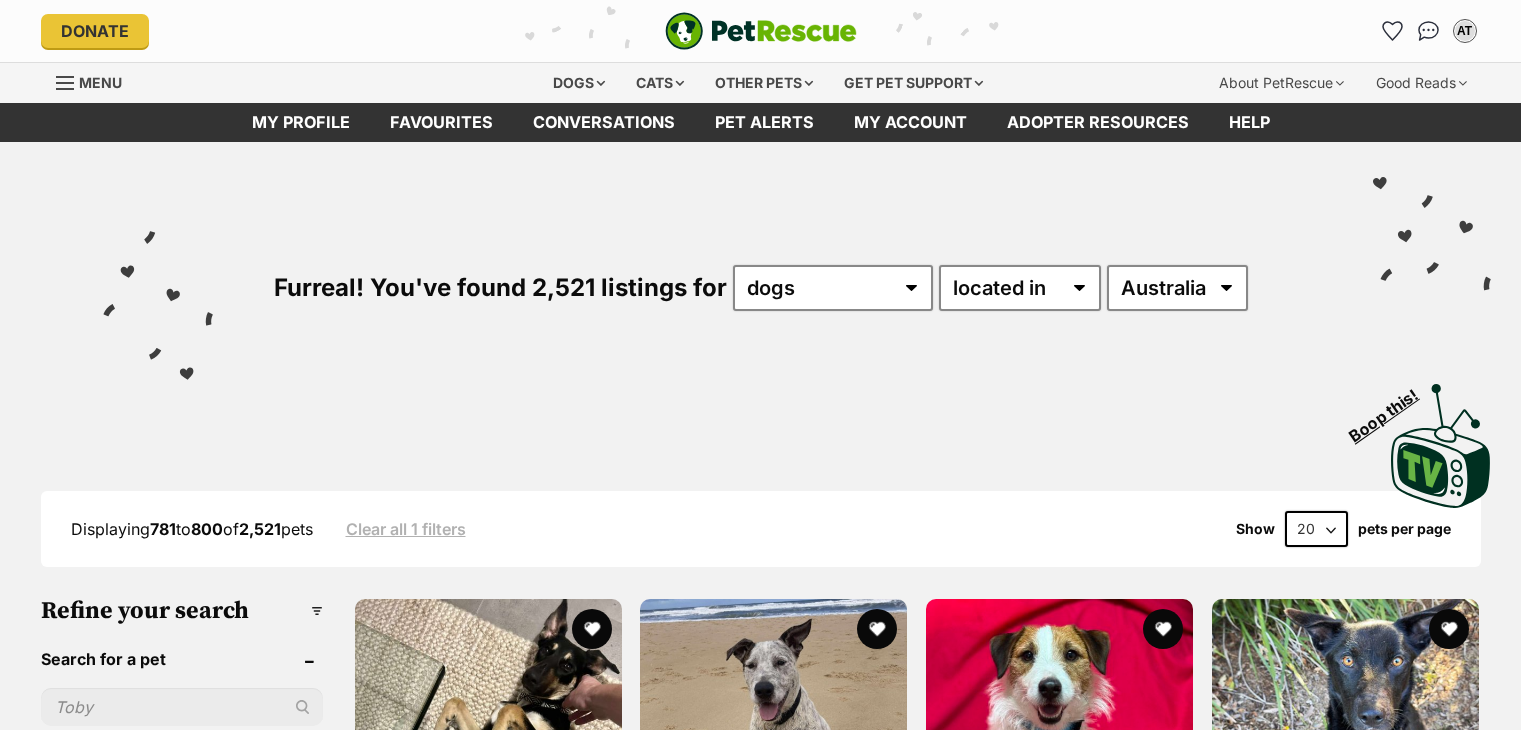 scroll, scrollTop: 73, scrollLeft: 0, axis: vertical 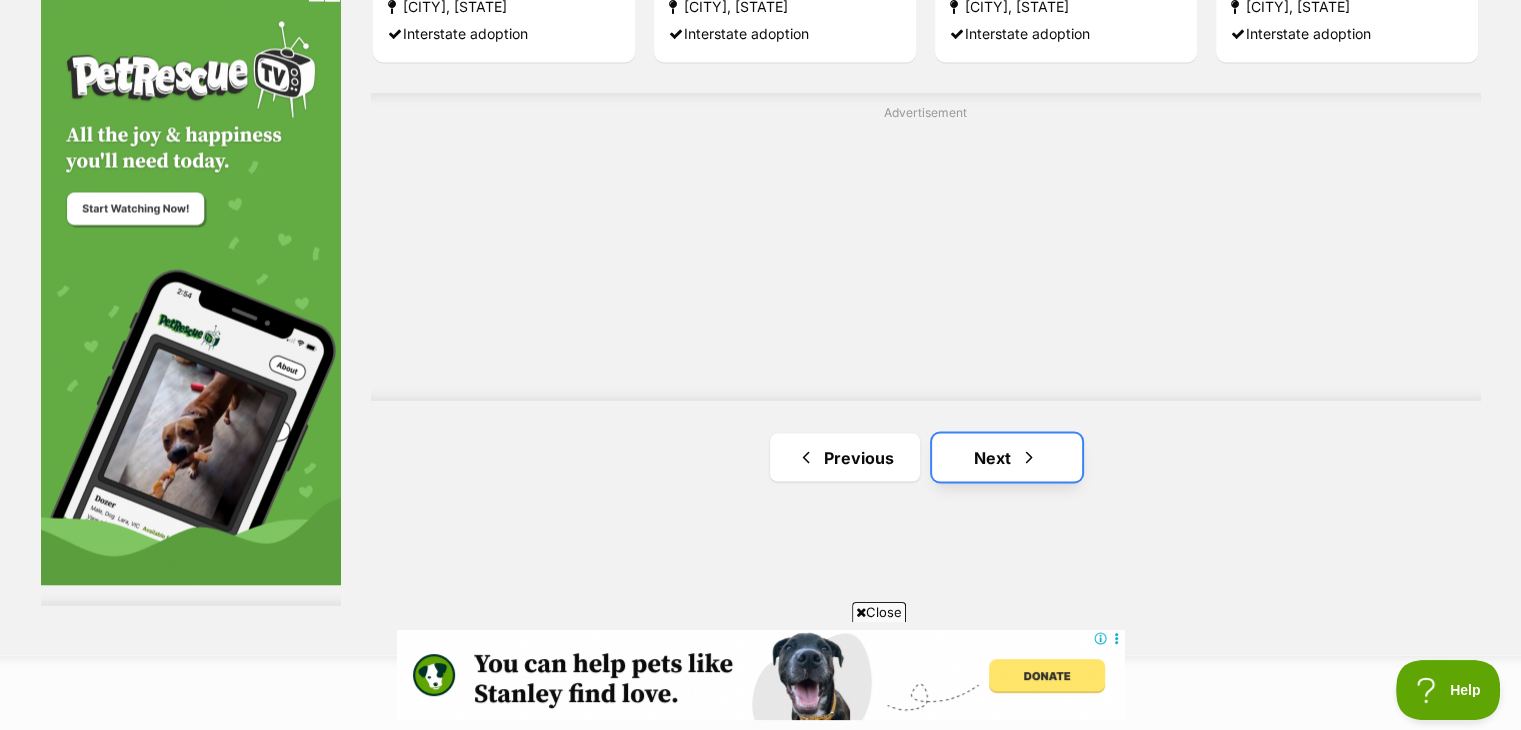 click on "Next" at bounding box center [1007, 457] 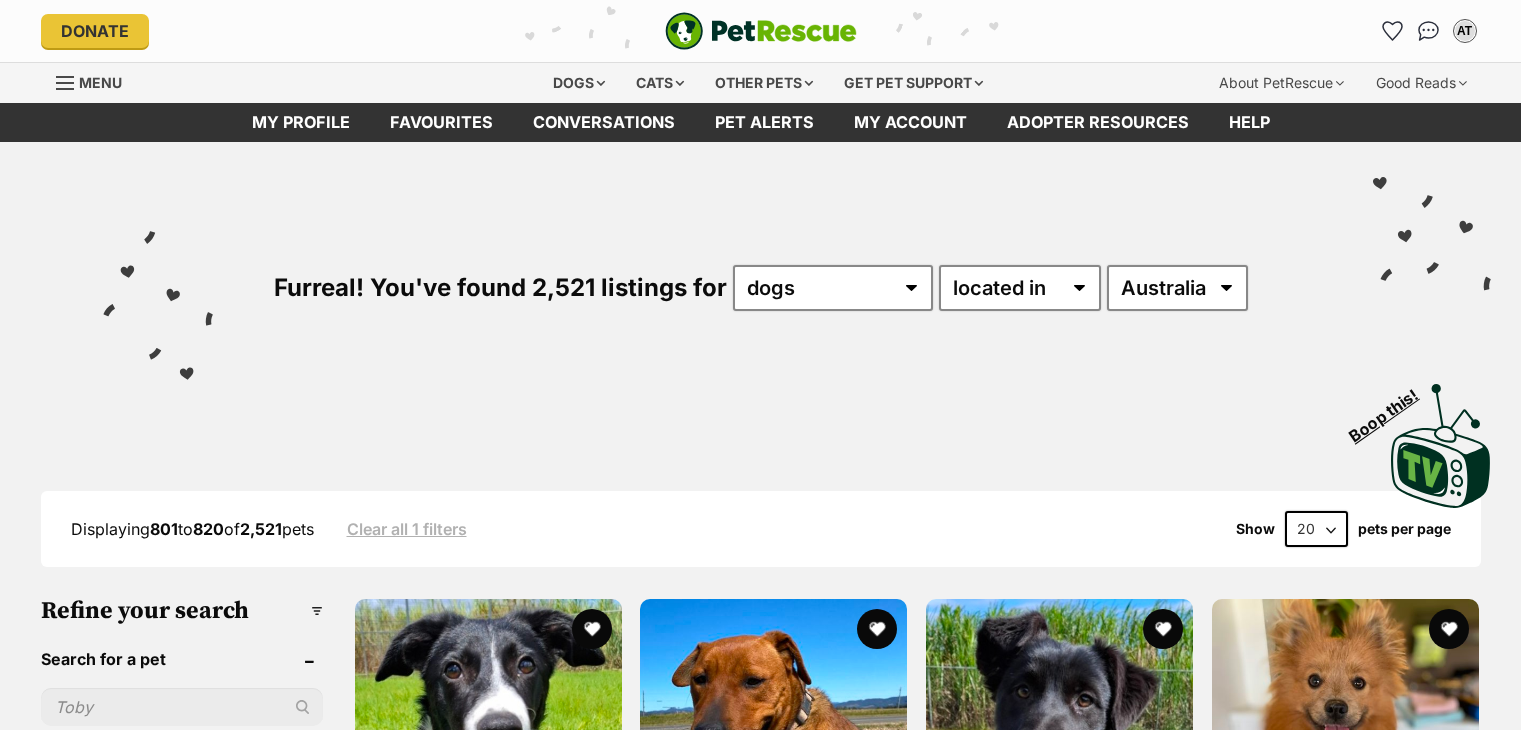 scroll, scrollTop: 0, scrollLeft: 0, axis: both 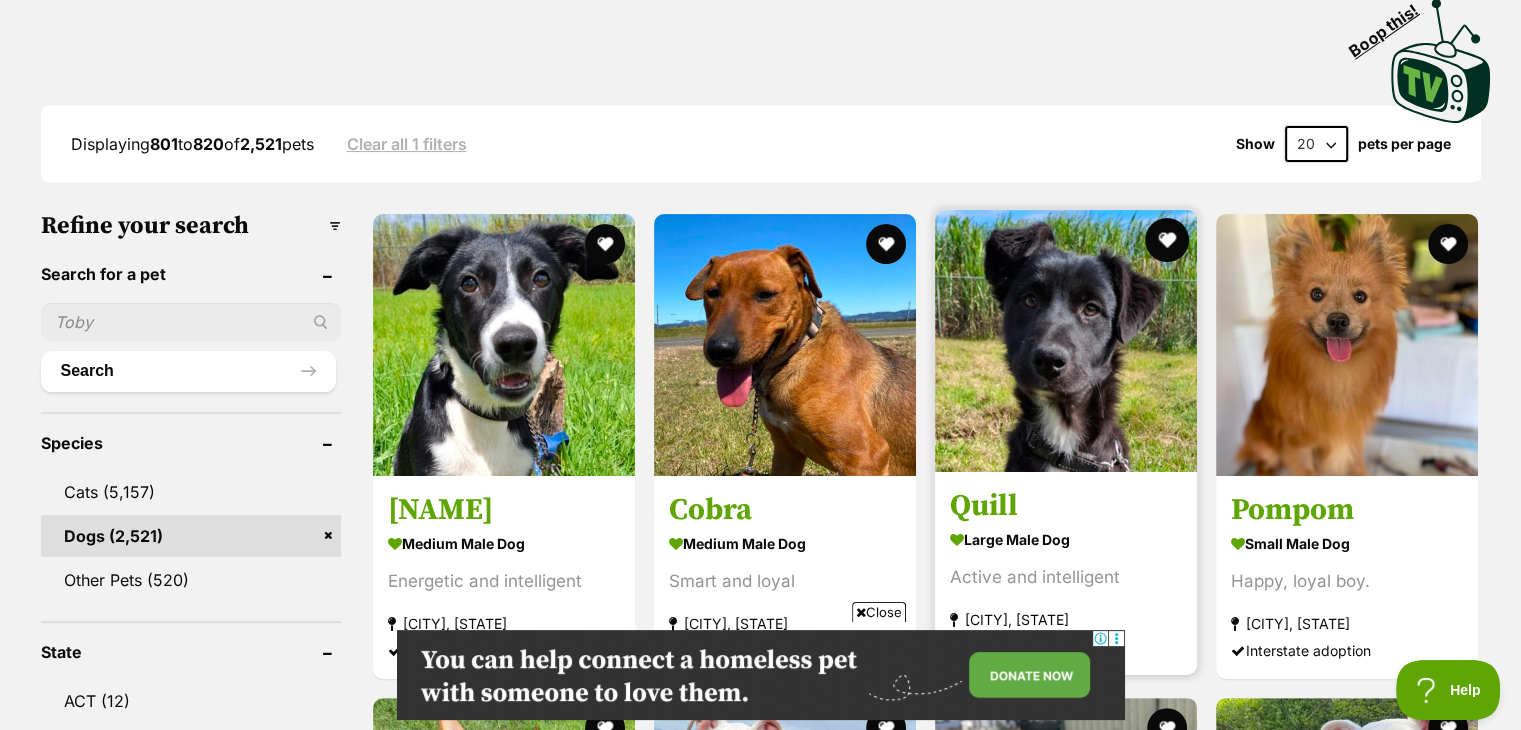 click at bounding box center (1167, 240) 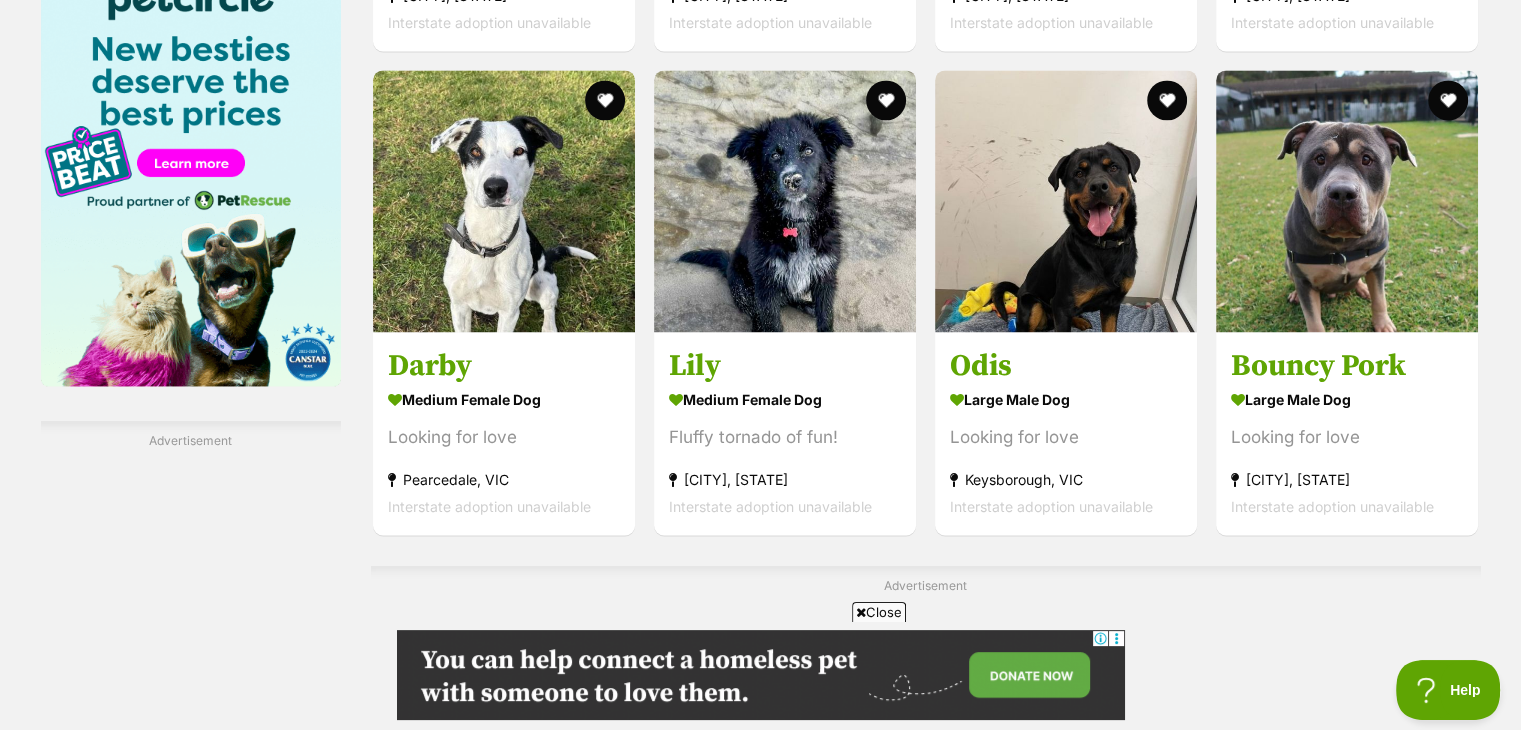 scroll, scrollTop: 3065, scrollLeft: 0, axis: vertical 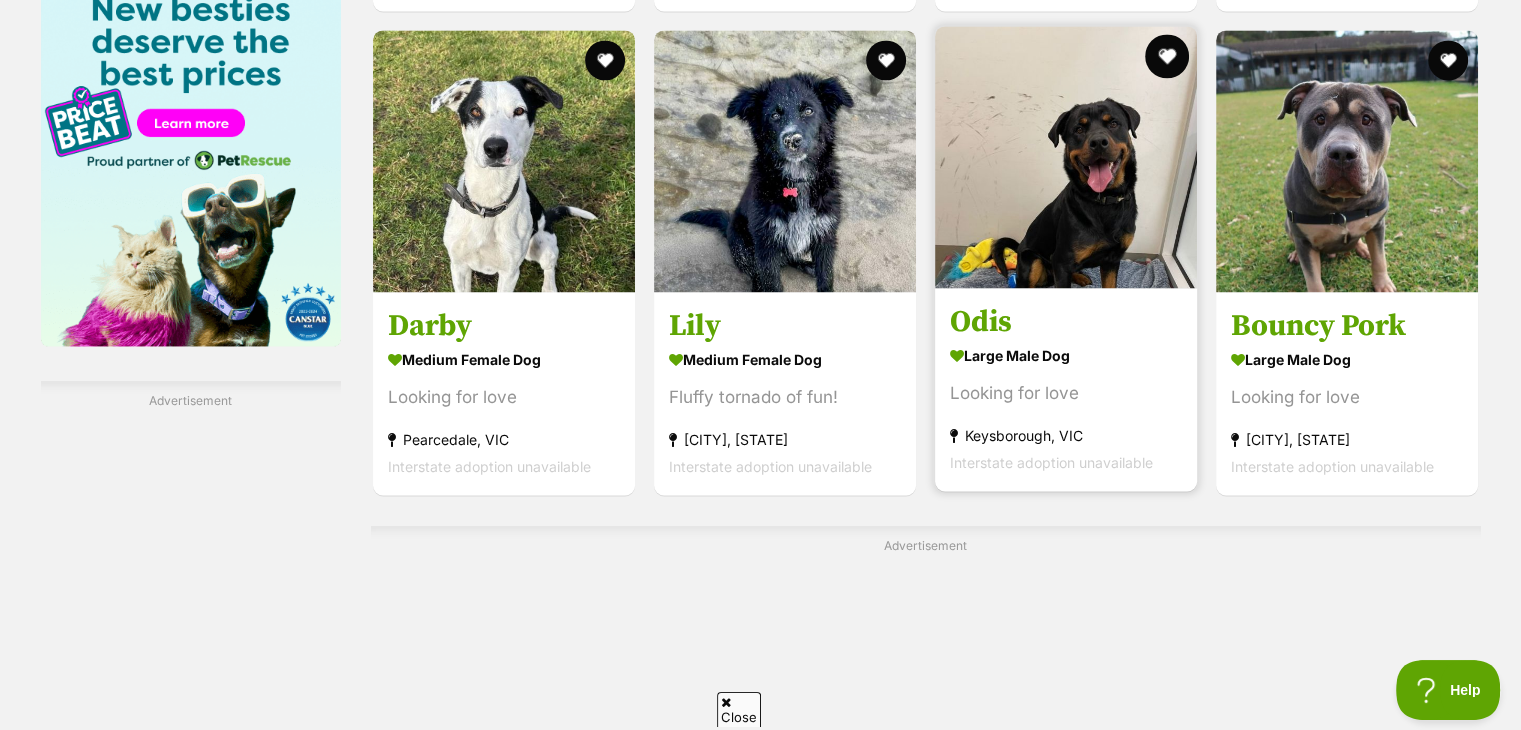 click at bounding box center [1167, 56] 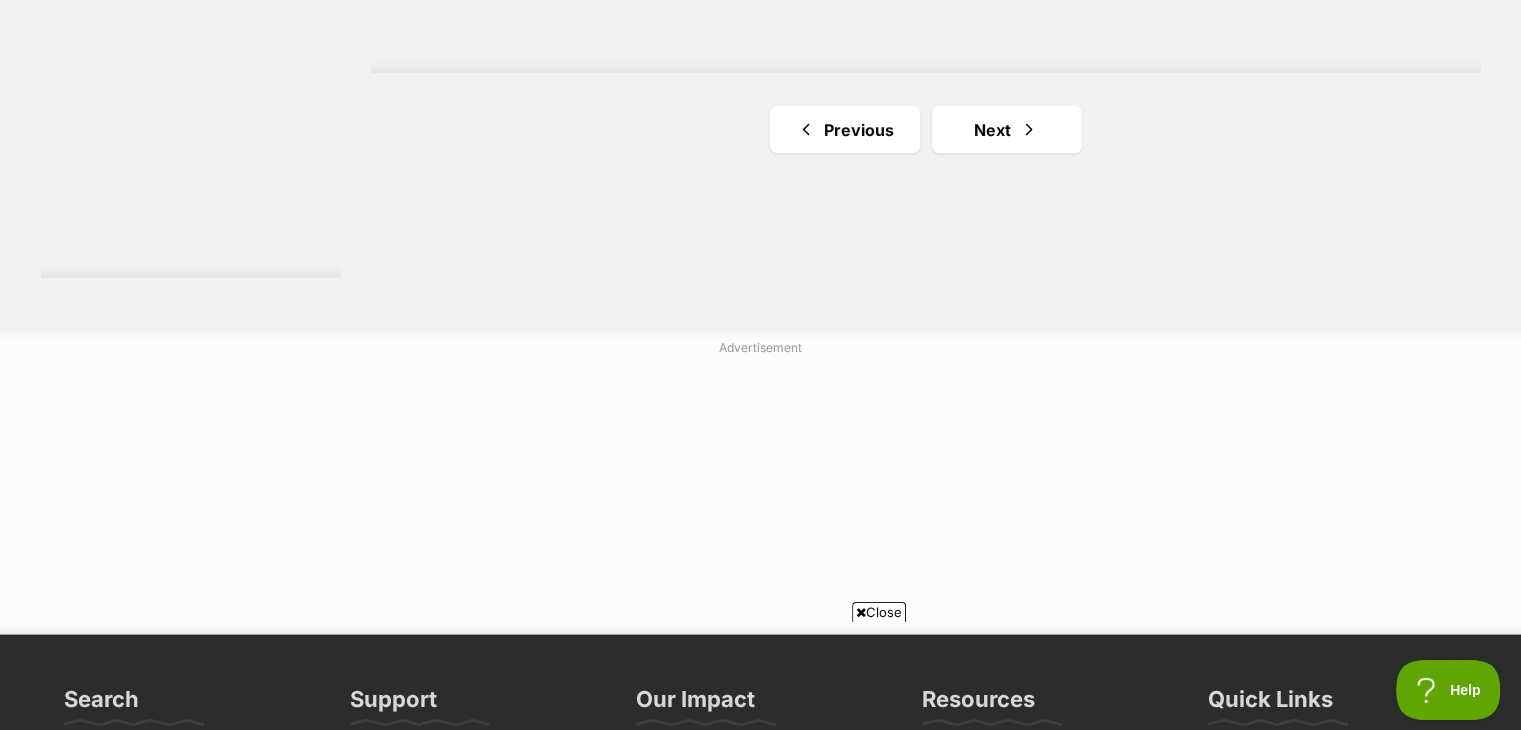 scroll, scrollTop: 3865, scrollLeft: 0, axis: vertical 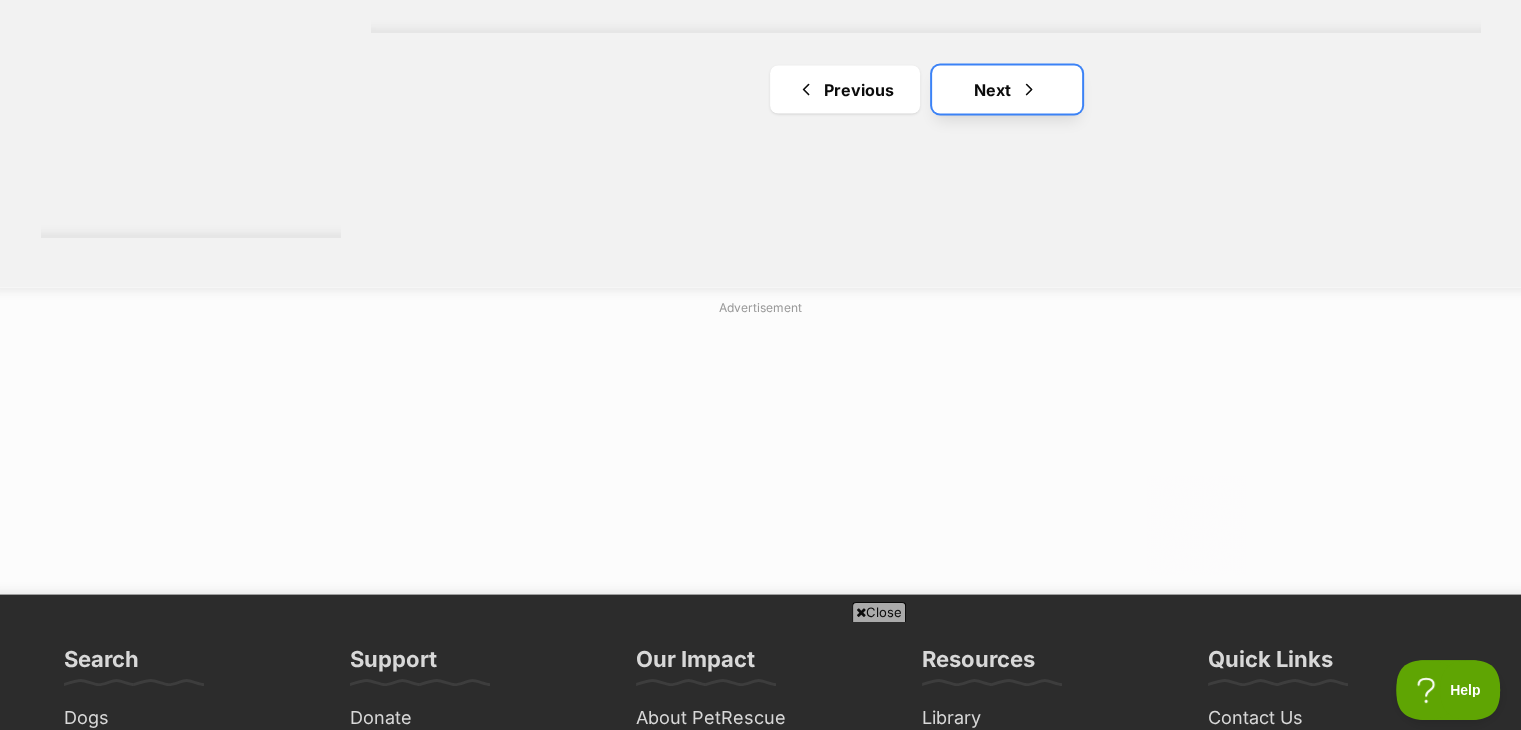 click on "Next" at bounding box center (1007, 90) 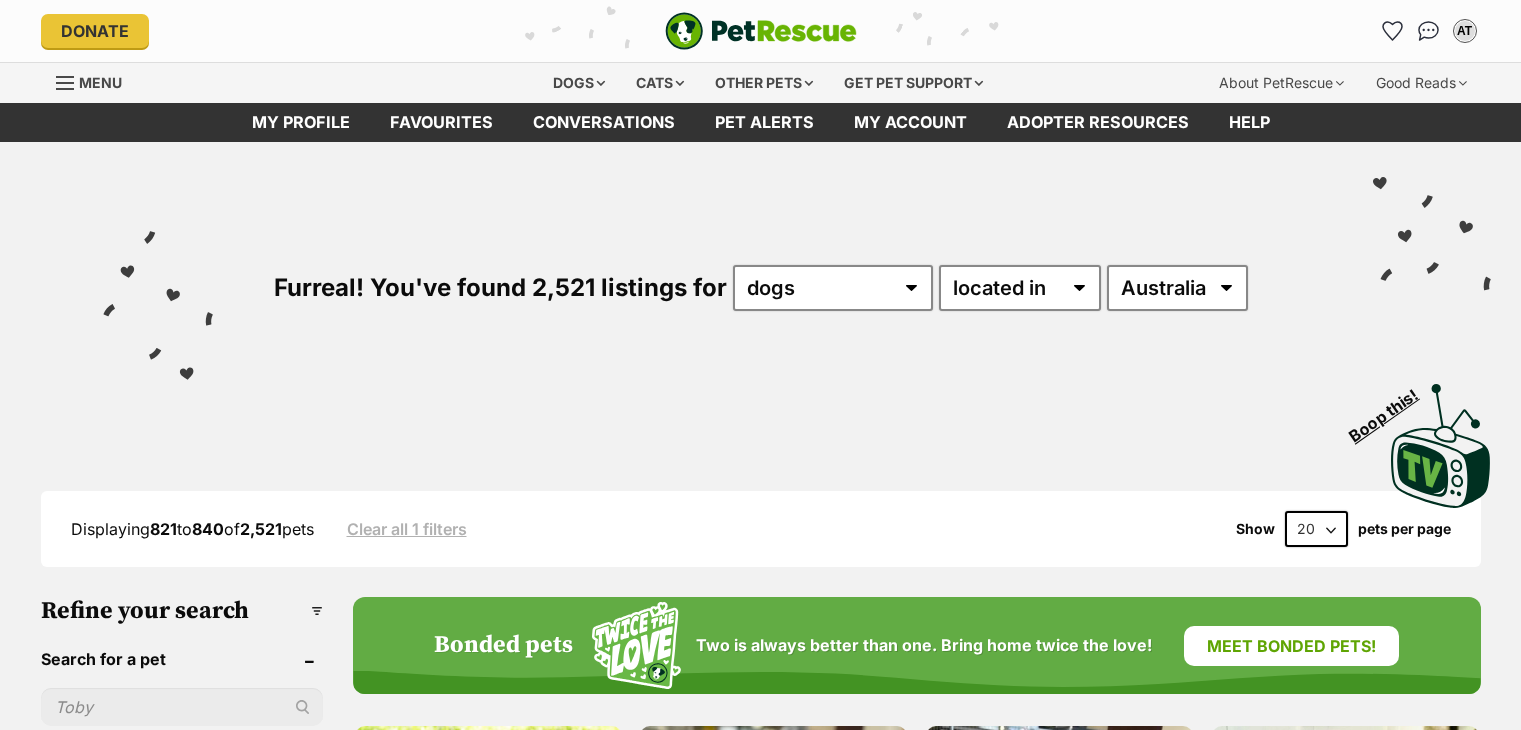 scroll, scrollTop: 40, scrollLeft: 0, axis: vertical 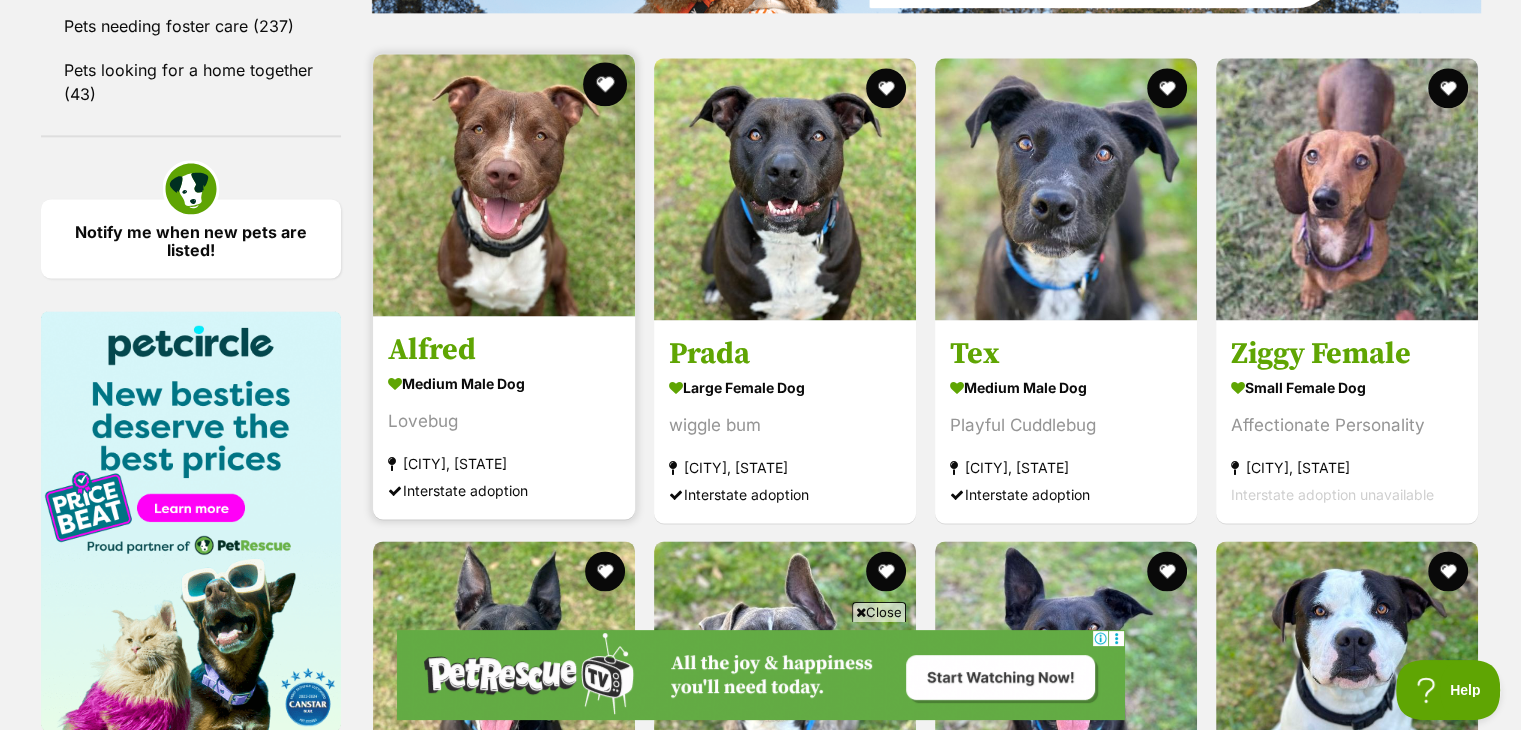 click at bounding box center (605, 84) 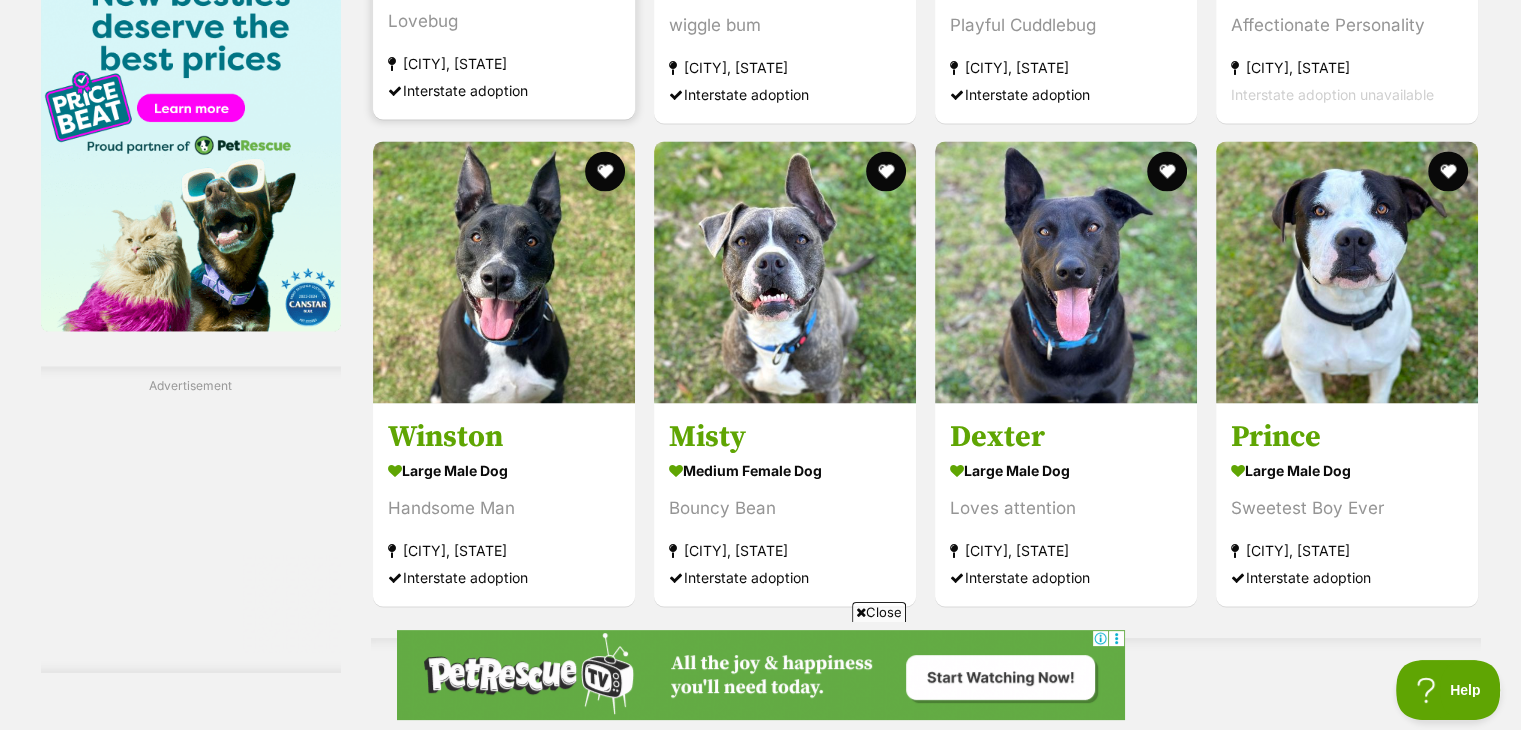 scroll, scrollTop: 3120, scrollLeft: 0, axis: vertical 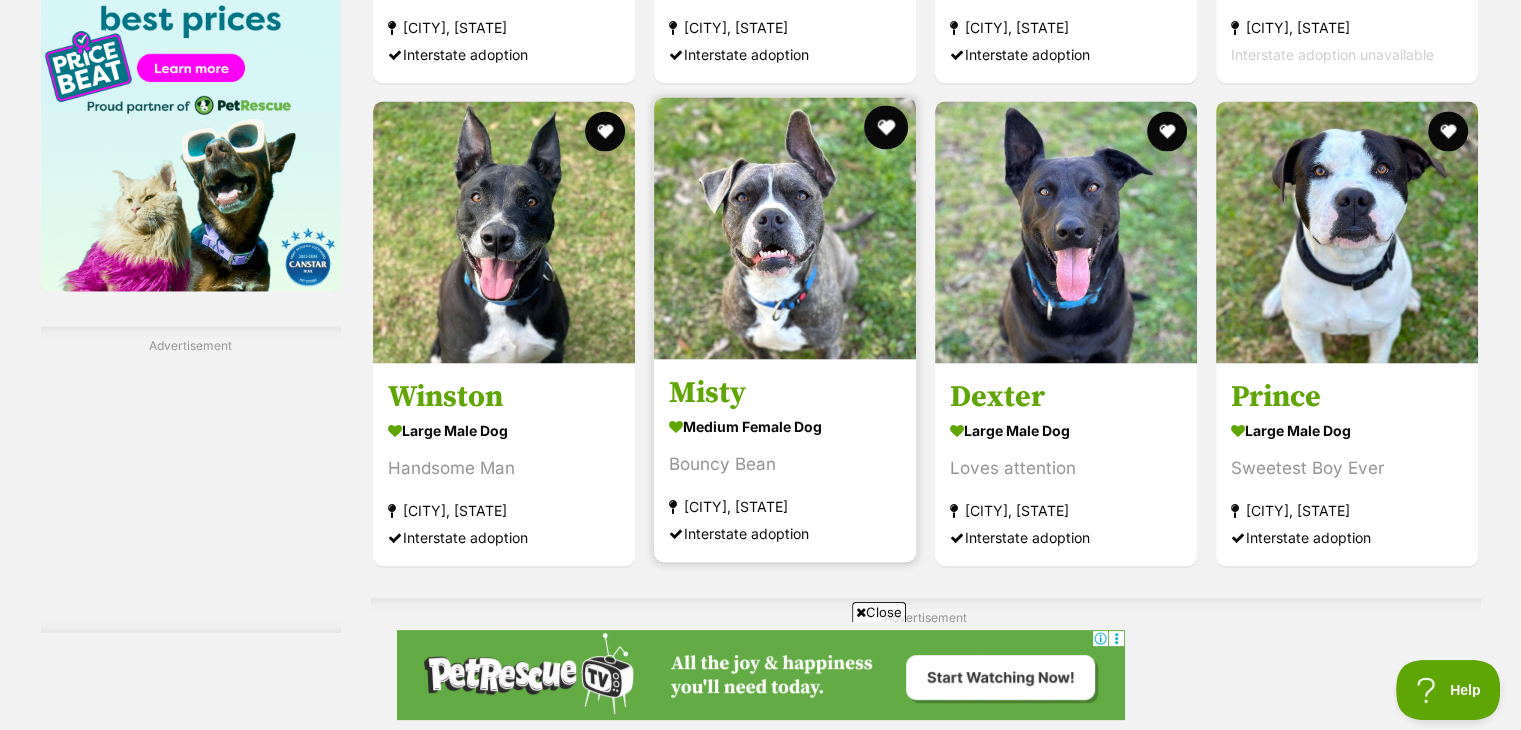 click at bounding box center (886, 127) 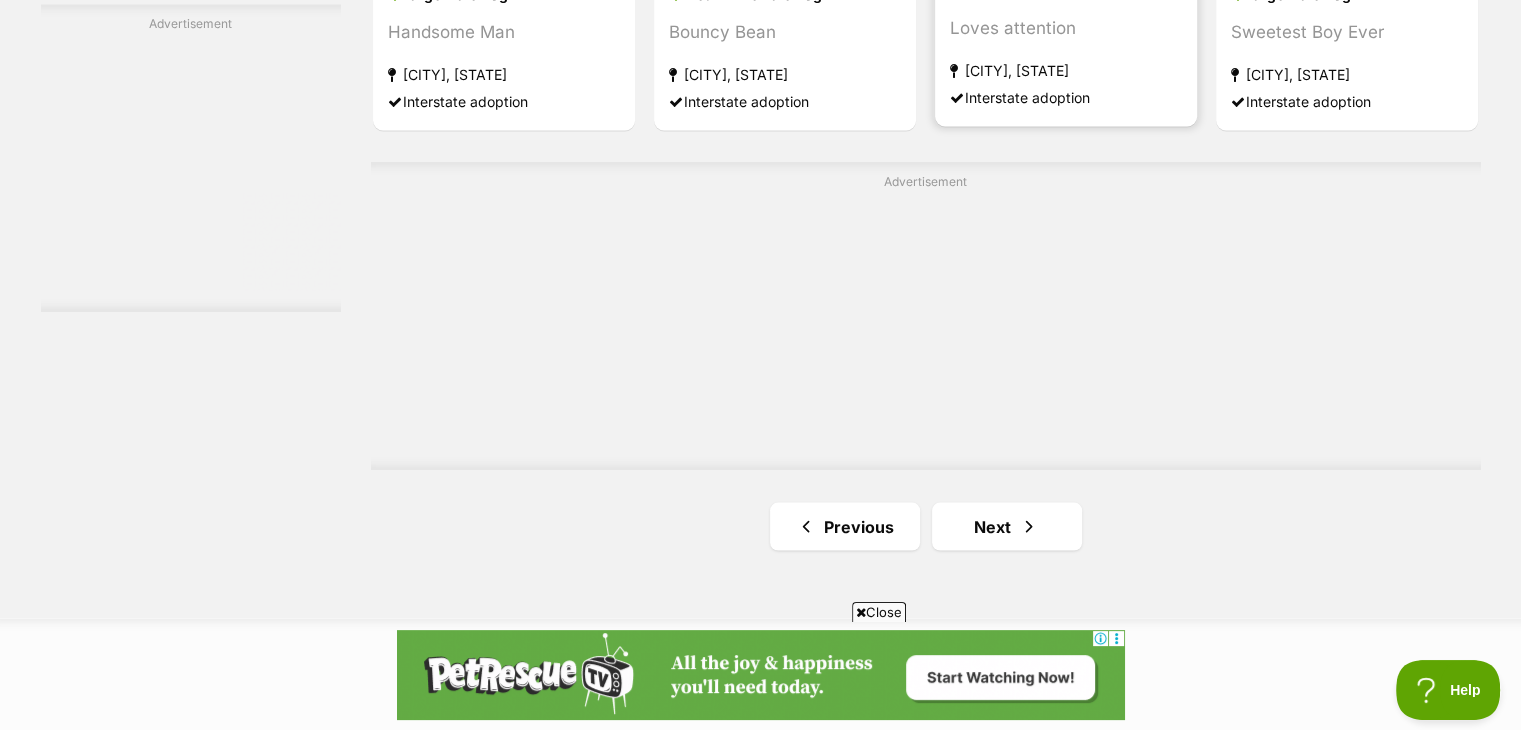 scroll, scrollTop: 3680, scrollLeft: 0, axis: vertical 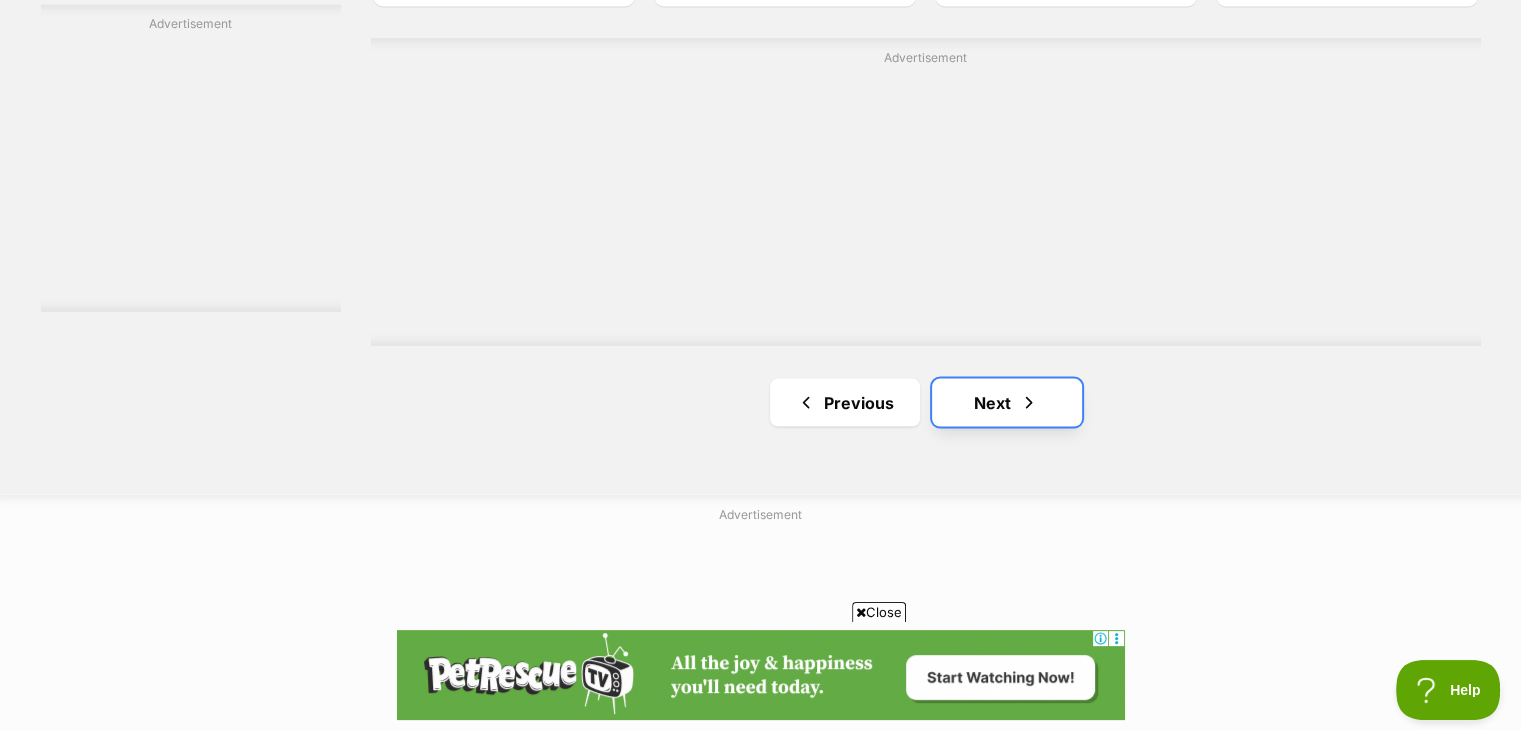 click on "Next" at bounding box center [1007, 402] 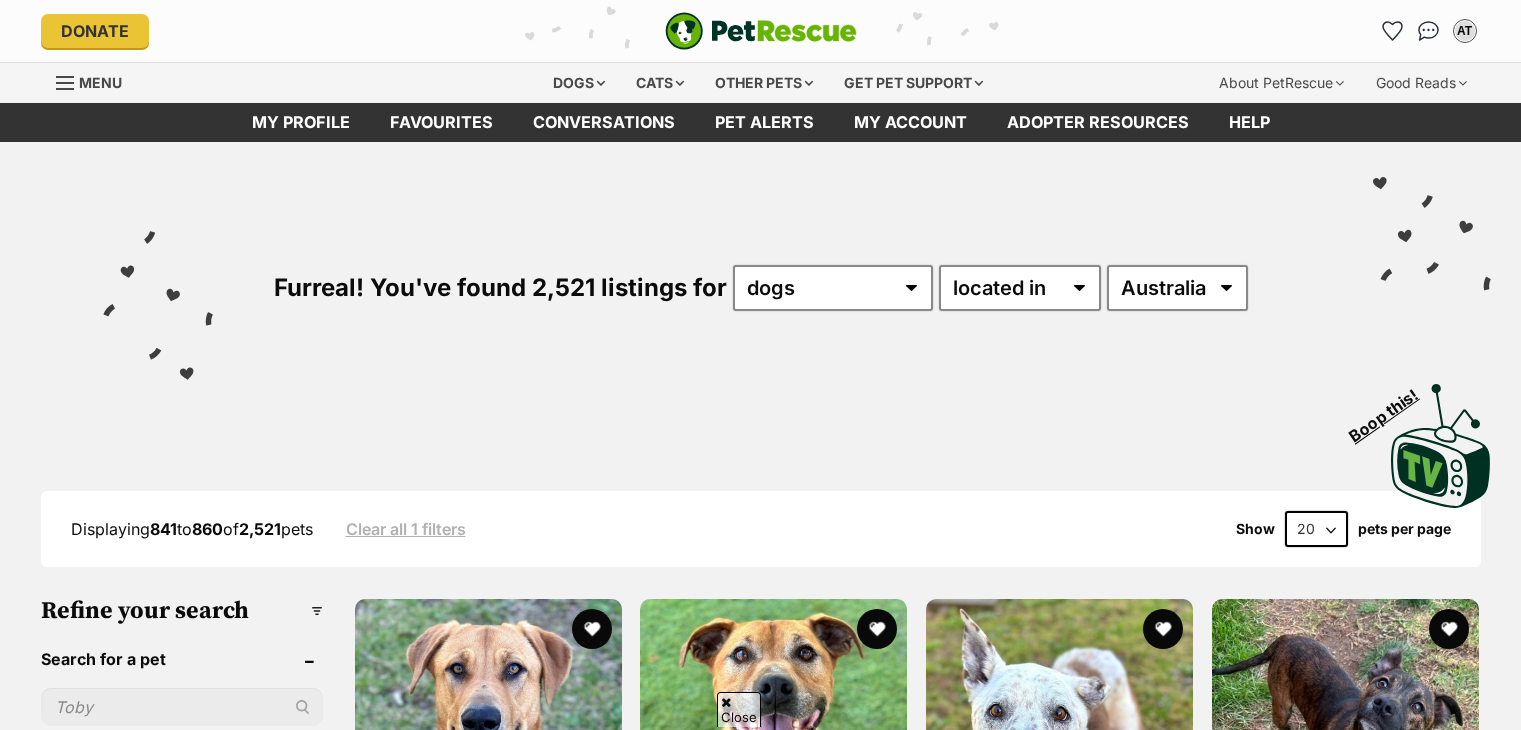 scroll, scrollTop: 200, scrollLeft: 0, axis: vertical 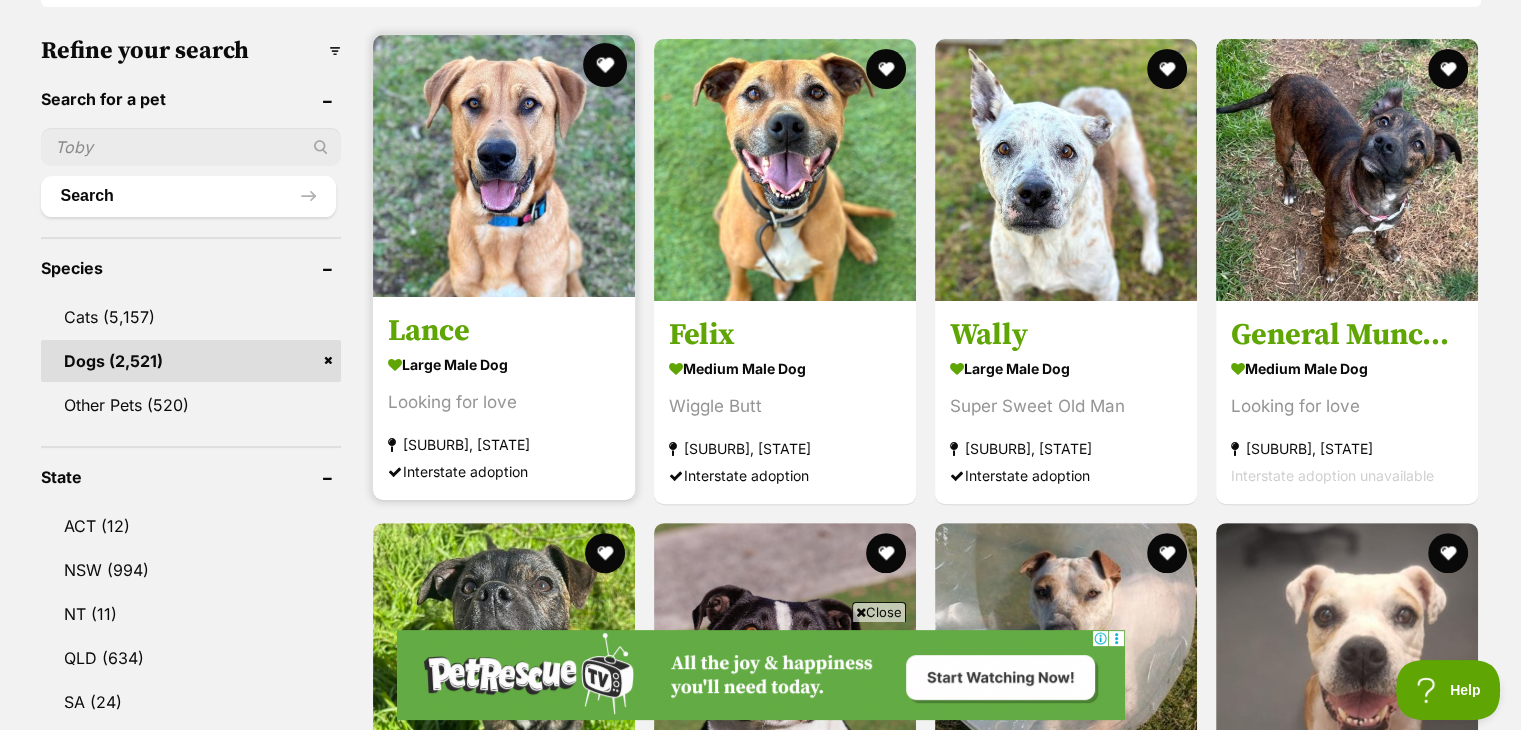 click at bounding box center [504, 166] 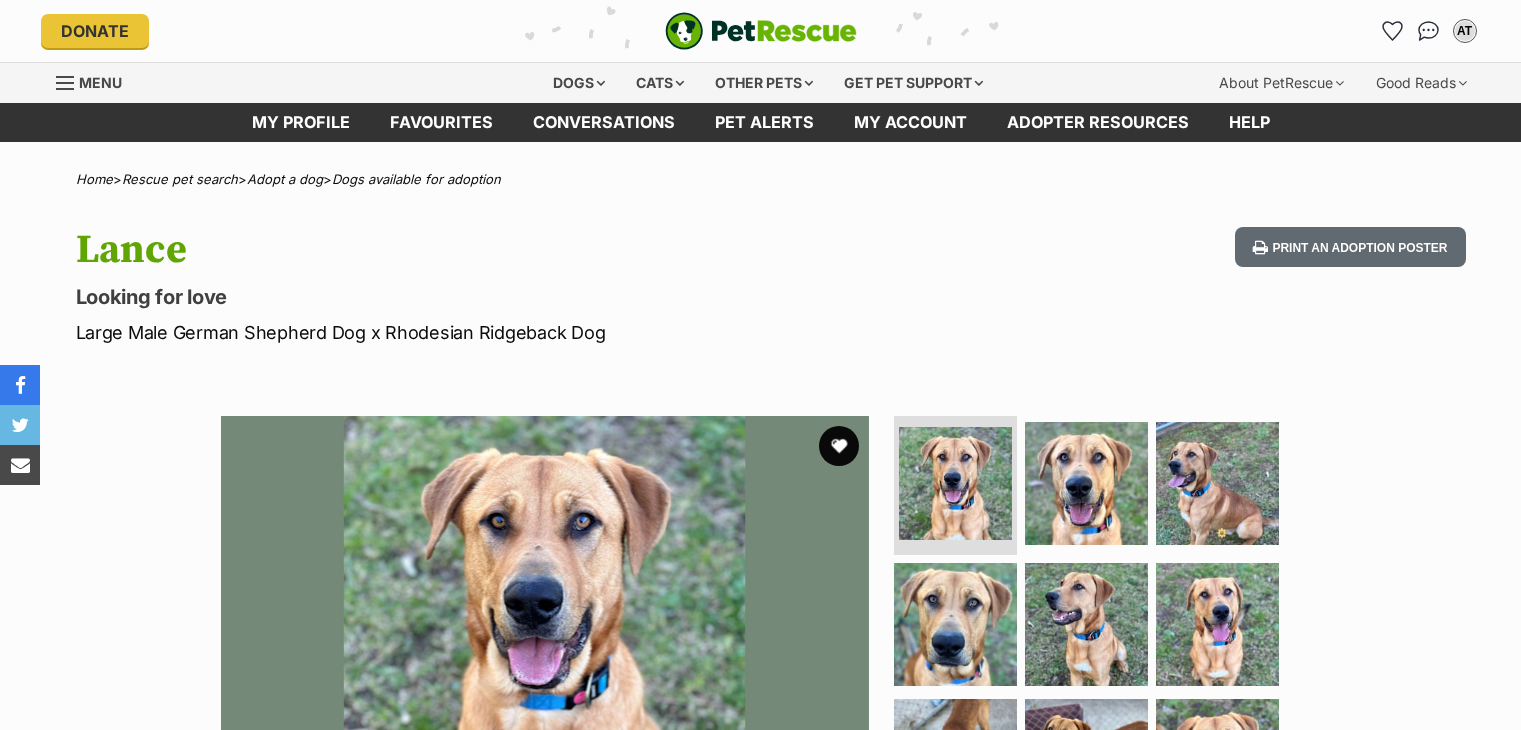 scroll, scrollTop: 0, scrollLeft: 0, axis: both 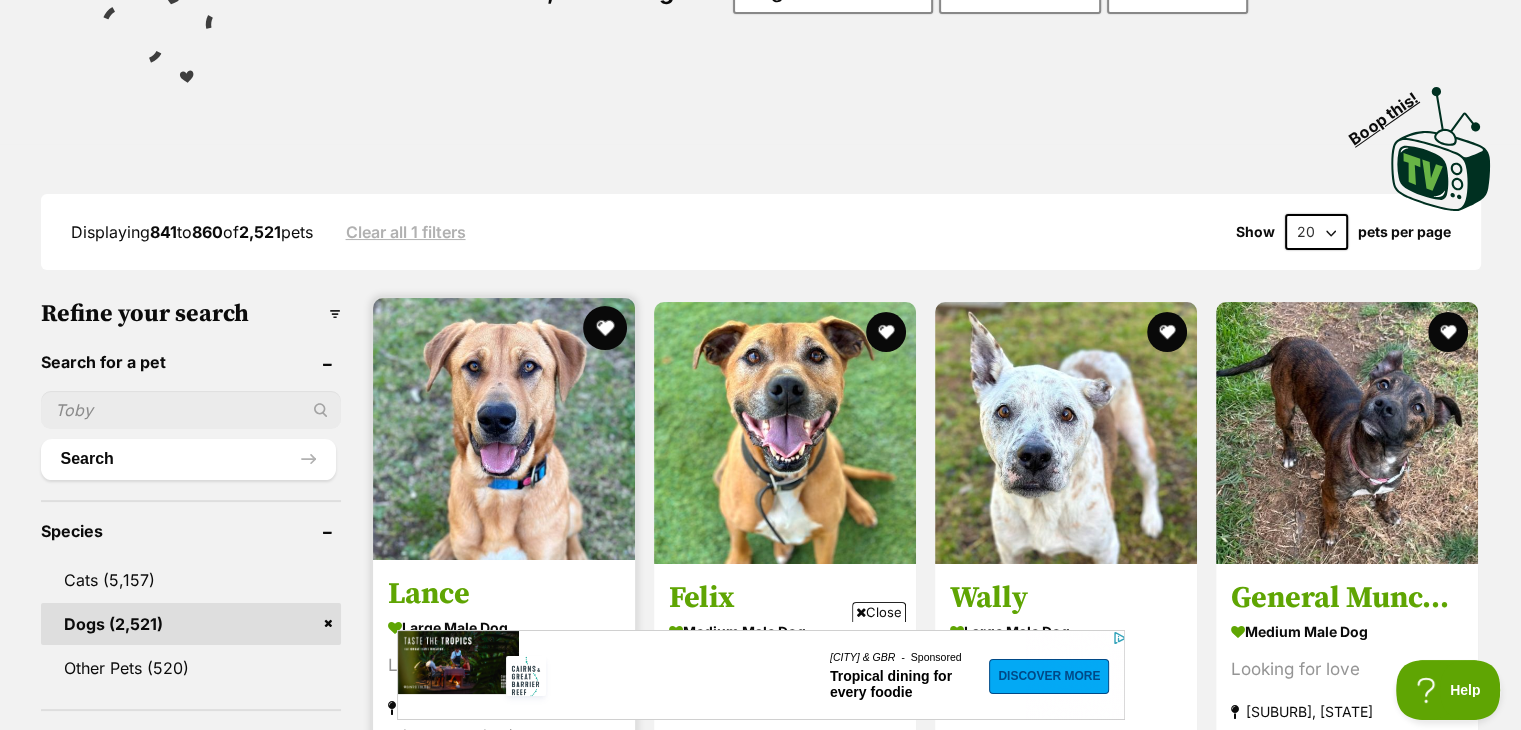 click at bounding box center [605, 328] 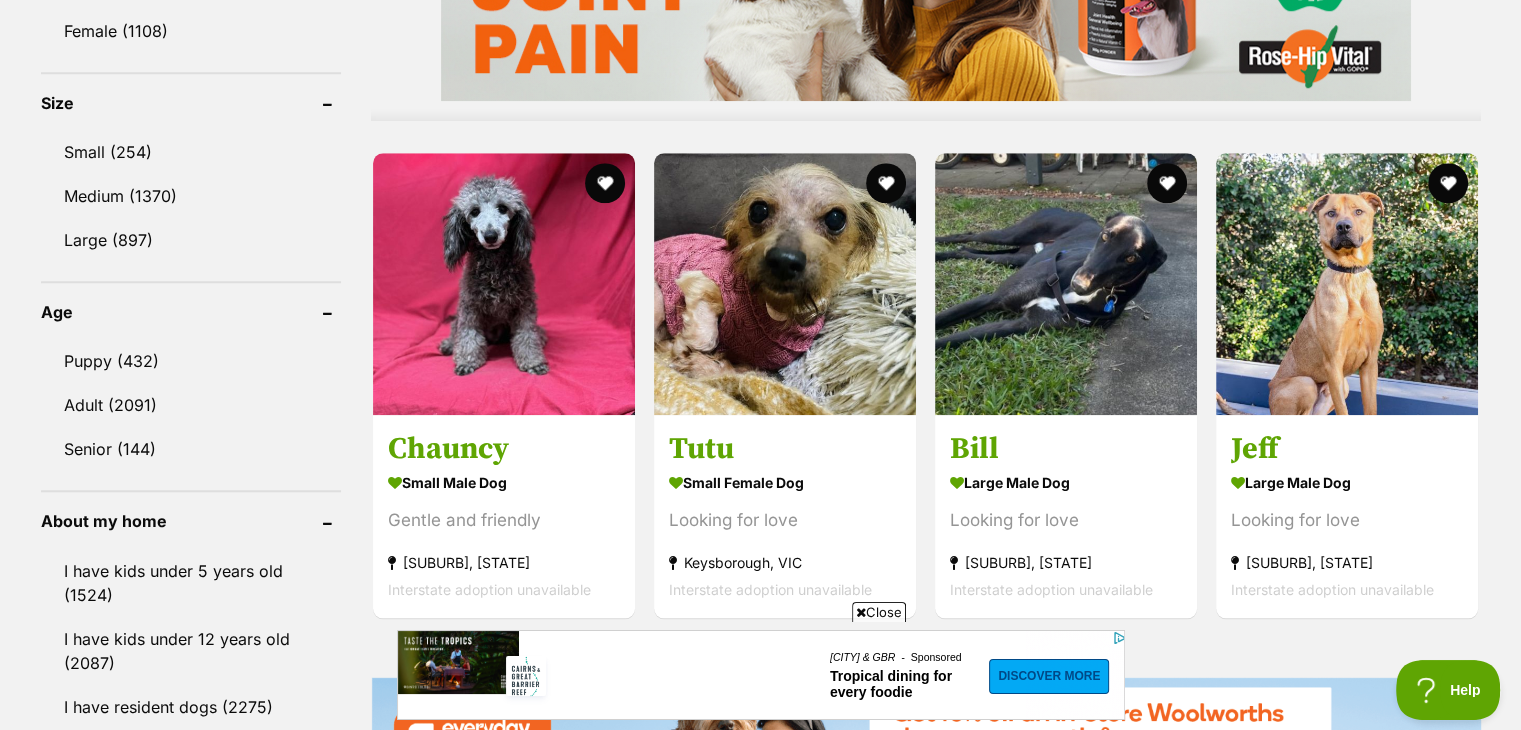 scroll, scrollTop: 1777, scrollLeft: 0, axis: vertical 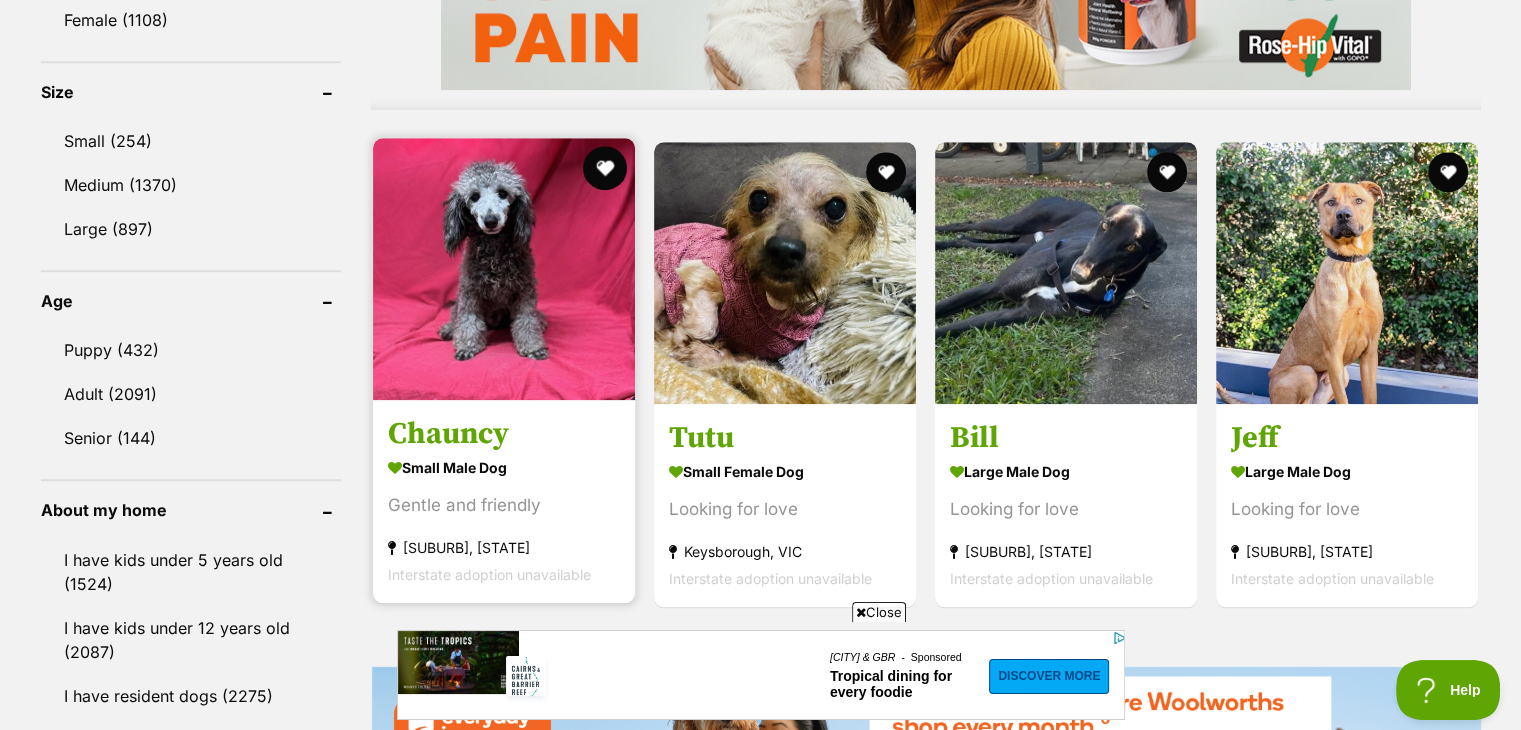 click at bounding box center (605, 168) 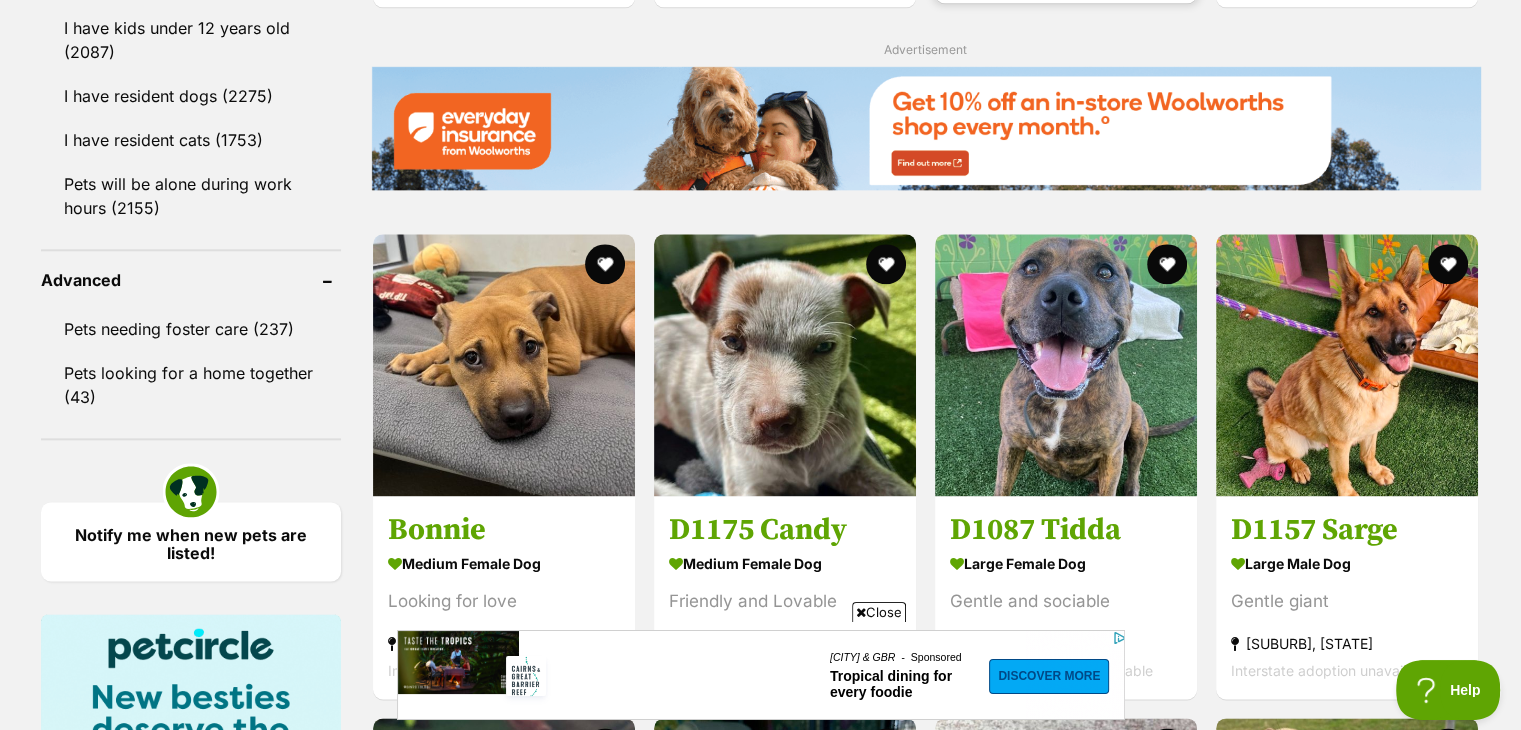 scroll, scrollTop: 2417, scrollLeft: 0, axis: vertical 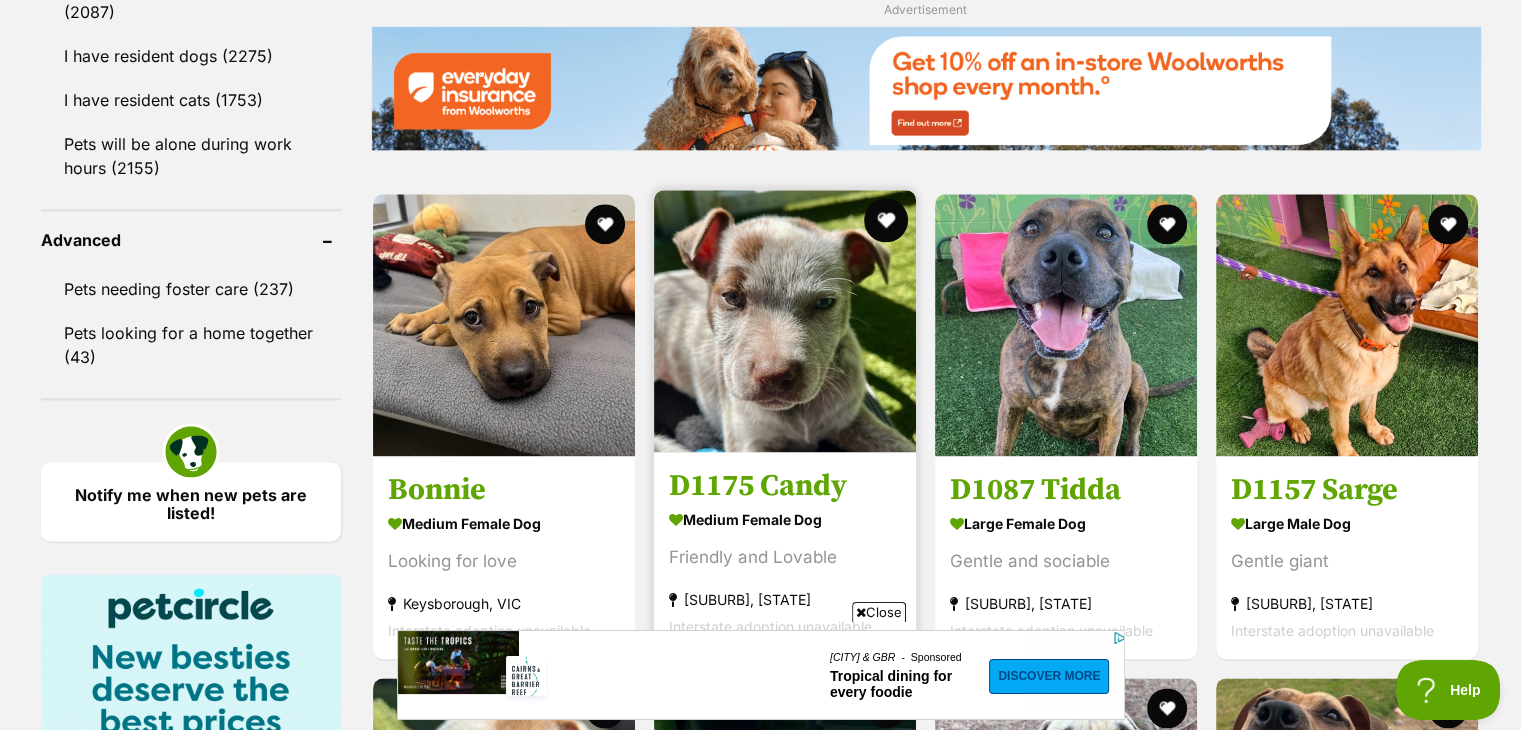 click at bounding box center (886, 220) 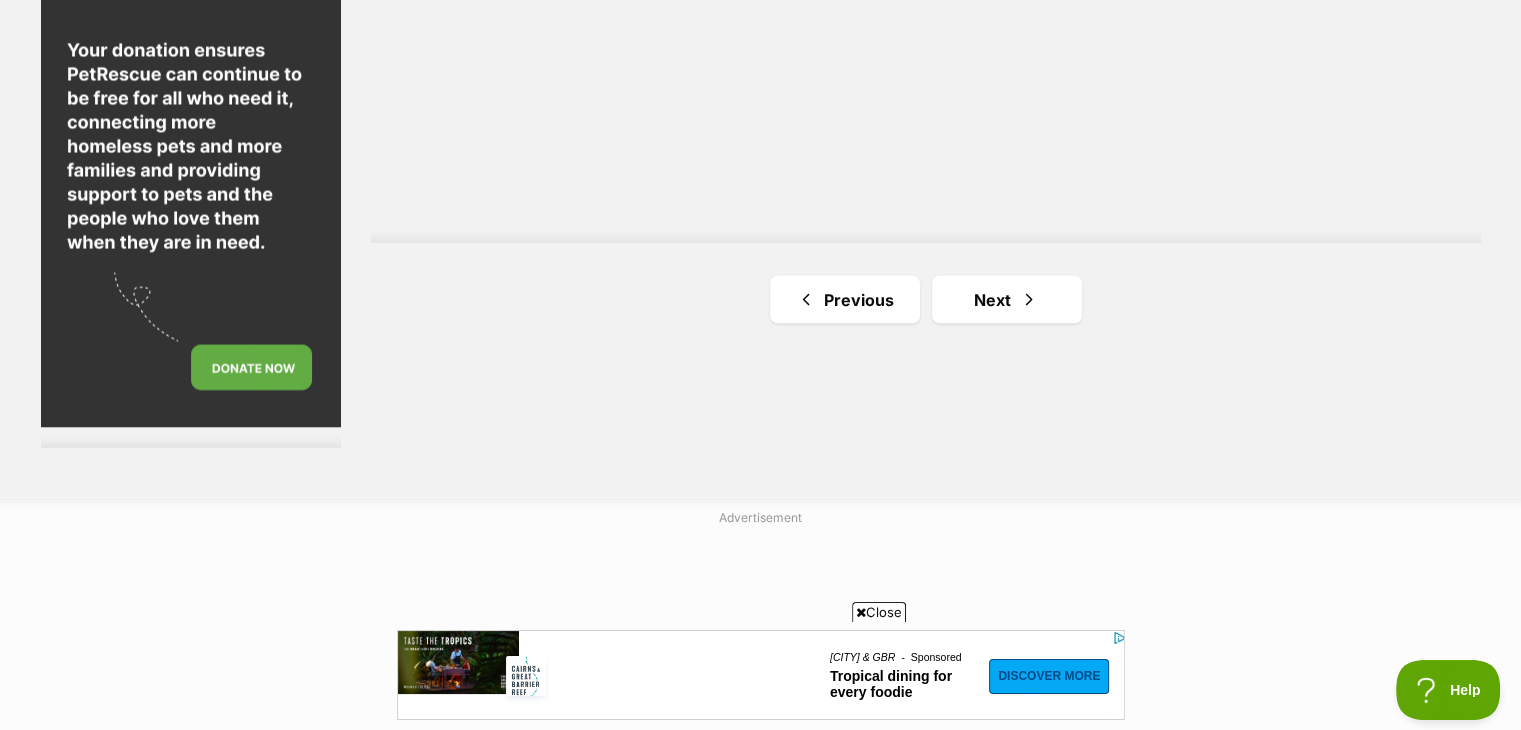 scroll, scrollTop: 3657, scrollLeft: 0, axis: vertical 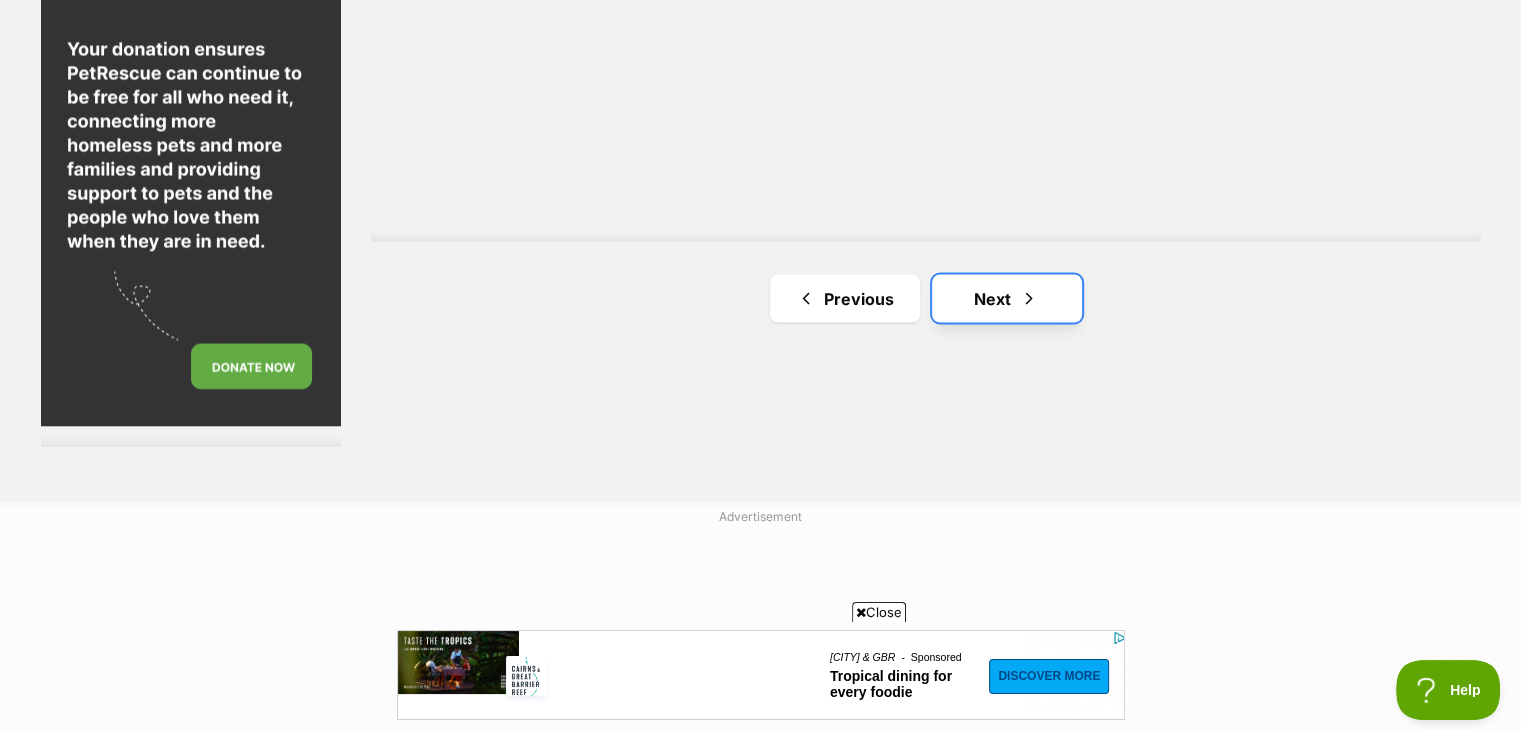 click on "Next" at bounding box center [1007, 298] 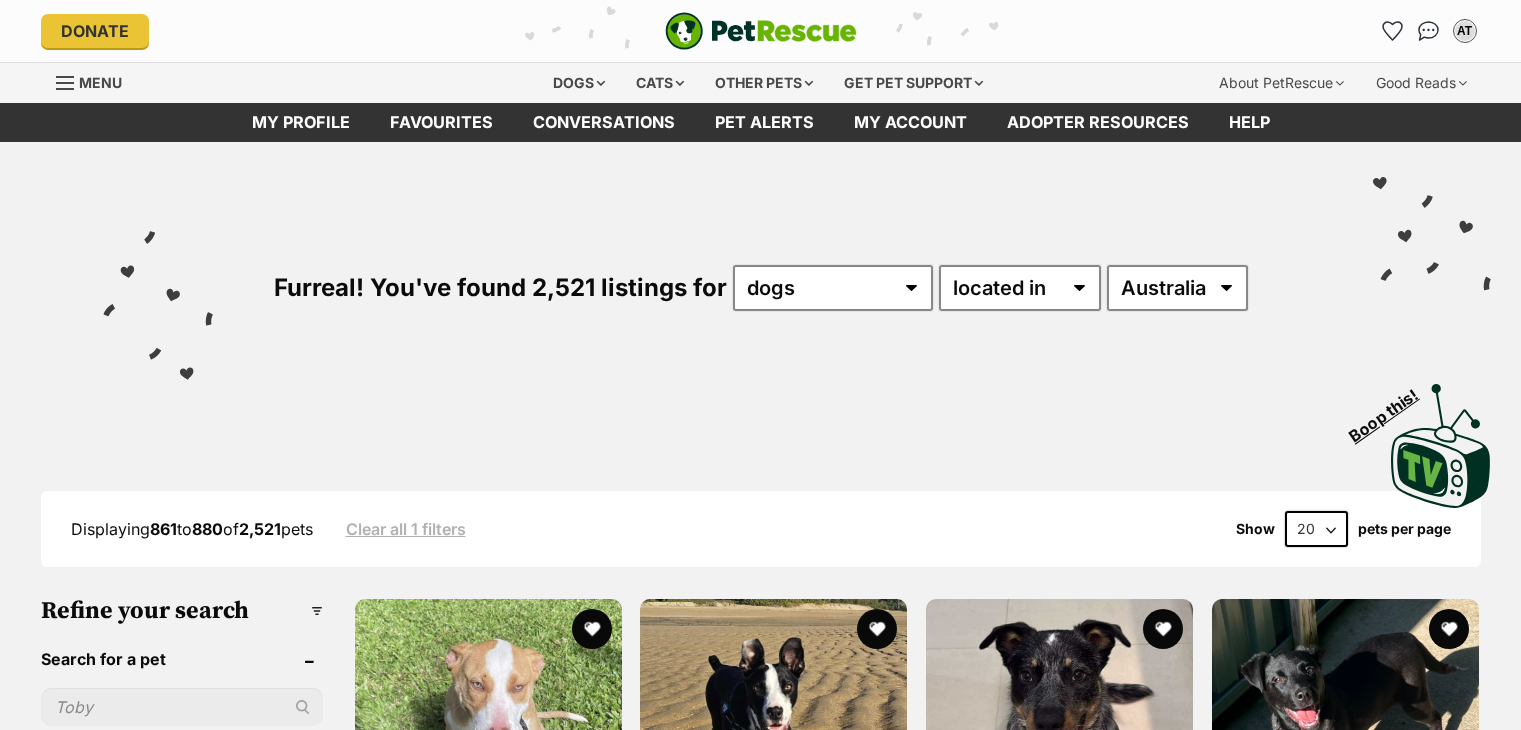 scroll, scrollTop: 0, scrollLeft: 0, axis: both 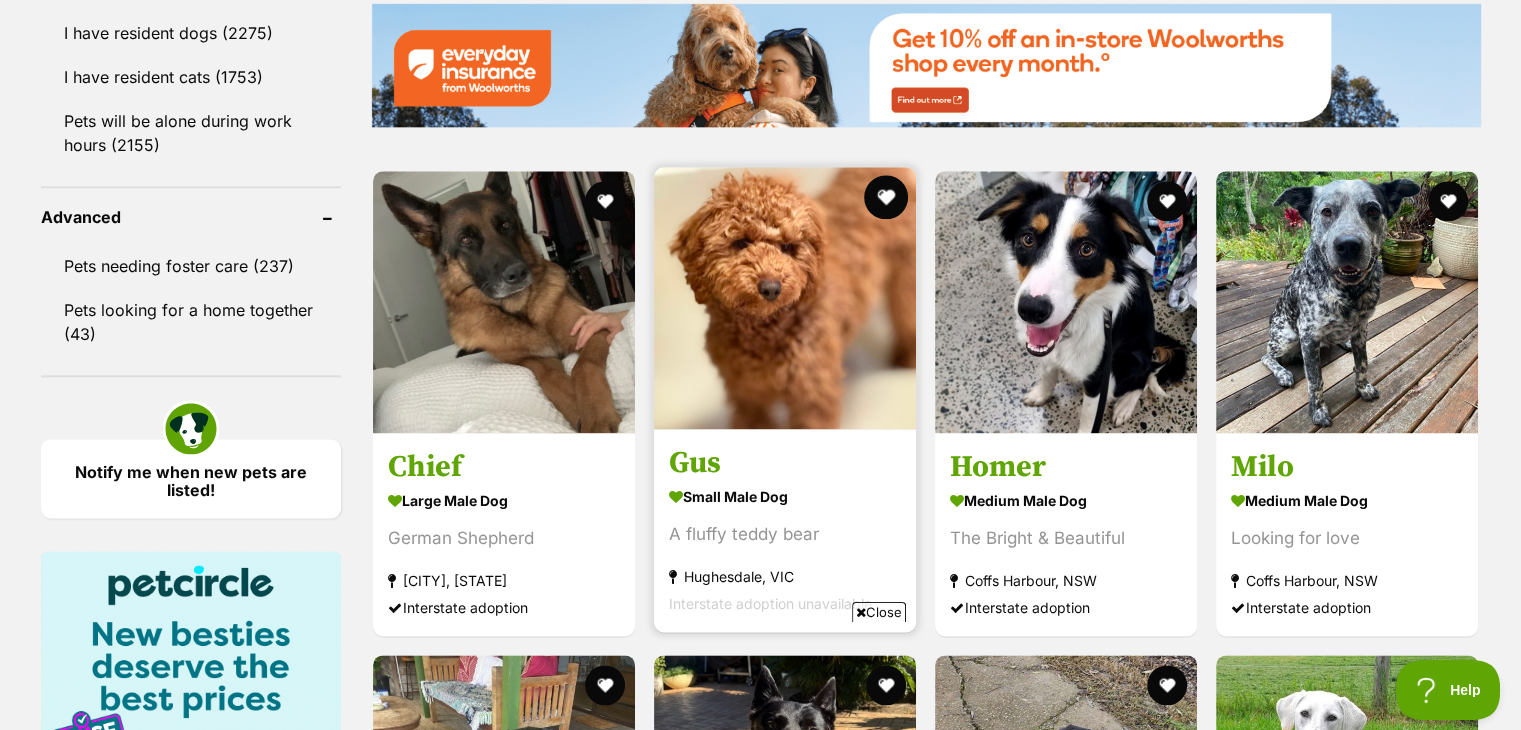 click at bounding box center (886, 197) 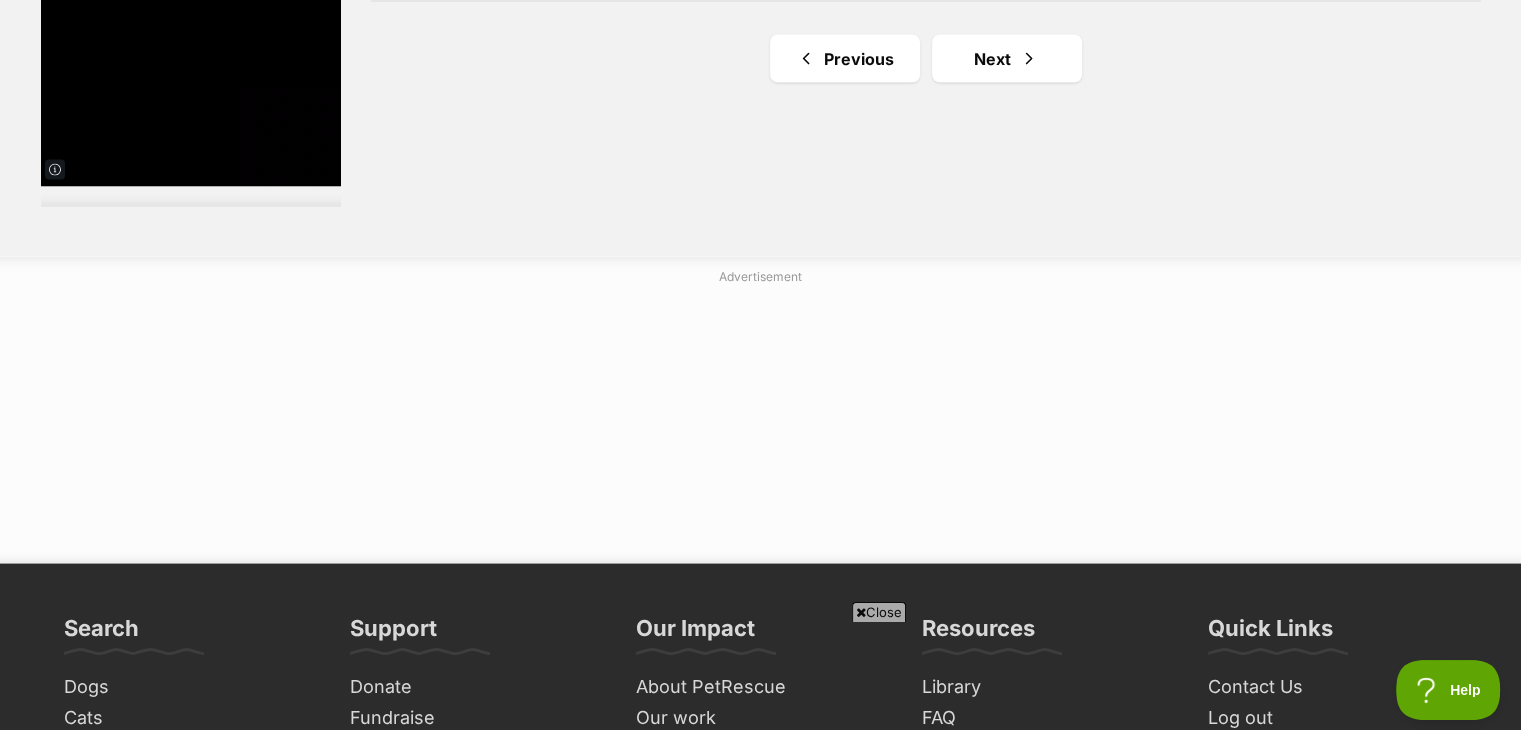 scroll, scrollTop: 3920, scrollLeft: 0, axis: vertical 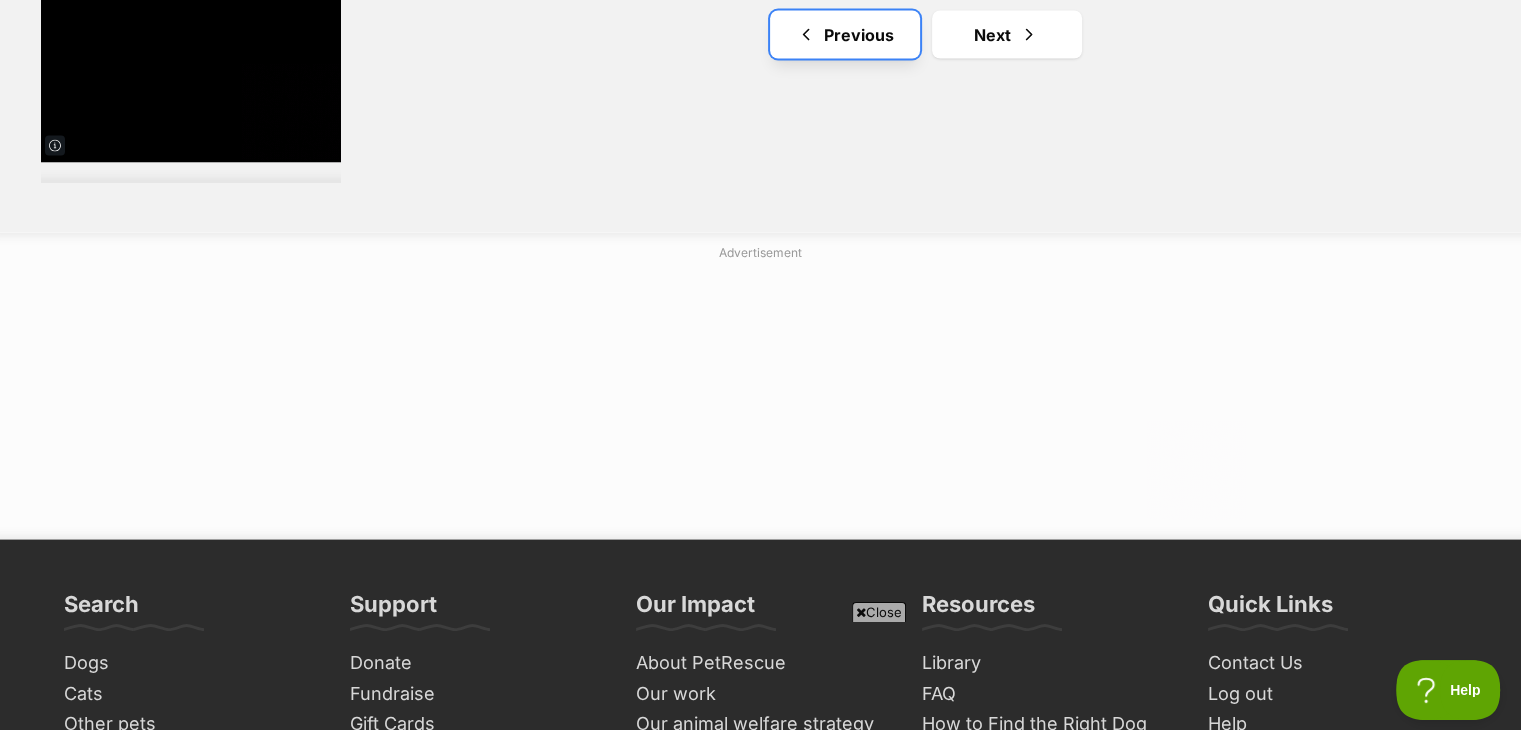 click on "Previous" at bounding box center (845, 35) 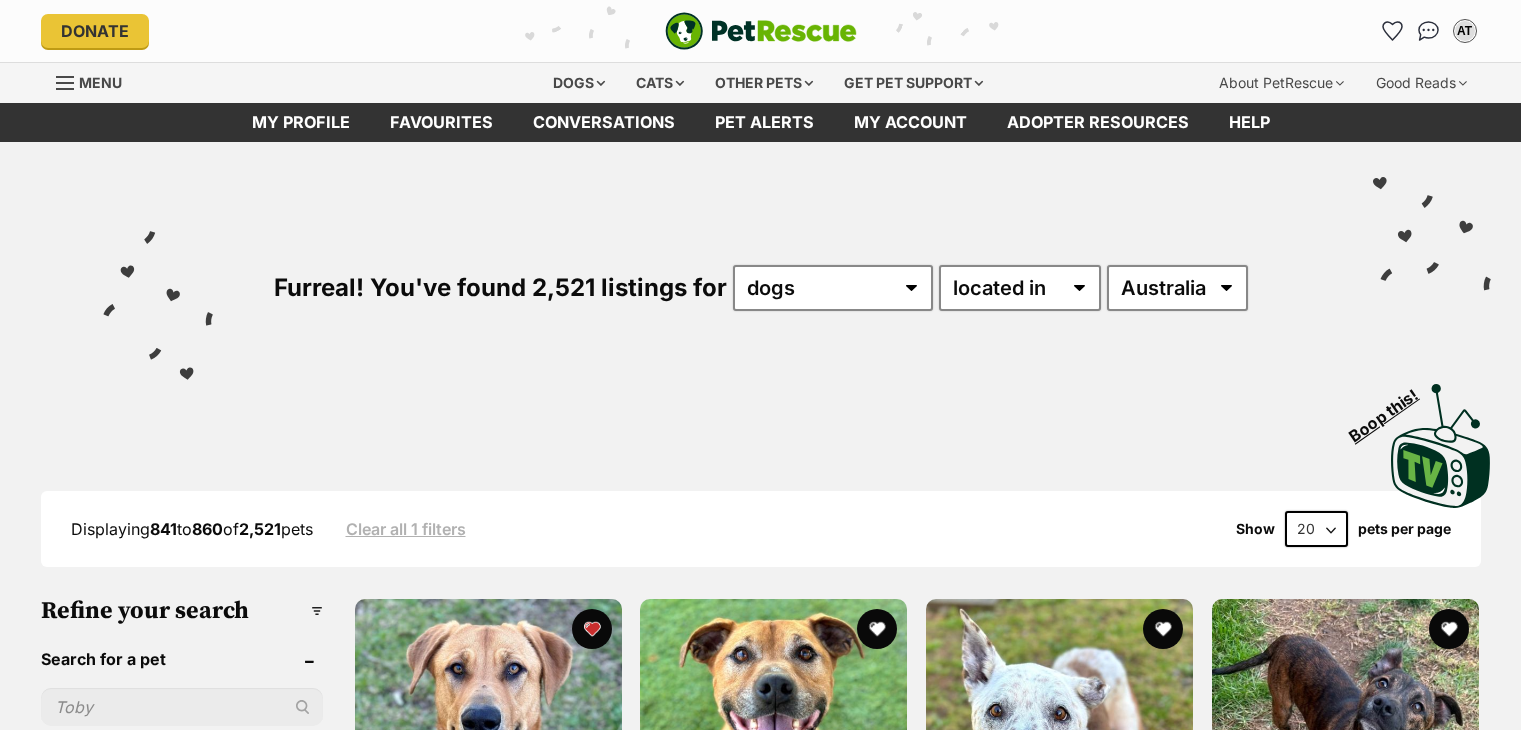 scroll, scrollTop: 0, scrollLeft: 0, axis: both 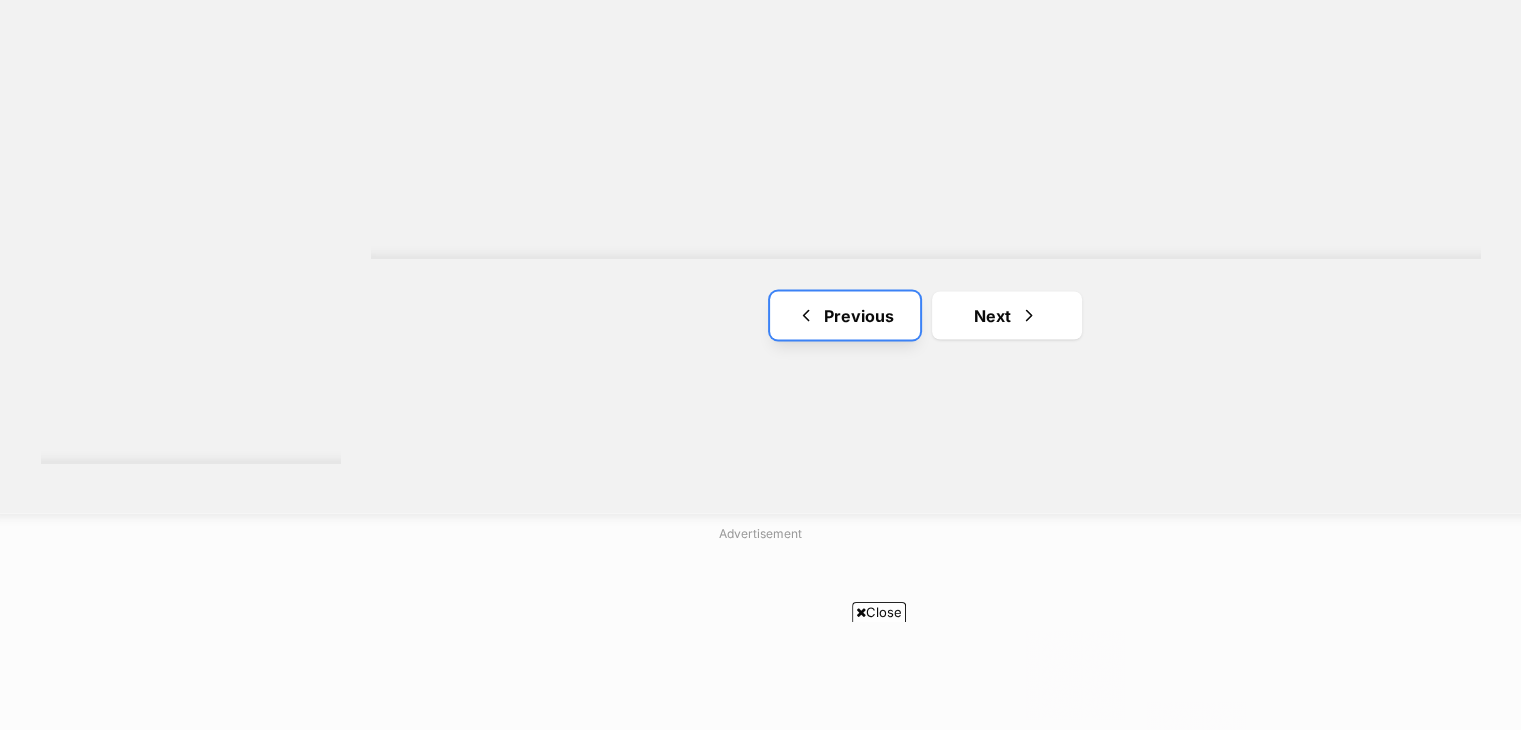 click at bounding box center (806, 315) 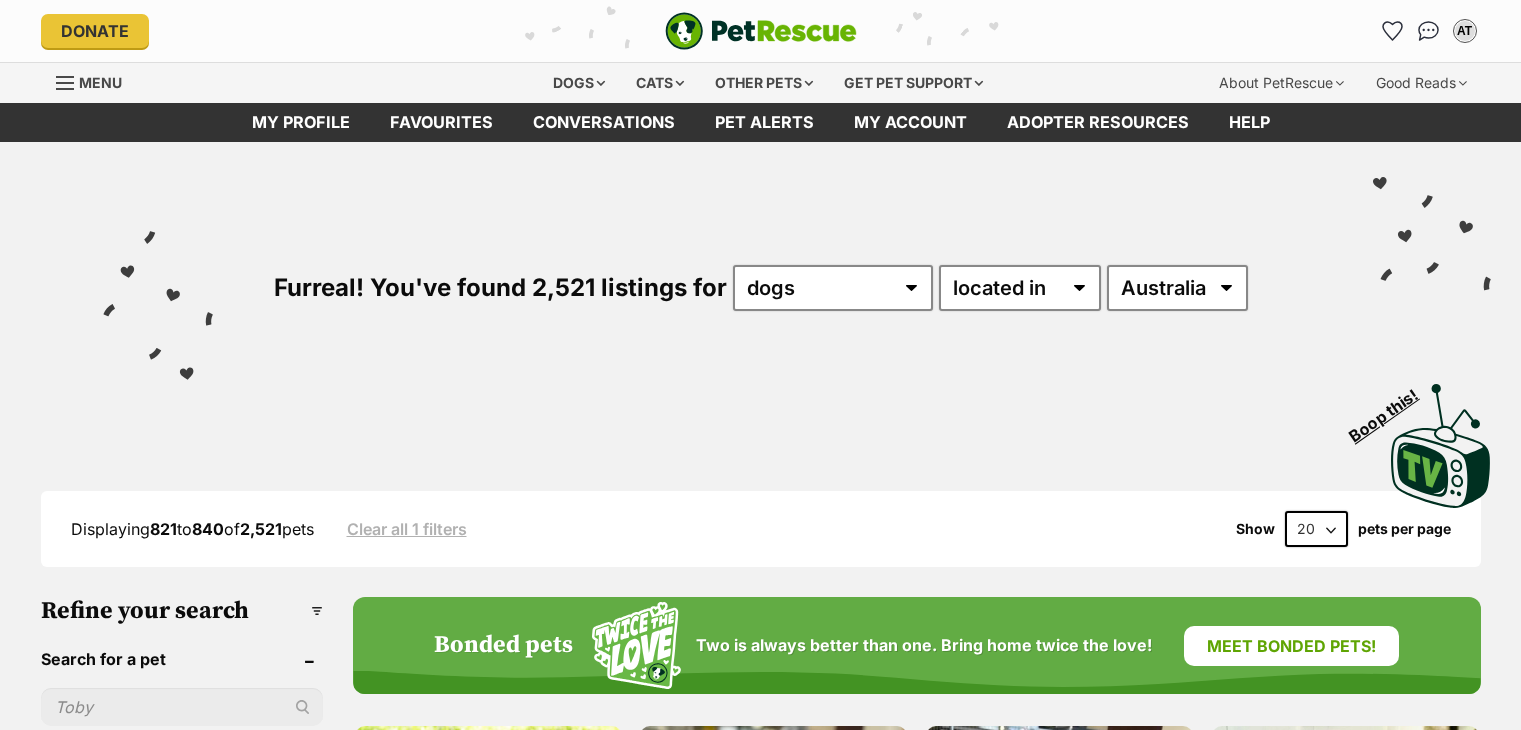 scroll, scrollTop: 40, scrollLeft: 0, axis: vertical 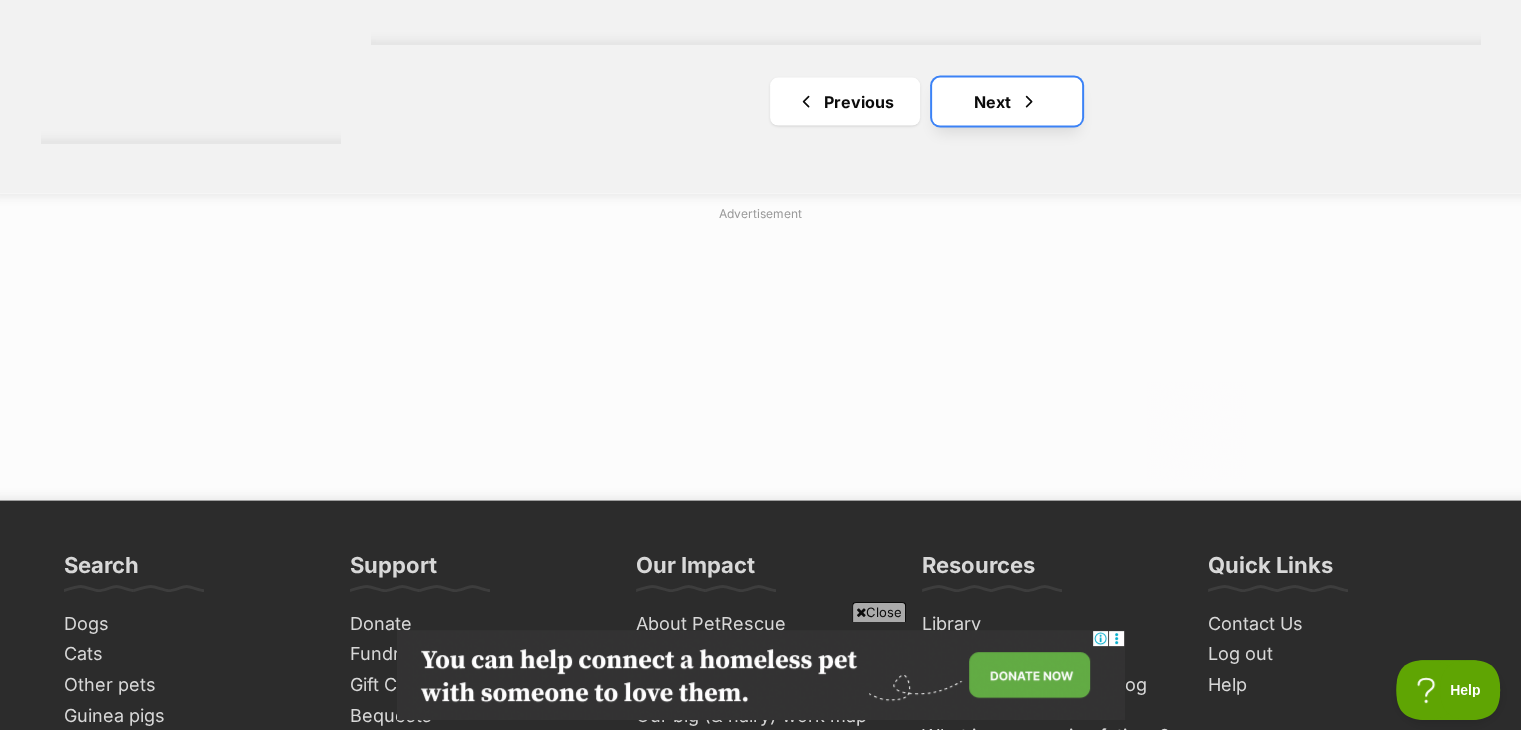 click on "Next" at bounding box center (1007, 102) 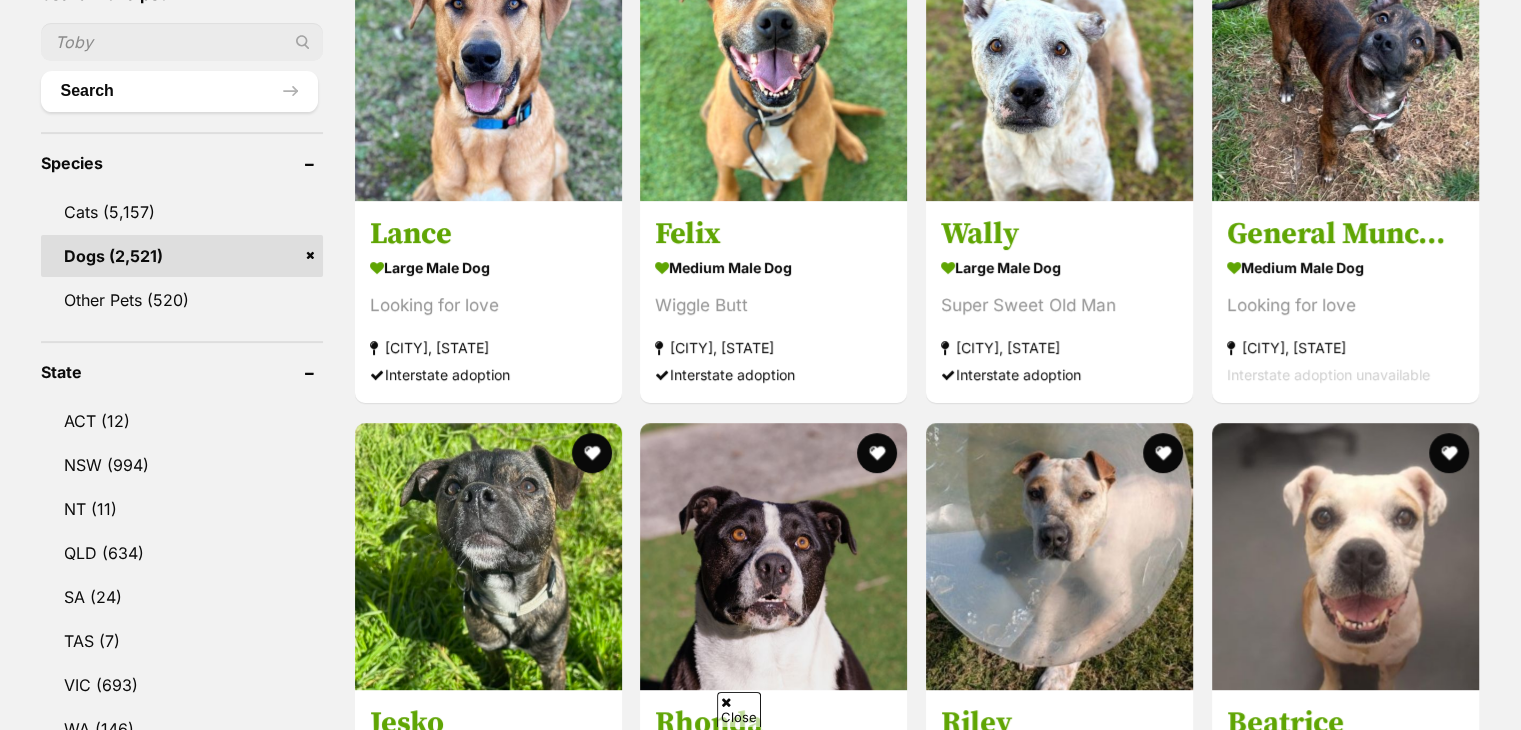 scroll, scrollTop: 0, scrollLeft: 0, axis: both 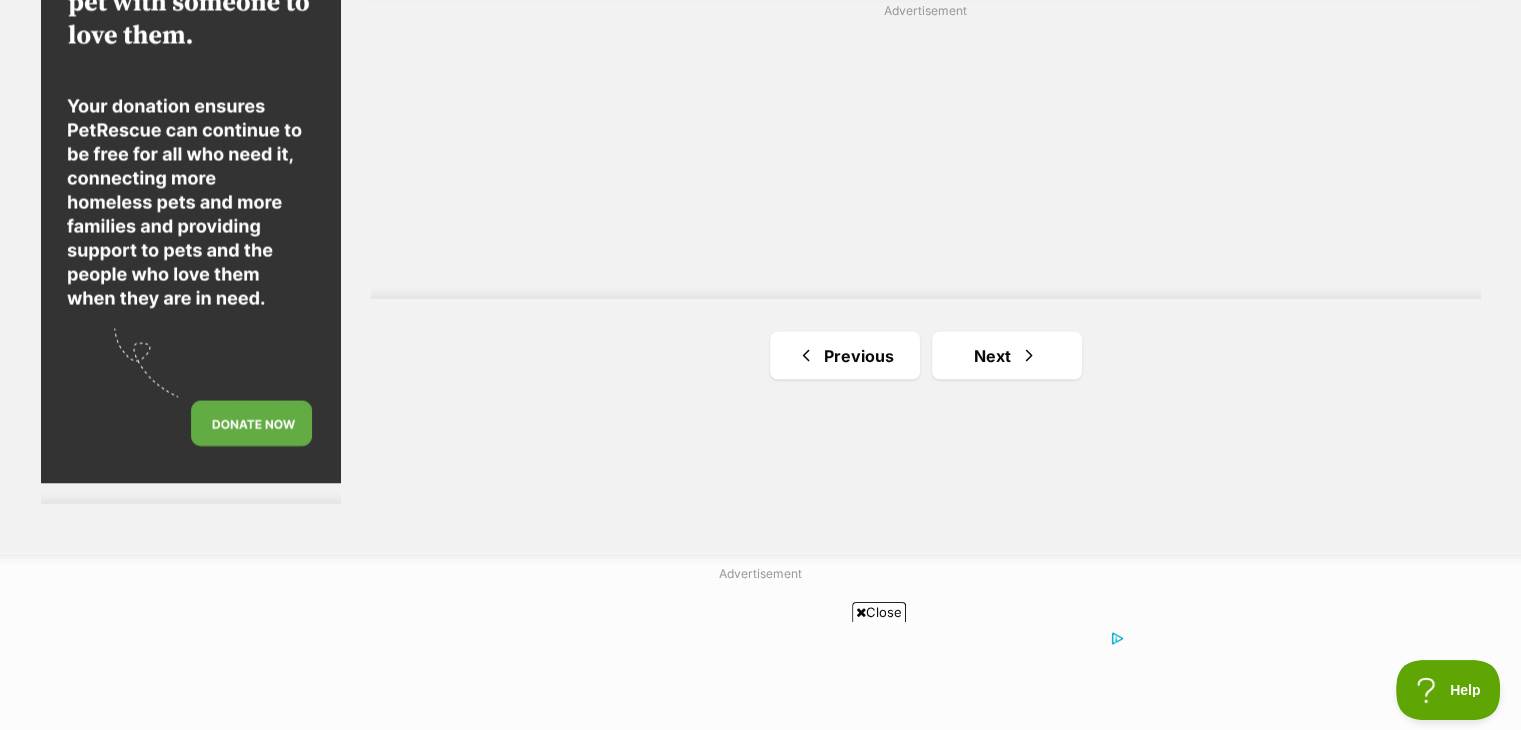 click on "[CITY], [STATE]
Felix
medium male Dog
Wiggle Butt
[CITY], [STATE]
Interstate adoption
Wally
large male Dog
Super Sweet Old Man
[CITY], [STATE]
Interstate adoption
General Munchkin
medium male Dog
Looking for love
[CITY], [STATE]
Interstate adoption unavailable
Jesko
medium male Dog
Looking for love
[CITY], [STATE]
Interstate adoption unavailable
Rhonda
medium female Dog
Looking for love
[CITY], [STATE]
Interstate adoption unavailable
Advertisement
Riley
large male Dog
Looking for love
[CITY], [STATE]
Interstate adoption unavailable" at bounding box center [926, -1250] 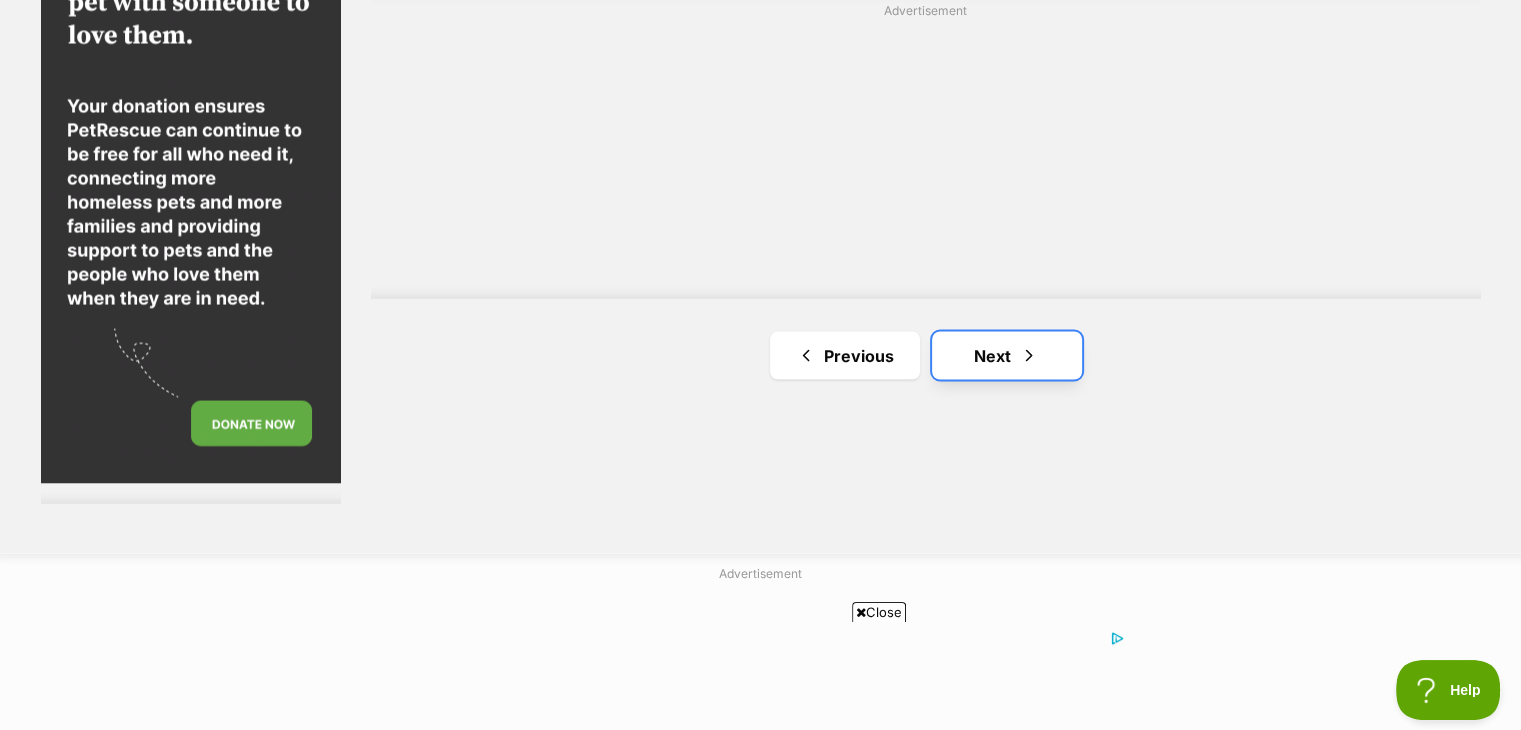 click on "Next" at bounding box center (1007, 355) 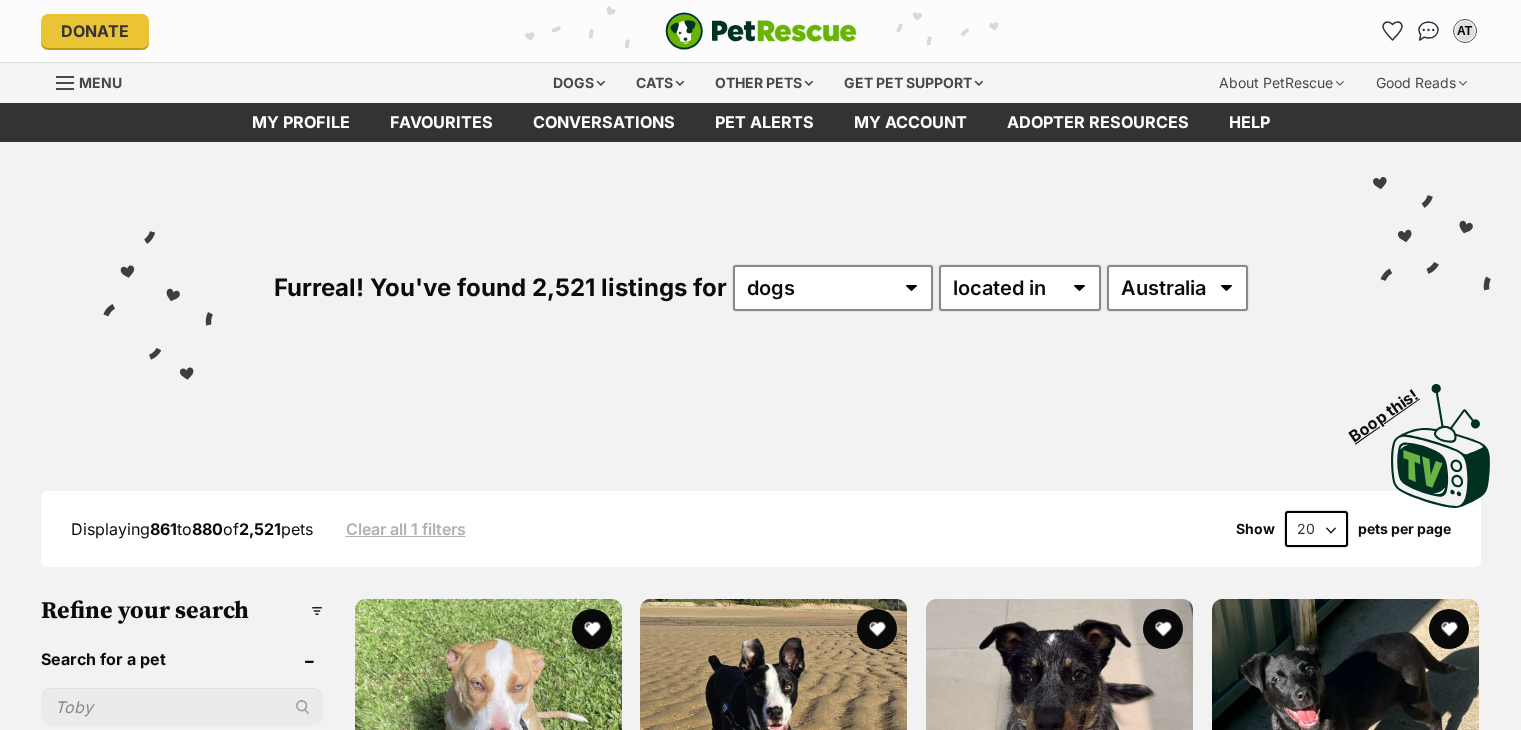scroll, scrollTop: 0, scrollLeft: 0, axis: both 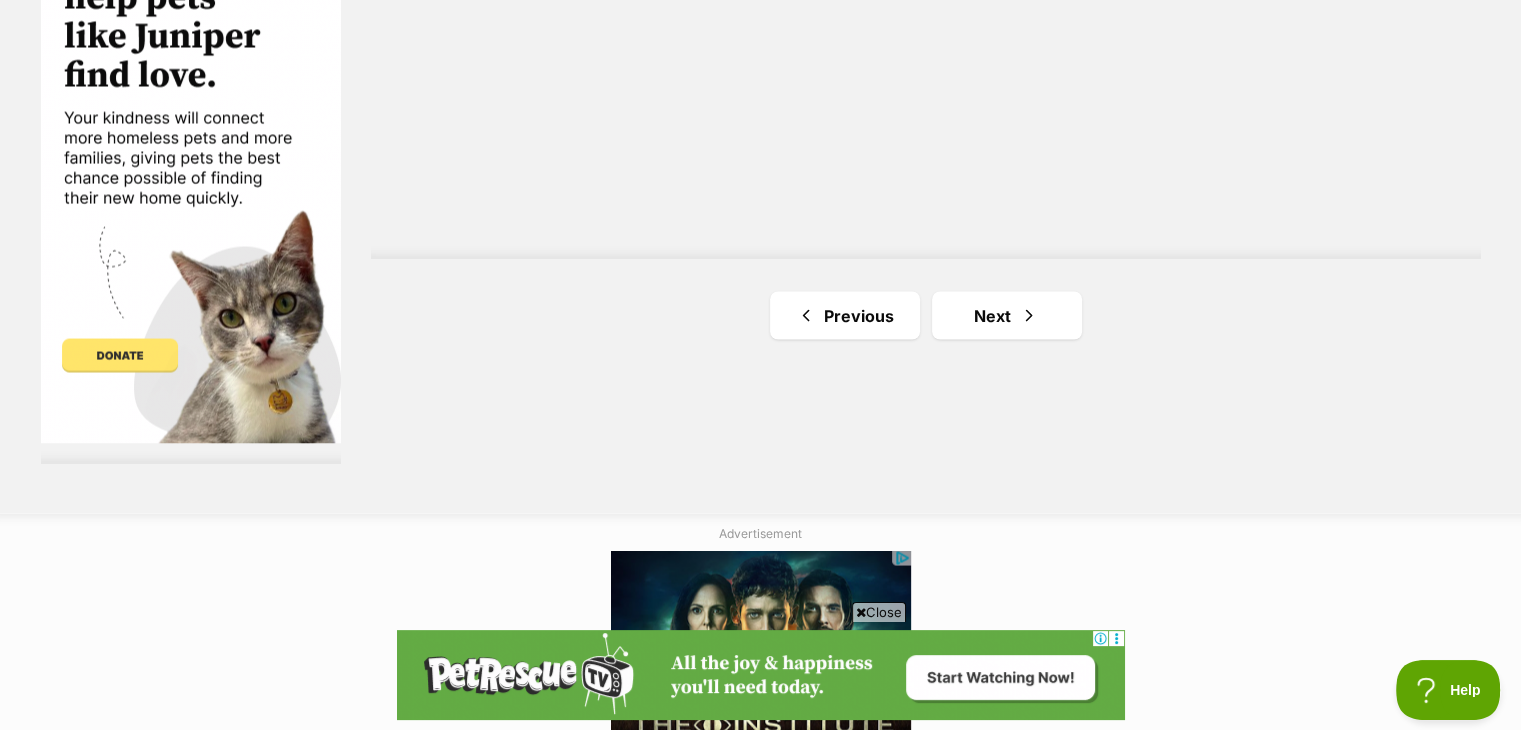 drag, startPoint x: 0, startPoint y: 0, endPoint x: 1366, endPoint y: 301, distance: 1398.7698 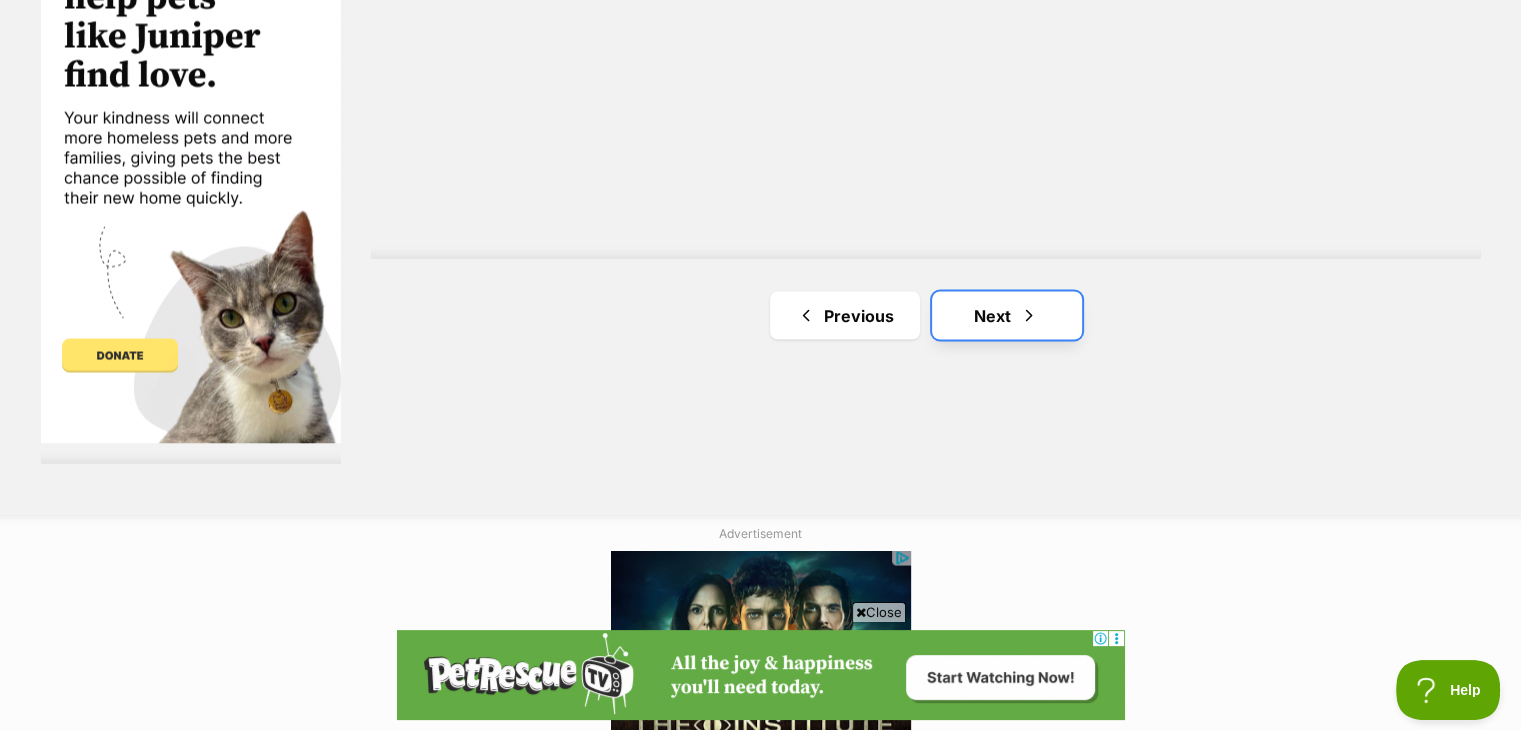 click at bounding box center (1029, 315) 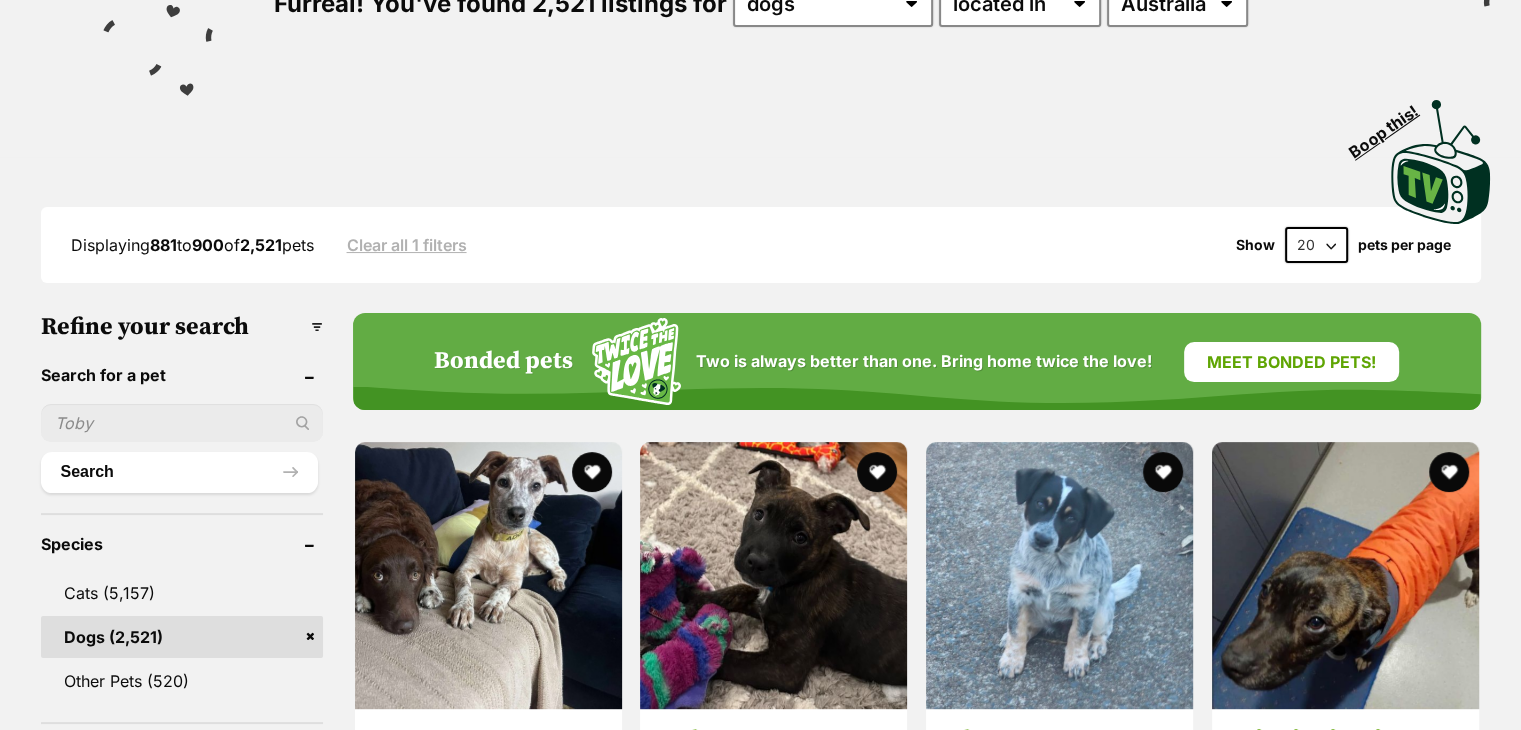 scroll, scrollTop: 0, scrollLeft: 0, axis: both 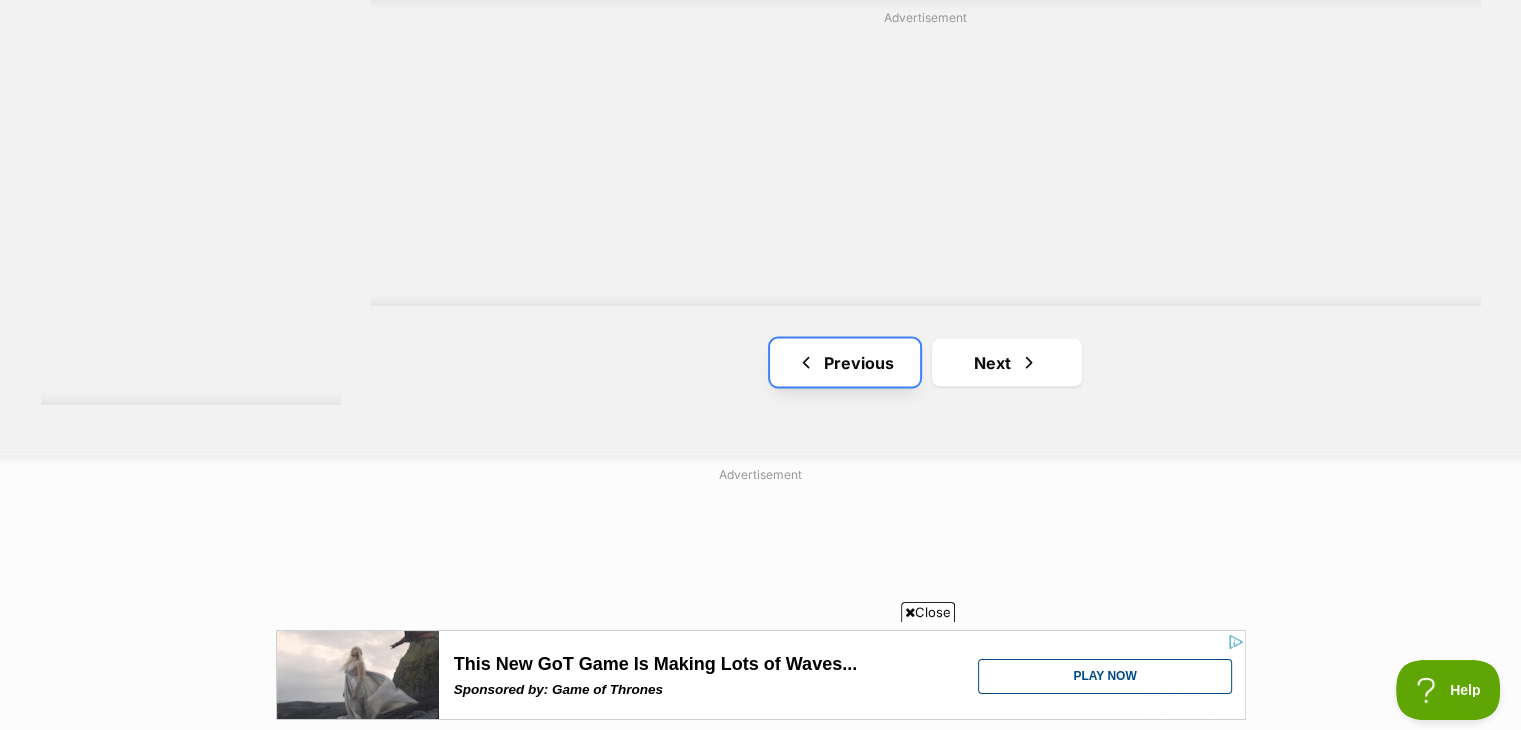 click at bounding box center (806, 362) 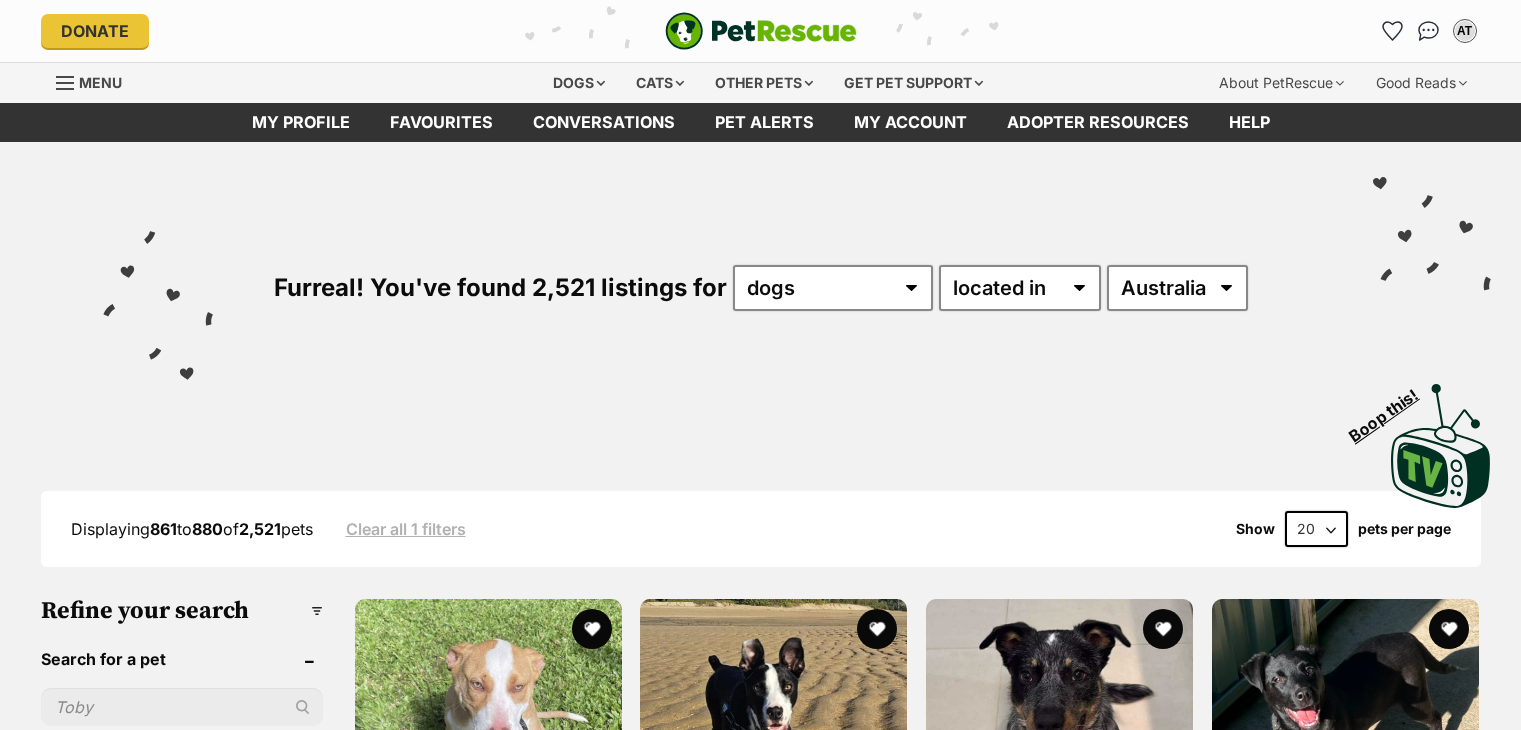scroll, scrollTop: 80, scrollLeft: 0, axis: vertical 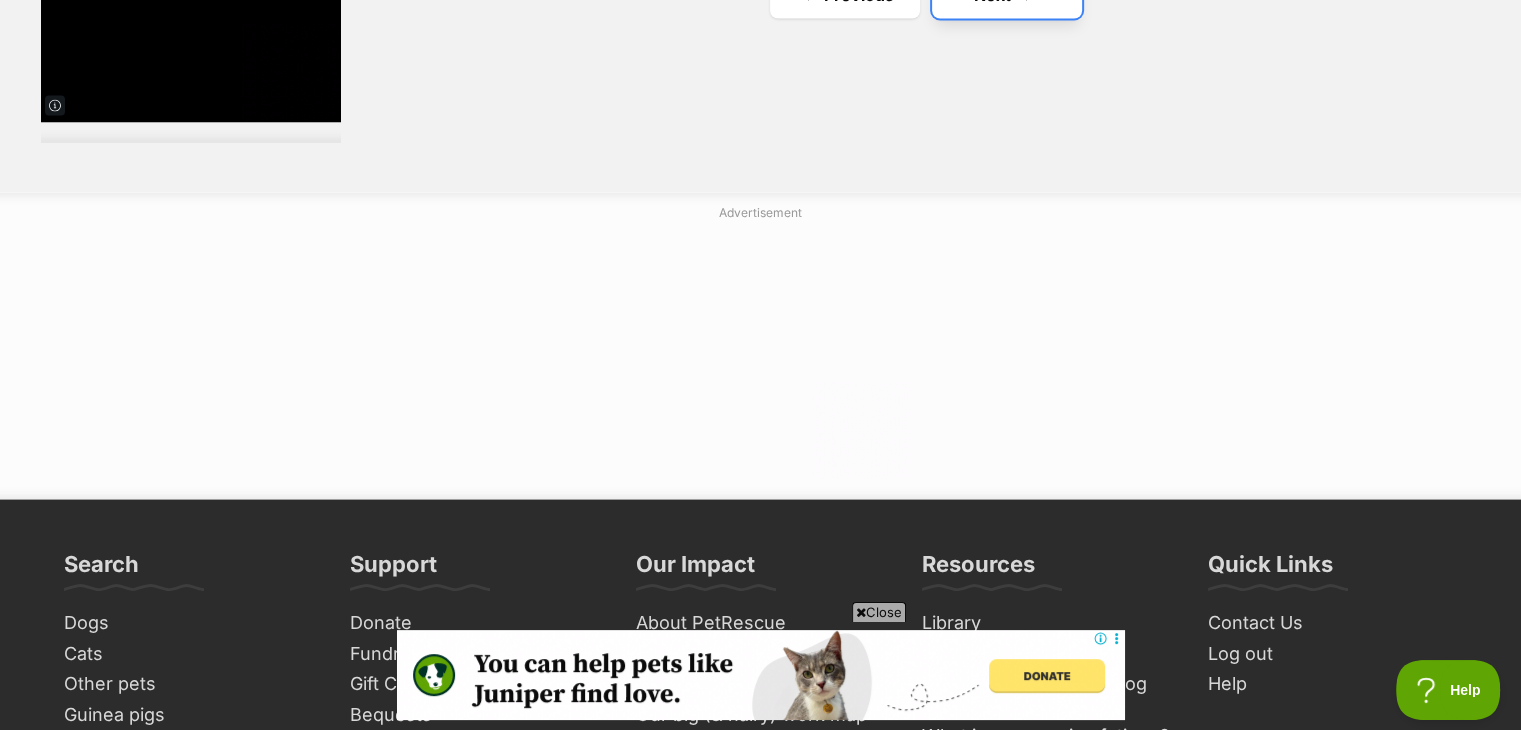 click on "Next" at bounding box center [1007, -5] 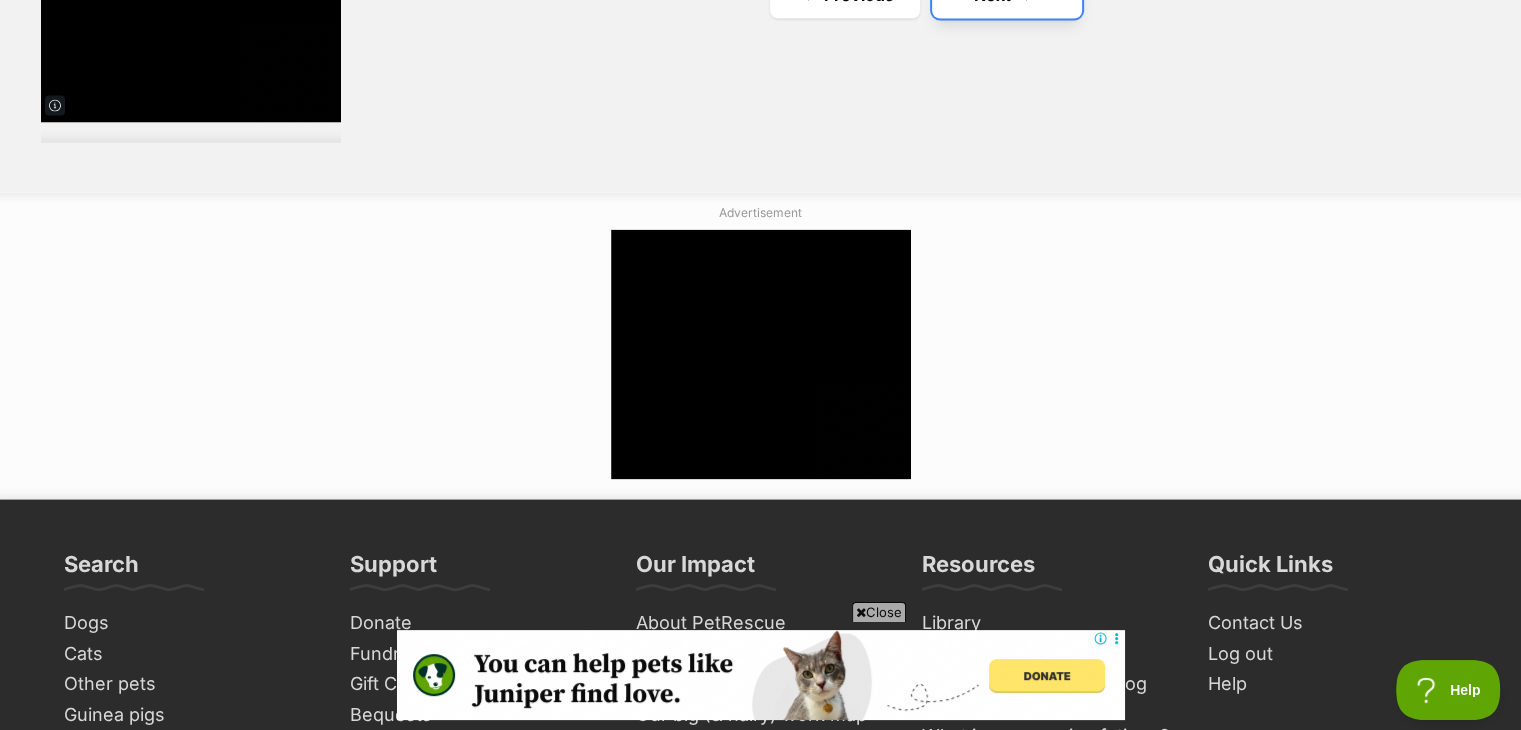 scroll, scrollTop: 0, scrollLeft: 284, axis: horizontal 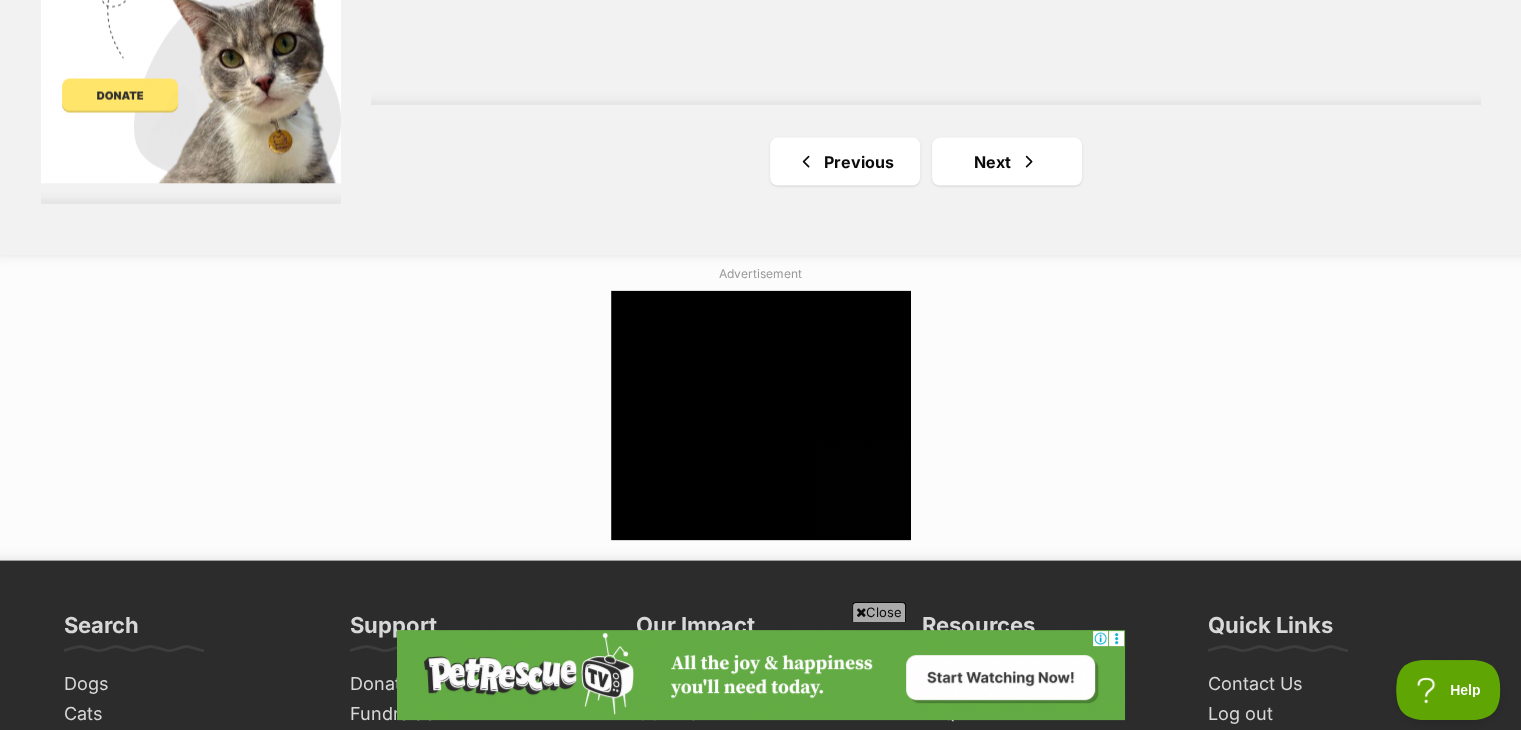 drag, startPoint x: 0, startPoint y: 0, endPoint x: 612, endPoint y: 184, distance: 639.0618 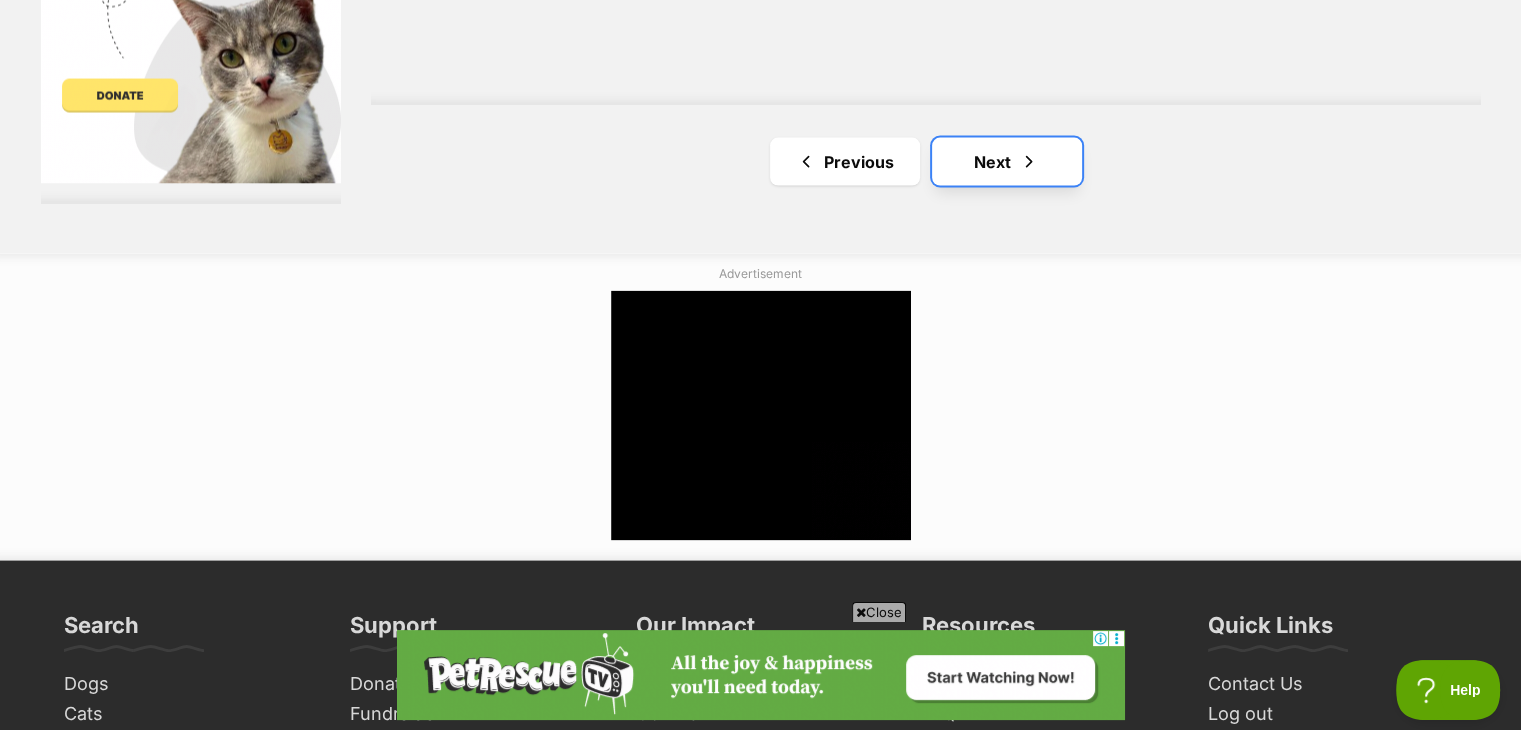 click on "Next" at bounding box center [1007, 162] 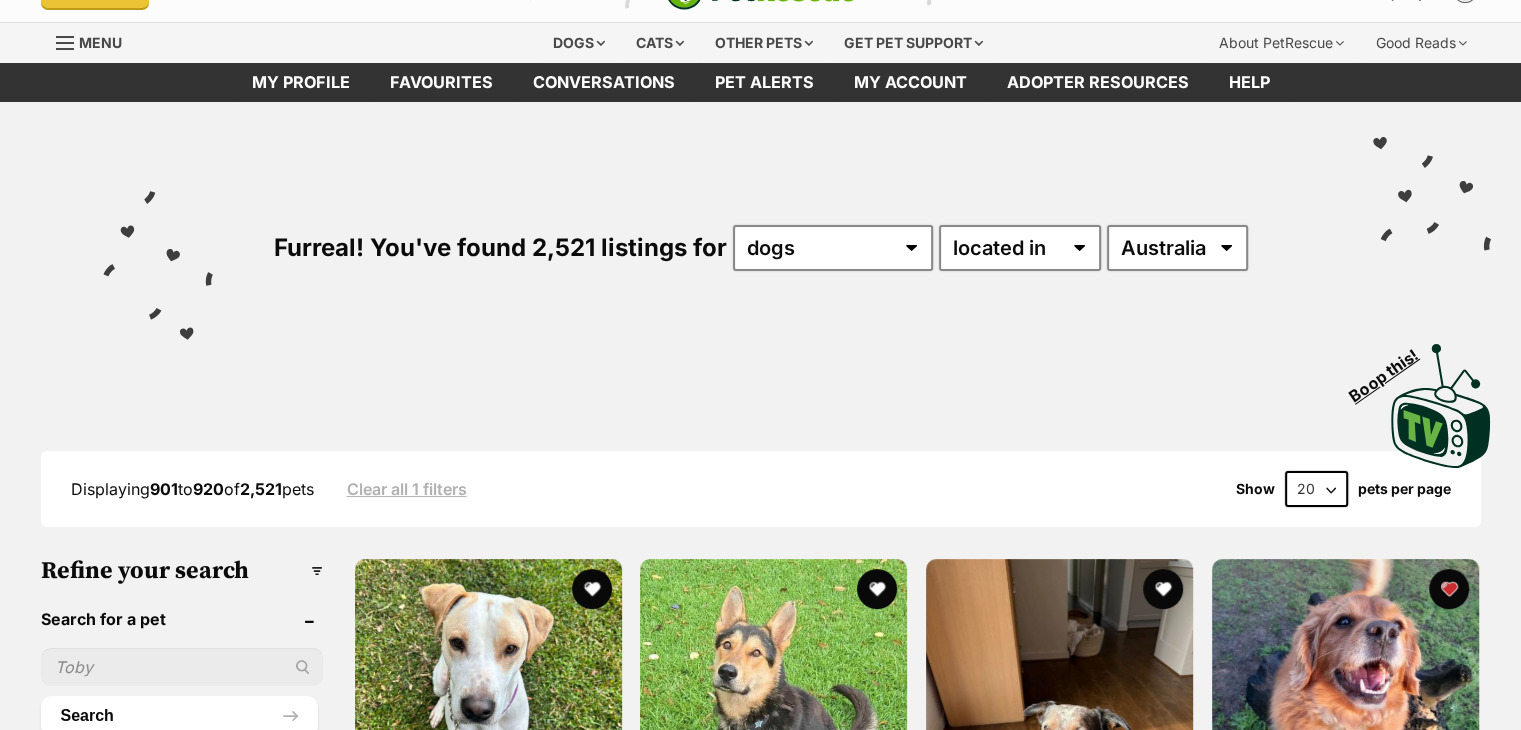 scroll, scrollTop: 40, scrollLeft: 0, axis: vertical 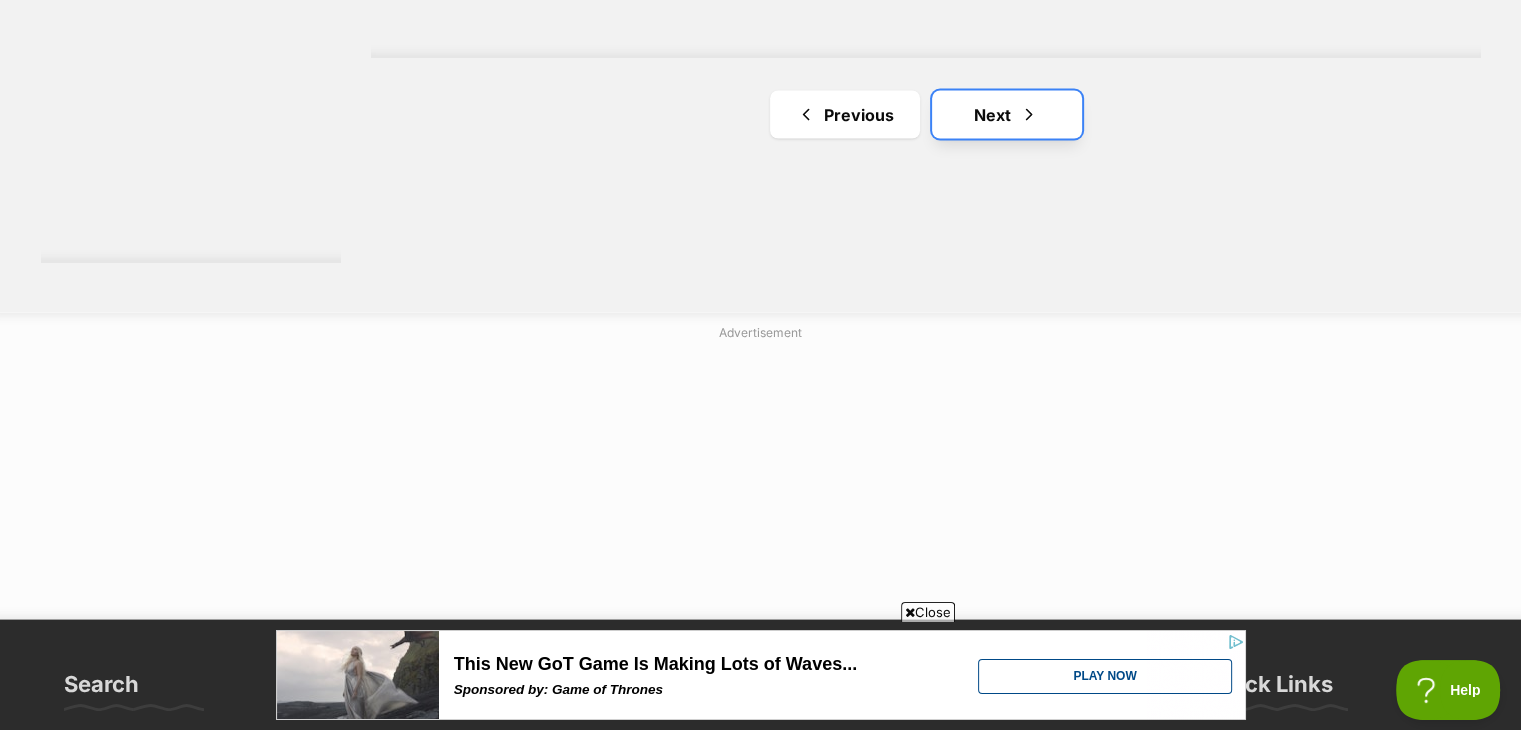click on "Next" at bounding box center (1007, 115) 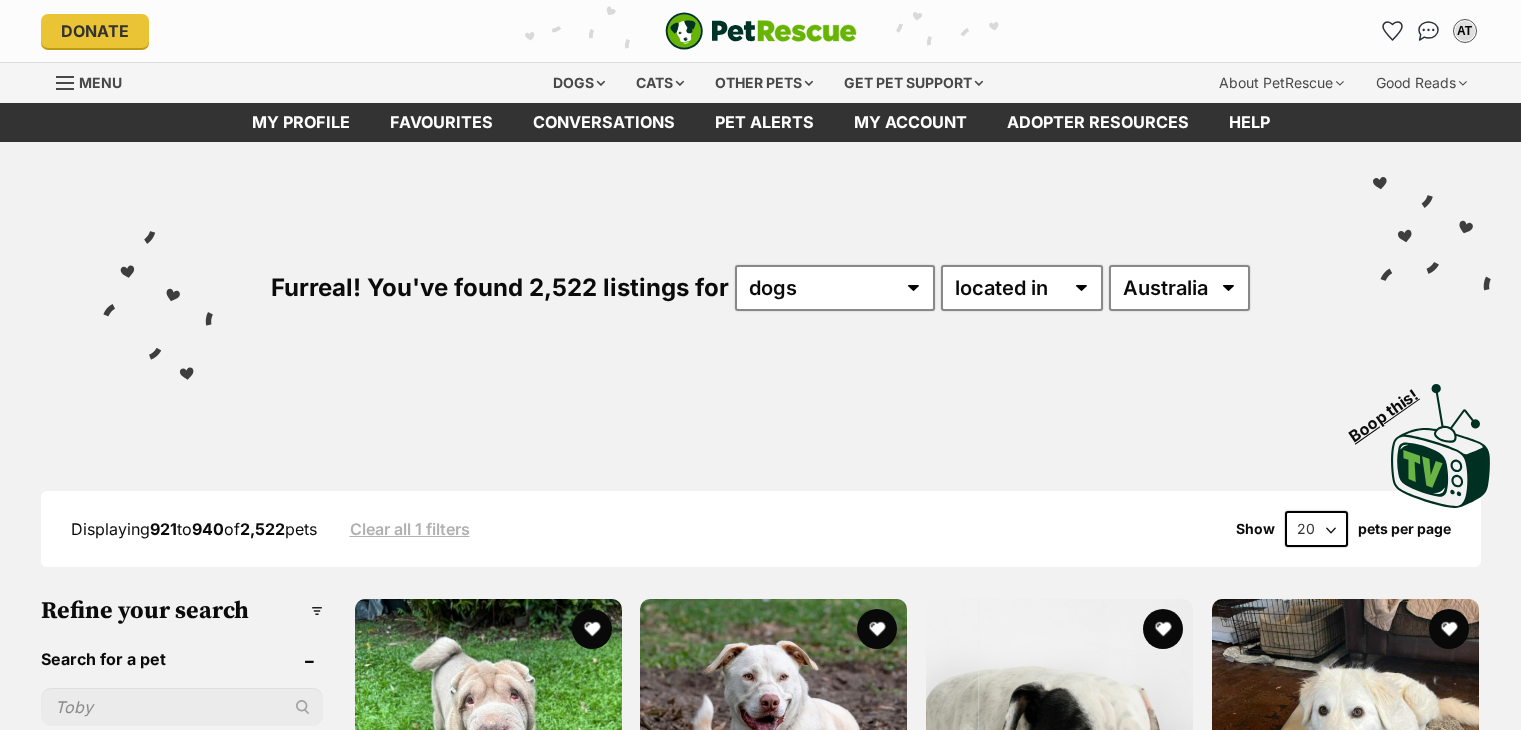 scroll, scrollTop: 40, scrollLeft: 0, axis: vertical 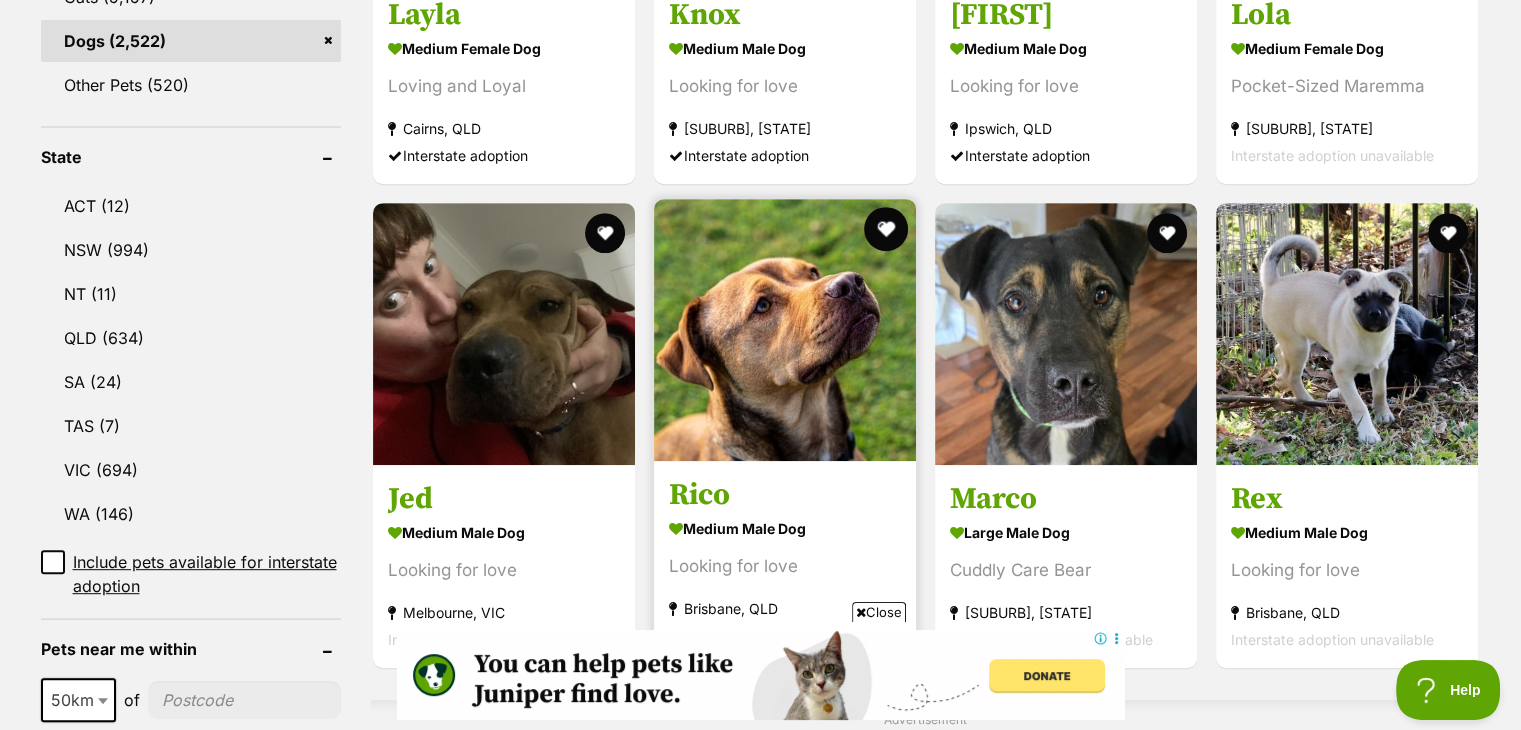 click at bounding box center (886, 229) 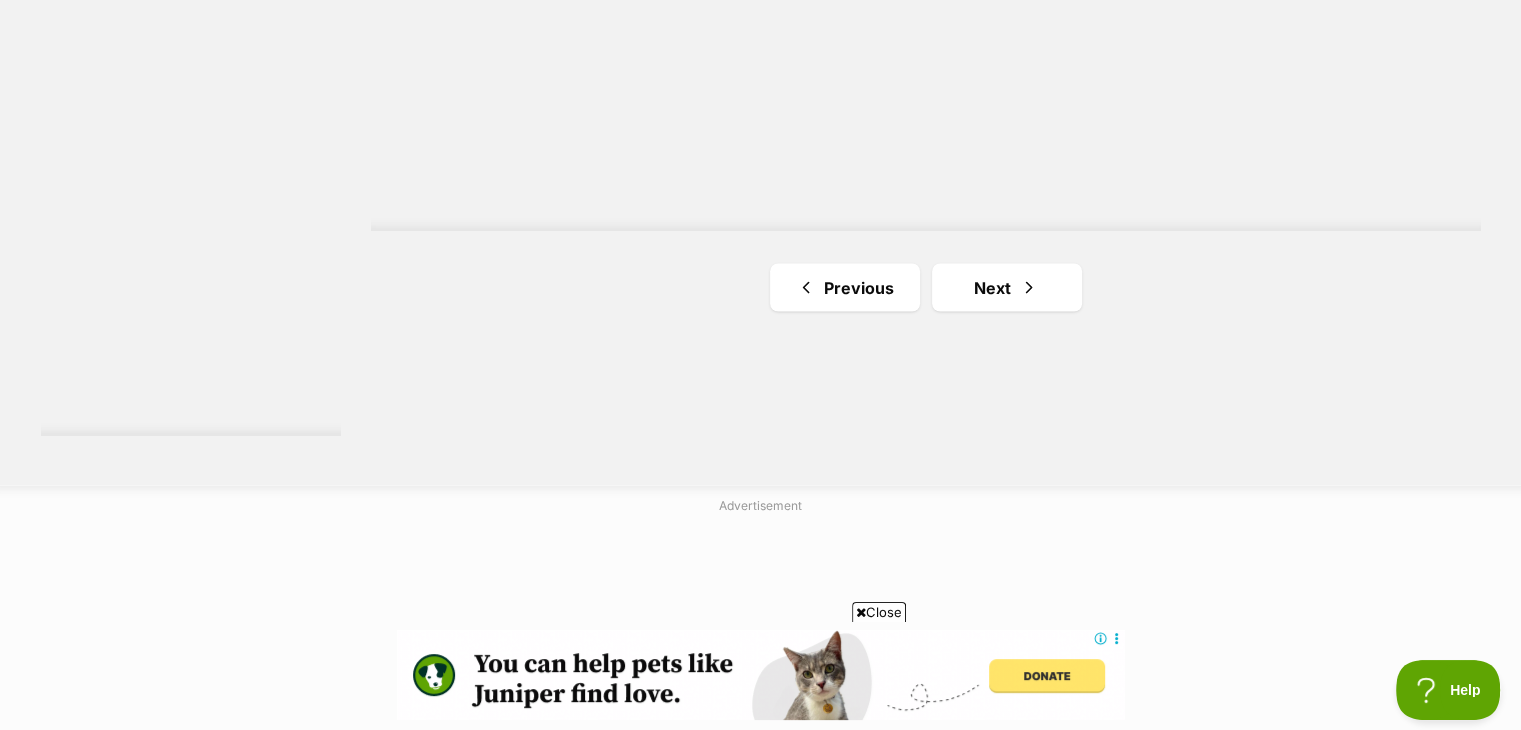 scroll, scrollTop: 3680, scrollLeft: 0, axis: vertical 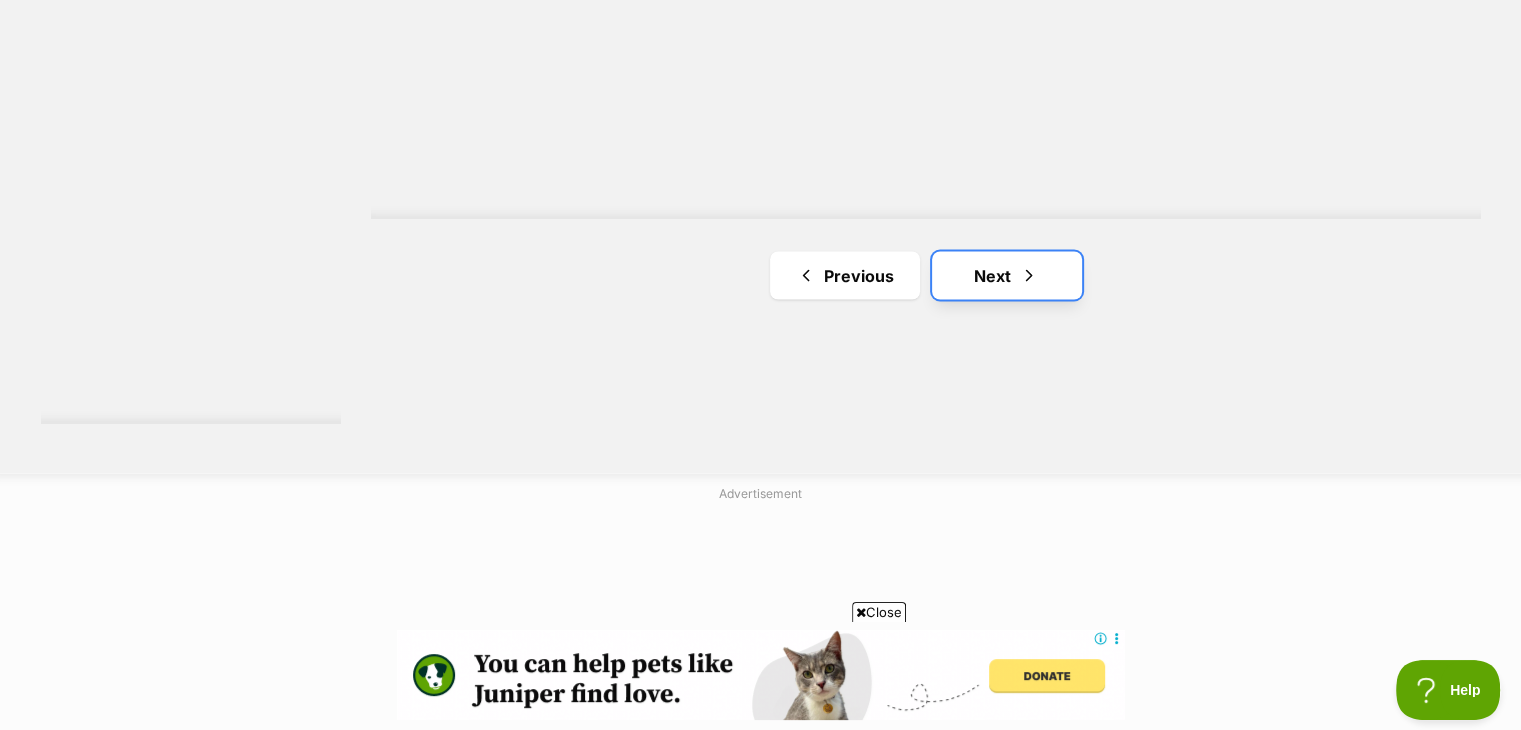 click on "Next" at bounding box center [1007, 275] 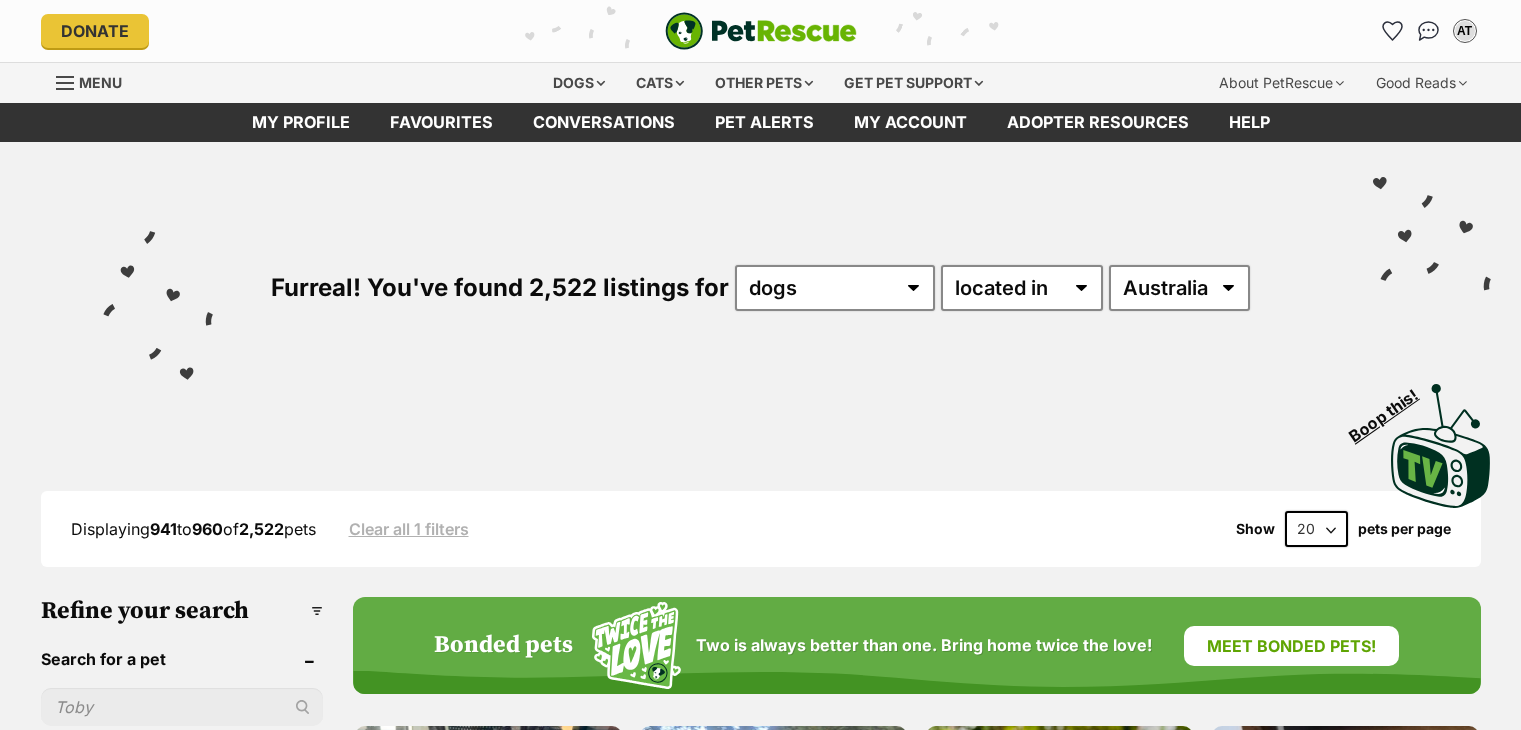 scroll, scrollTop: 0, scrollLeft: 0, axis: both 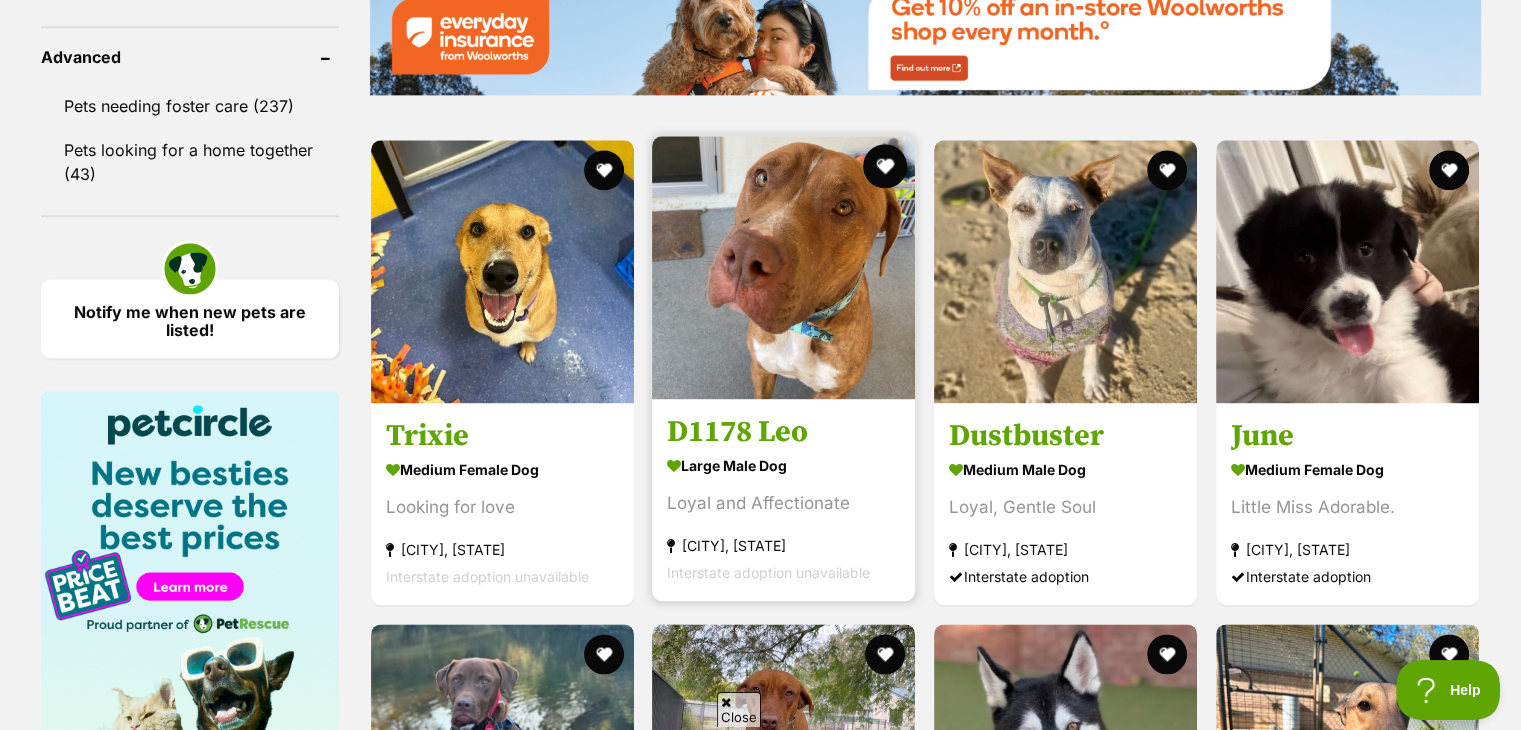 click at bounding box center (885, 166) 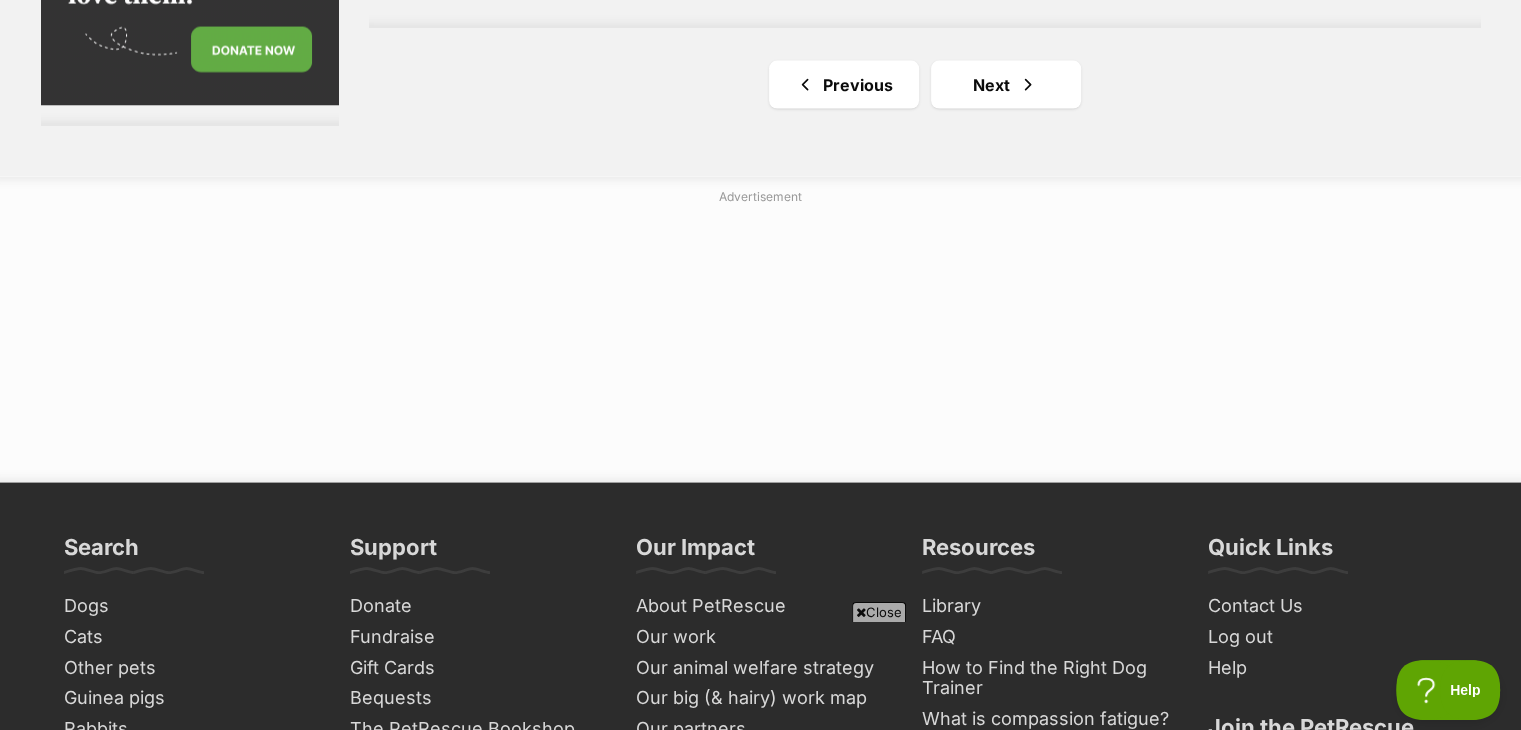 scroll, scrollTop: 4040, scrollLeft: 0, axis: vertical 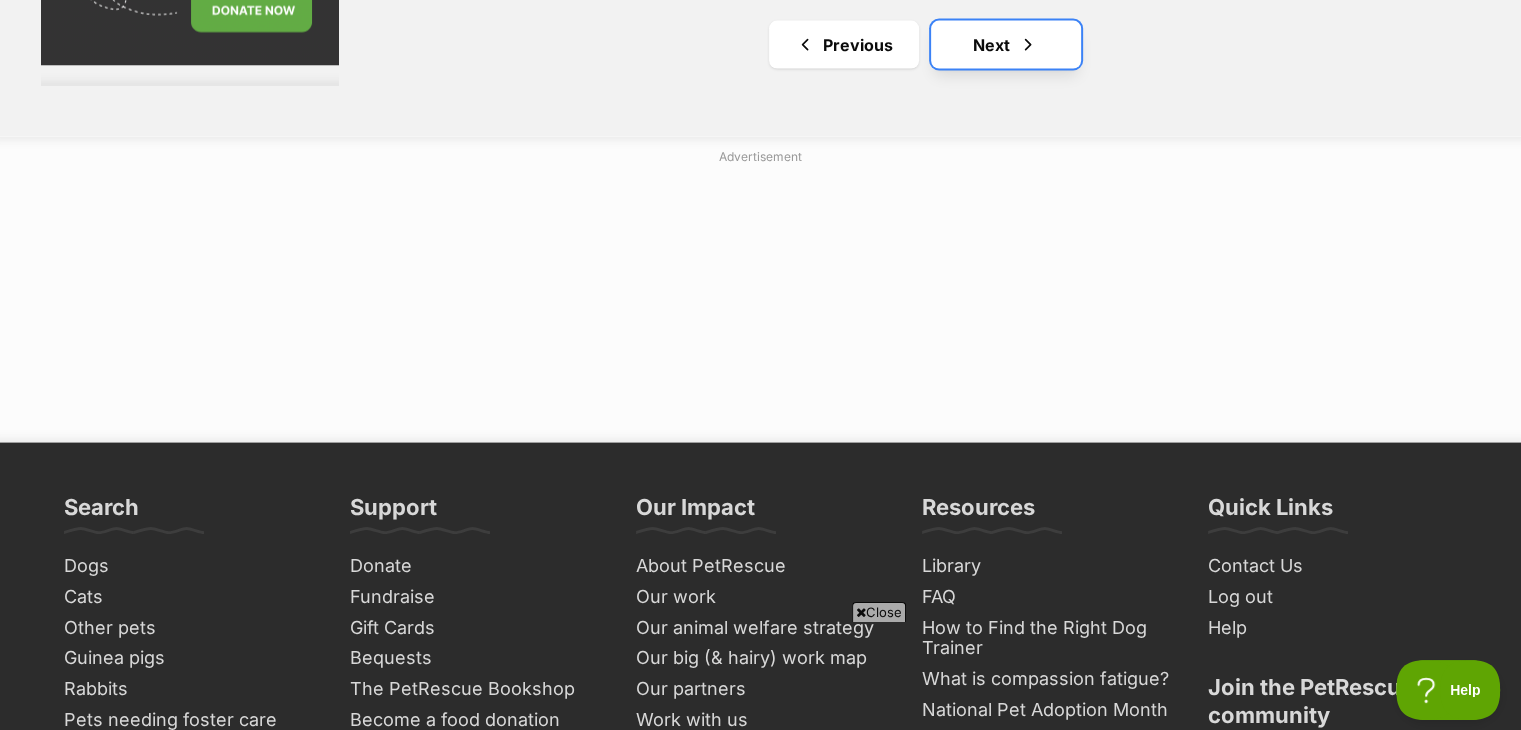 click on "Next" at bounding box center (1006, 45) 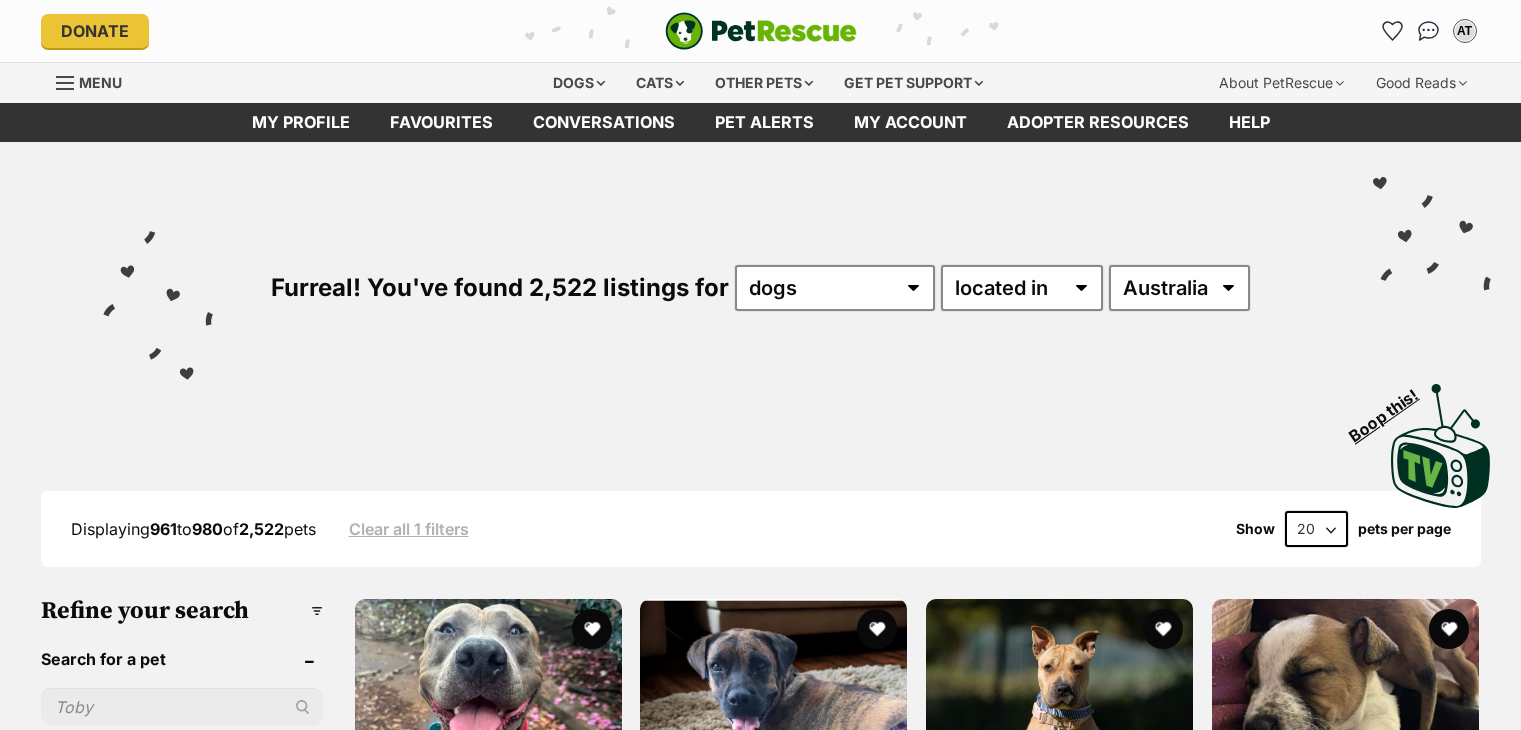 scroll, scrollTop: 0, scrollLeft: 0, axis: both 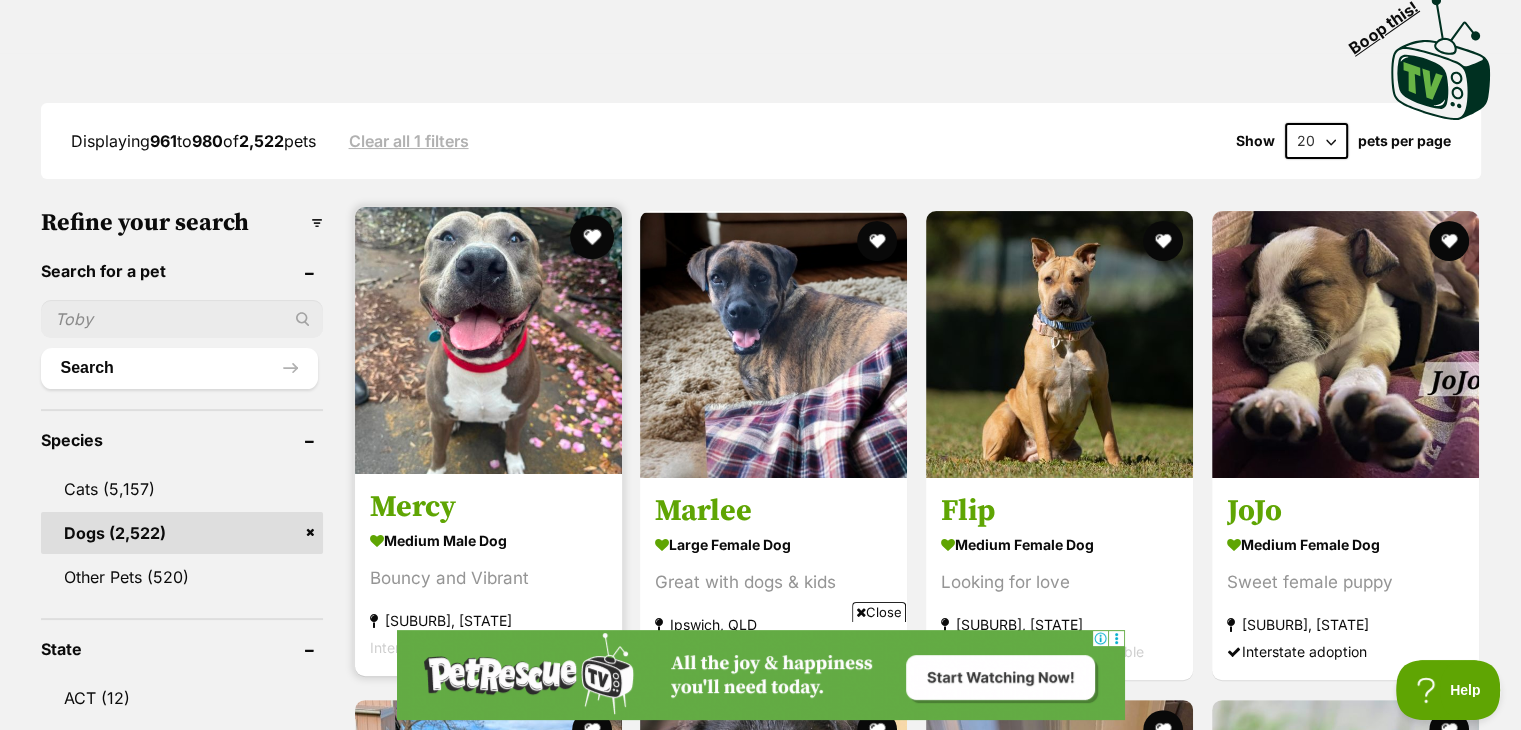 click at bounding box center [591, 237] 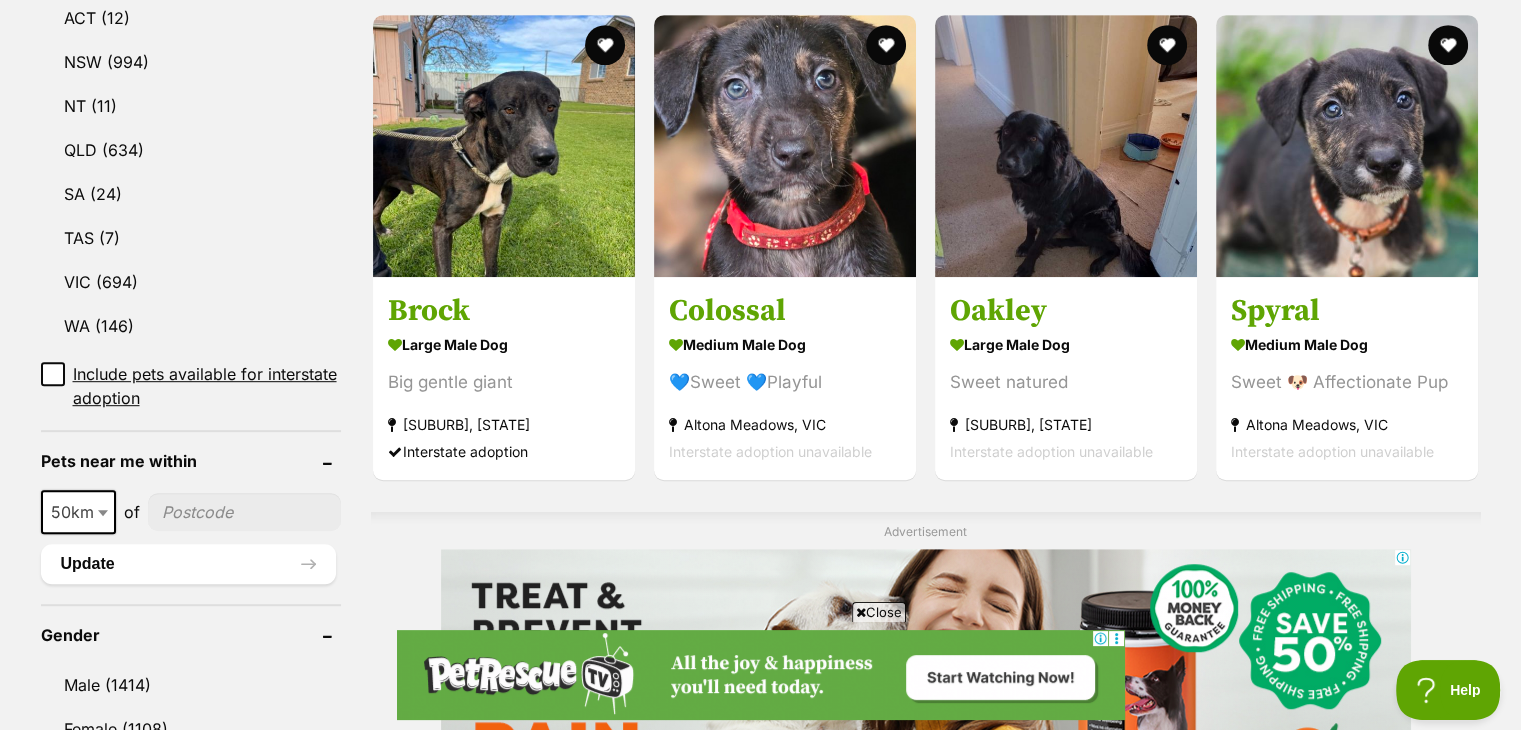 scroll, scrollTop: 1028, scrollLeft: 0, axis: vertical 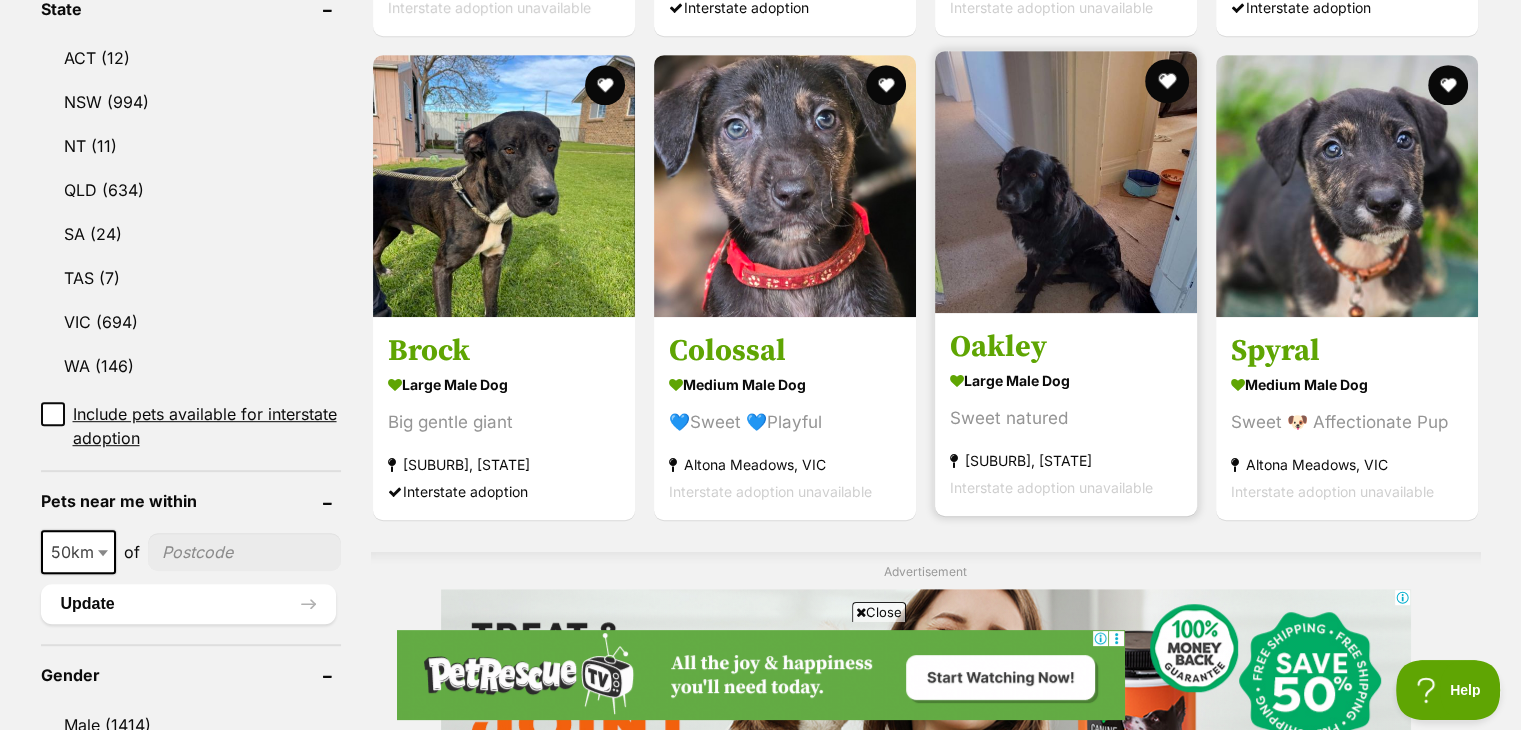 click at bounding box center (1167, 81) 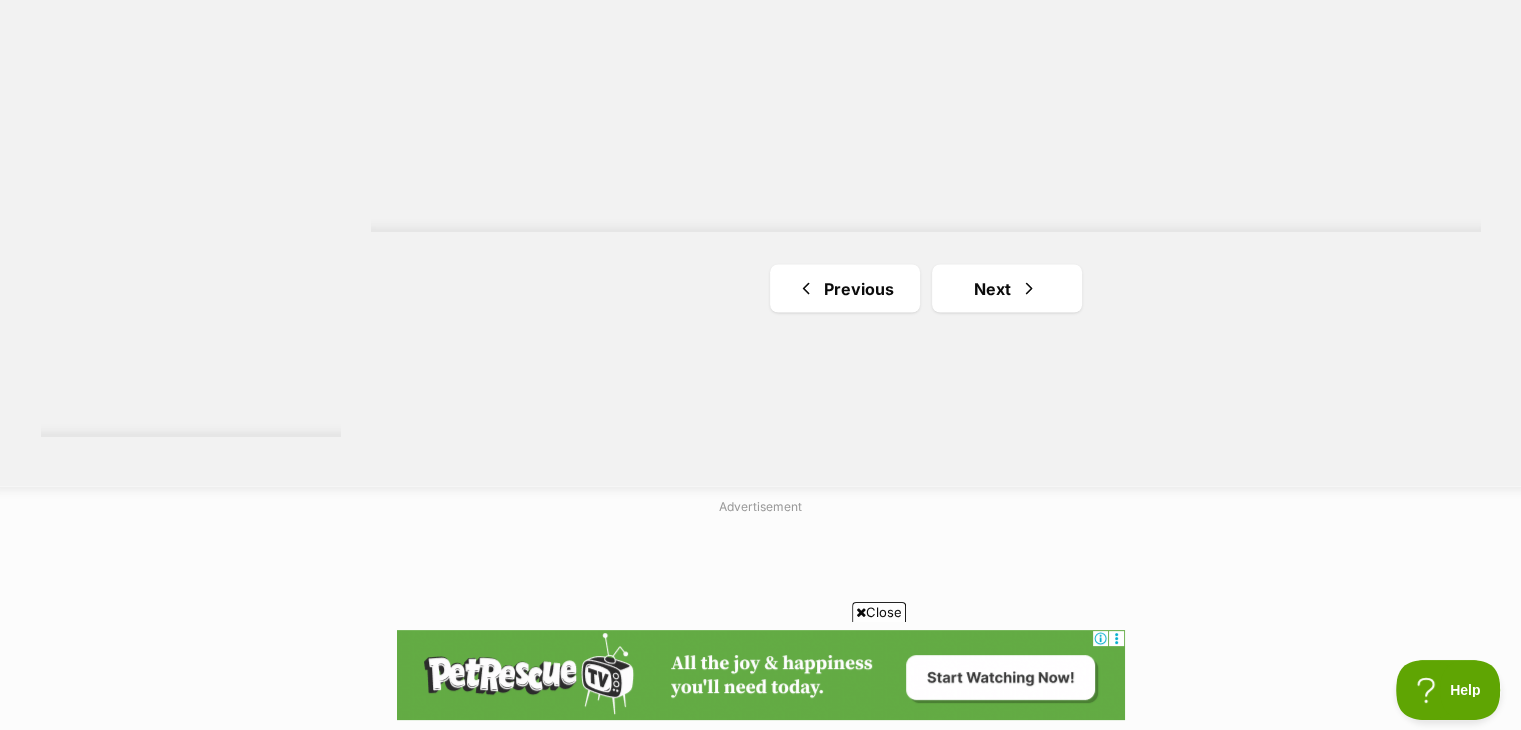 scroll, scrollTop: 3668, scrollLeft: 0, axis: vertical 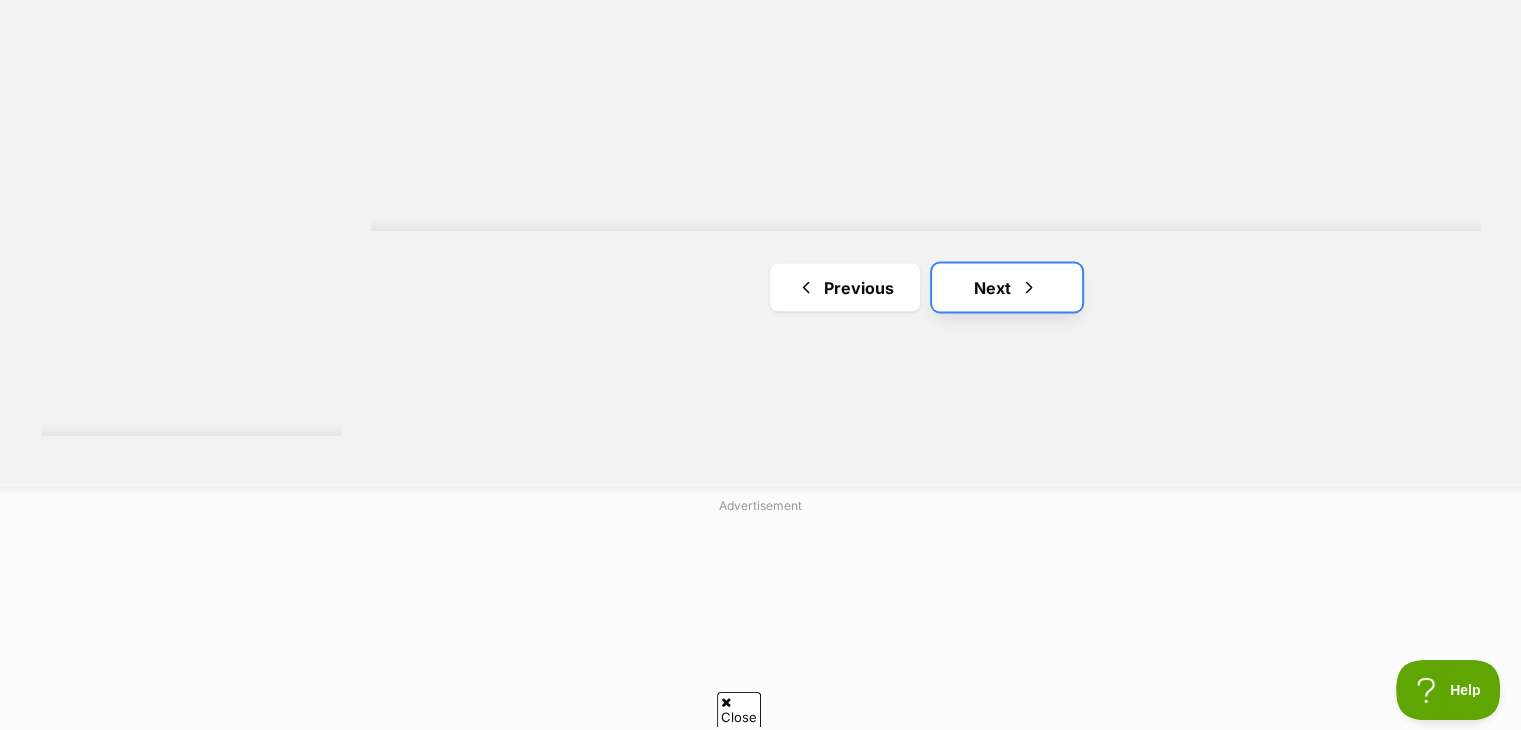click at bounding box center [1029, 287] 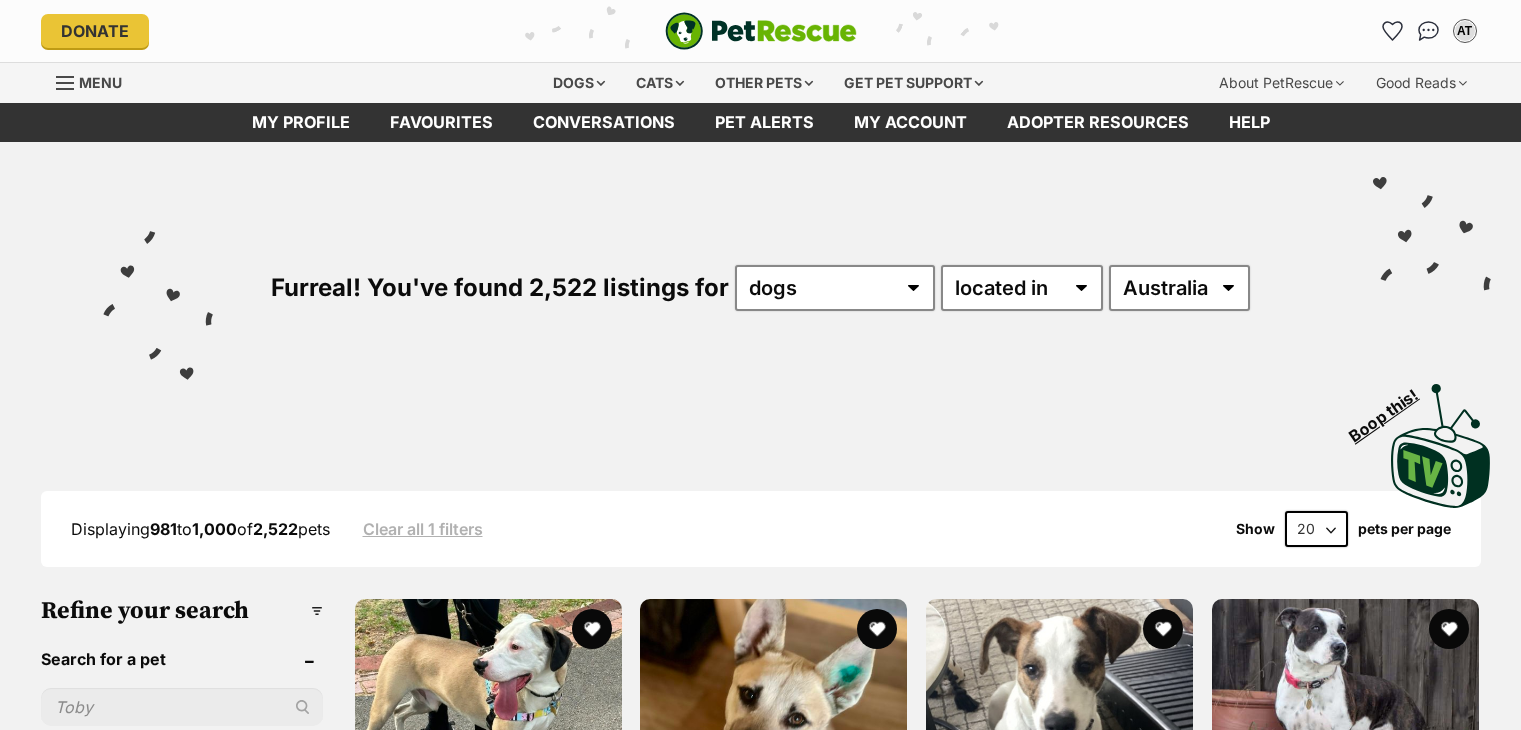 scroll, scrollTop: 0, scrollLeft: 0, axis: both 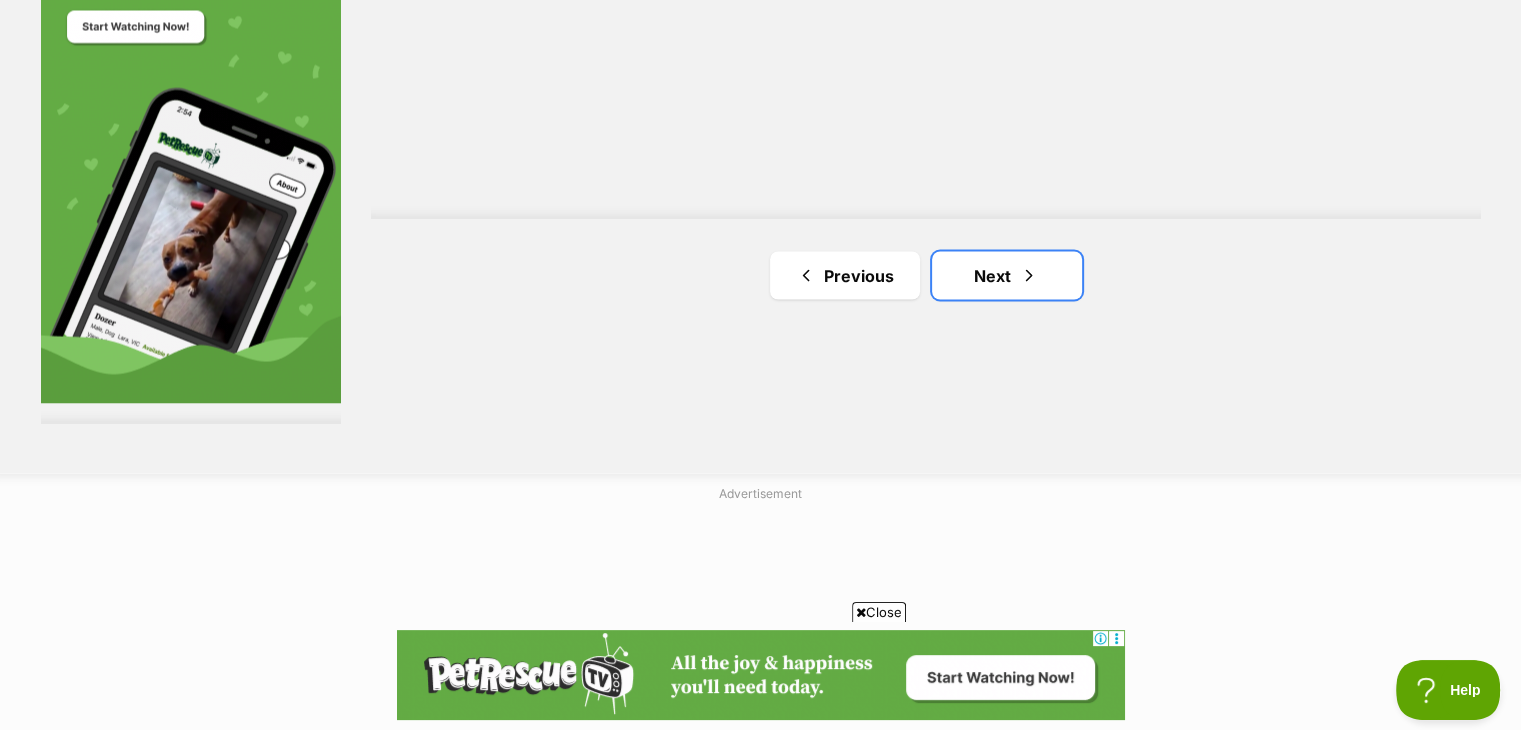 click at bounding box center (1029, 275) 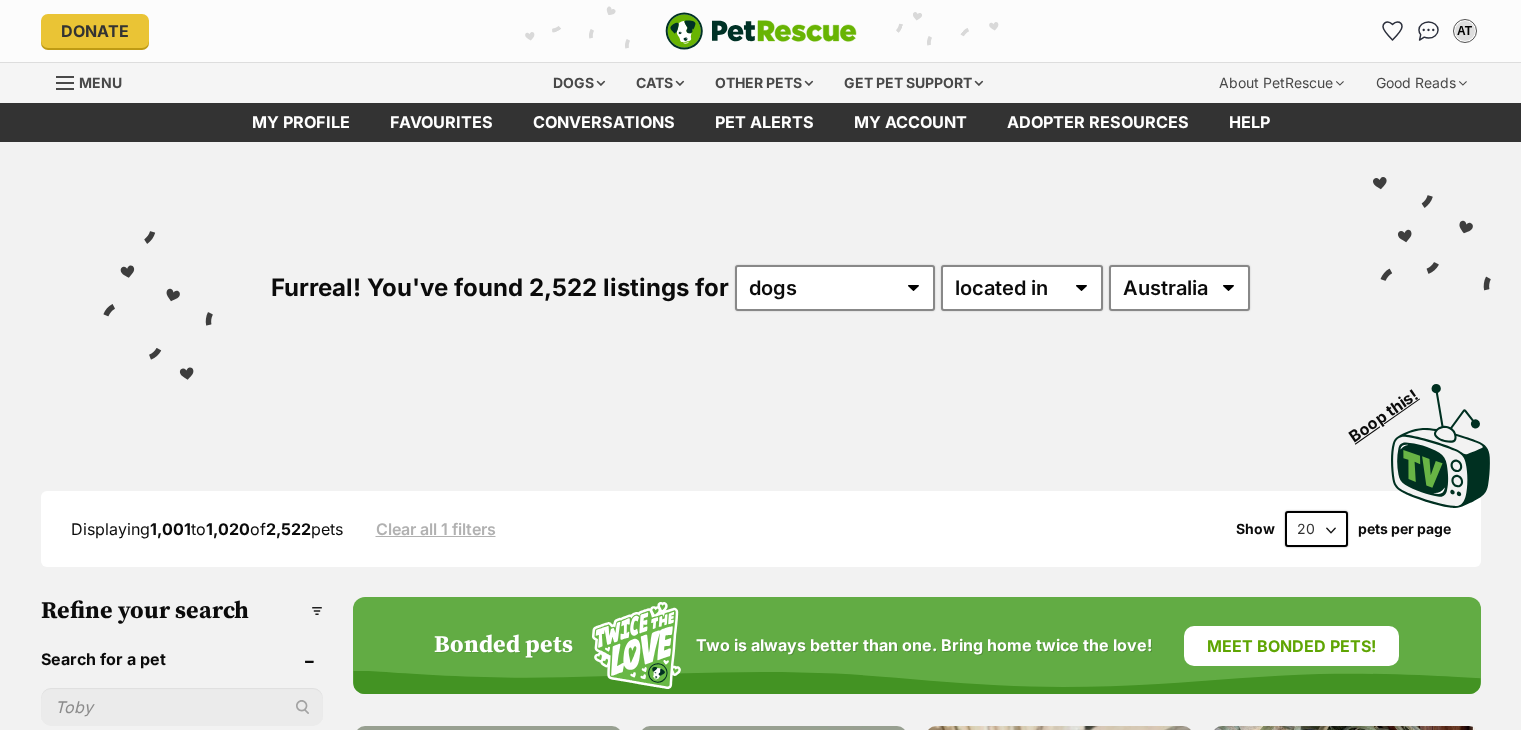 scroll, scrollTop: 0, scrollLeft: 0, axis: both 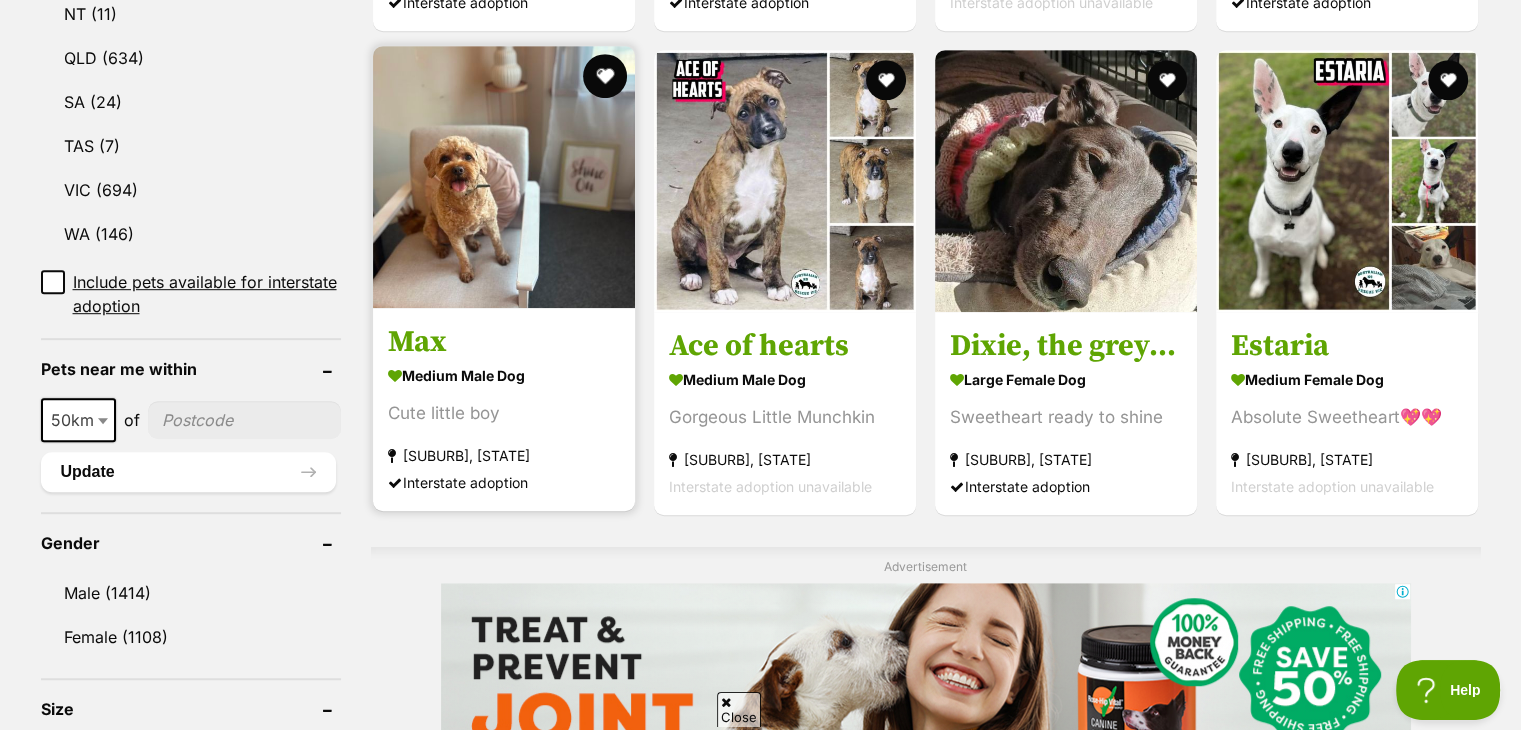 click at bounding box center (605, 76) 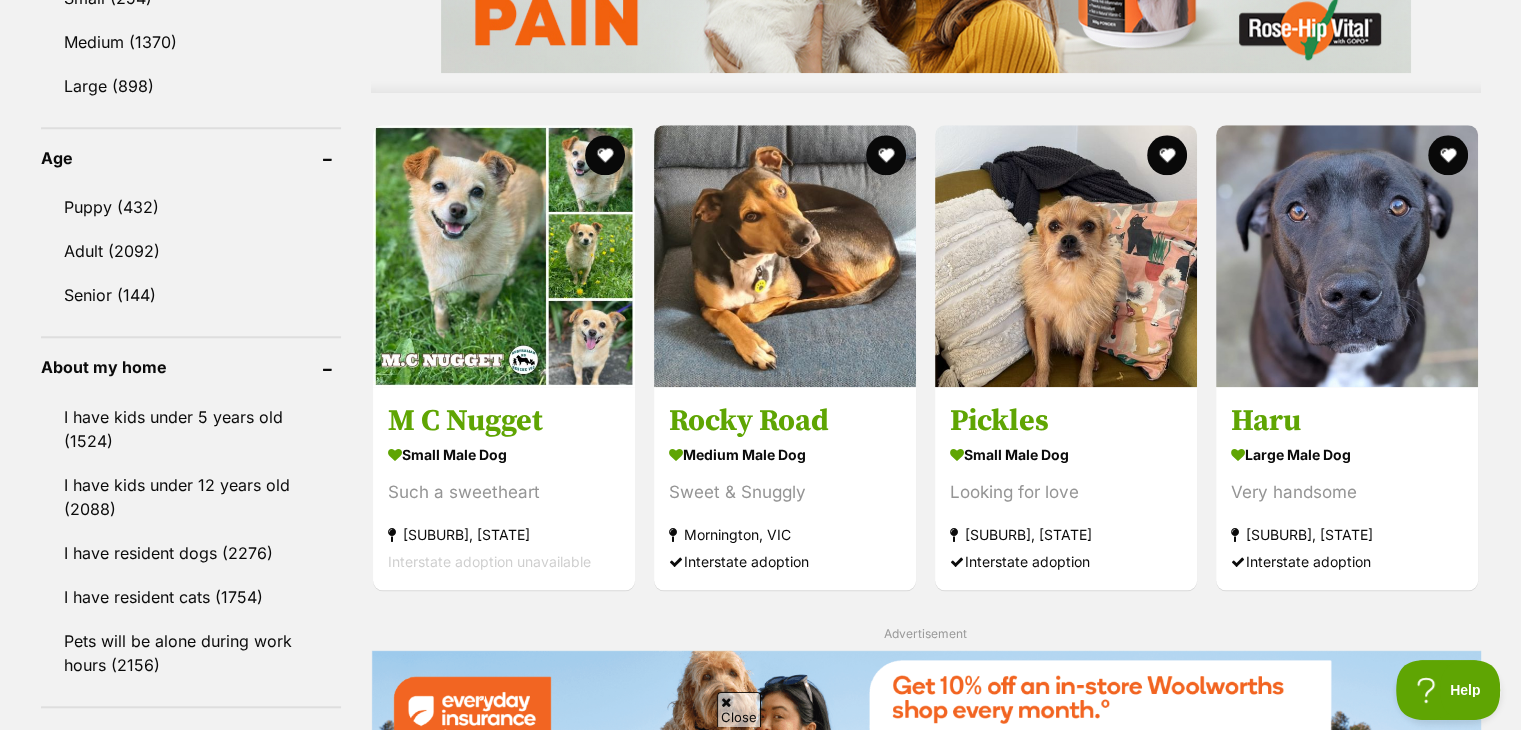 scroll, scrollTop: 1960, scrollLeft: 0, axis: vertical 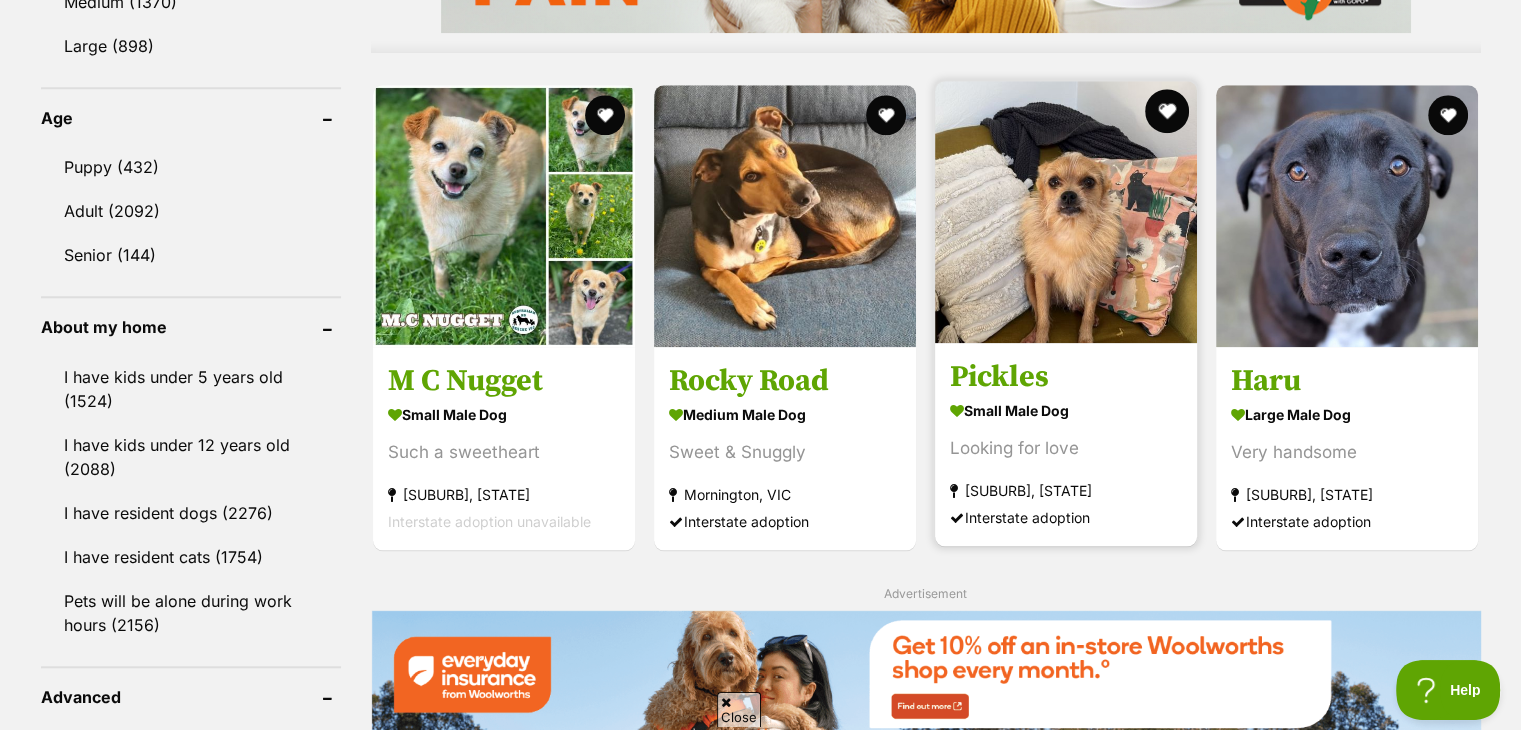 click at bounding box center (1167, 111) 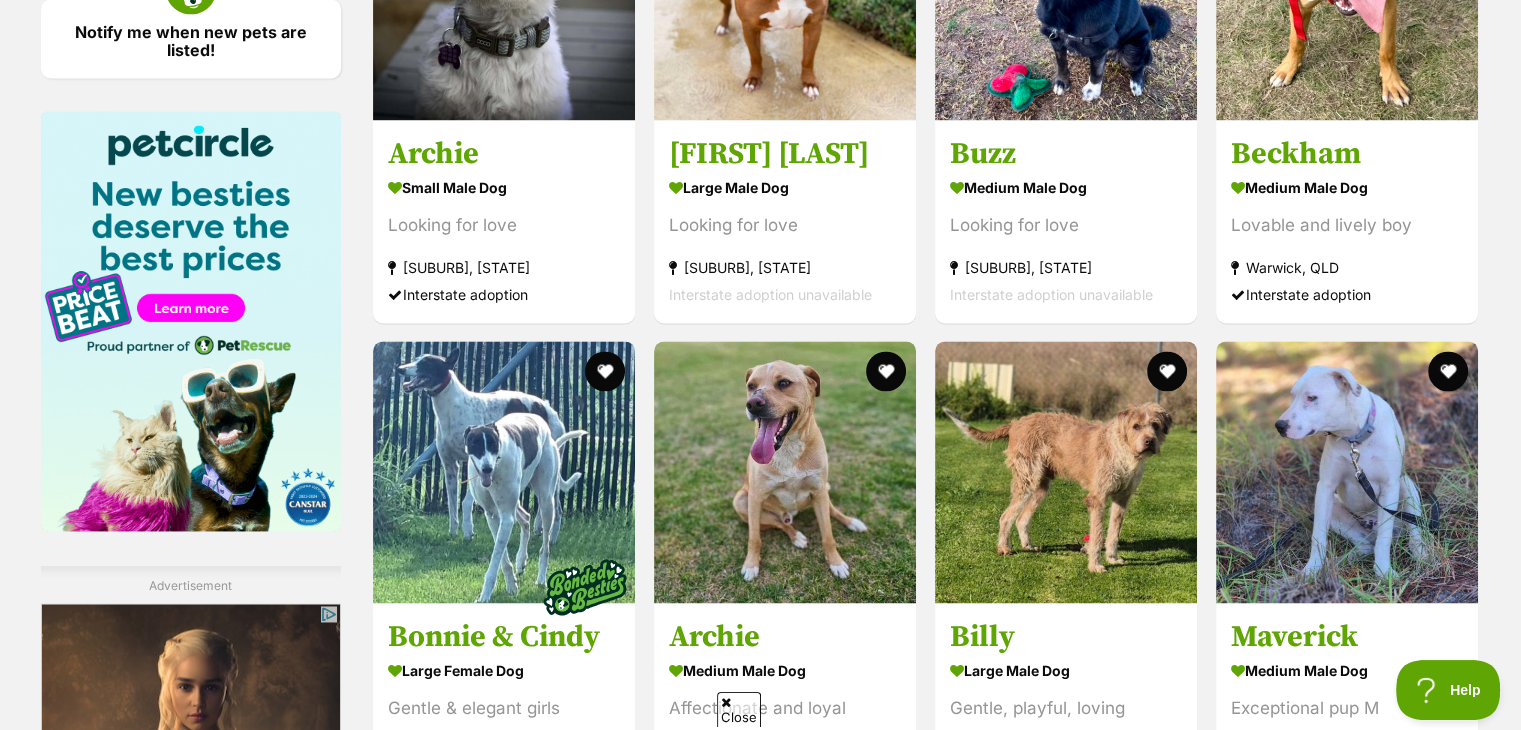 scroll, scrollTop: 2920, scrollLeft: 0, axis: vertical 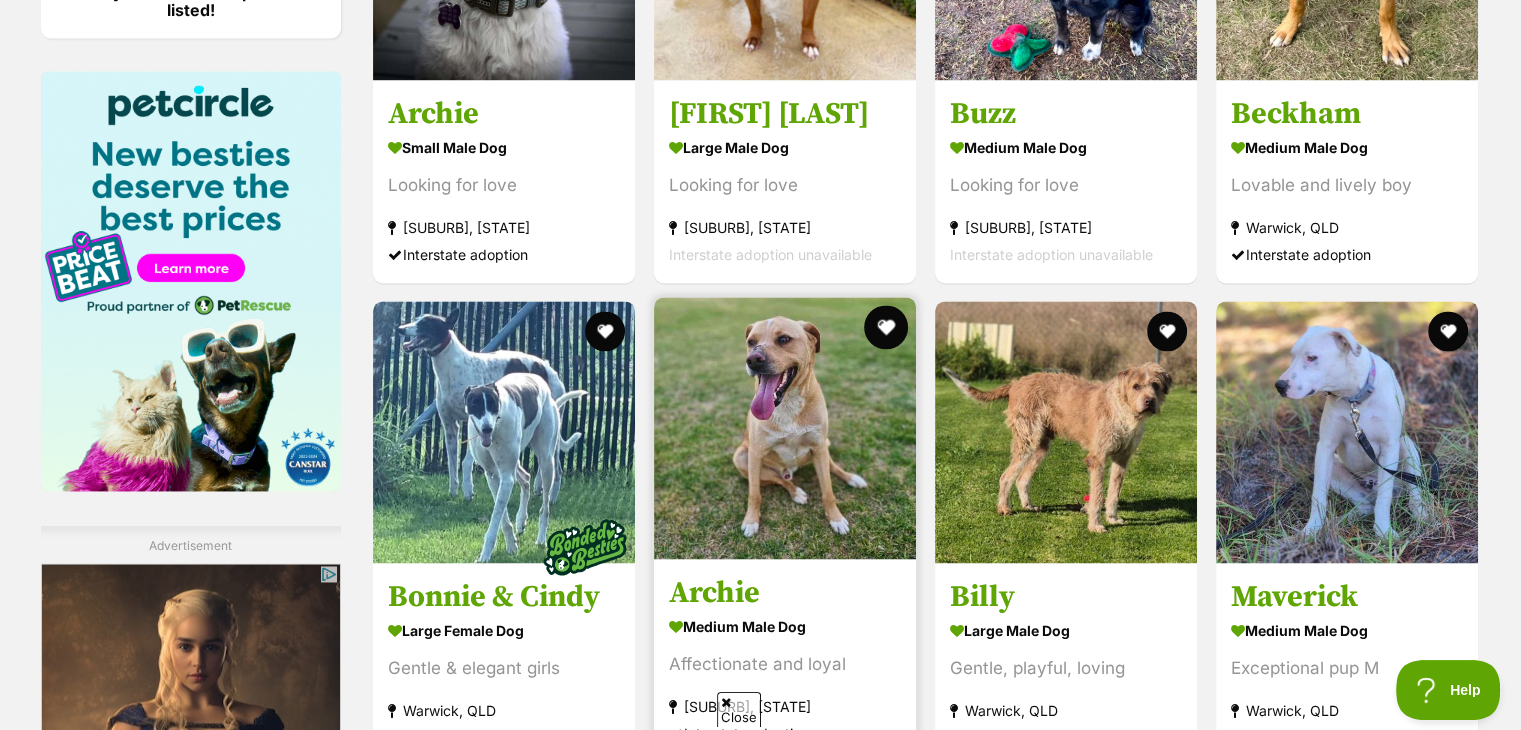 click at bounding box center (886, 327) 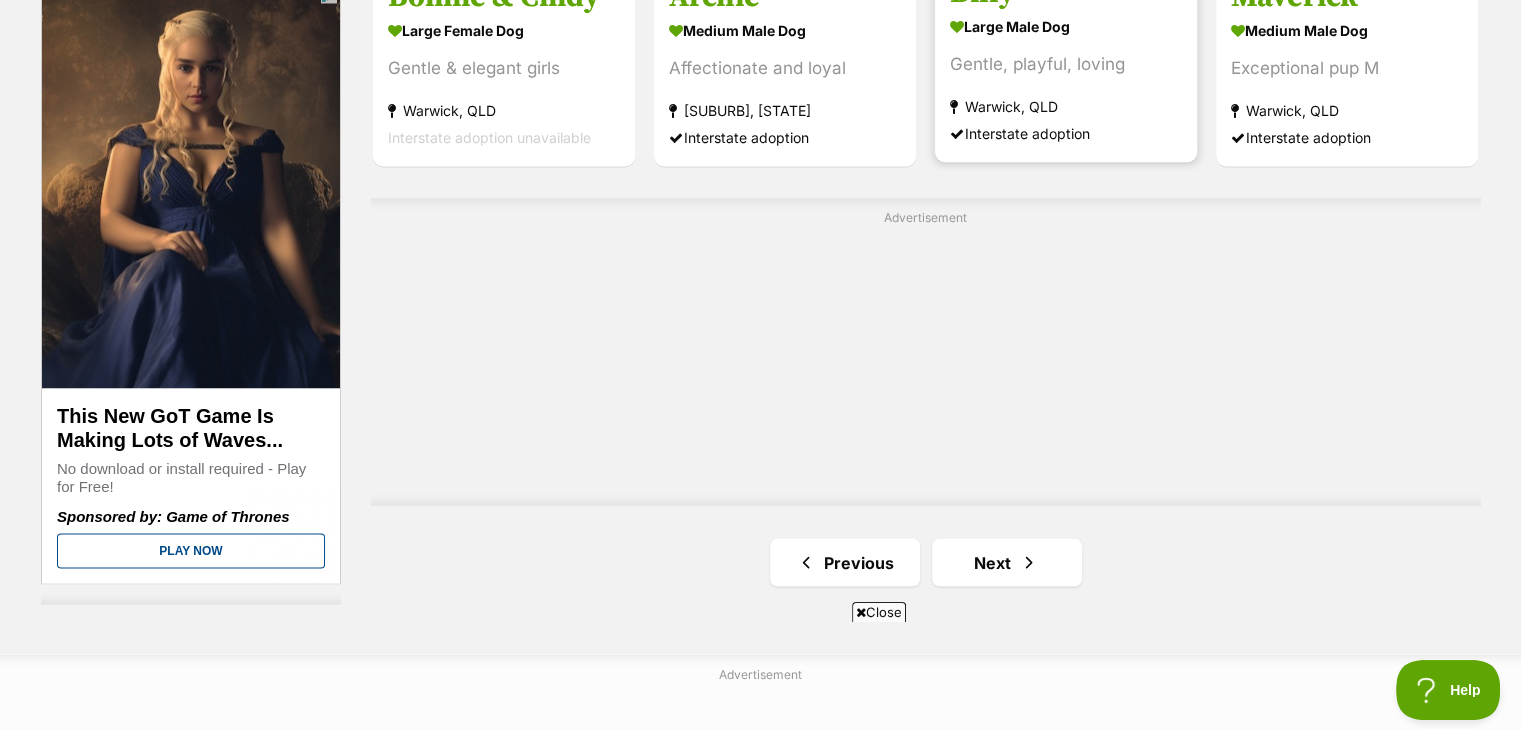scroll, scrollTop: 3560, scrollLeft: 0, axis: vertical 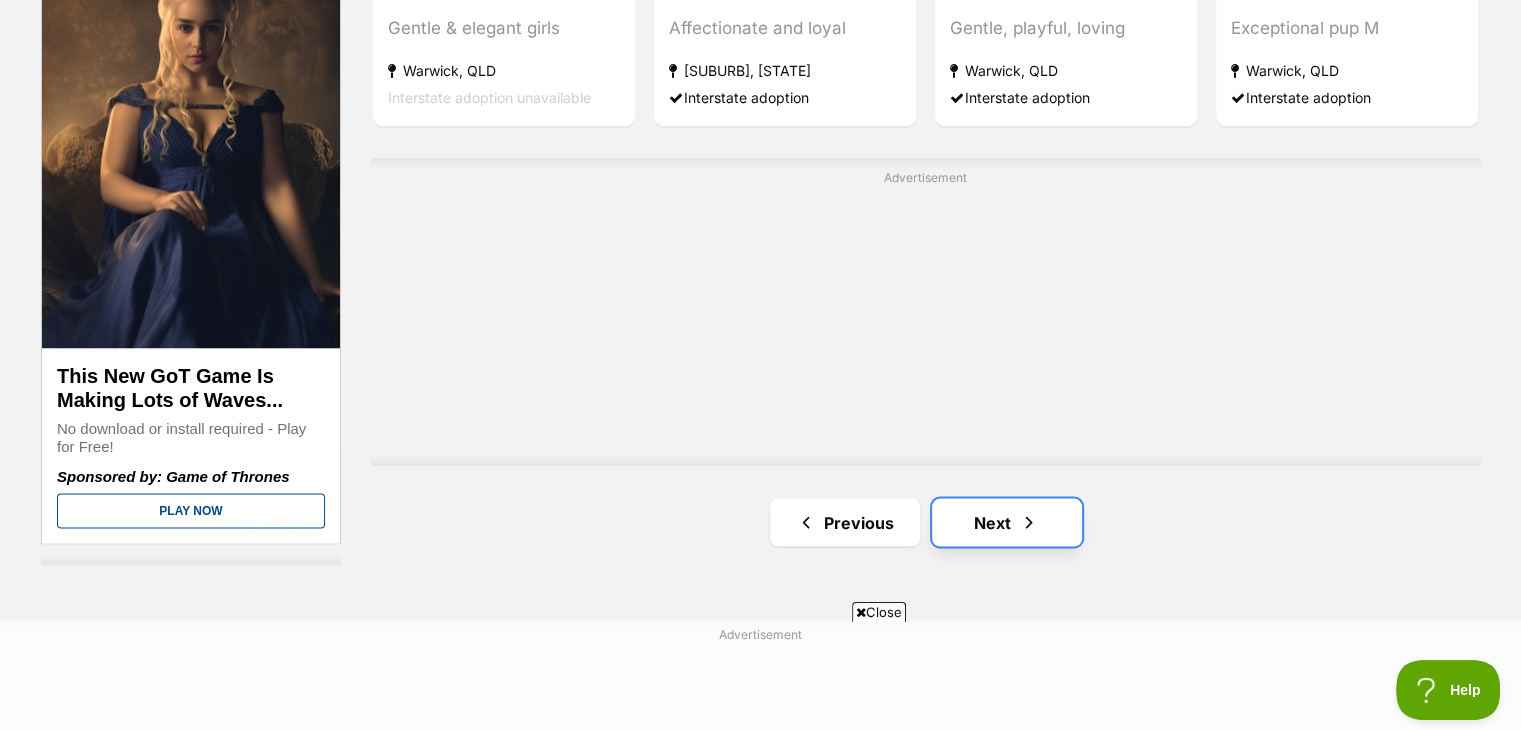 click on "Next" at bounding box center [1007, 522] 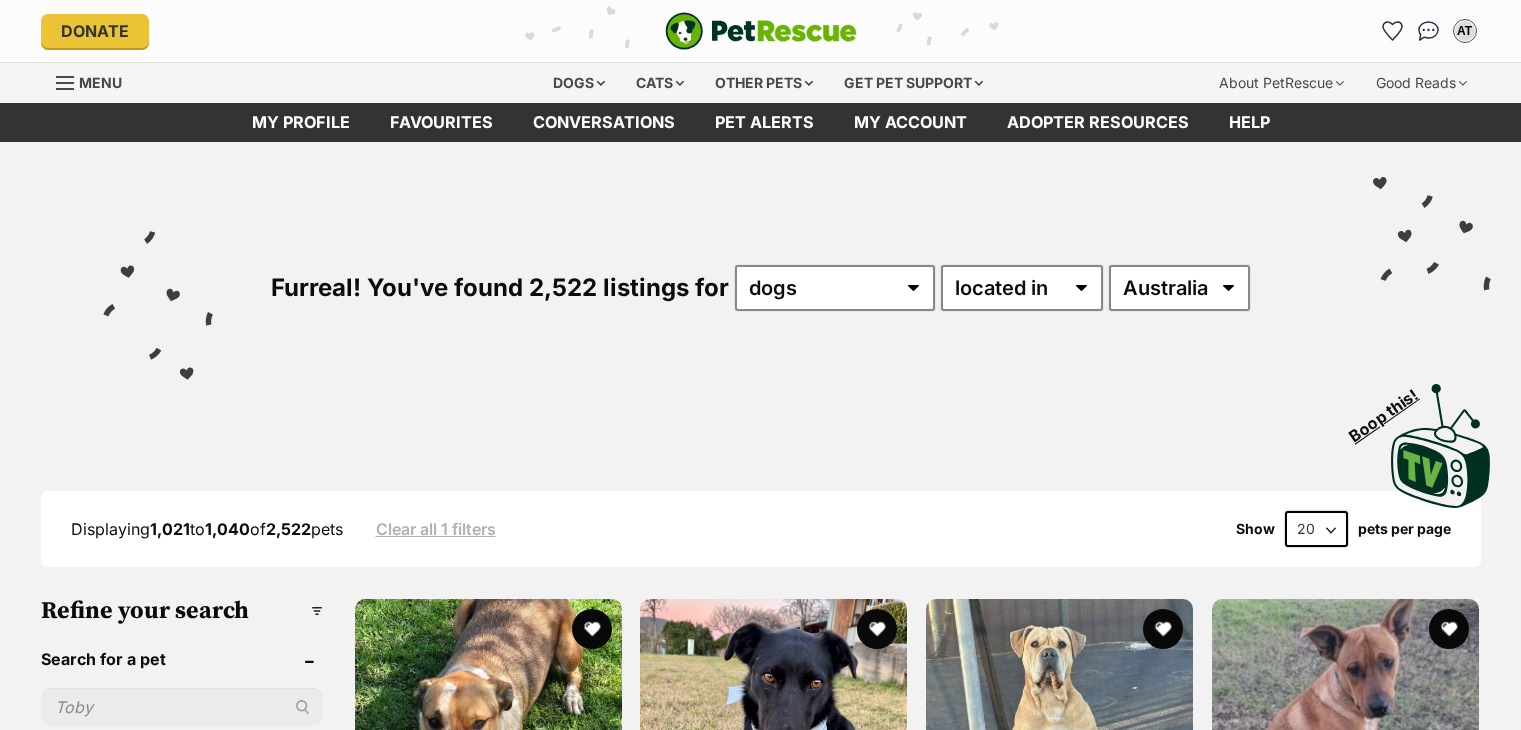 scroll, scrollTop: 0, scrollLeft: 0, axis: both 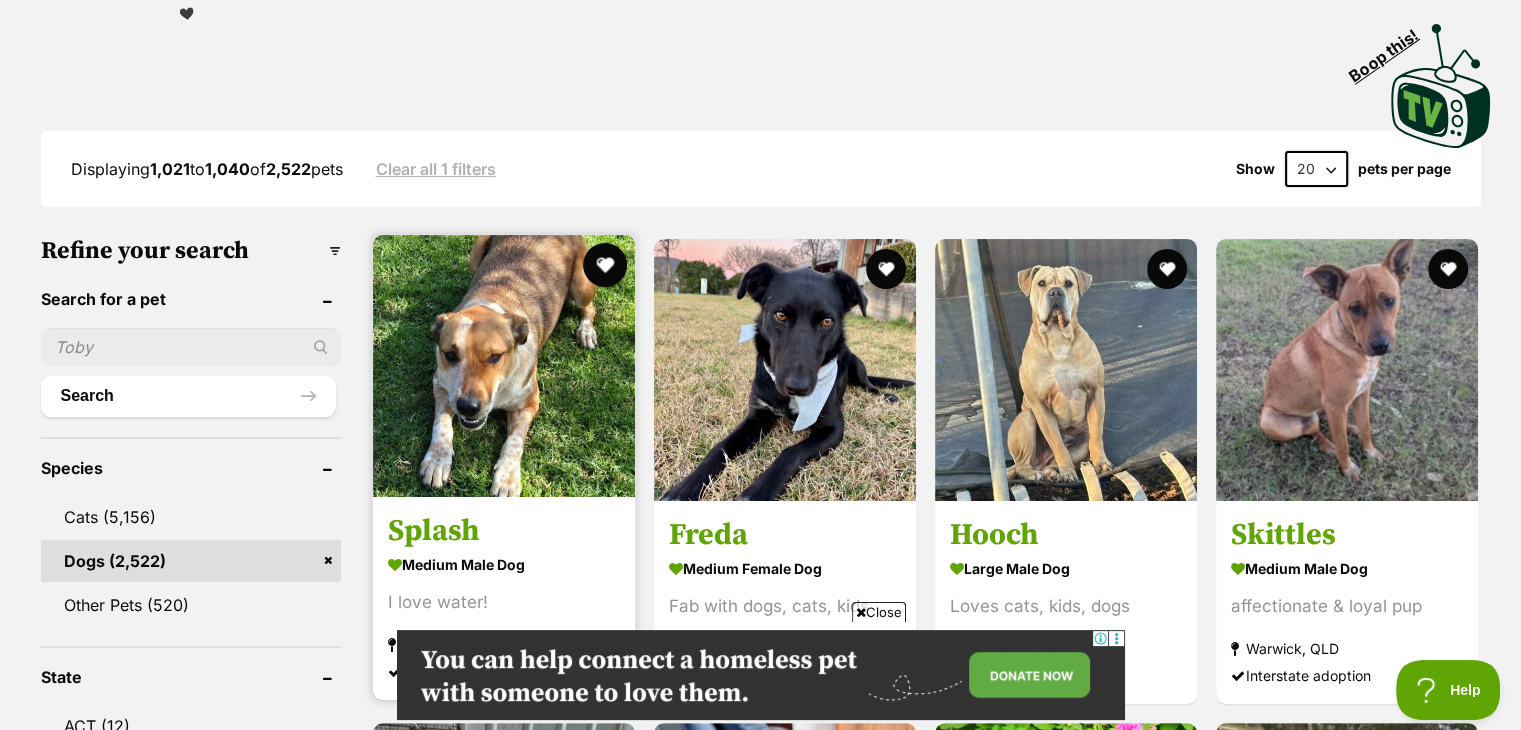 click at bounding box center (605, 265) 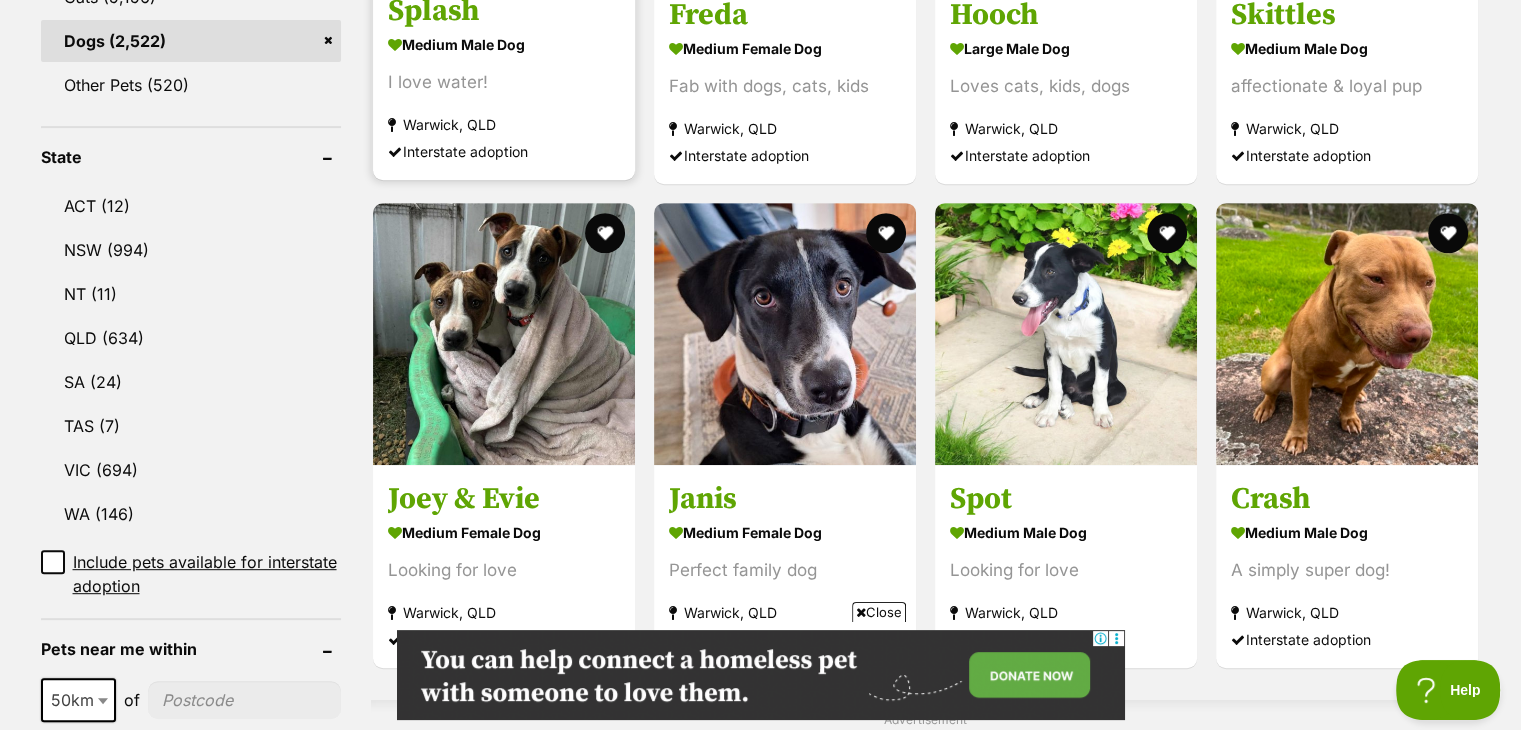 scroll, scrollTop: 920, scrollLeft: 0, axis: vertical 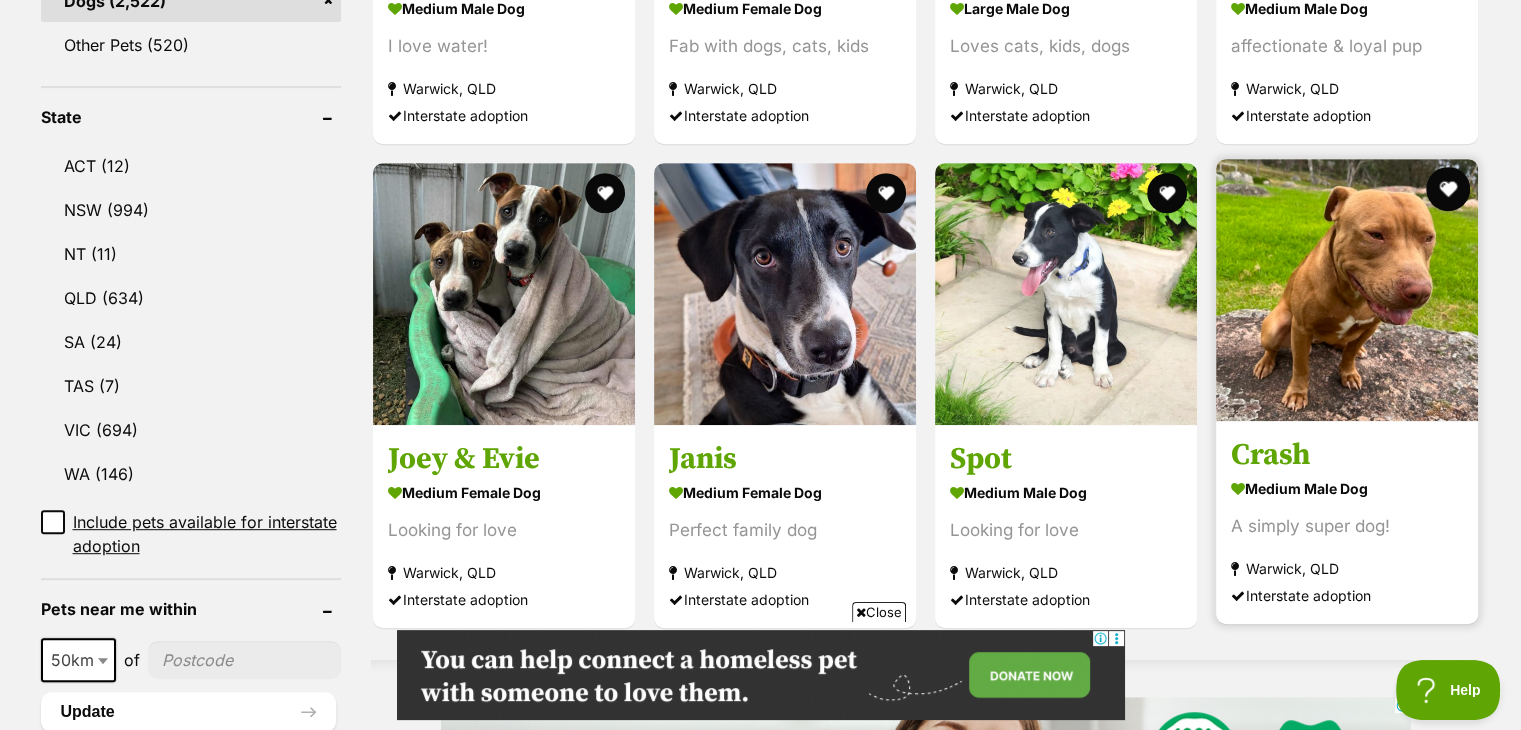 click at bounding box center (1449, 189) 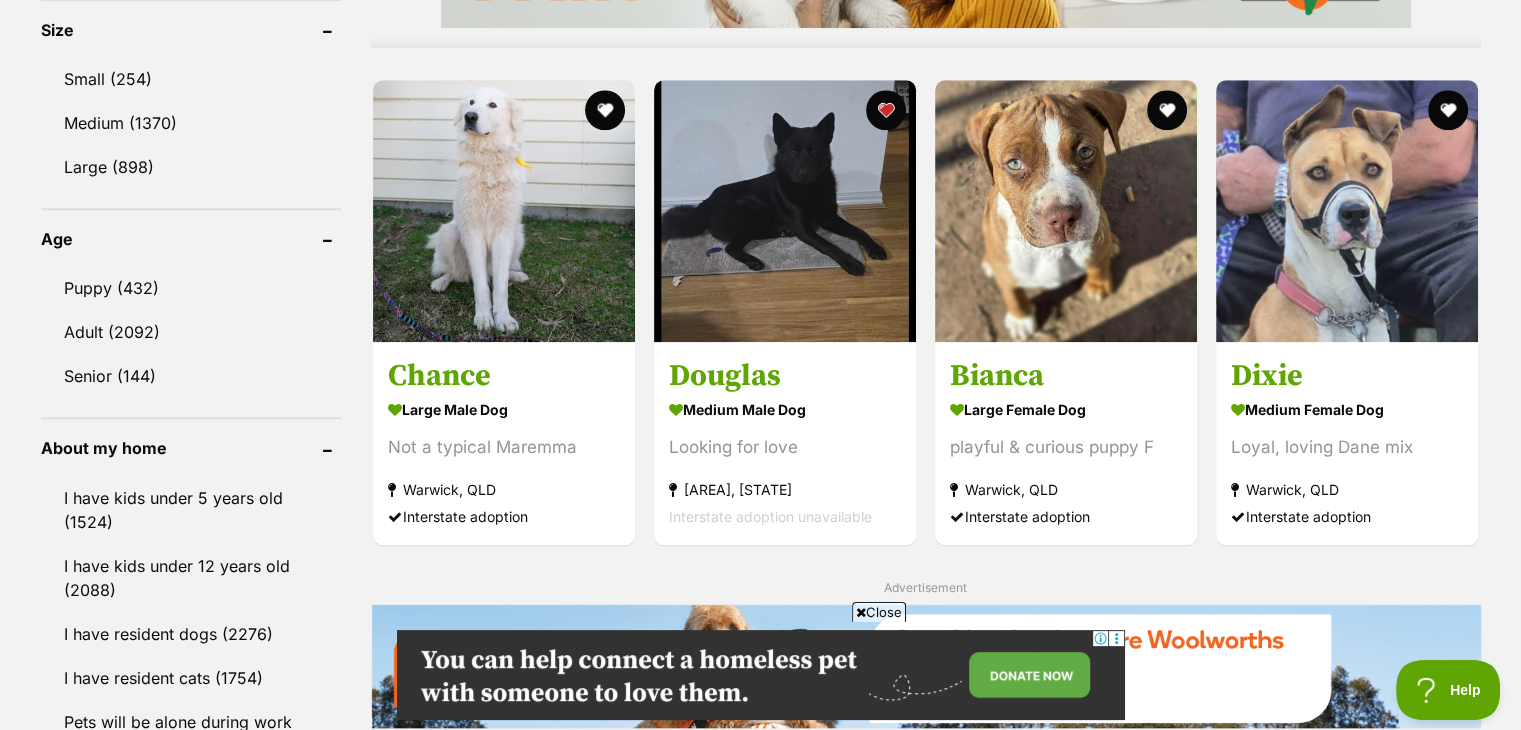 scroll, scrollTop: 1840, scrollLeft: 0, axis: vertical 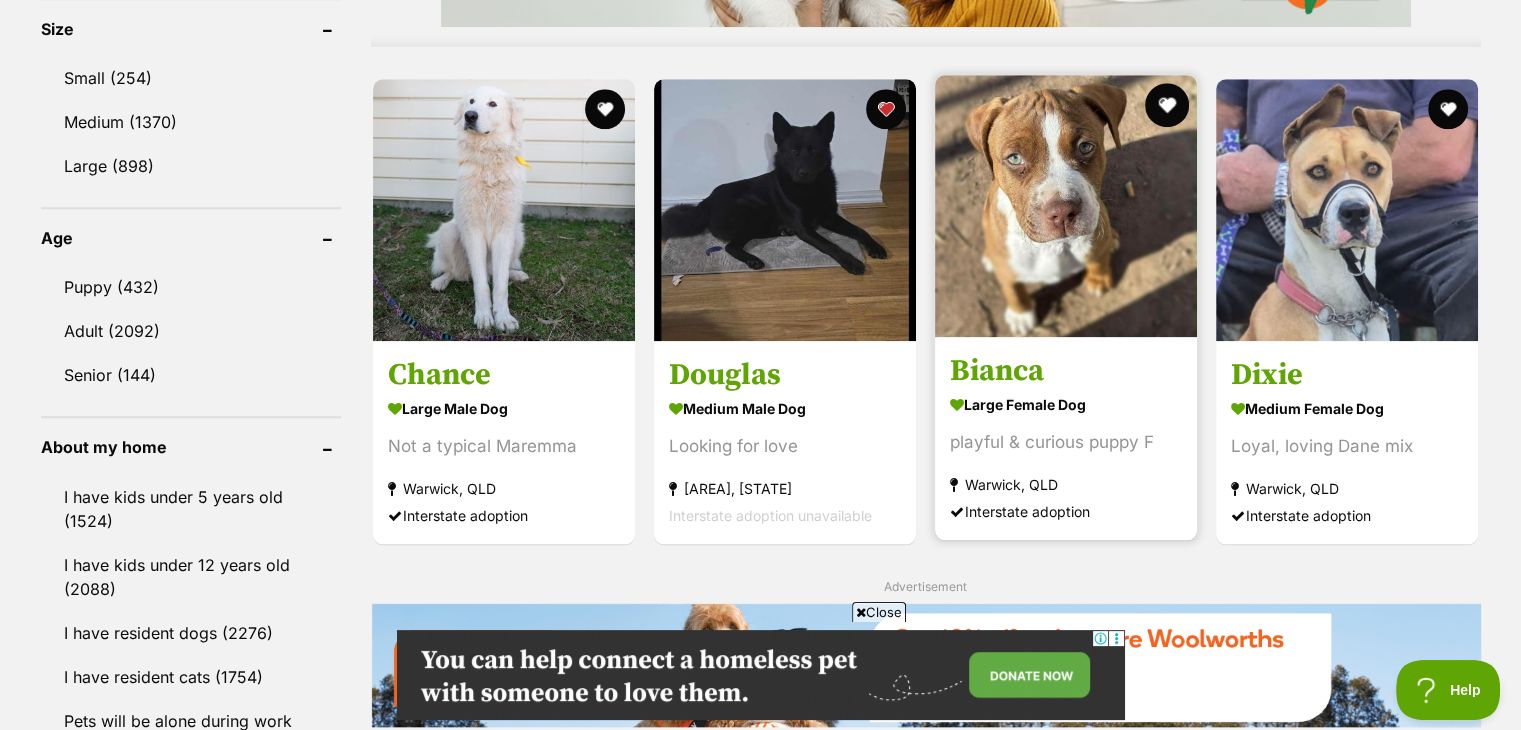 click at bounding box center (1167, 105) 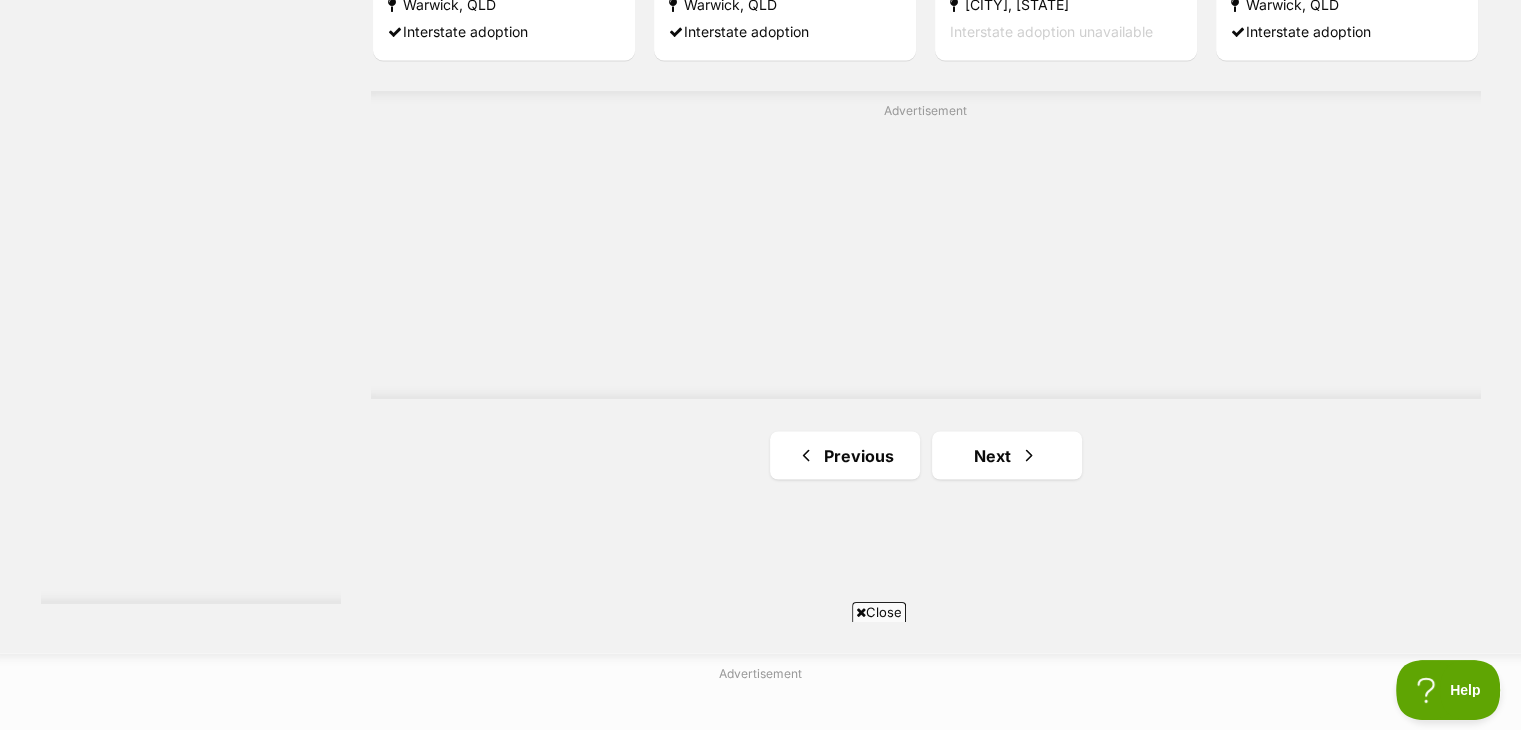 scroll, scrollTop: 3560, scrollLeft: 0, axis: vertical 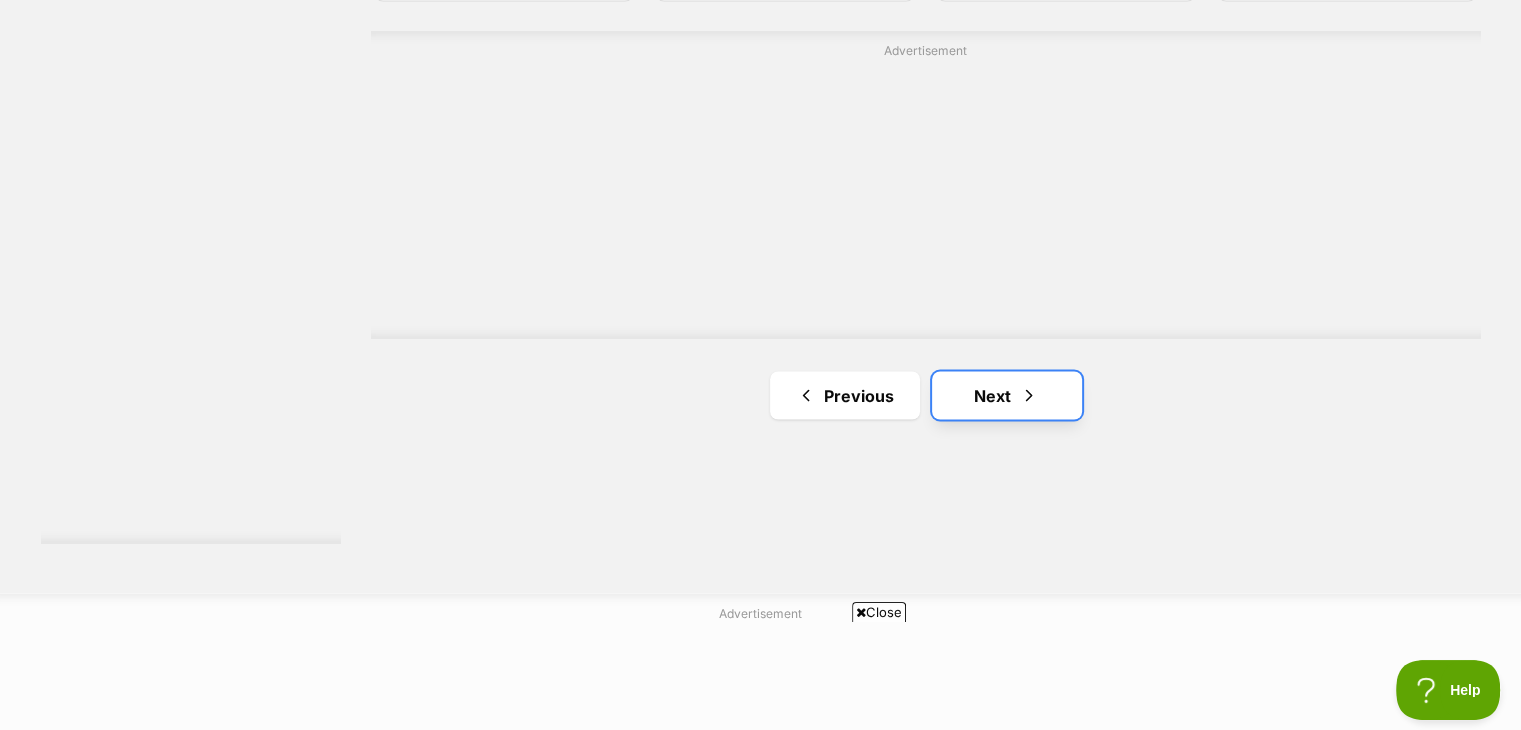 click on "Next" at bounding box center (1007, 395) 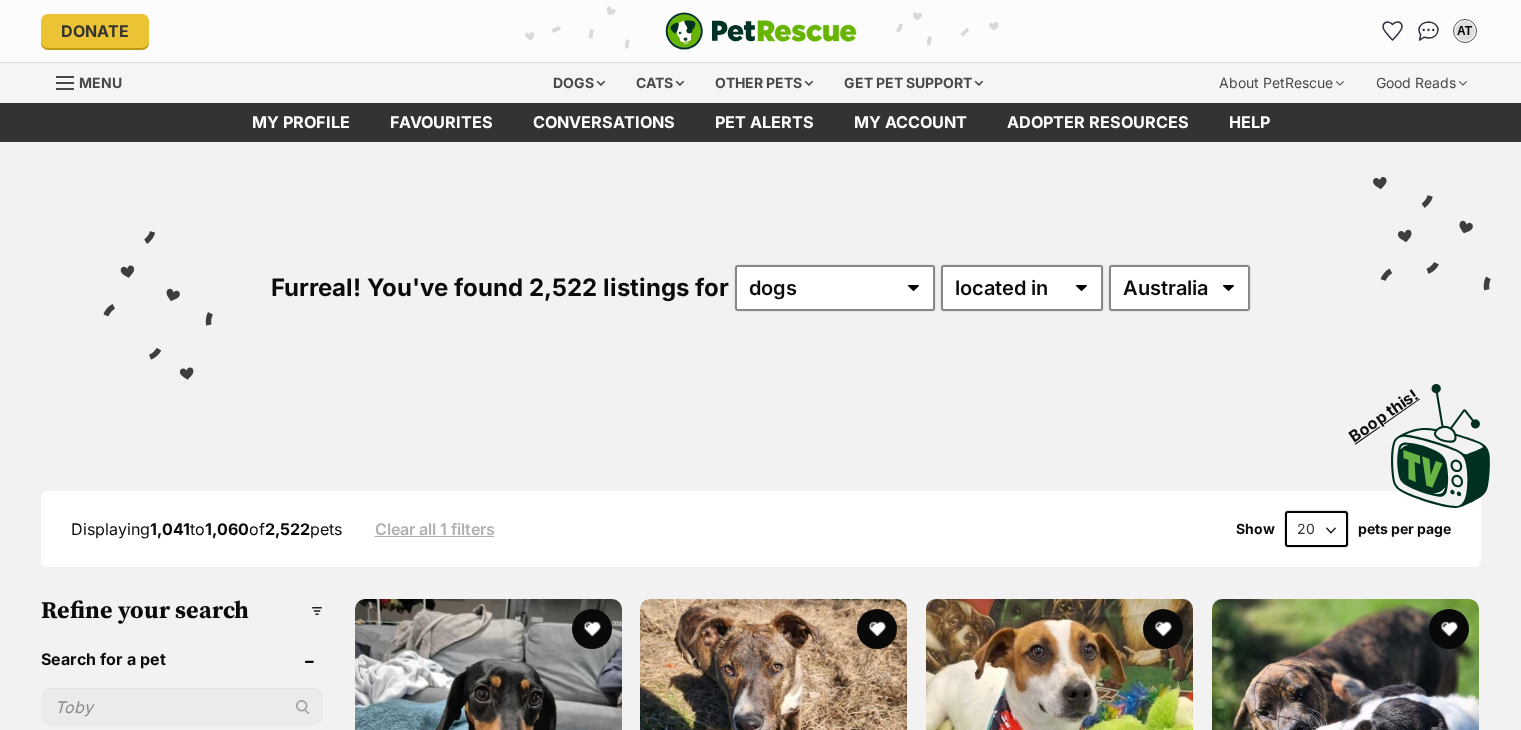scroll, scrollTop: 0, scrollLeft: 0, axis: both 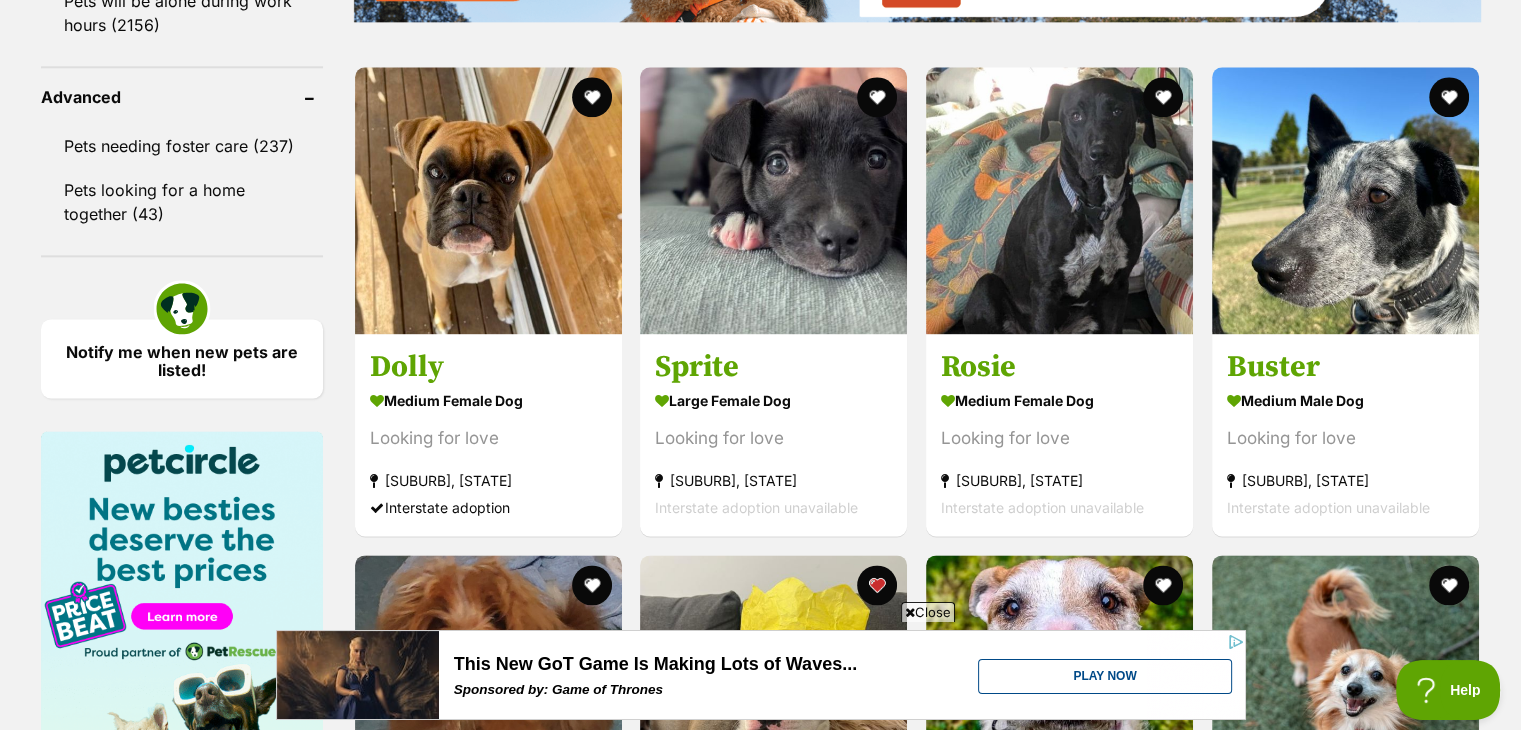click on "Close" at bounding box center (928, 612) 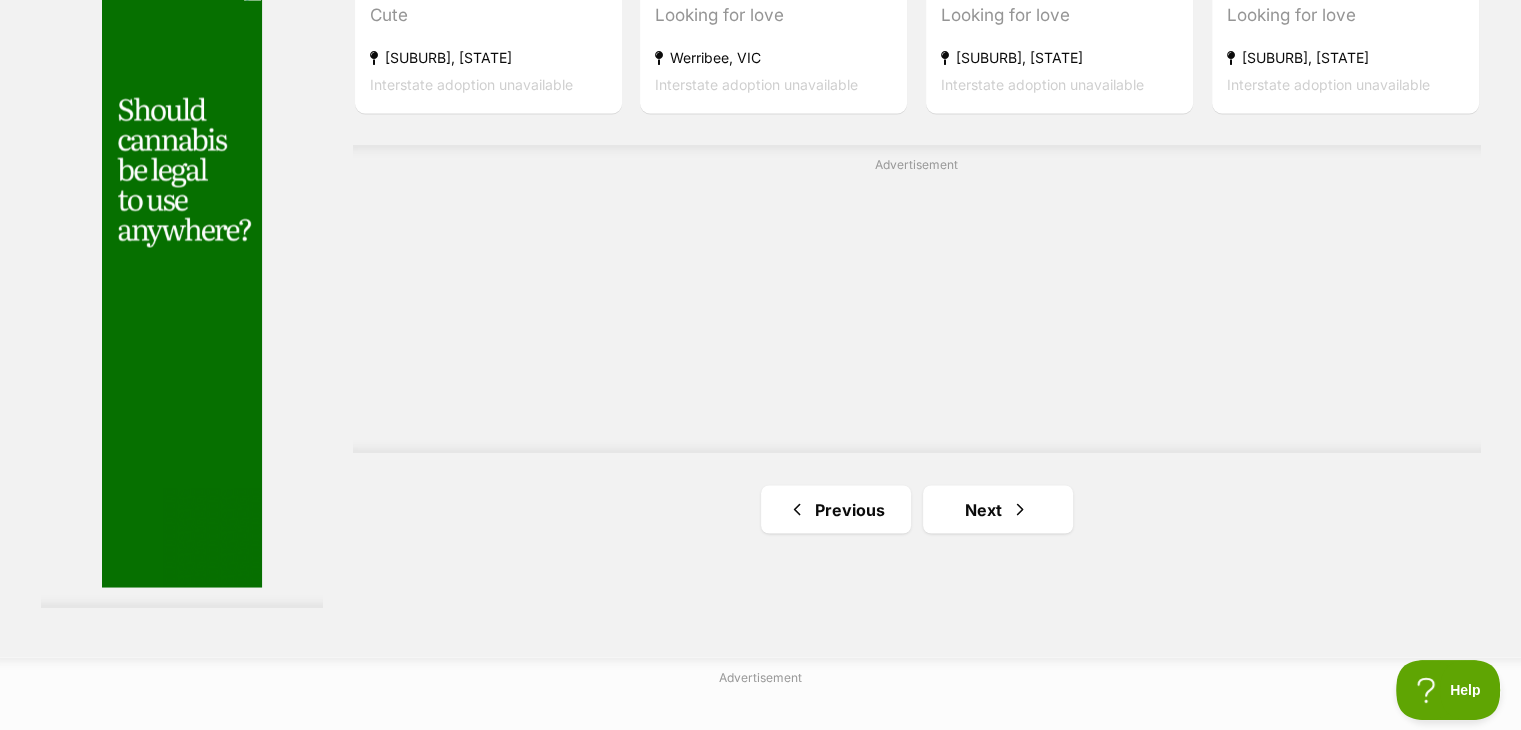 scroll, scrollTop: 3520, scrollLeft: 0, axis: vertical 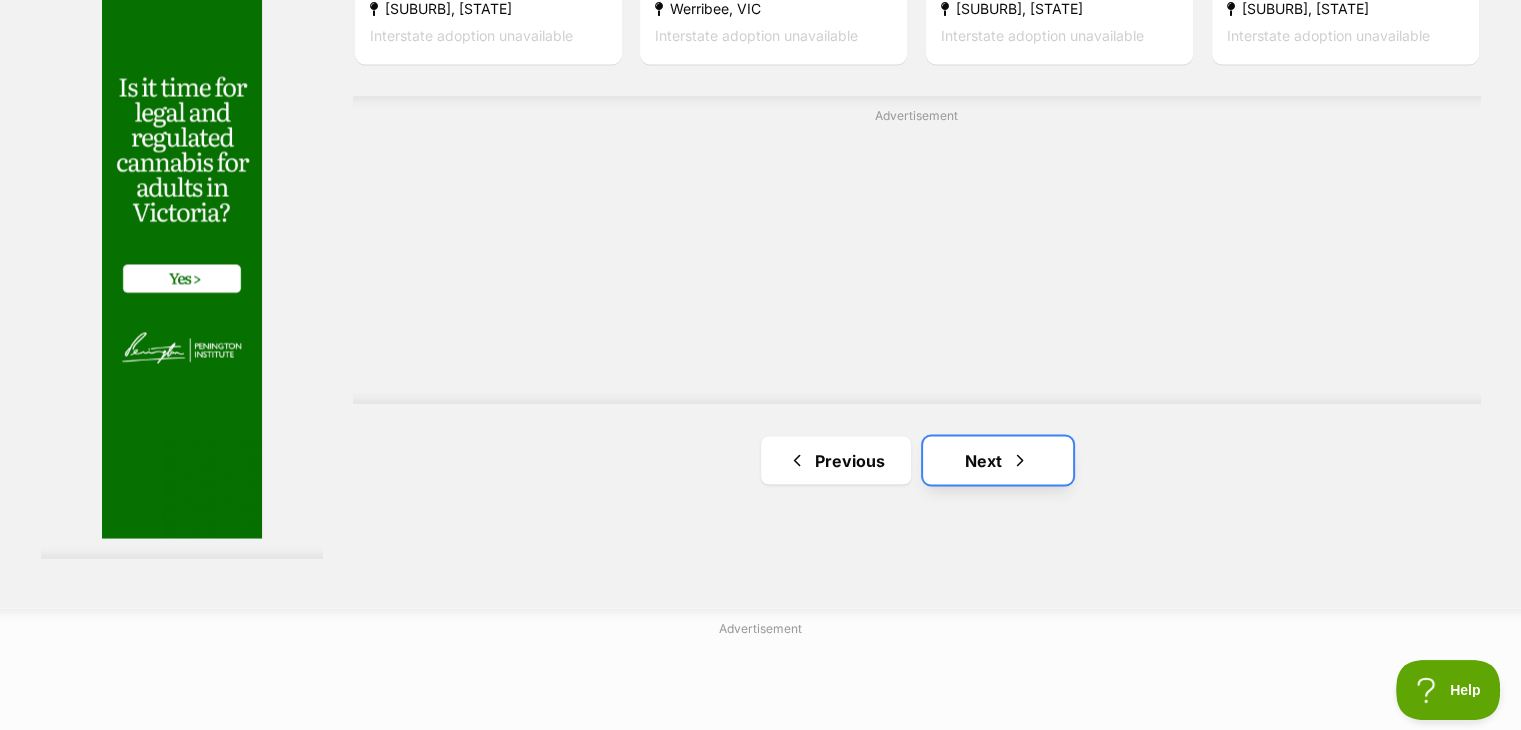 drag, startPoint x: 967, startPoint y: 466, endPoint x: 953, endPoint y: 447, distance: 23.600847 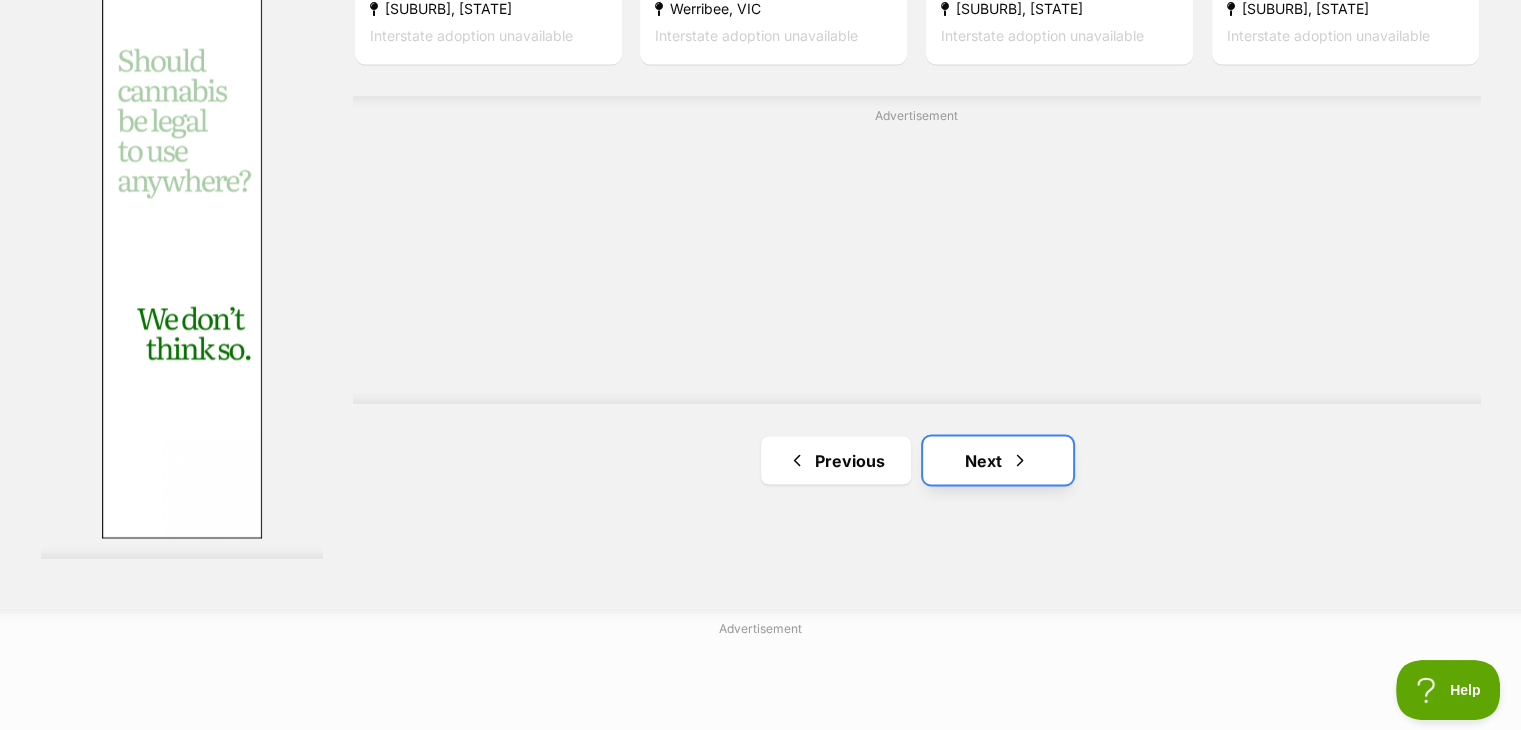 click on "Next" at bounding box center [998, 460] 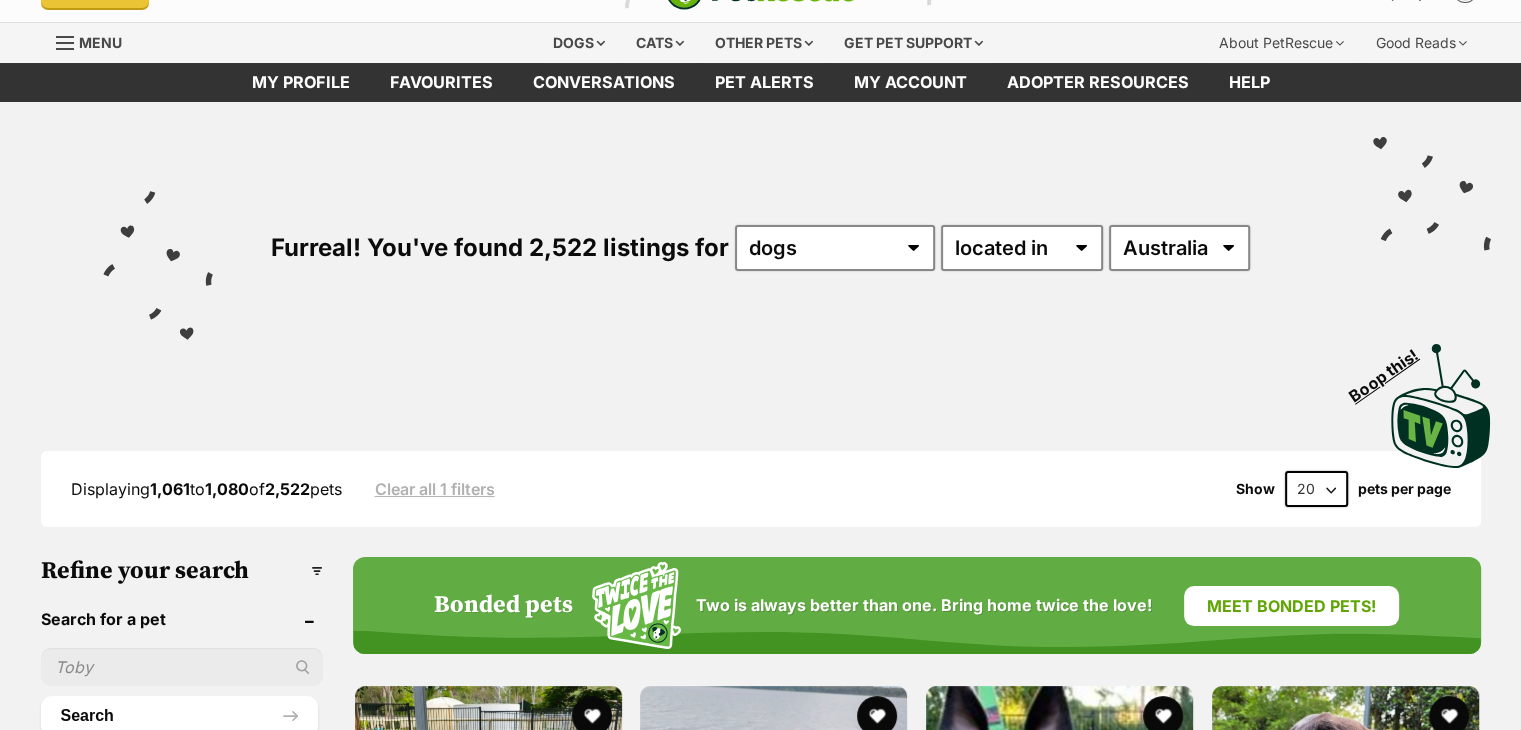scroll, scrollTop: 0, scrollLeft: 0, axis: both 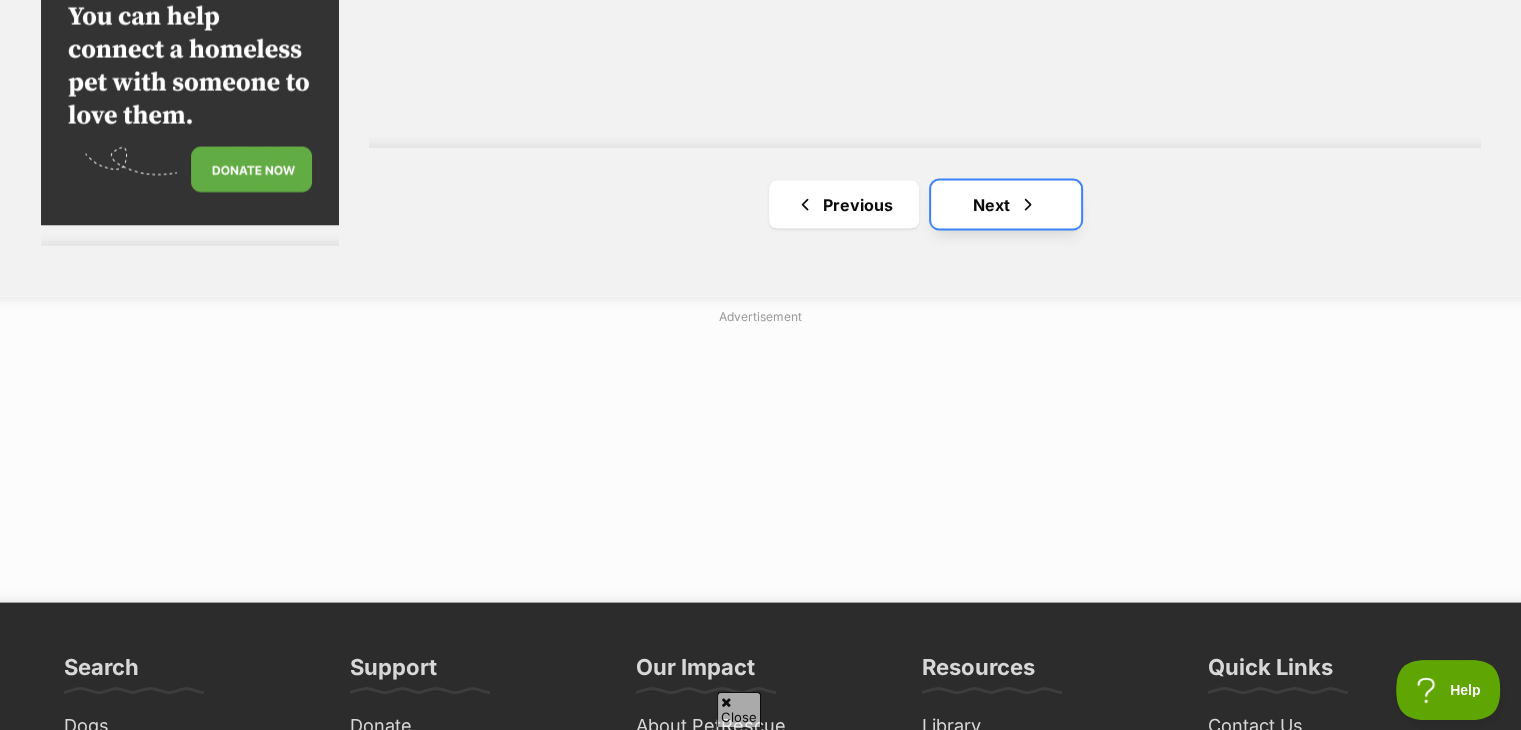 drag, startPoint x: 1010, startPoint y: 198, endPoint x: 979, endPoint y: 189, distance: 32.280025 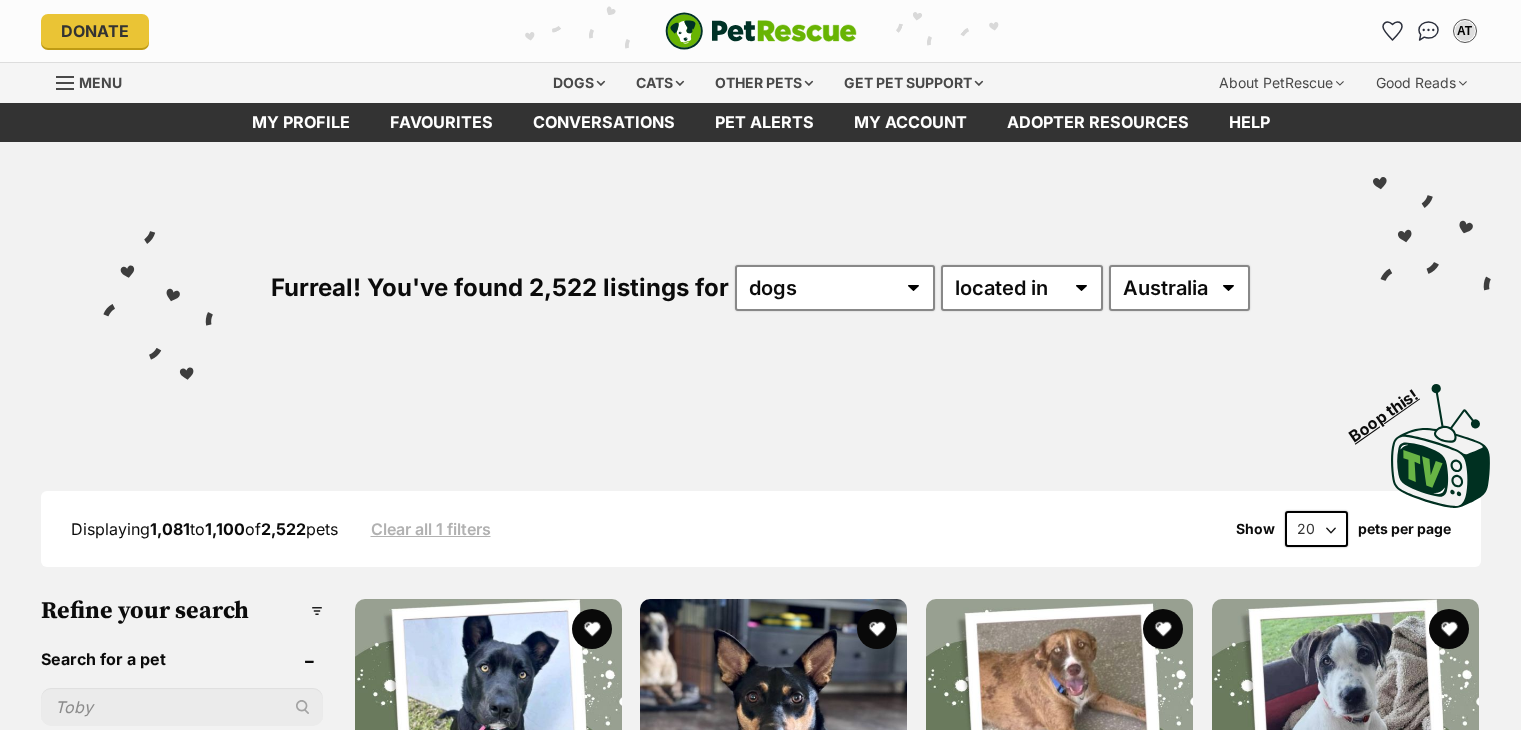 scroll, scrollTop: 112, scrollLeft: 0, axis: vertical 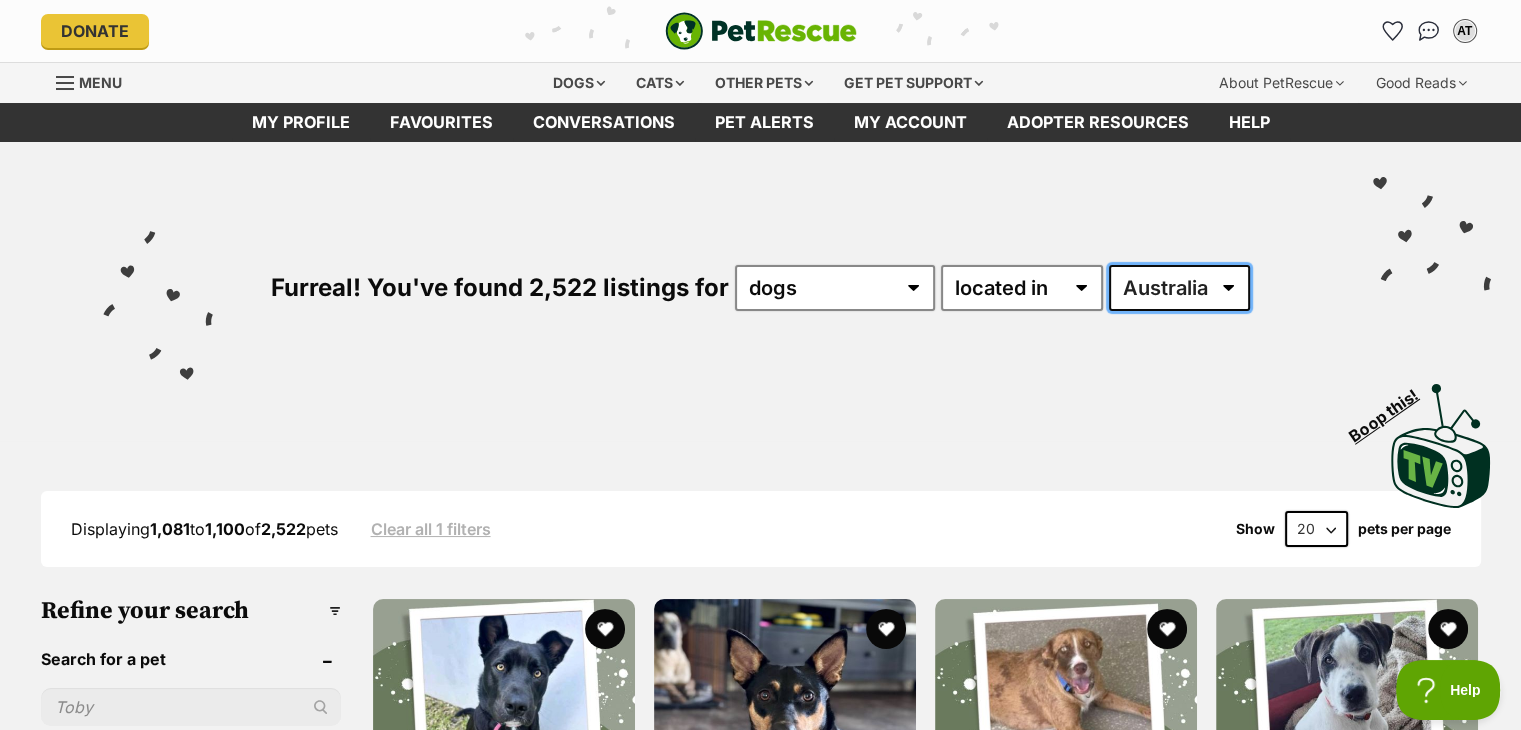 click on "Australia
ACT
NSW
NT
QLD
SA
TAS
VIC
WA" at bounding box center [1179, 288] 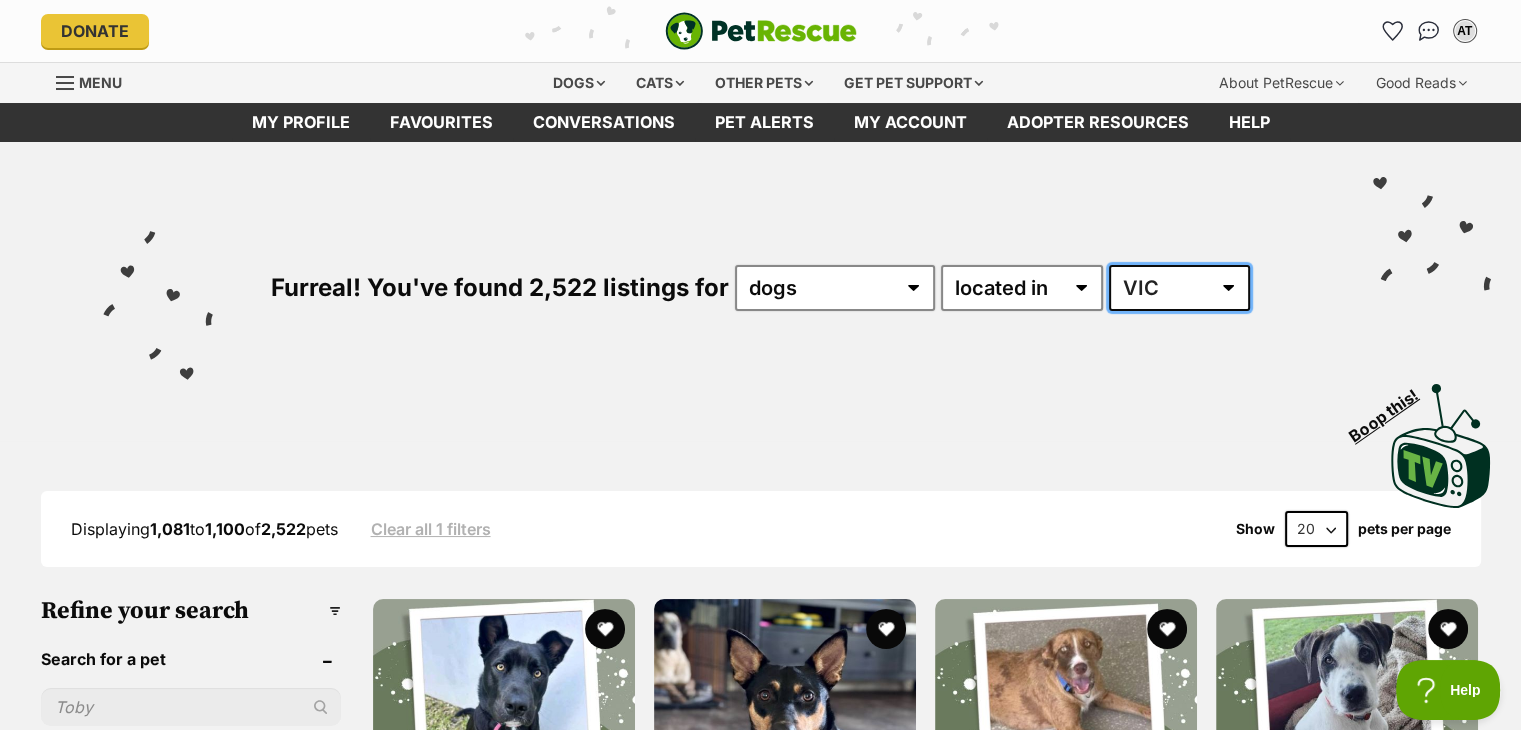 click on "Australia
ACT
NSW
NT
QLD
SA
TAS
VIC
WA" at bounding box center (1179, 288) 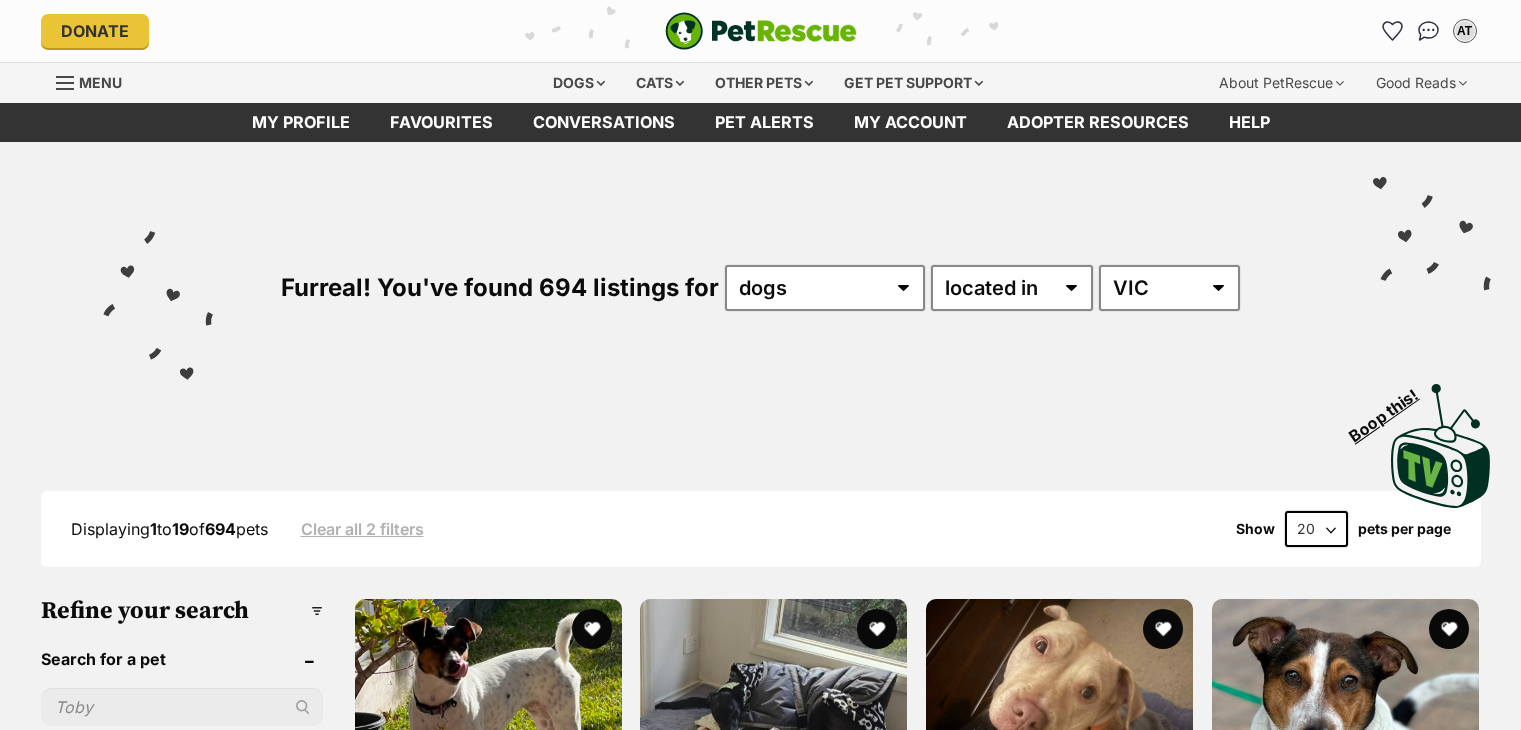 scroll, scrollTop: 116, scrollLeft: 0, axis: vertical 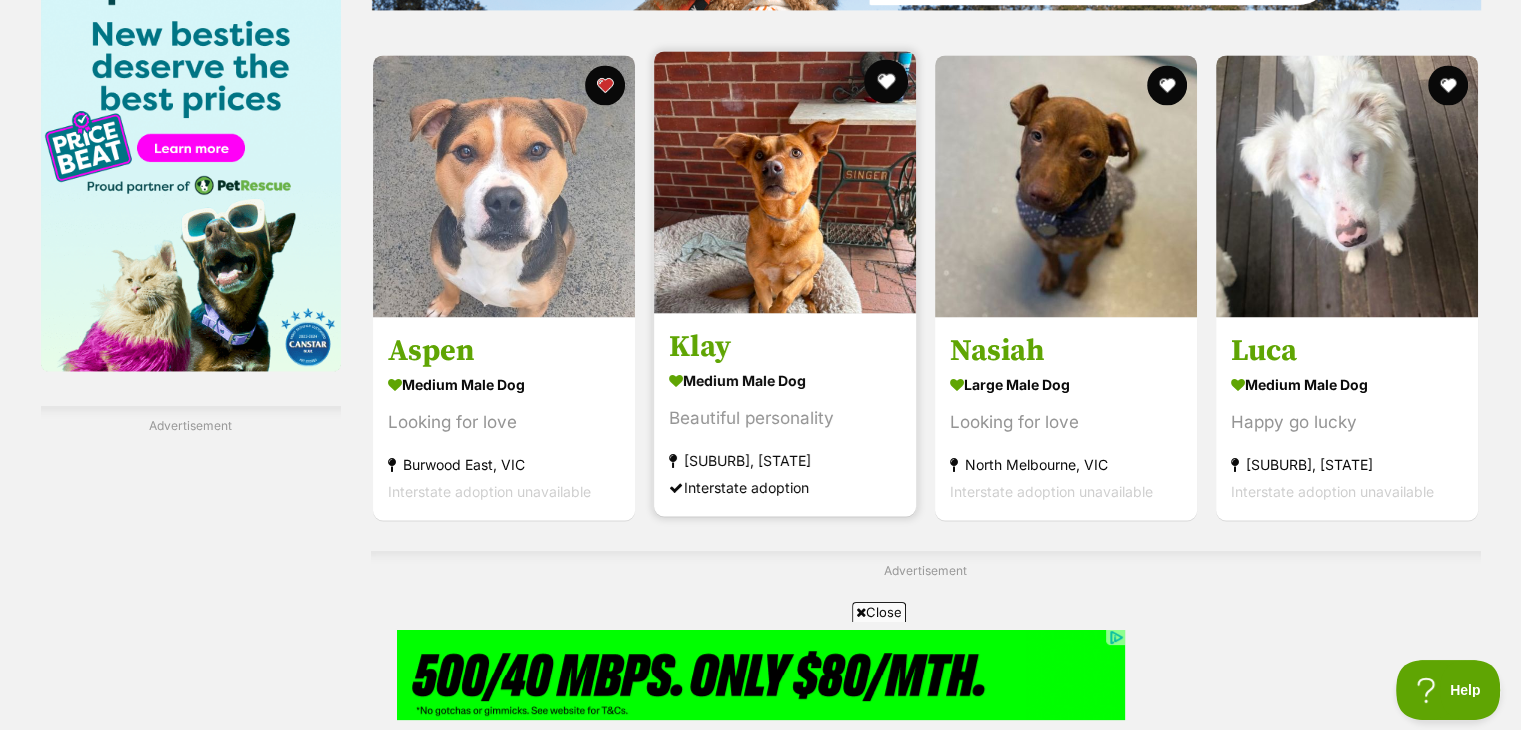 click at bounding box center [886, 81] 